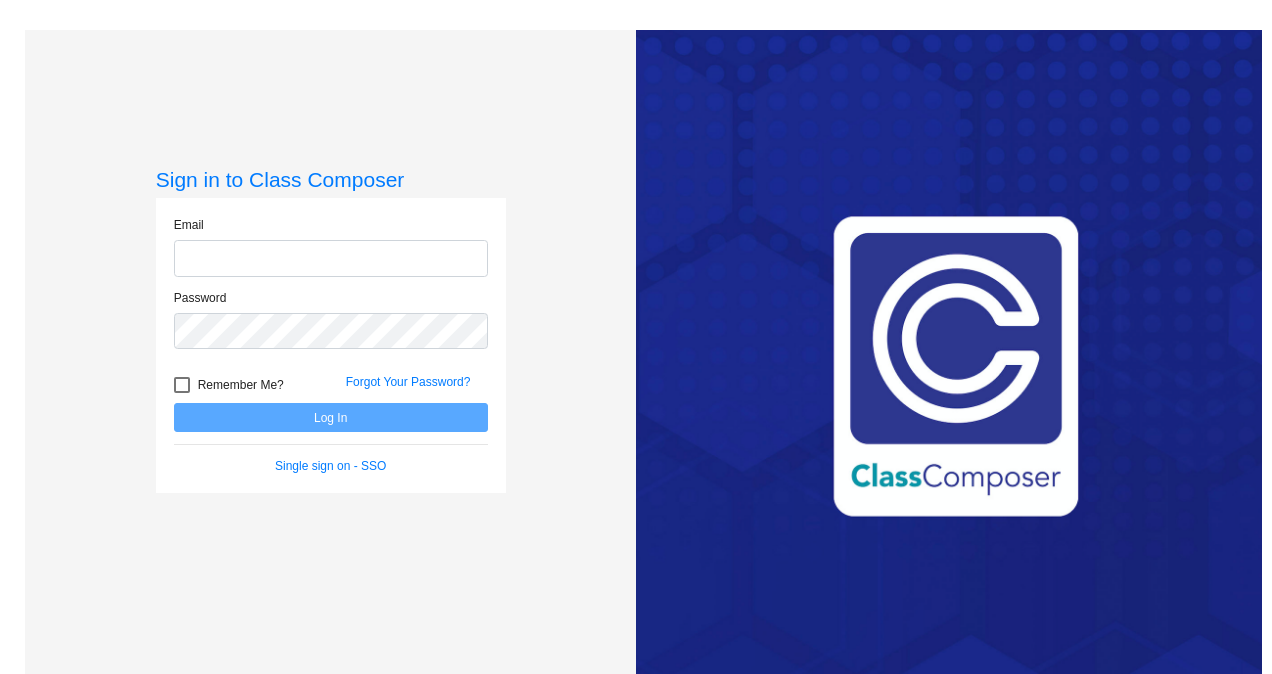 scroll, scrollTop: 0, scrollLeft: 0, axis: both 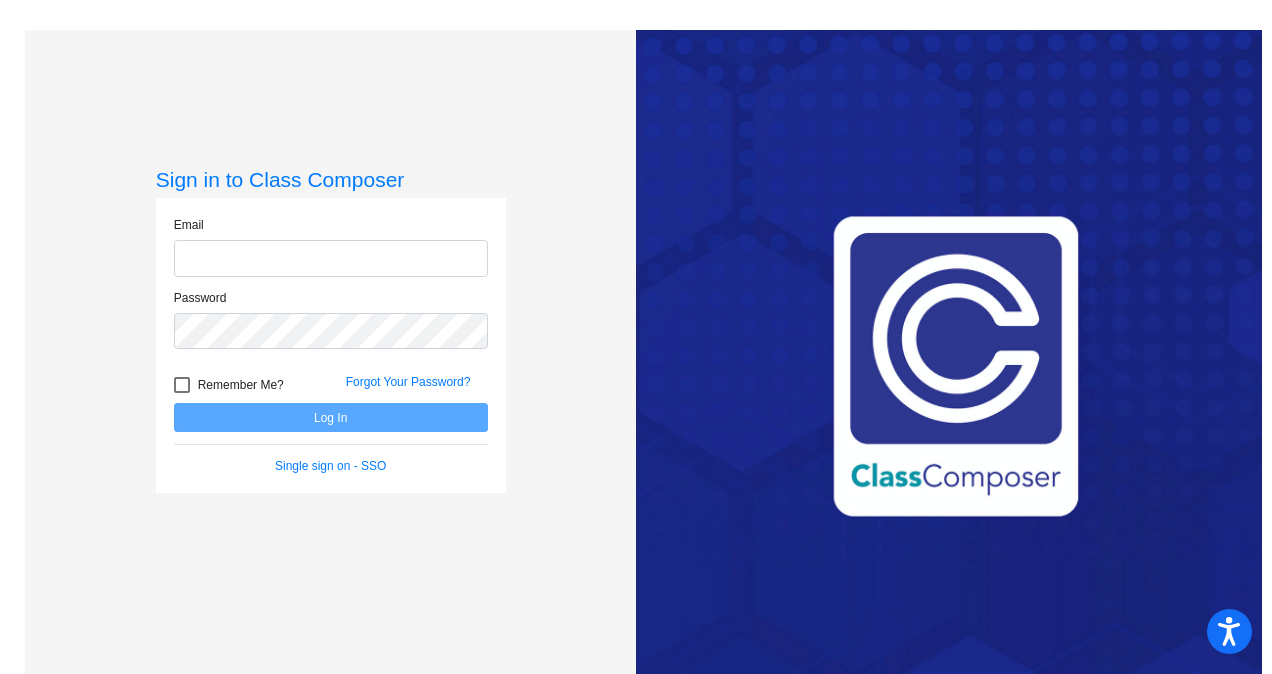 type on "[EMAIL]" 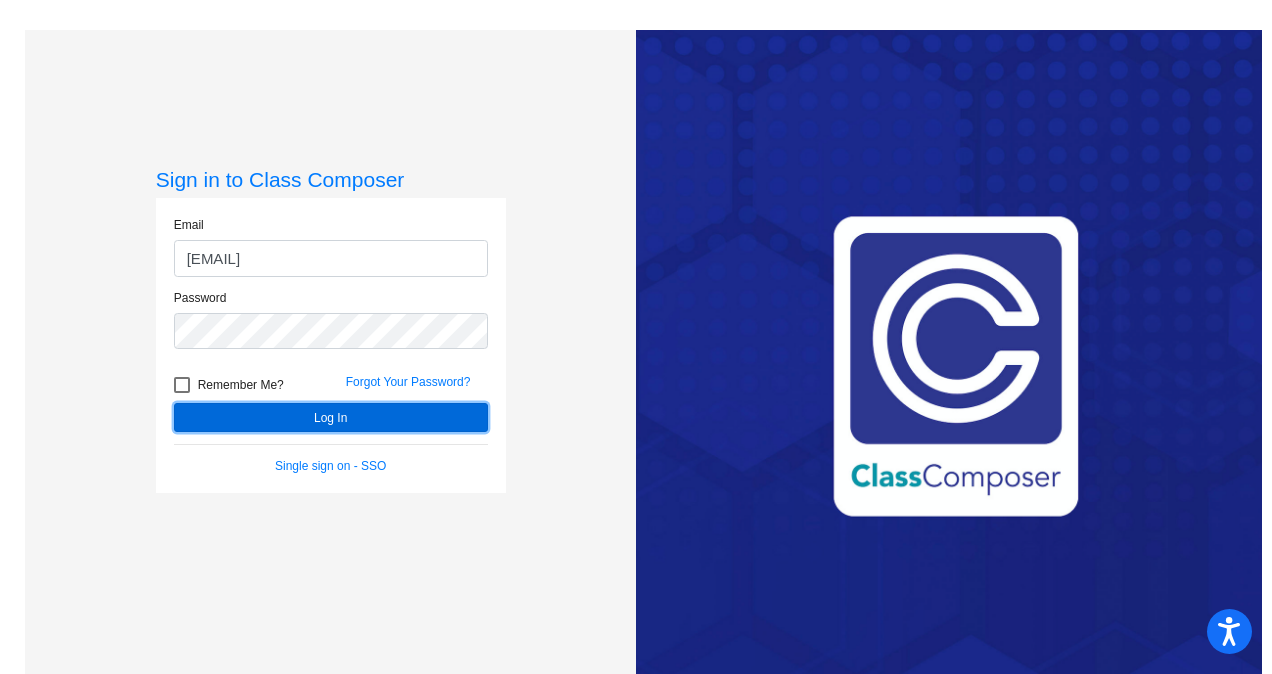 click on "Log In" 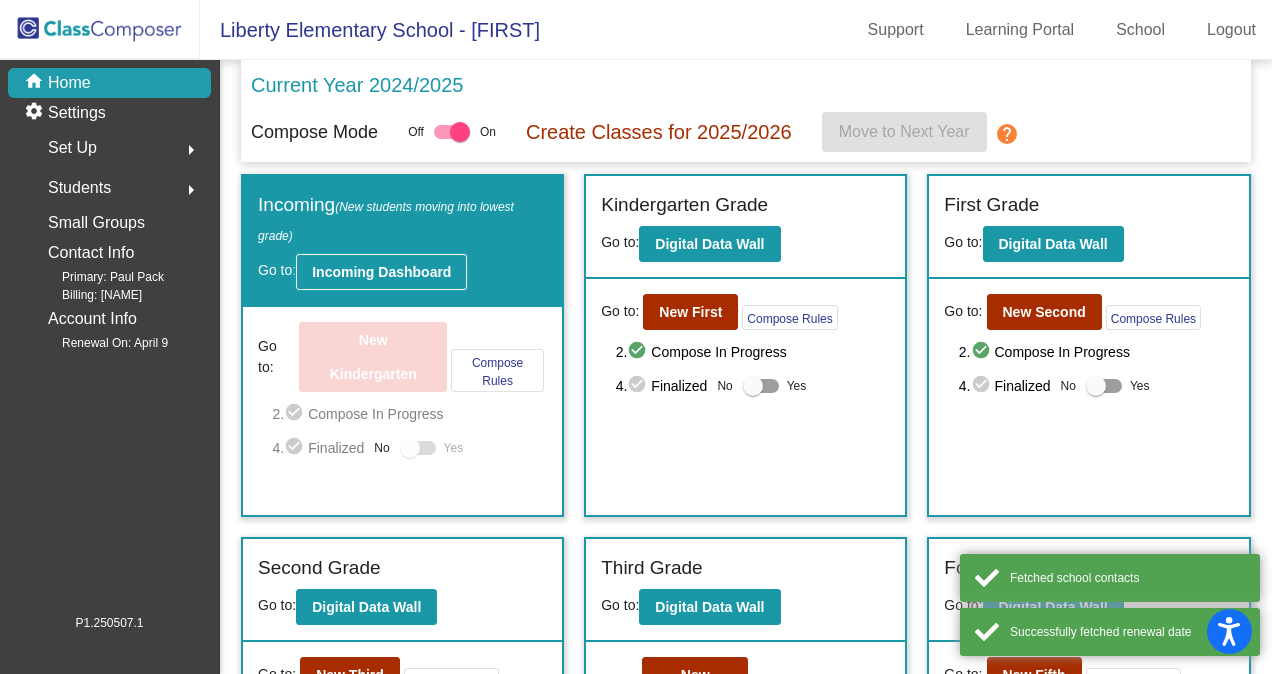 click on "Incoming Dashboard" 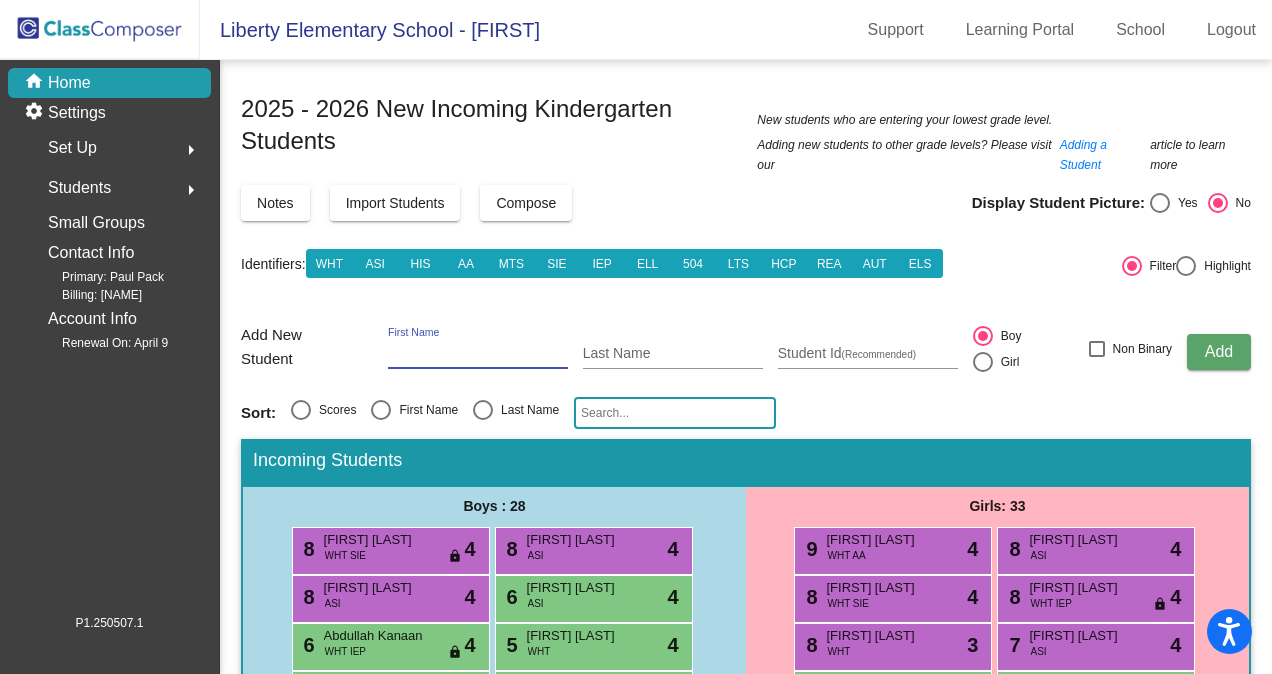 click on "First Name" at bounding box center [478, 354] 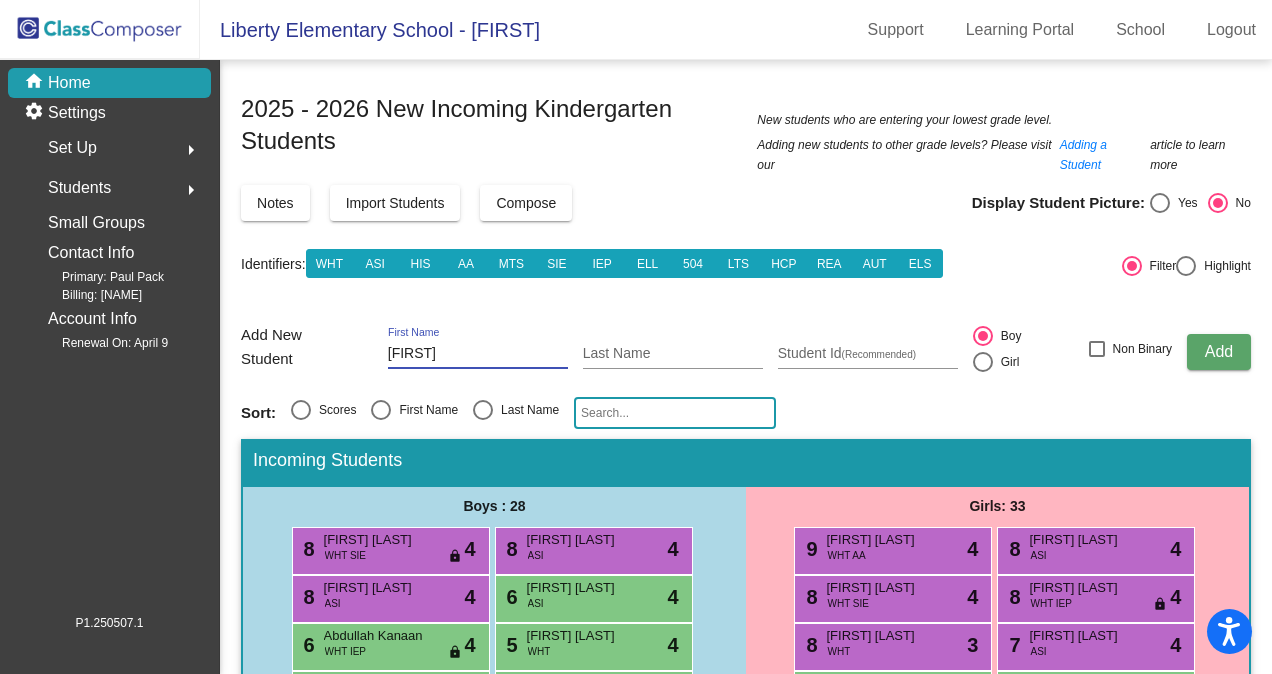 type on "[FIRST]" 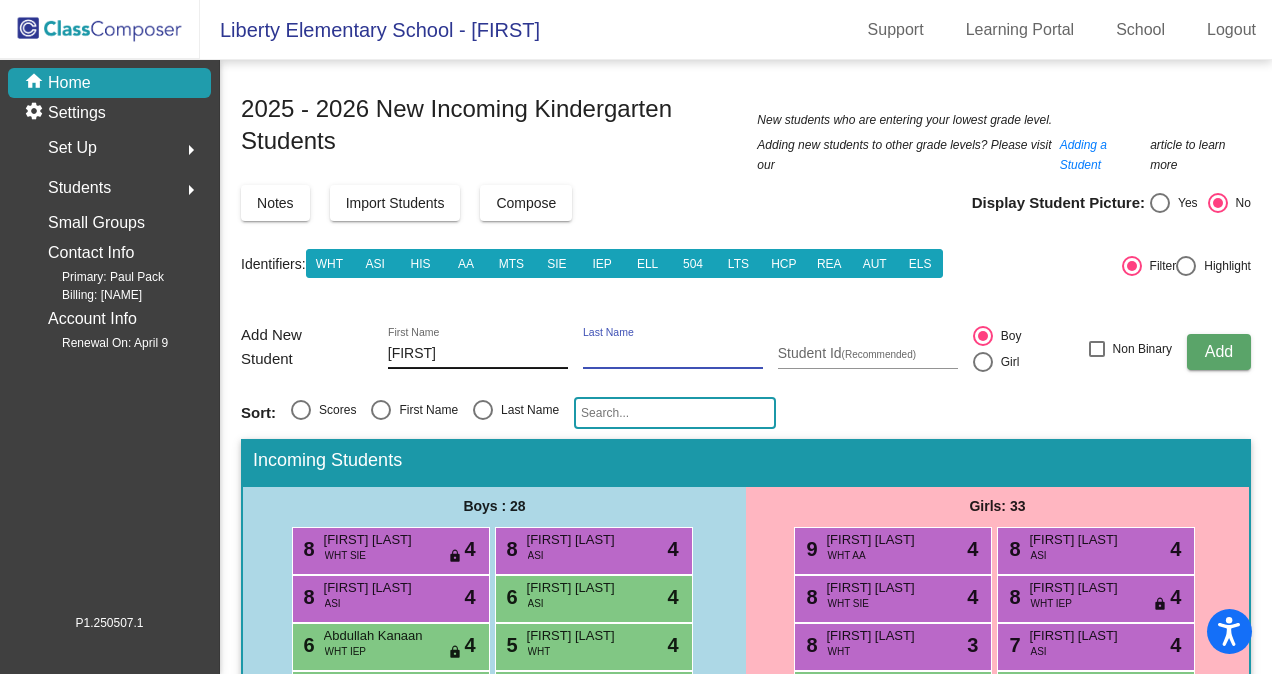 type on "B" 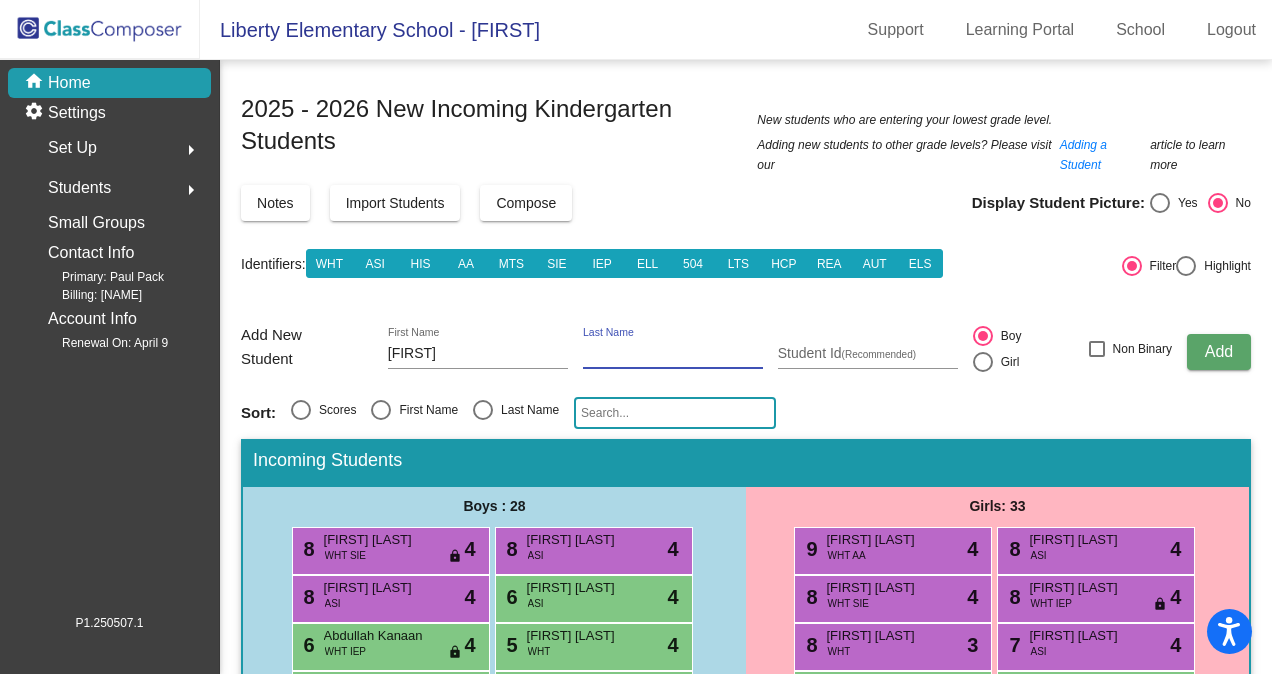 click on "Last Name" at bounding box center (673, 354) 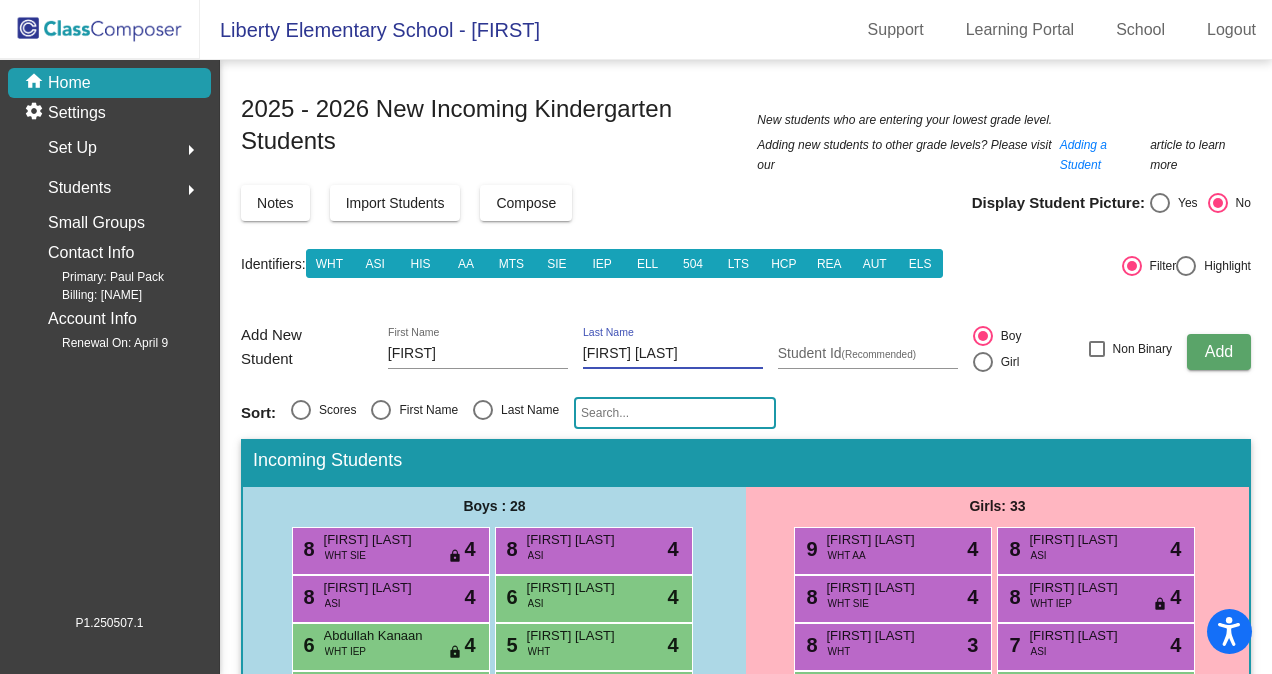 click on "[FIRST] [LAST]" at bounding box center (673, 354) 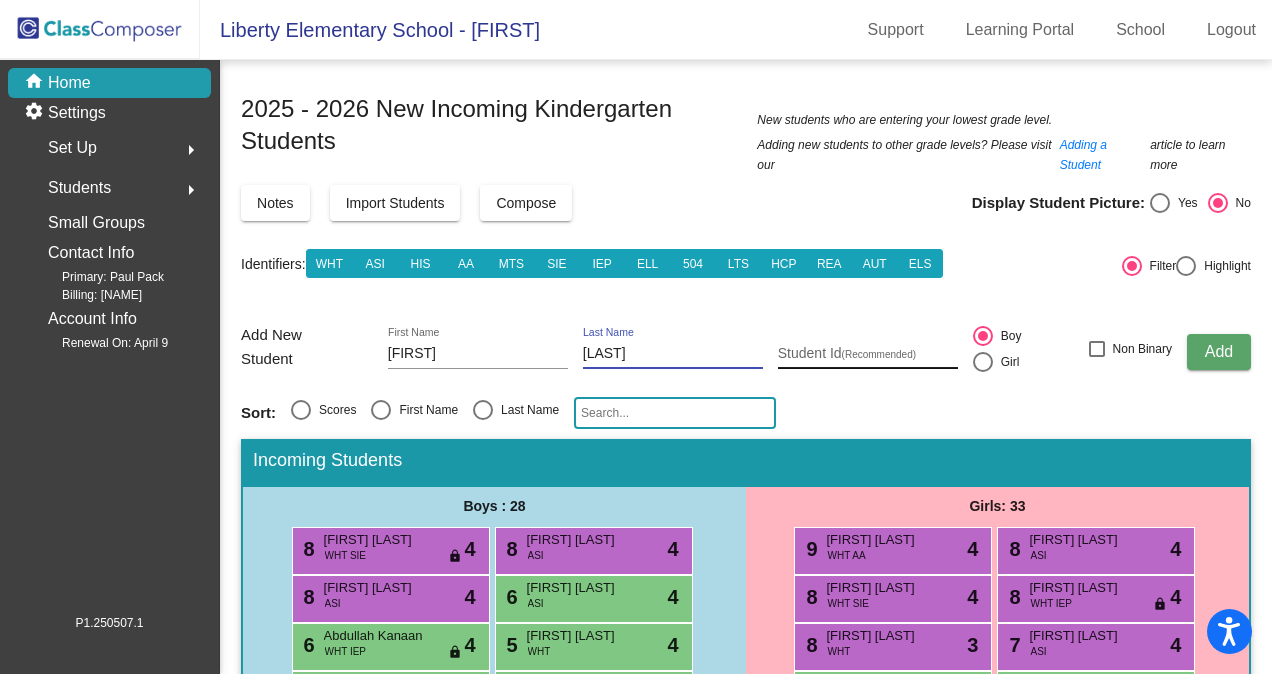 type on "[LAST]" 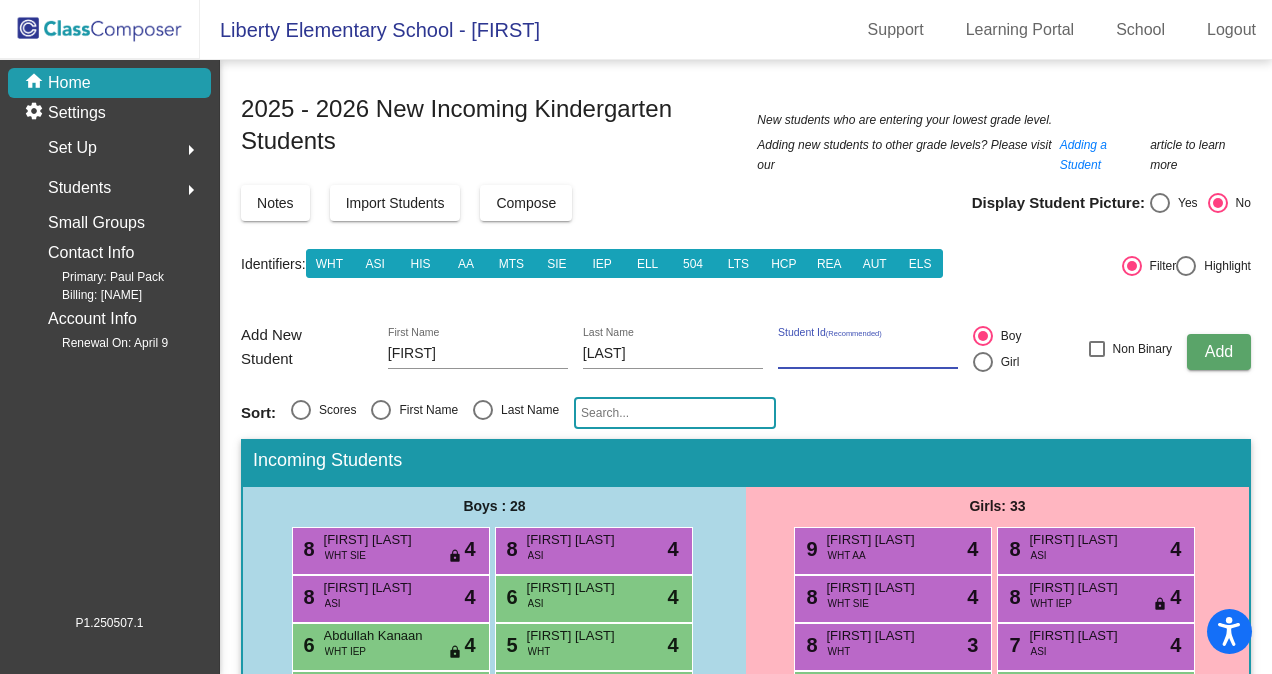 click on "Student Id  (Recommended)" at bounding box center [868, 354] 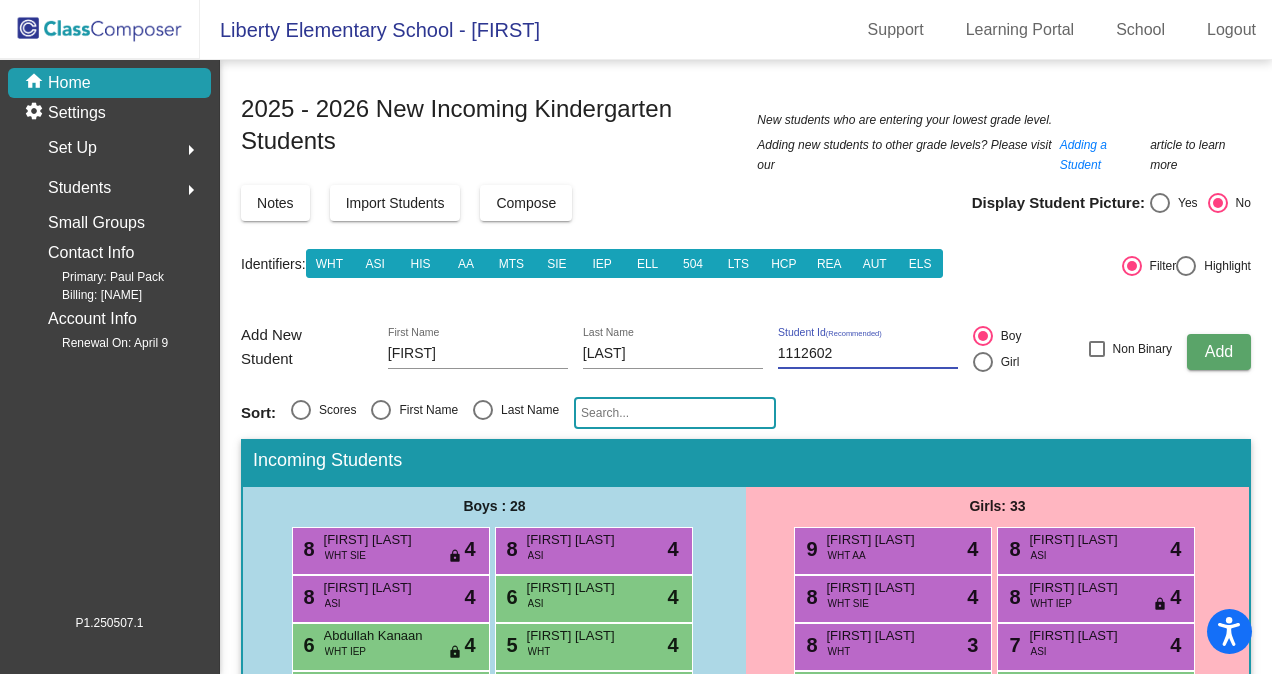 type on "1112602" 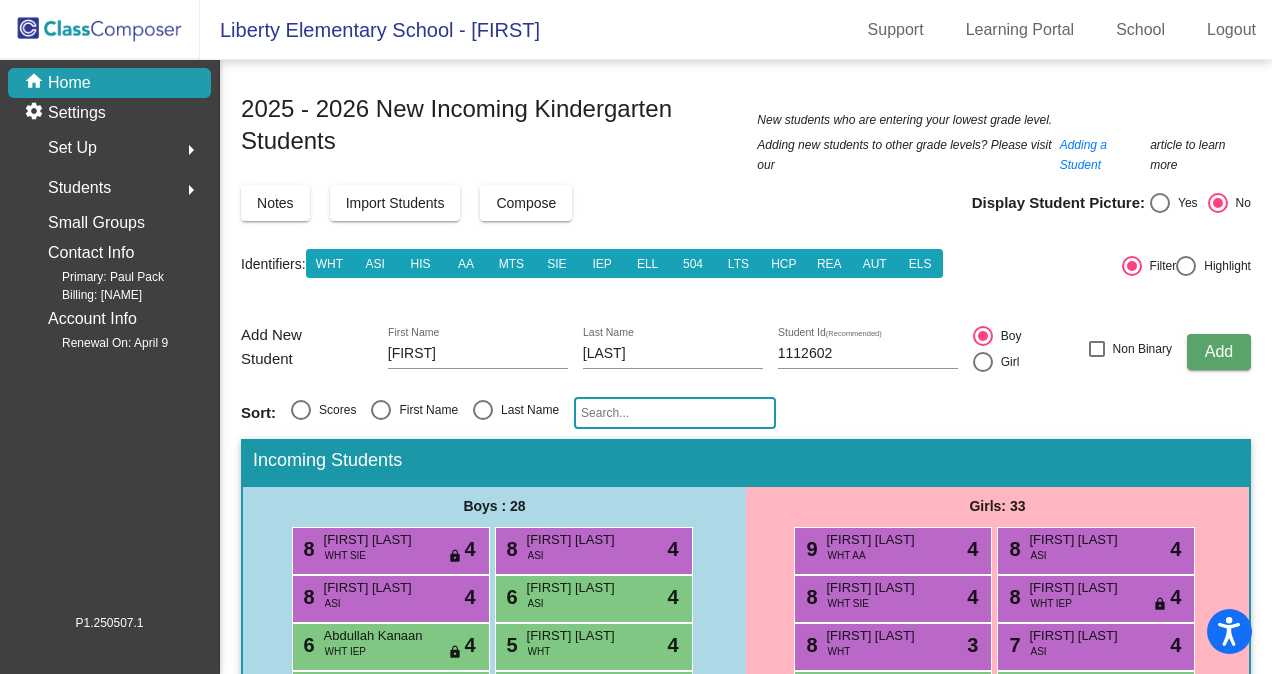 type 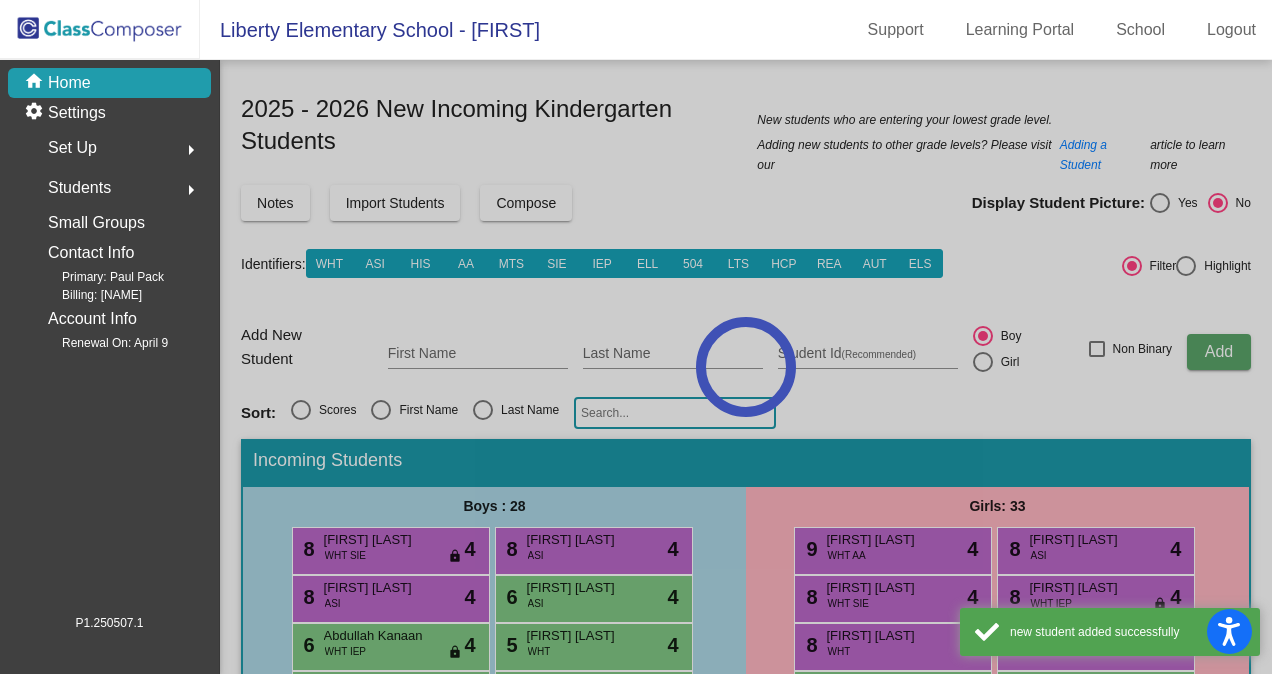 click 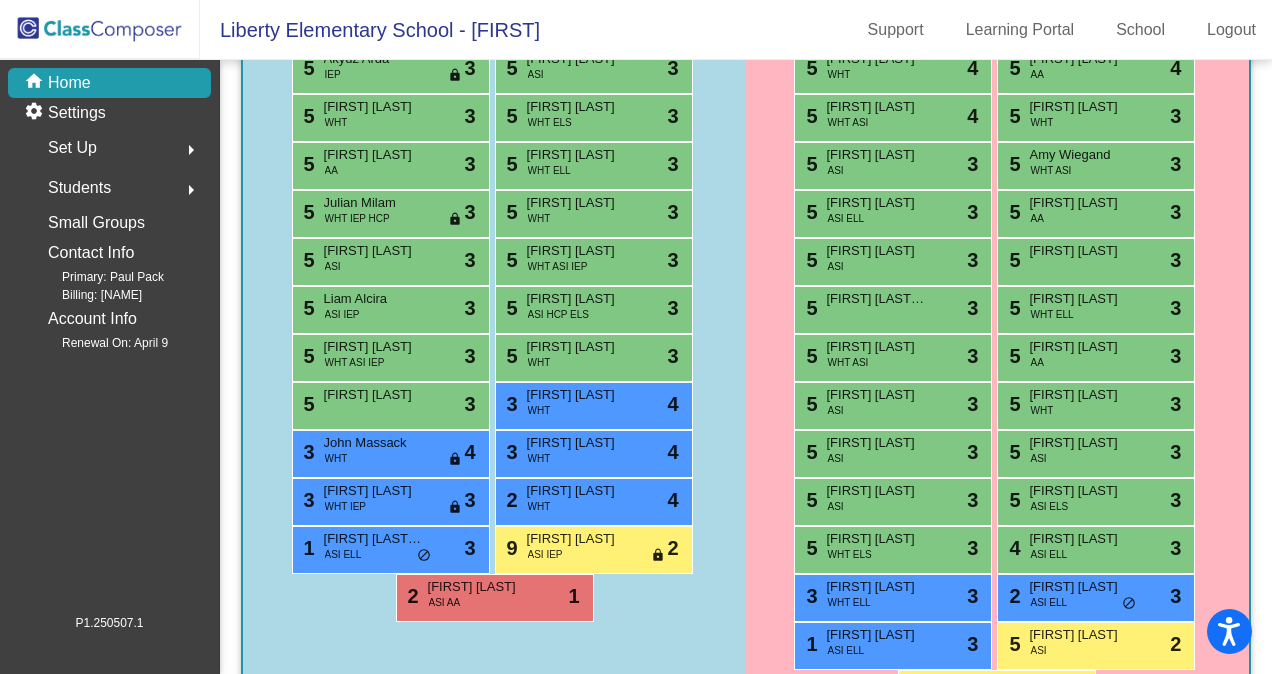 scroll, scrollTop: 630, scrollLeft: 0, axis: vertical 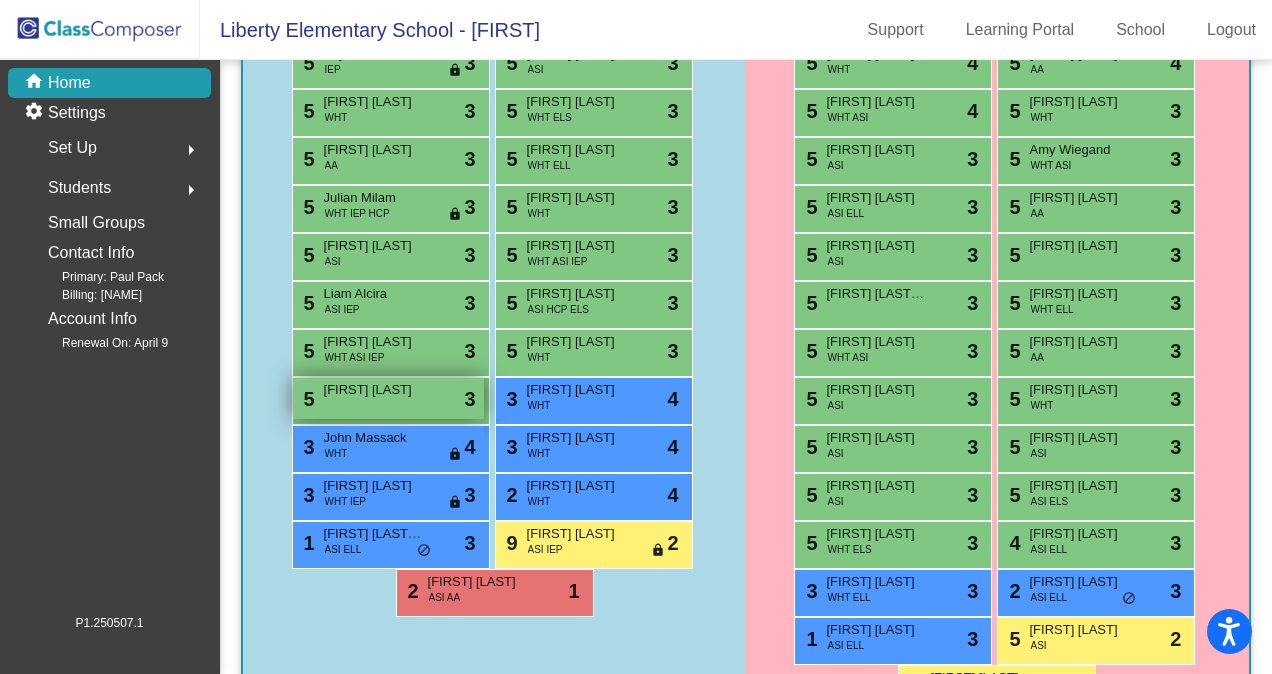 click on "5 [NAME] lock do_not_disturb_alt 3" at bounding box center (388, 398) 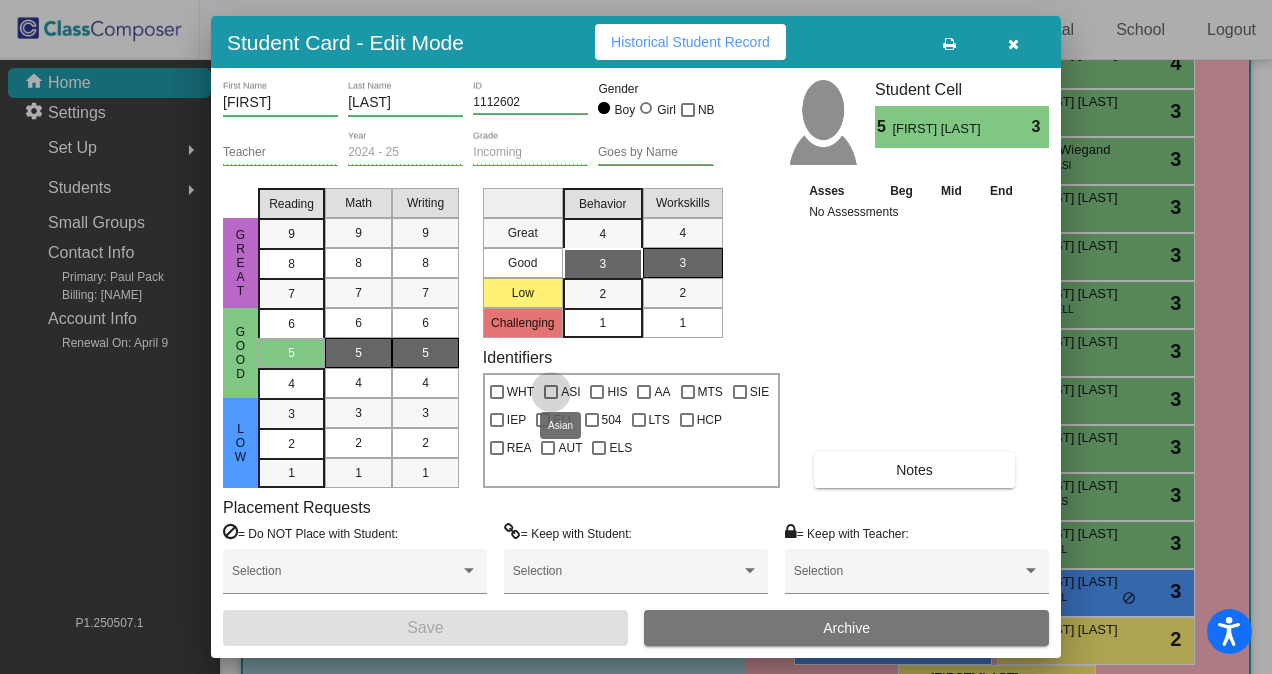 click at bounding box center [551, 392] 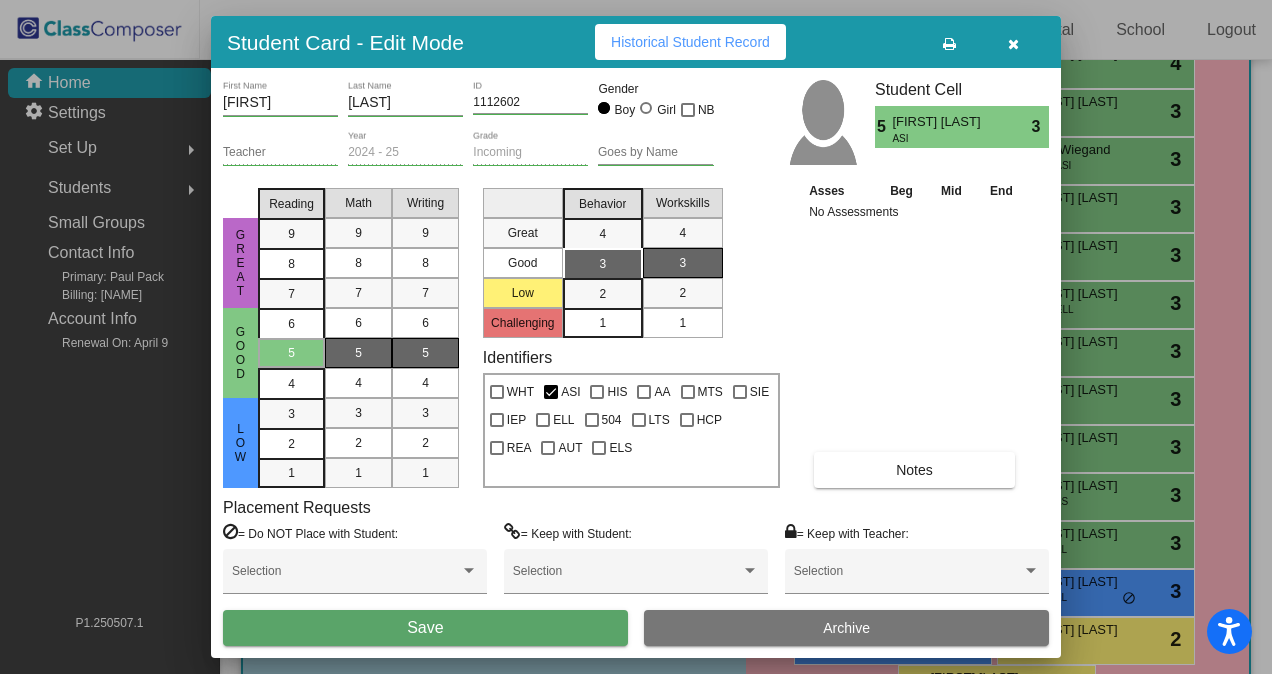 click on "Save" at bounding box center [425, 628] 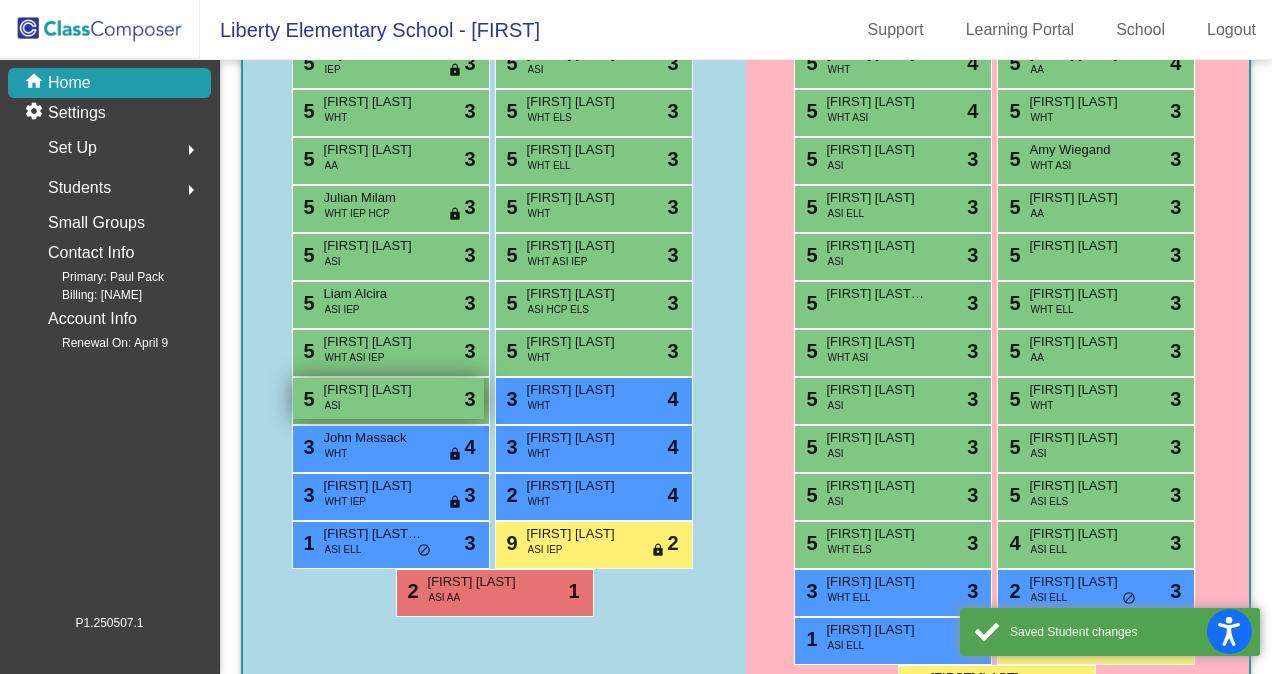 click on "[NUMBER] [FIRST] [LAST] ASI lock do_not_disturb_alt [NUMBER]" at bounding box center (388, 398) 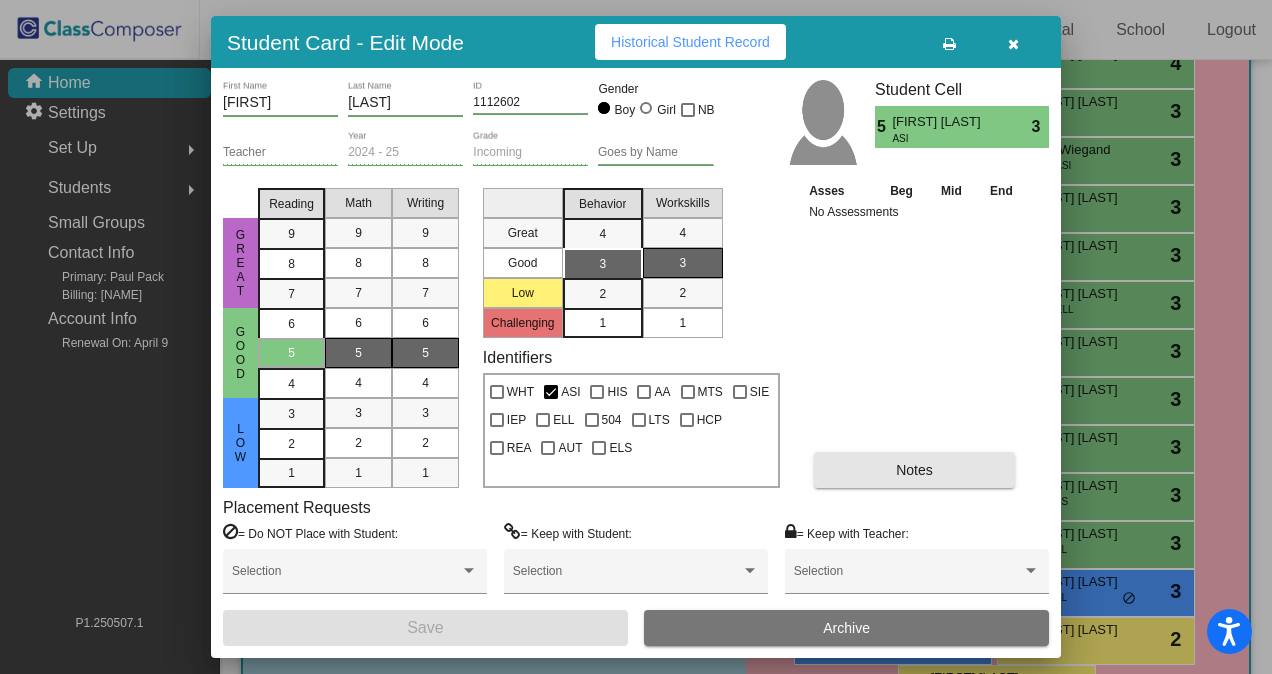 click on "Notes" at bounding box center (914, 470) 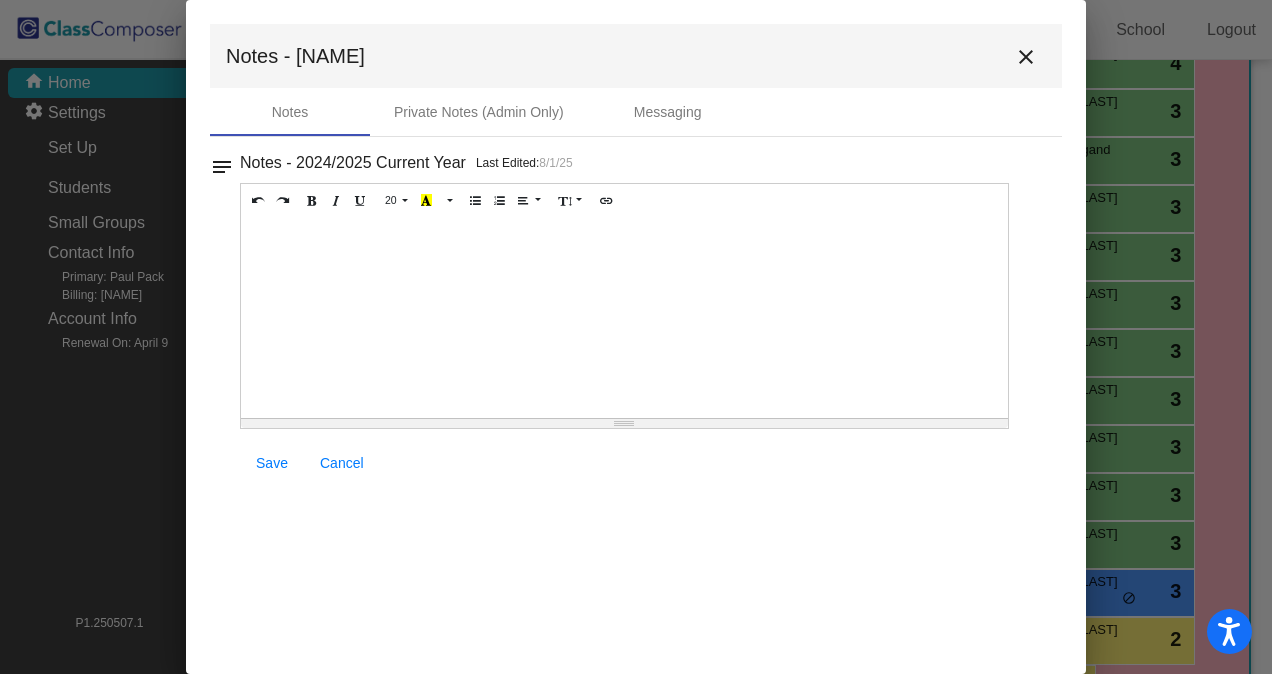 click at bounding box center (624, 318) 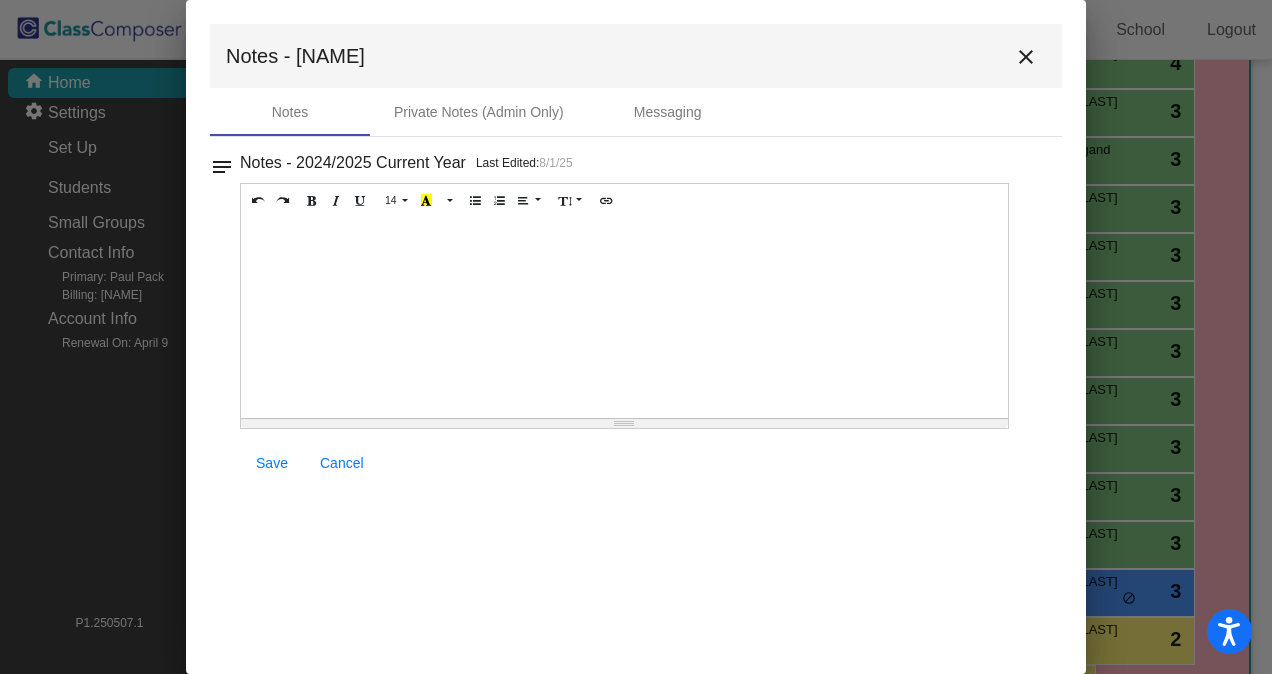 type 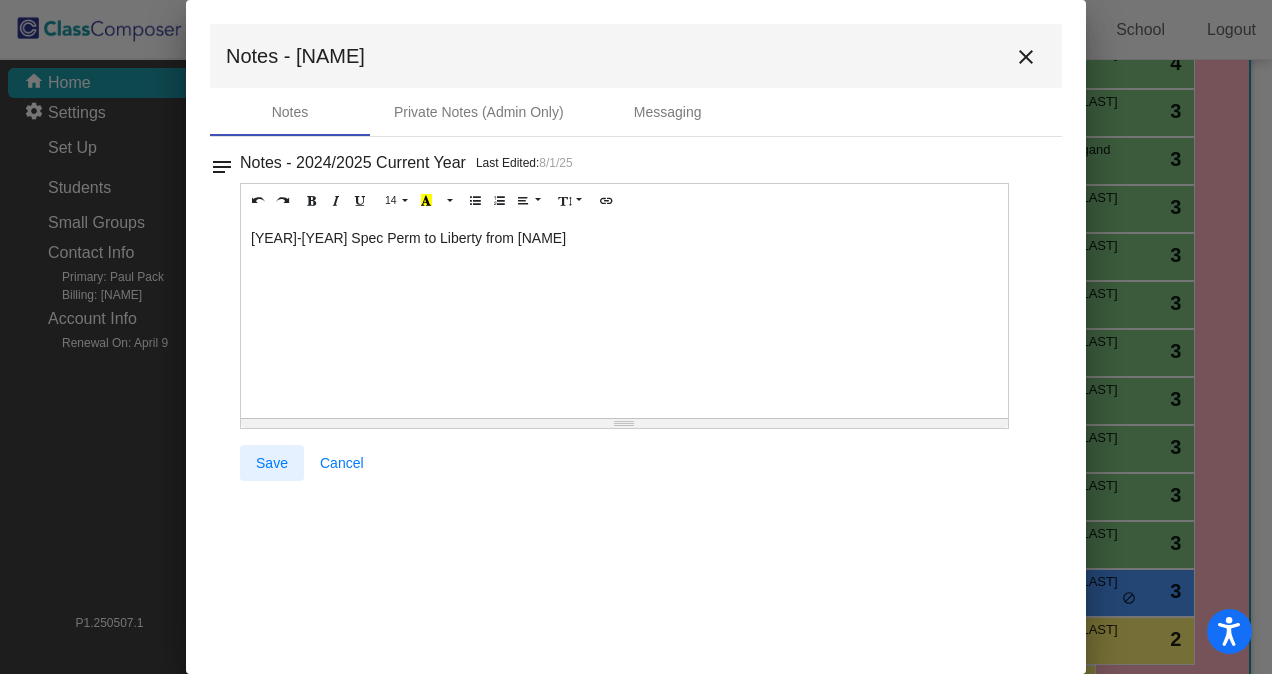 click on "Save" at bounding box center [272, 463] 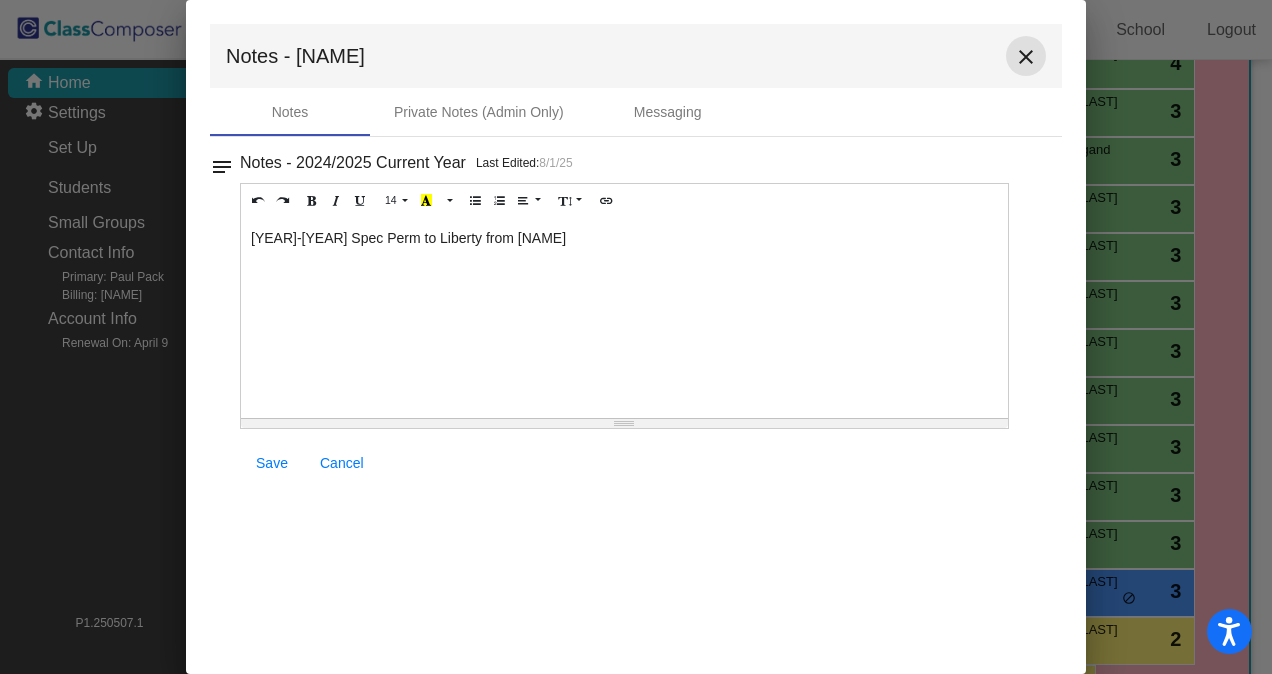 click on "close" at bounding box center (1026, 57) 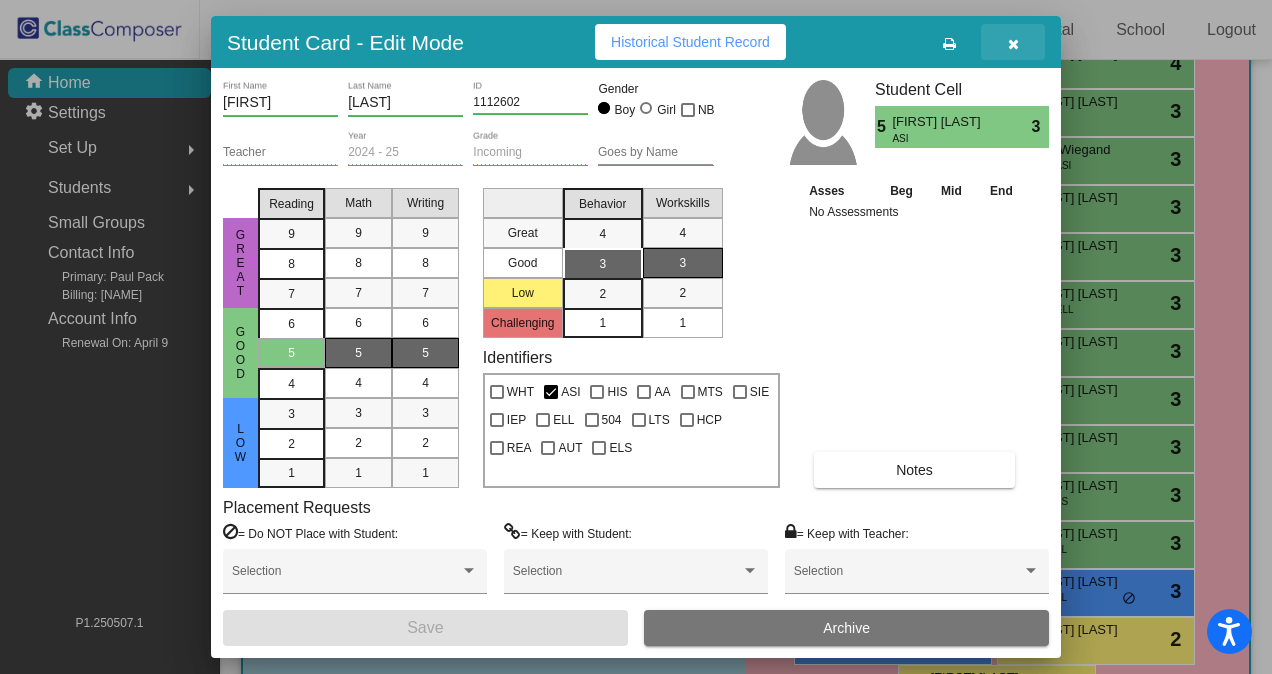 click at bounding box center (1013, 44) 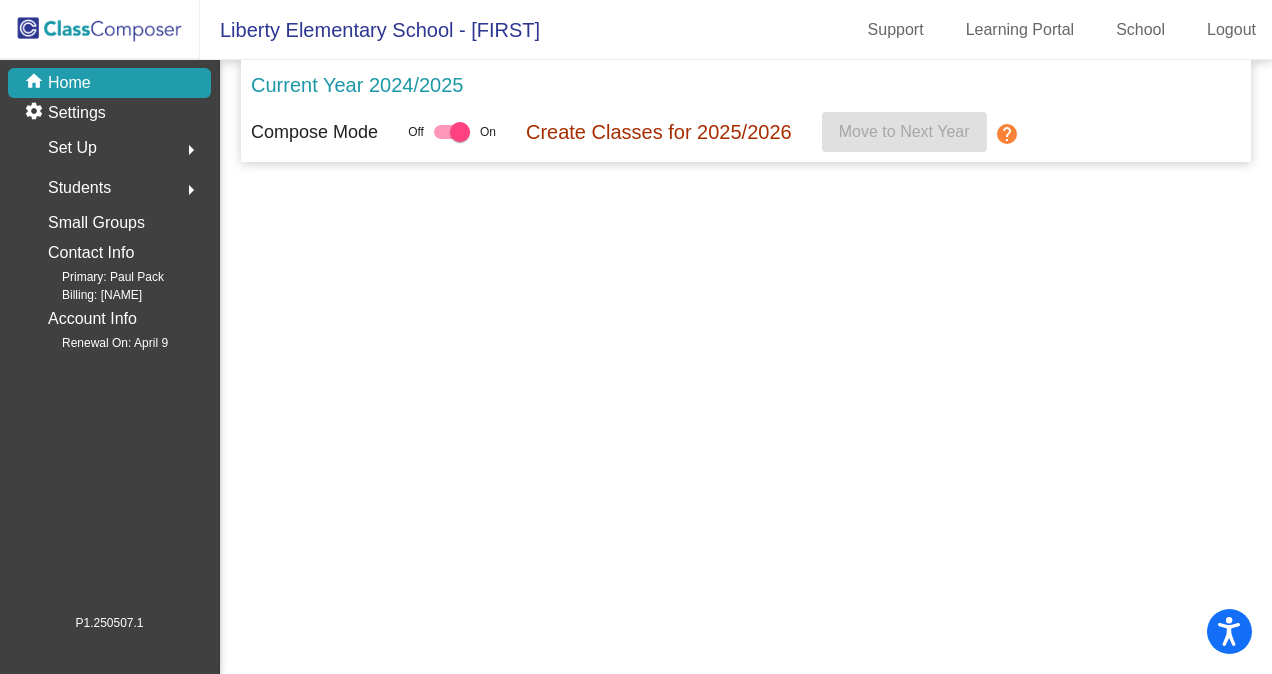scroll, scrollTop: 0, scrollLeft: 0, axis: both 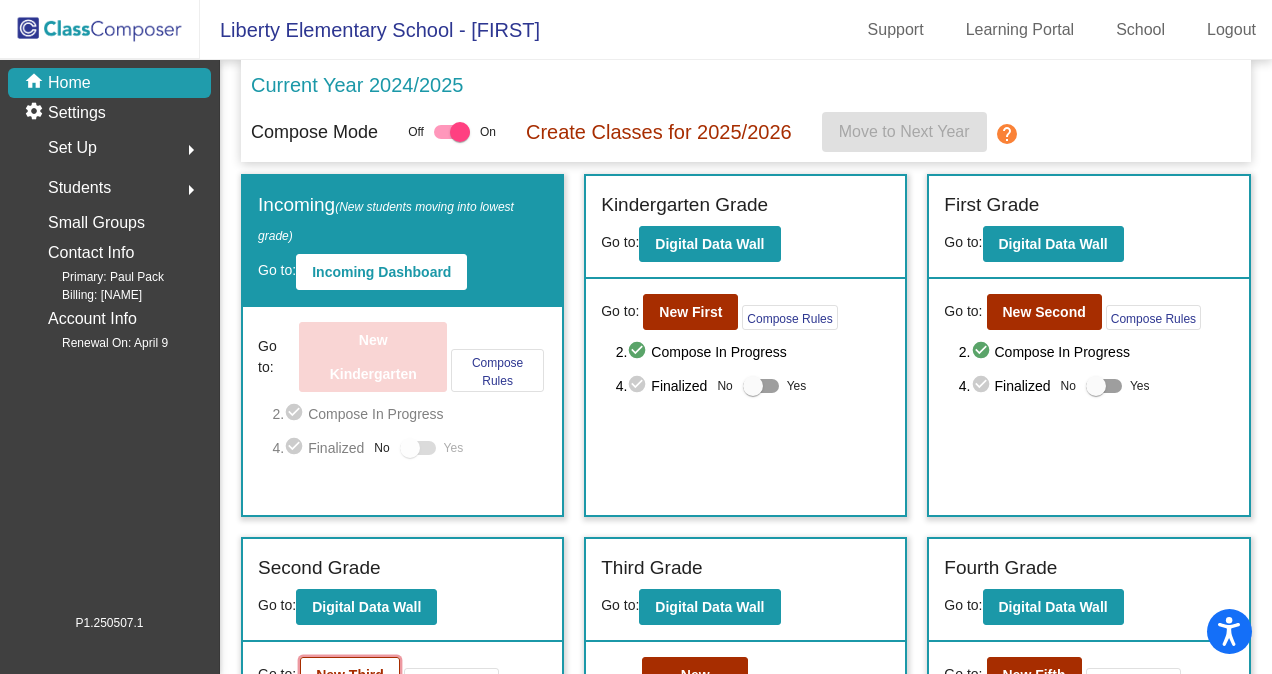 click on "New Third" 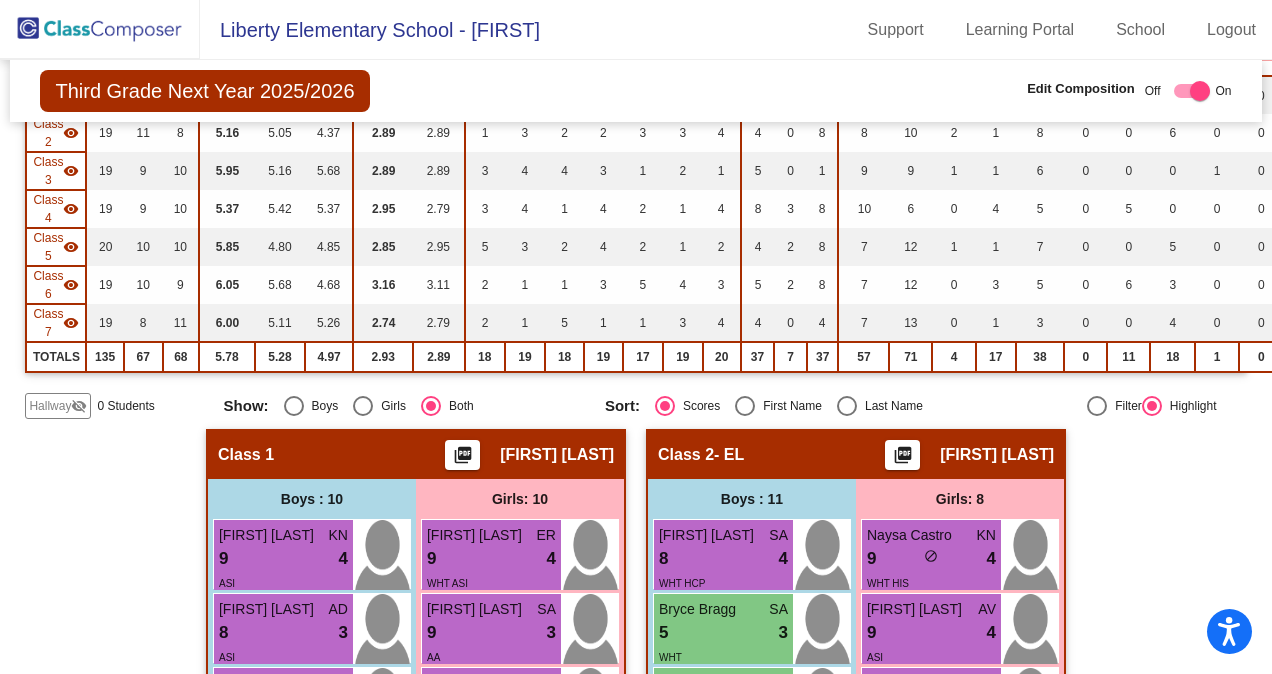 scroll, scrollTop: 307, scrollLeft: 0, axis: vertical 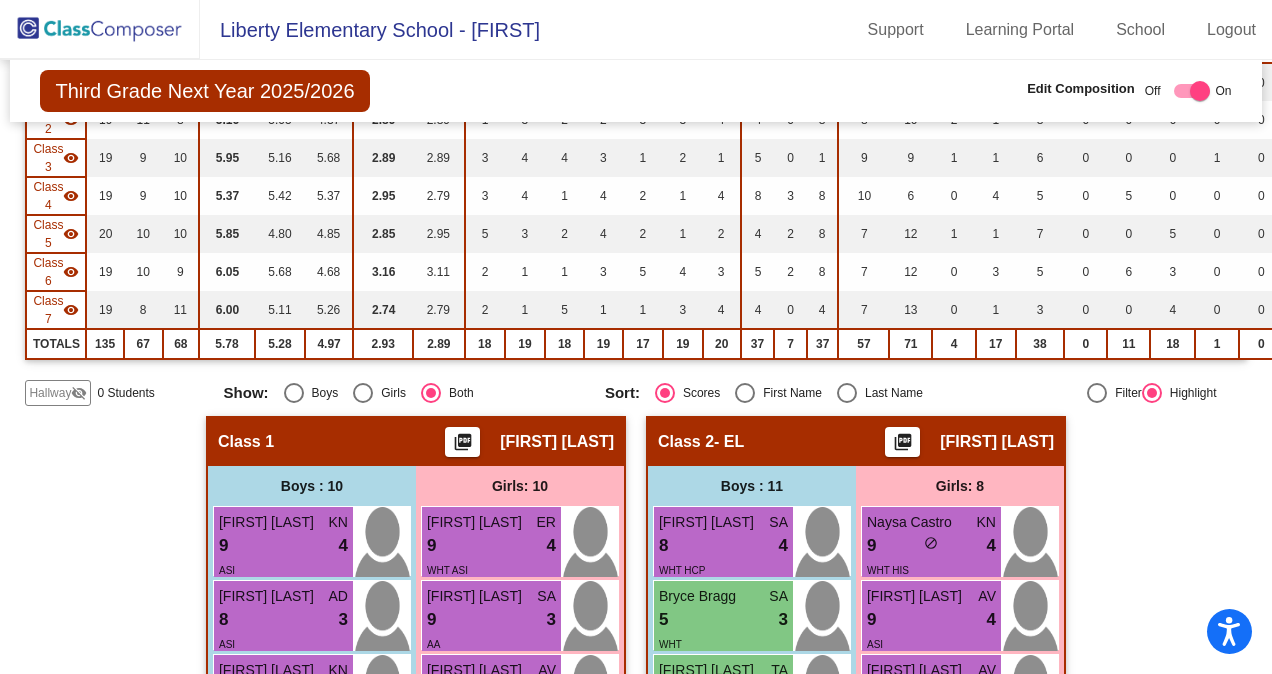 click on "Hallway" 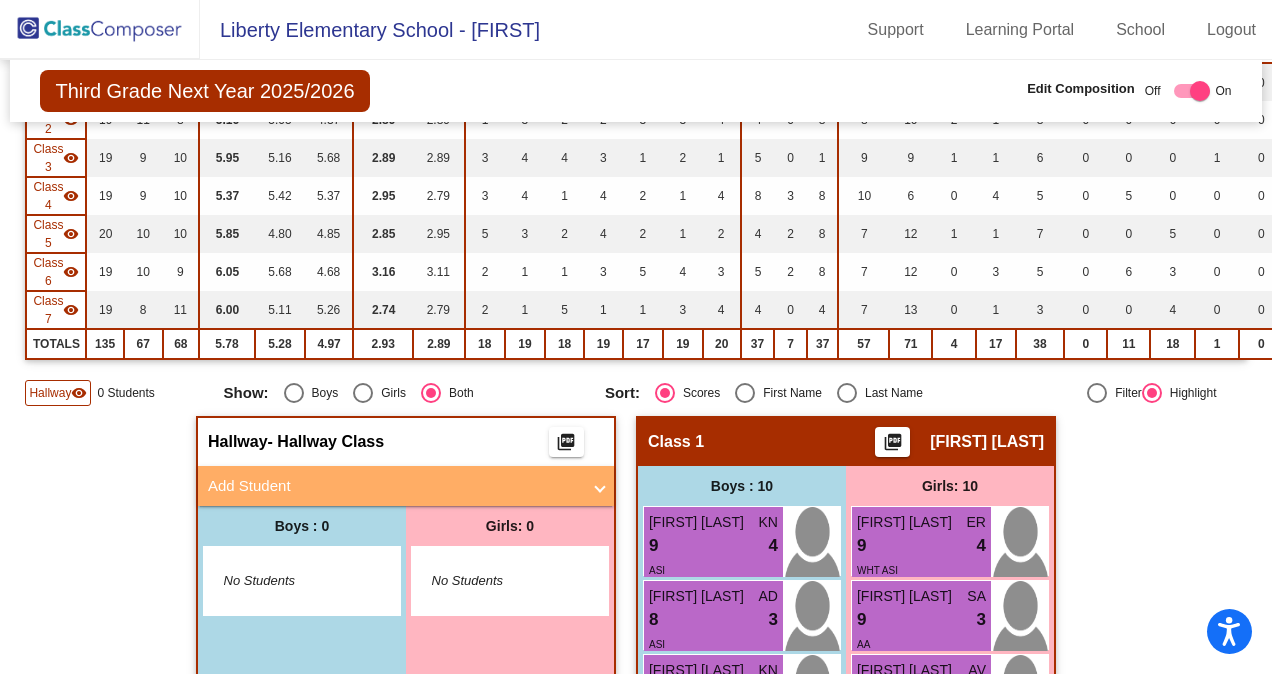 click on "Add Student" at bounding box center (394, 486) 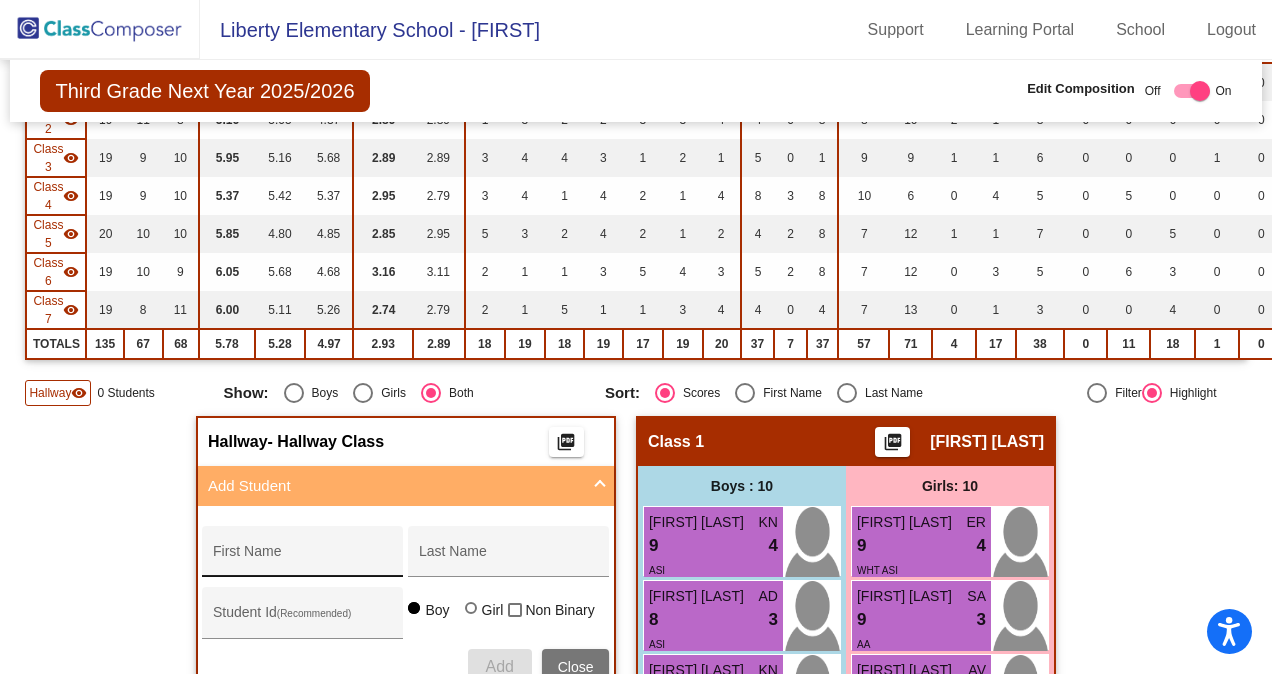 click on "First Name" at bounding box center [303, 559] 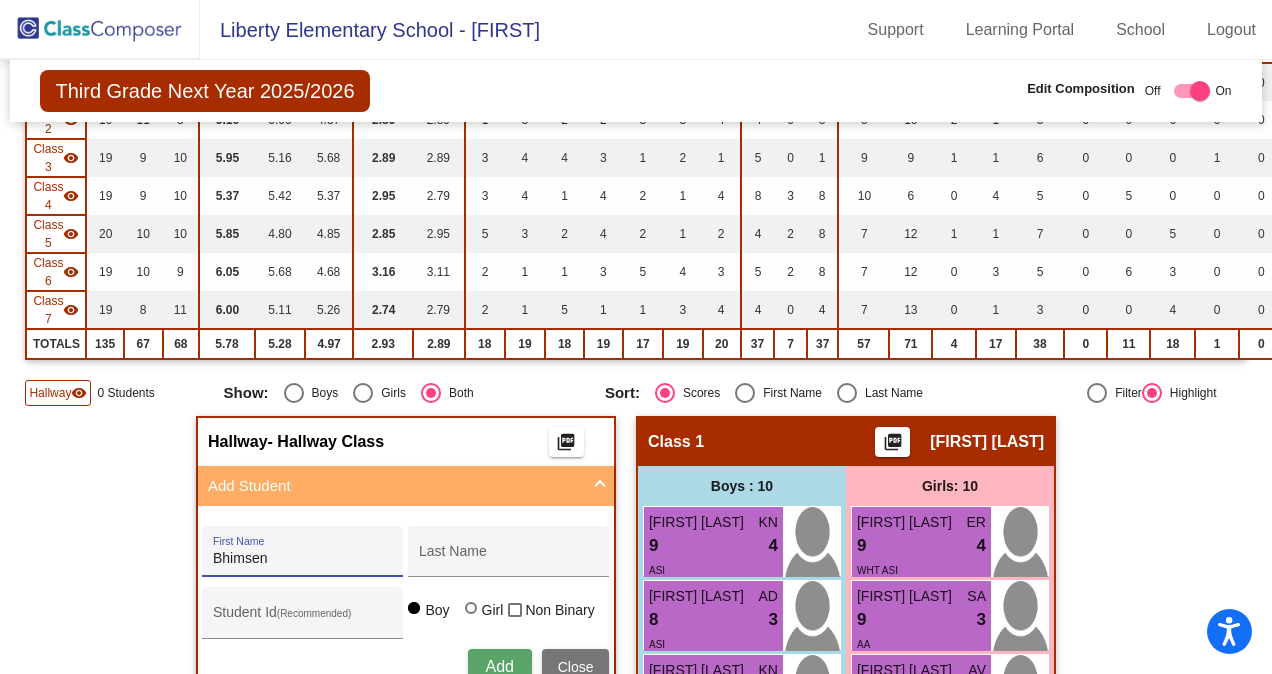 type on "Bhimsen" 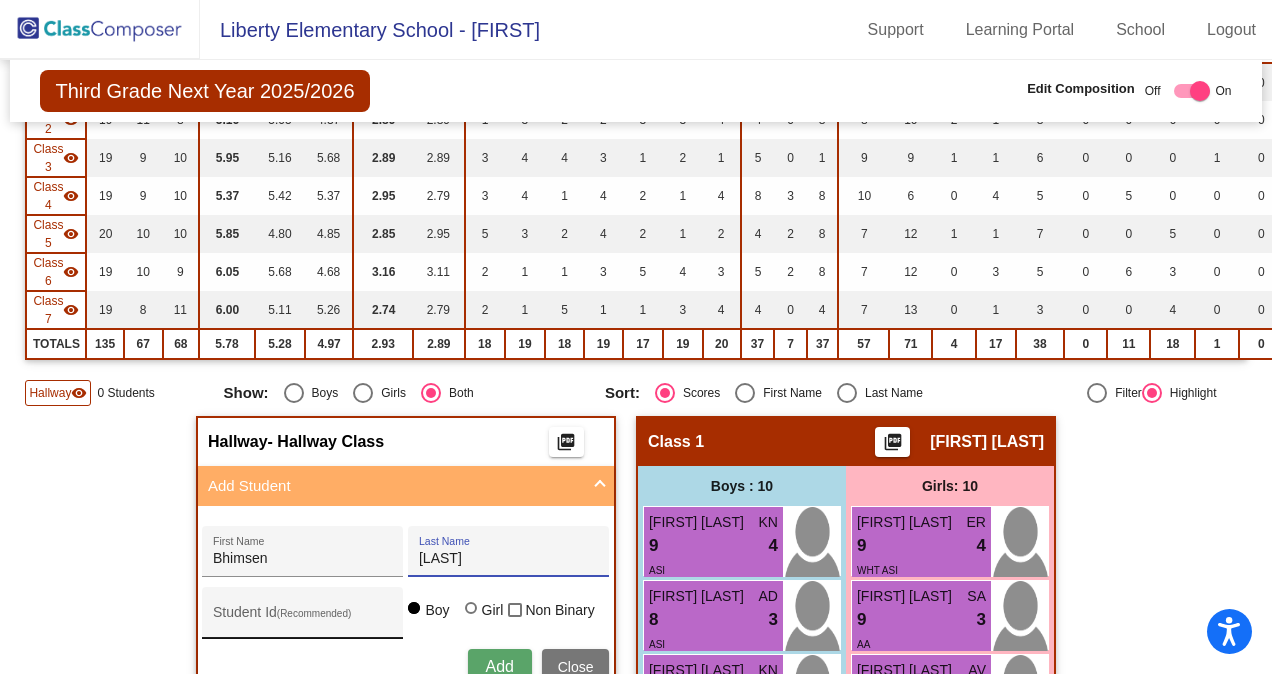 type on "[LAST]" 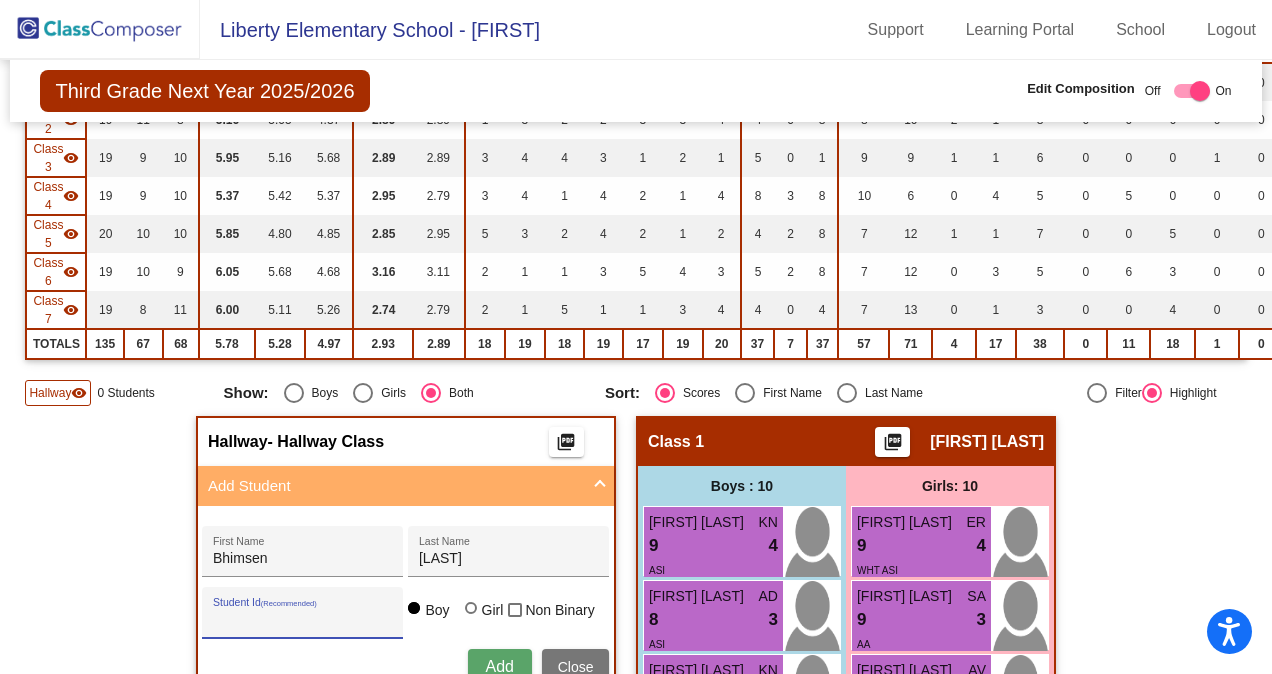 click on "Student Id  (Recommended)" at bounding box center (303, 620) 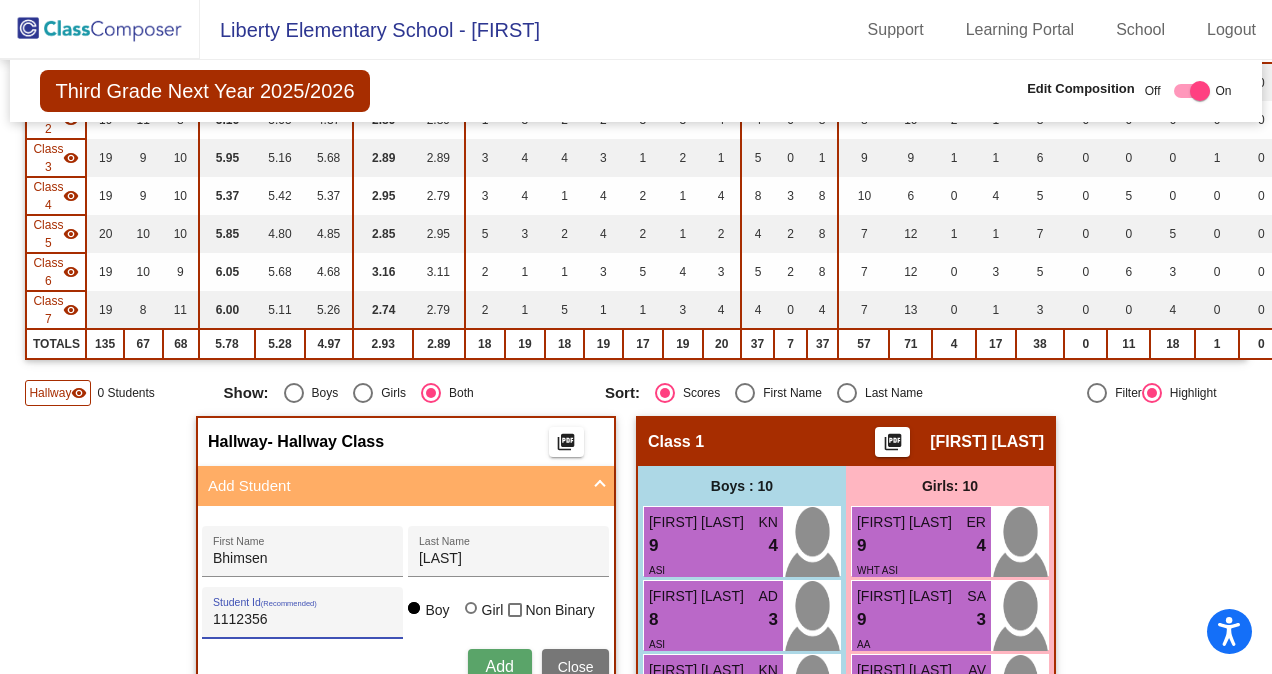 type on "1112356" 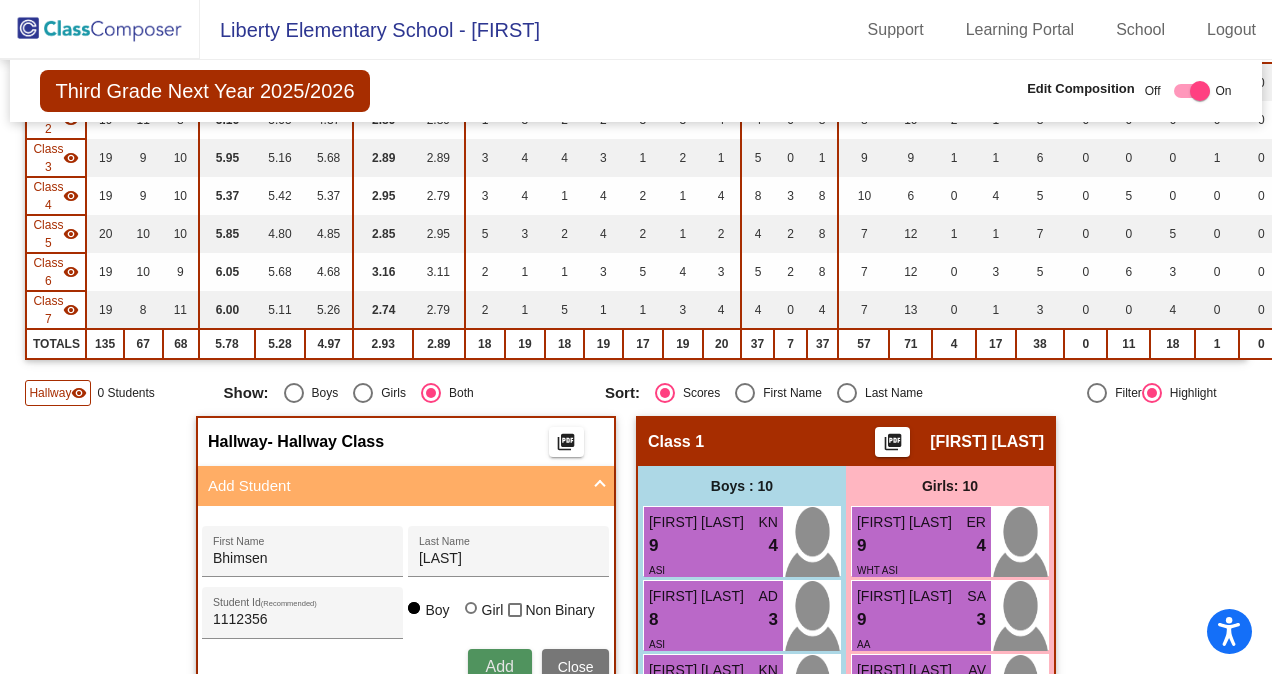 click on "Add" at bounding box center [499, 666] 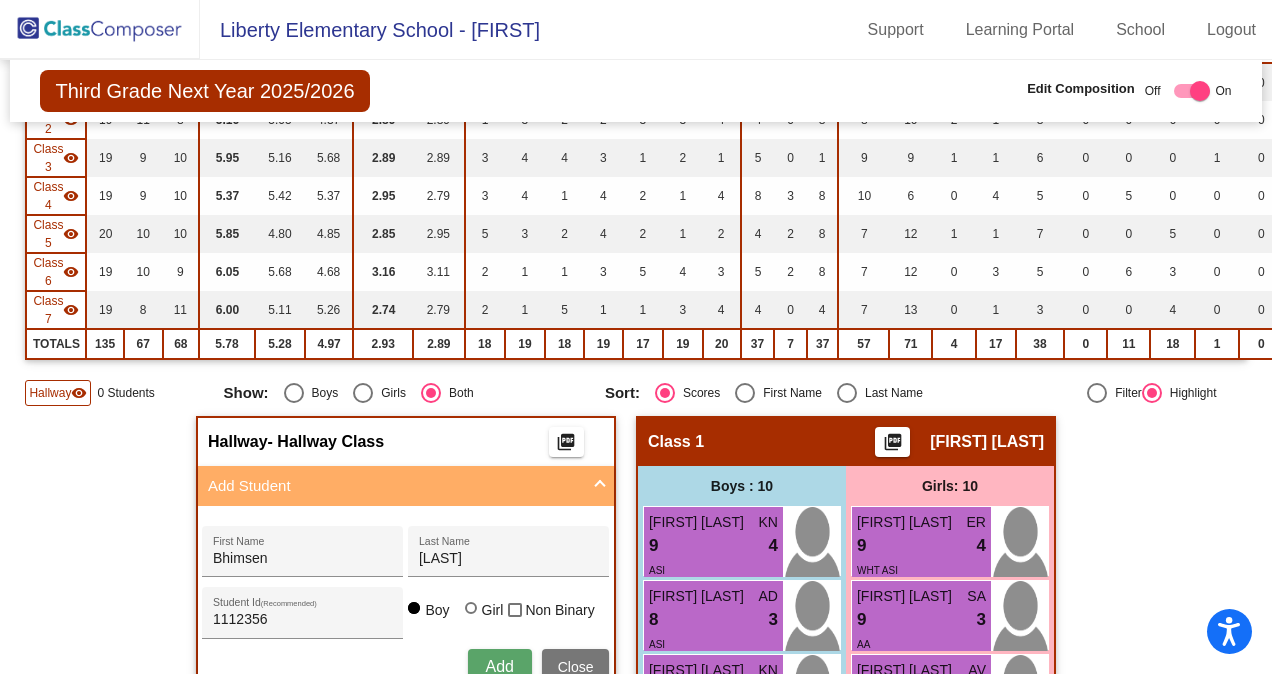 type 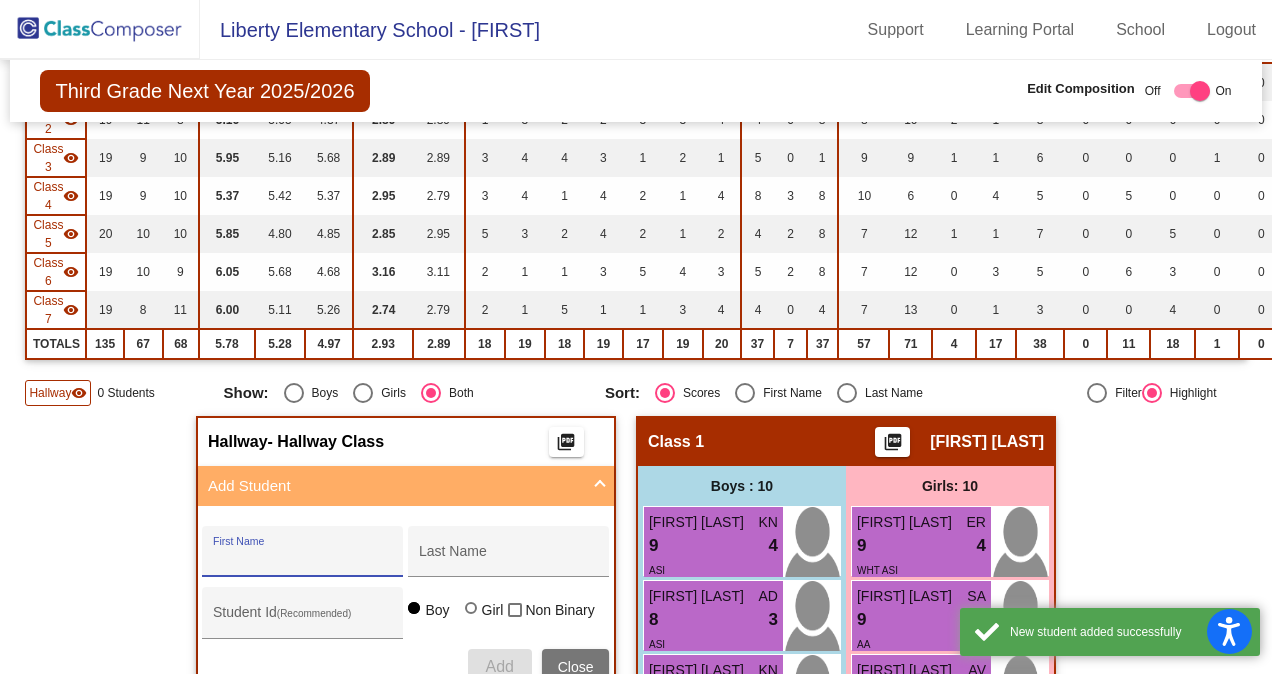 click on "Close" at bounding box center (576, 667) 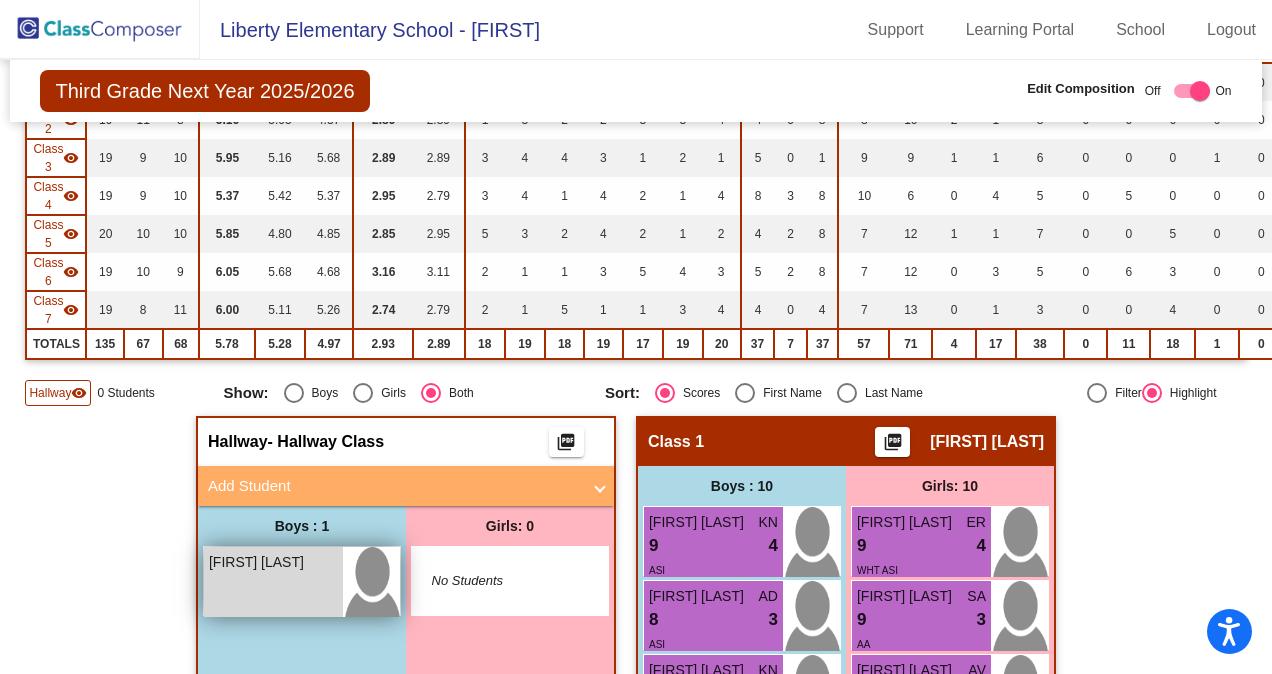 click on "[FIRST] [LAST]" at bounding box center (259, 562) 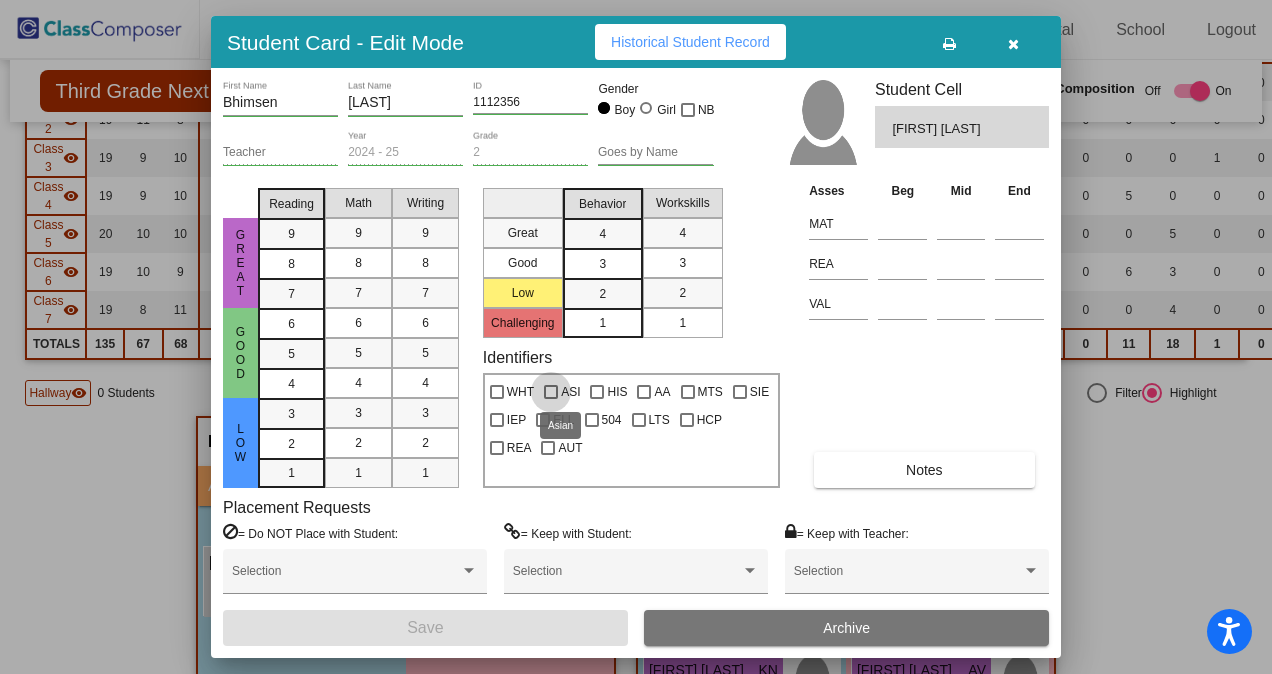 click at bounding box center [551, 392] 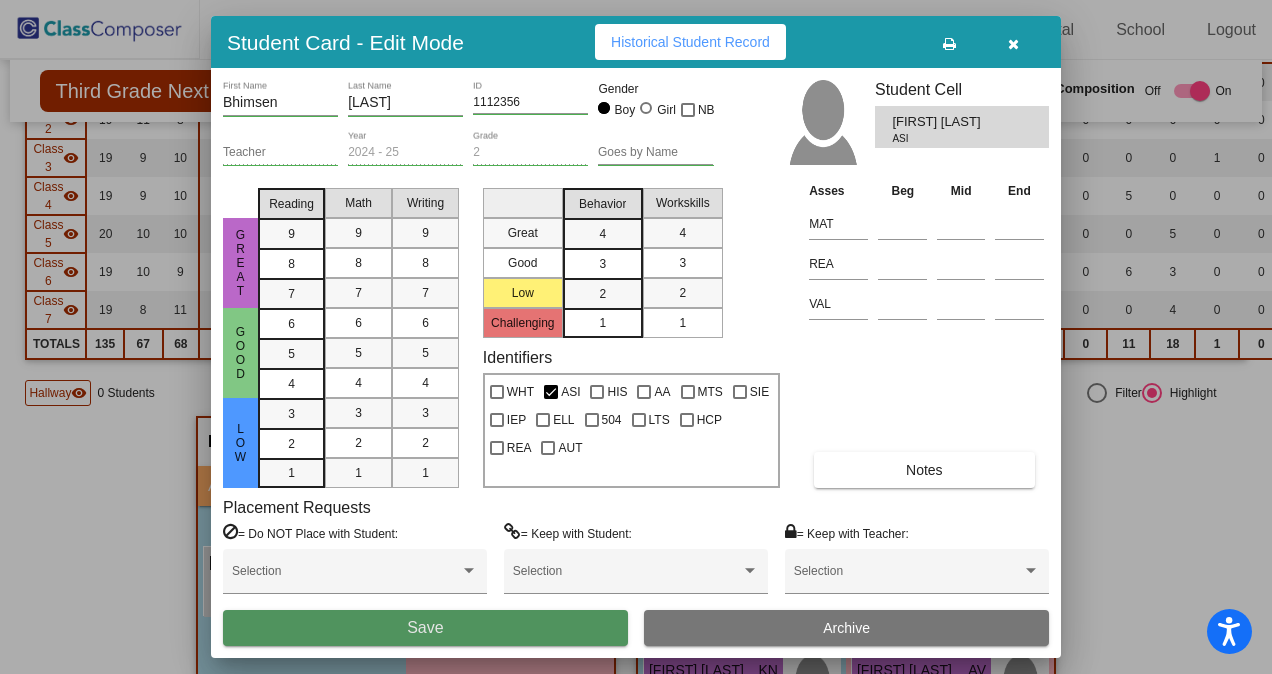 click on "Save" at bounding box center (425, 627) 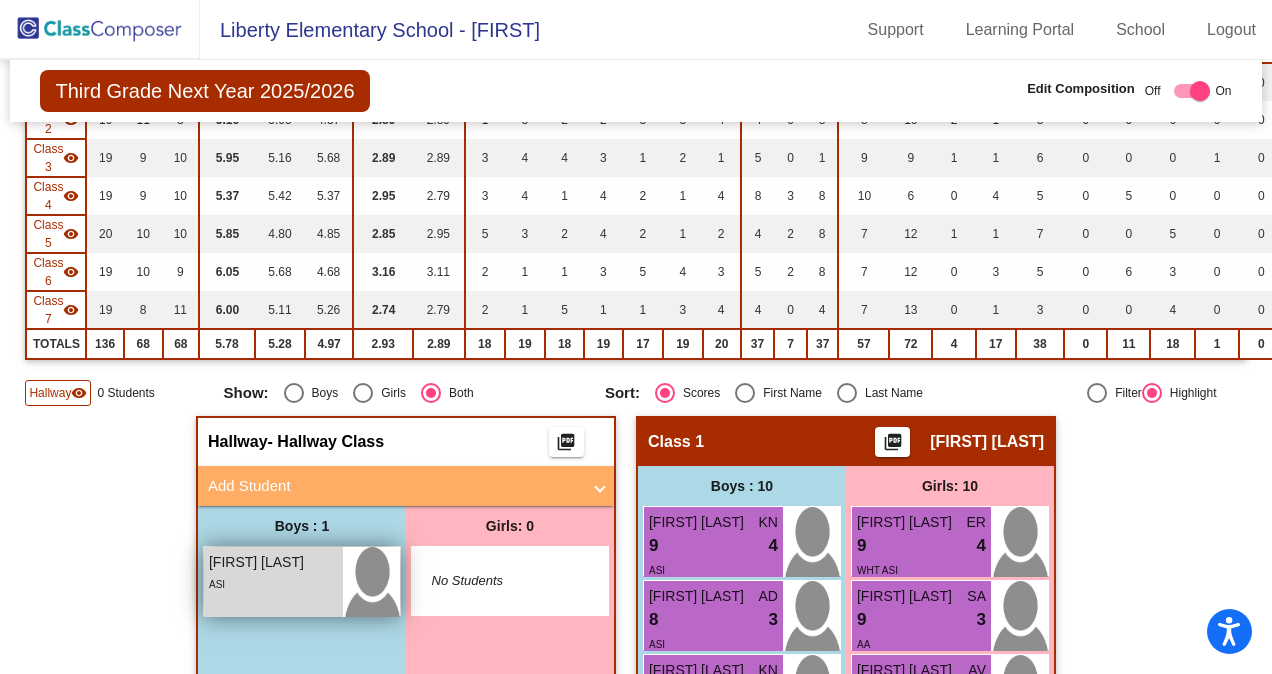 click on "ASI" at bounding box center (273, 583) 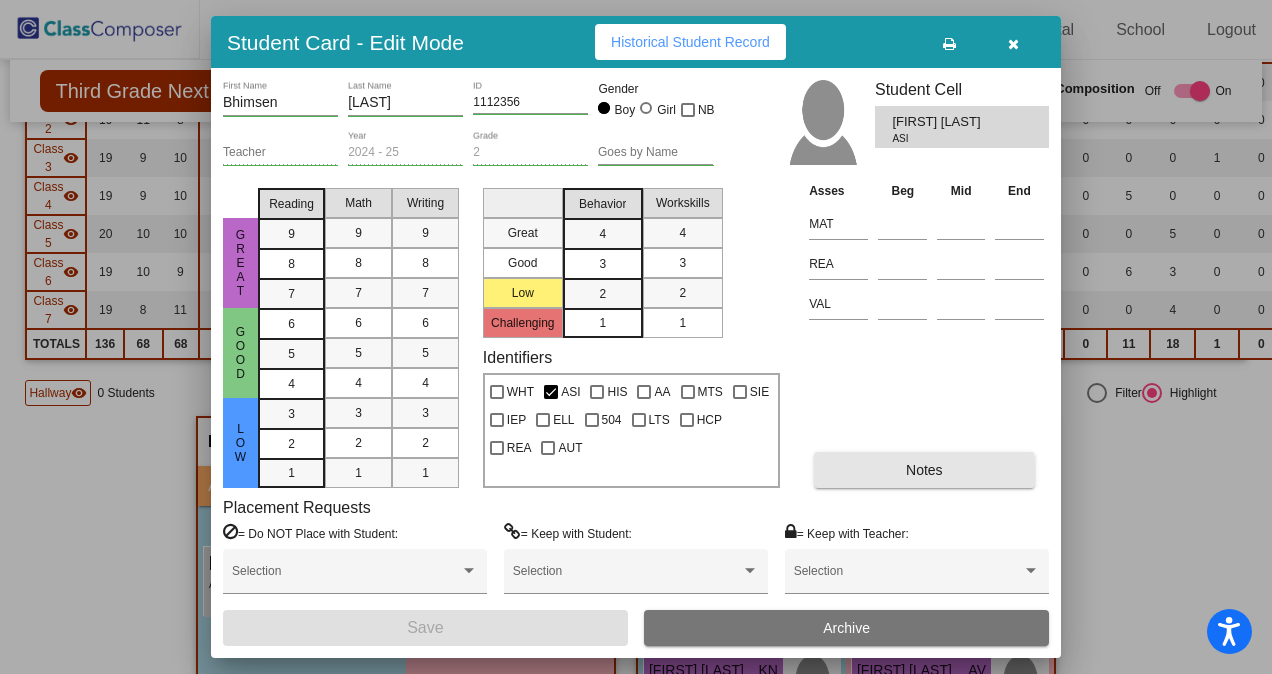 click on "Notes" at bounding box center (924, 470) 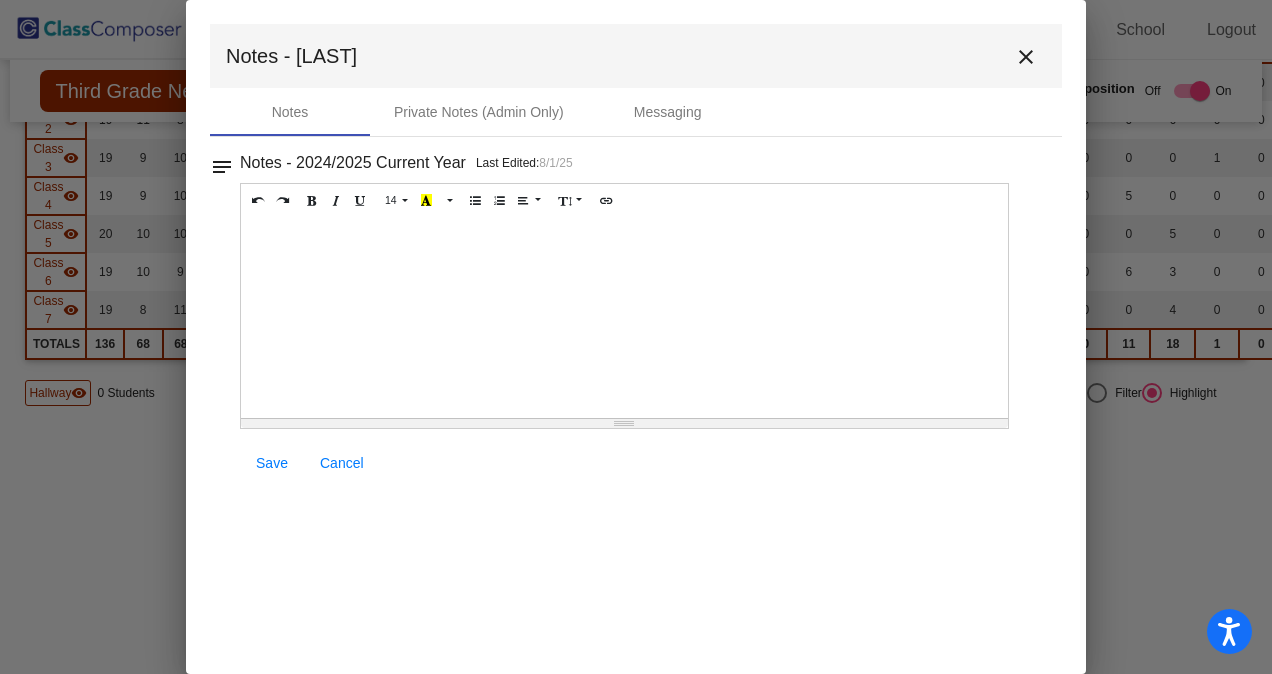 click at bounding box center [624, 318] 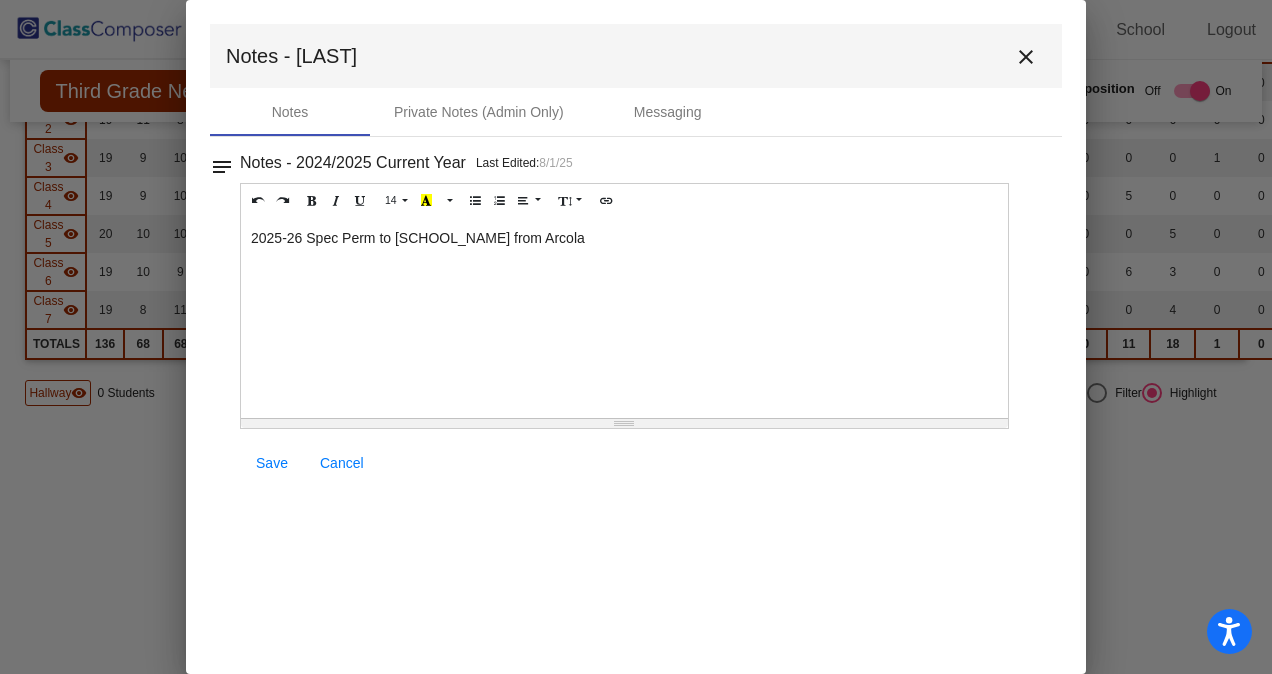 click on "2025-26 Spec Perm to [SCHOOL_NAME] from Arcola" at bounding box center [624, 318] 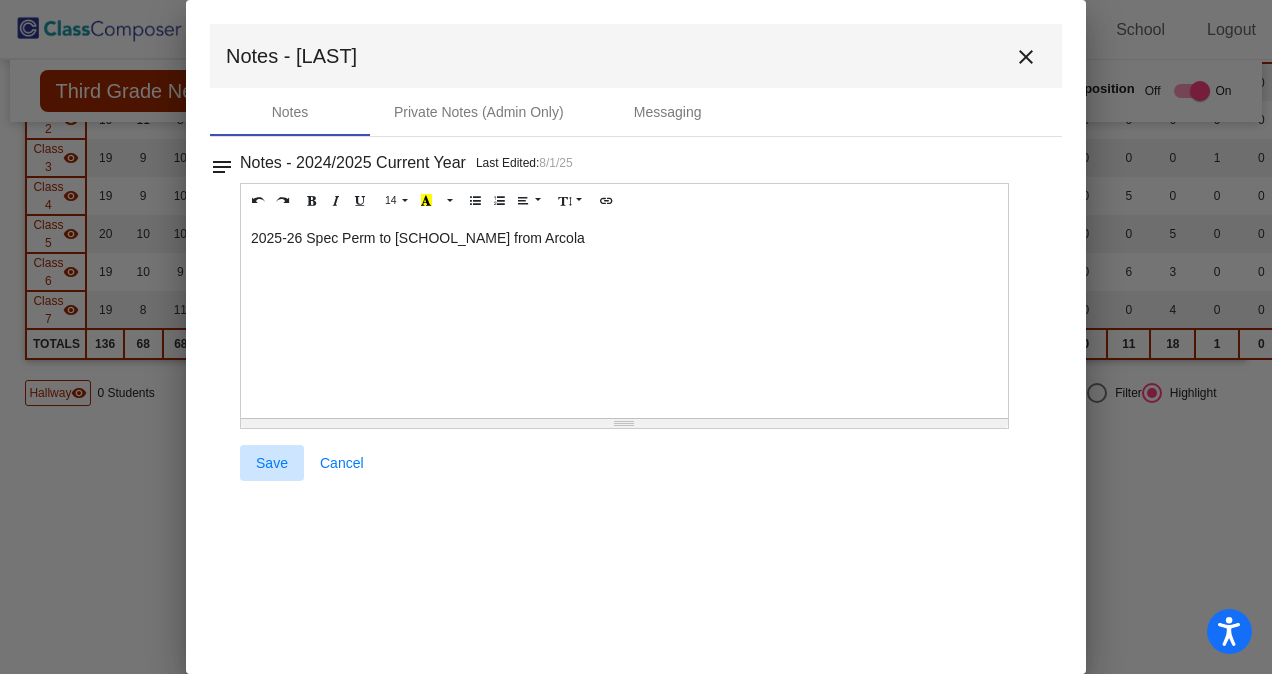click on "Save" at bounding box center [272, 463] 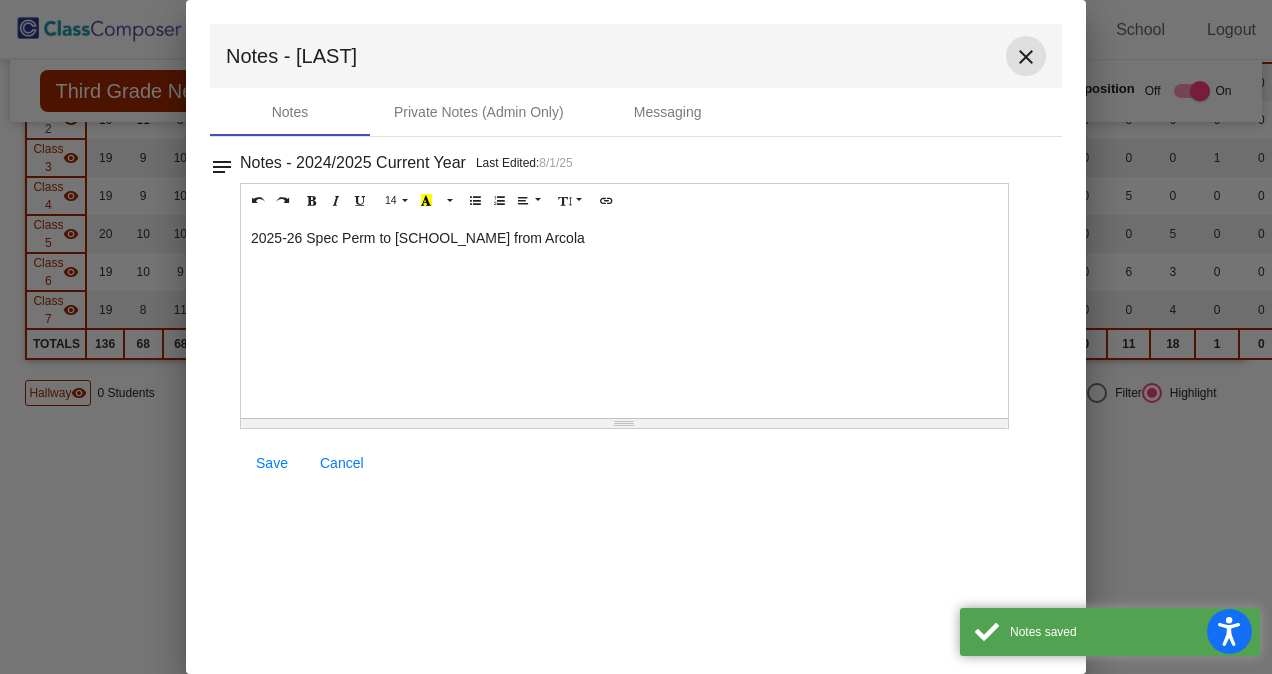 click on "close" at bounding box center [1026, 57] 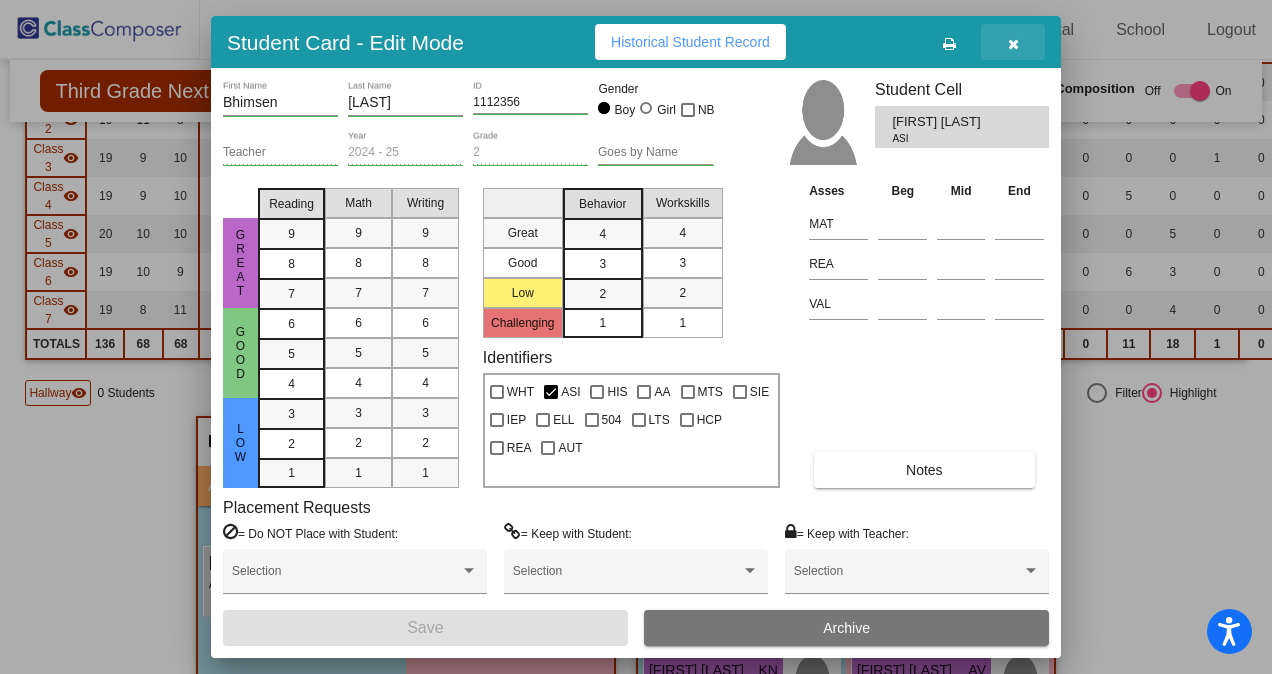 click at bounding box center (1013, 44) 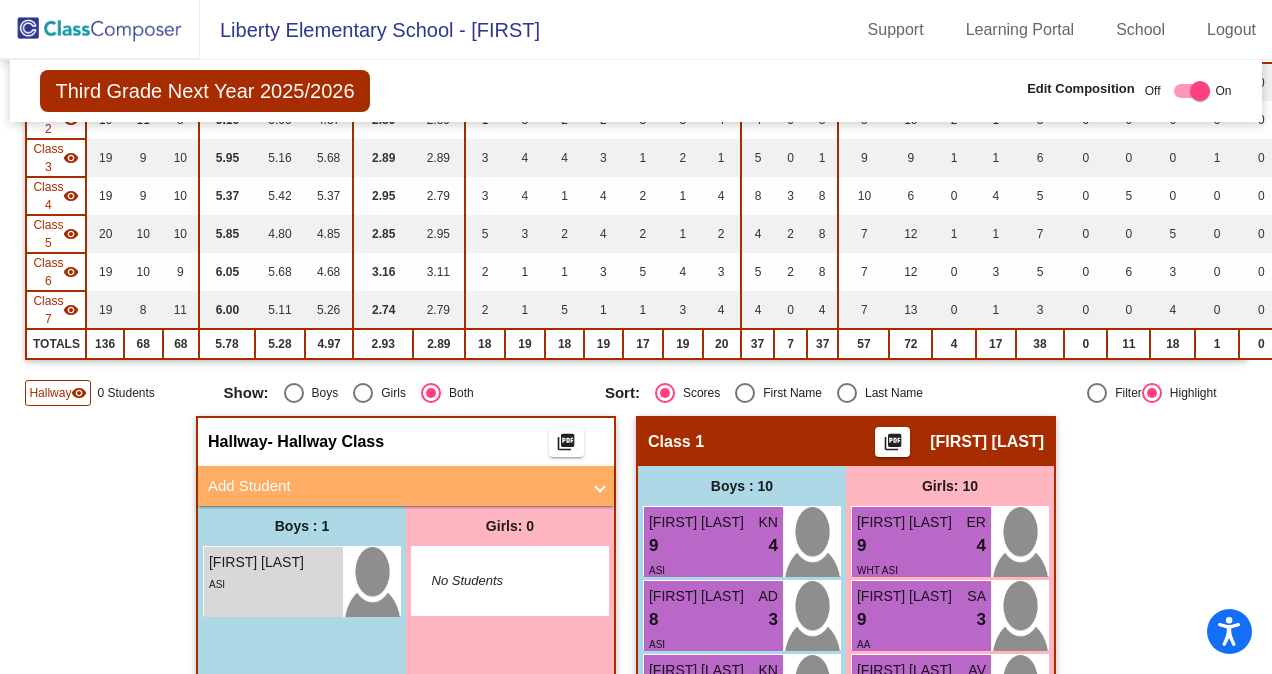 scroll, scrollTop: 0, scrollLeft: 0, axis: both 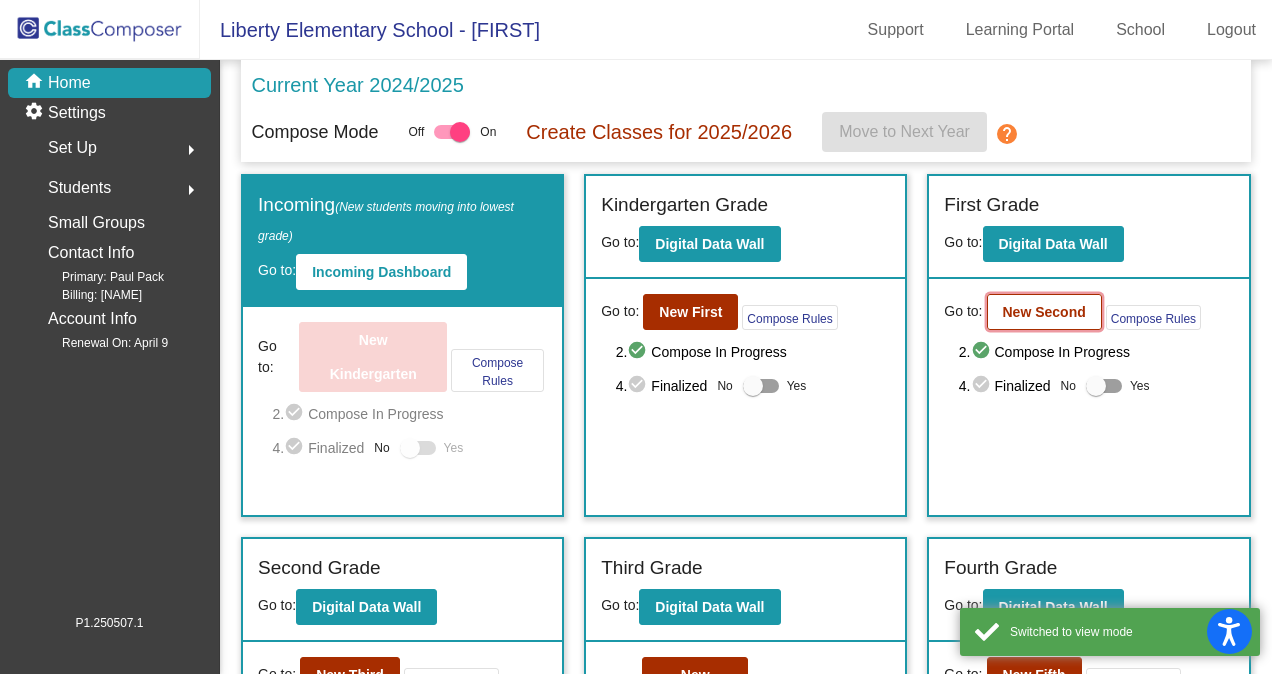 click on "New Second" 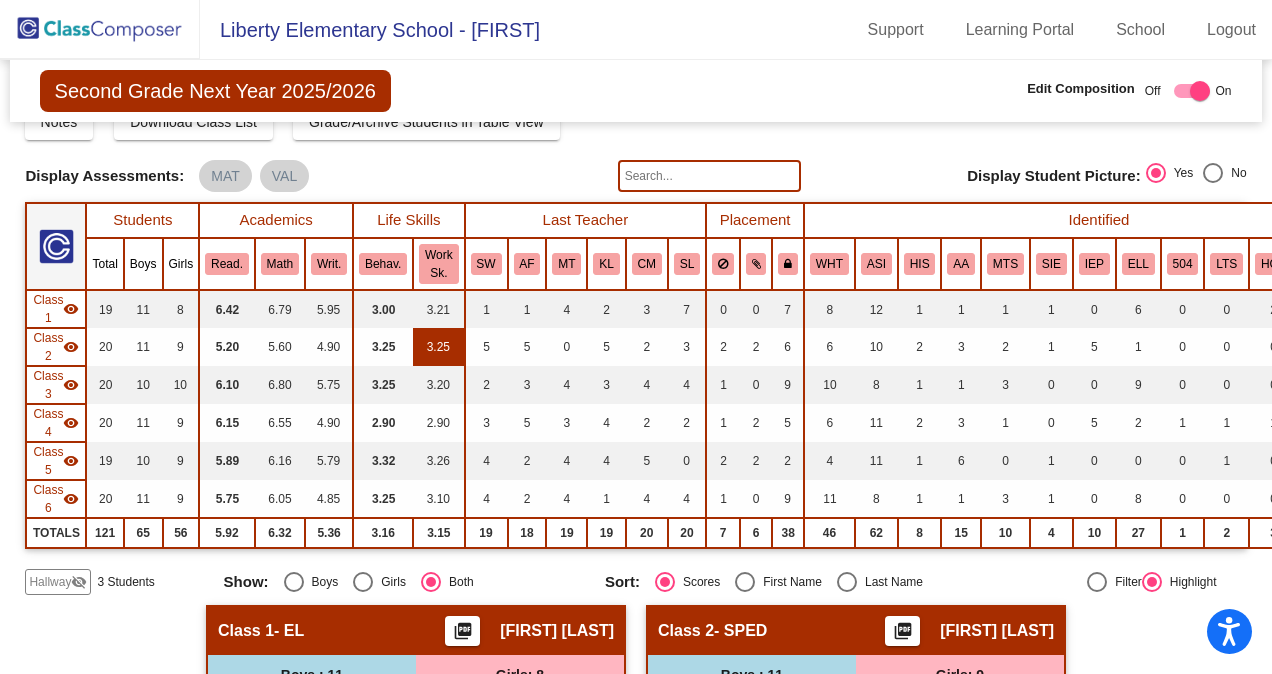 scroll, scrollTop: 150, scrollLeft: 0, axis: vertical 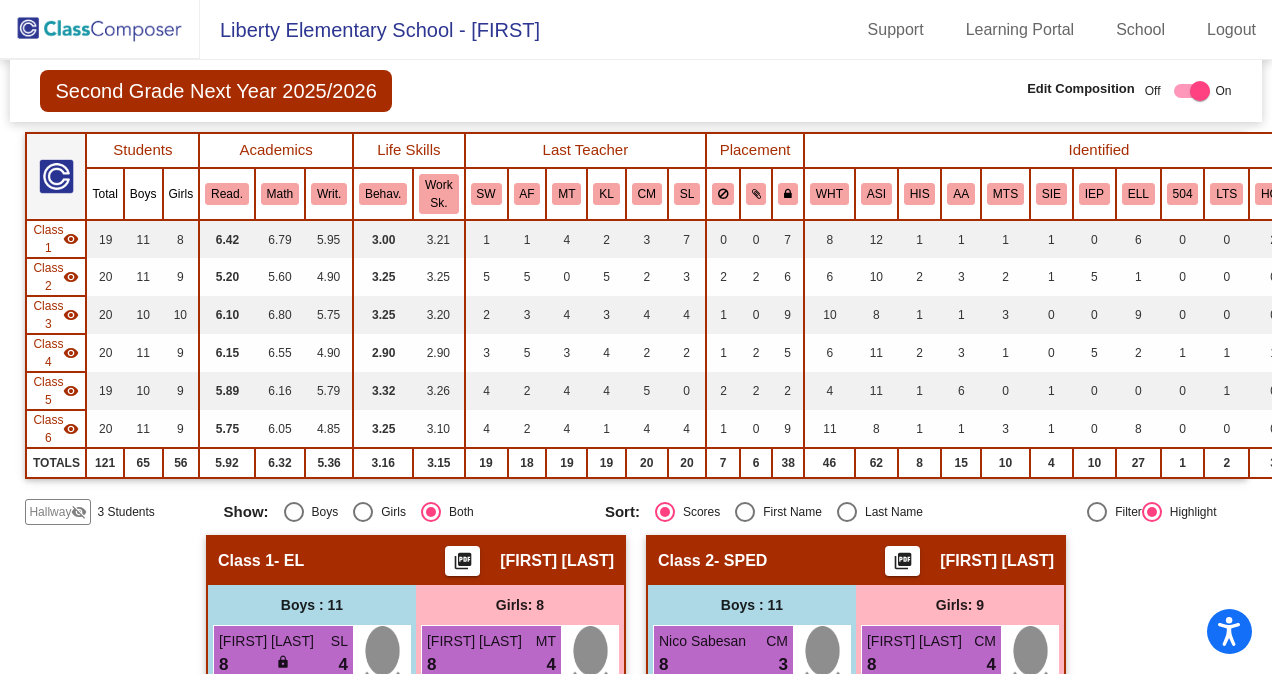 click on "Hallway" 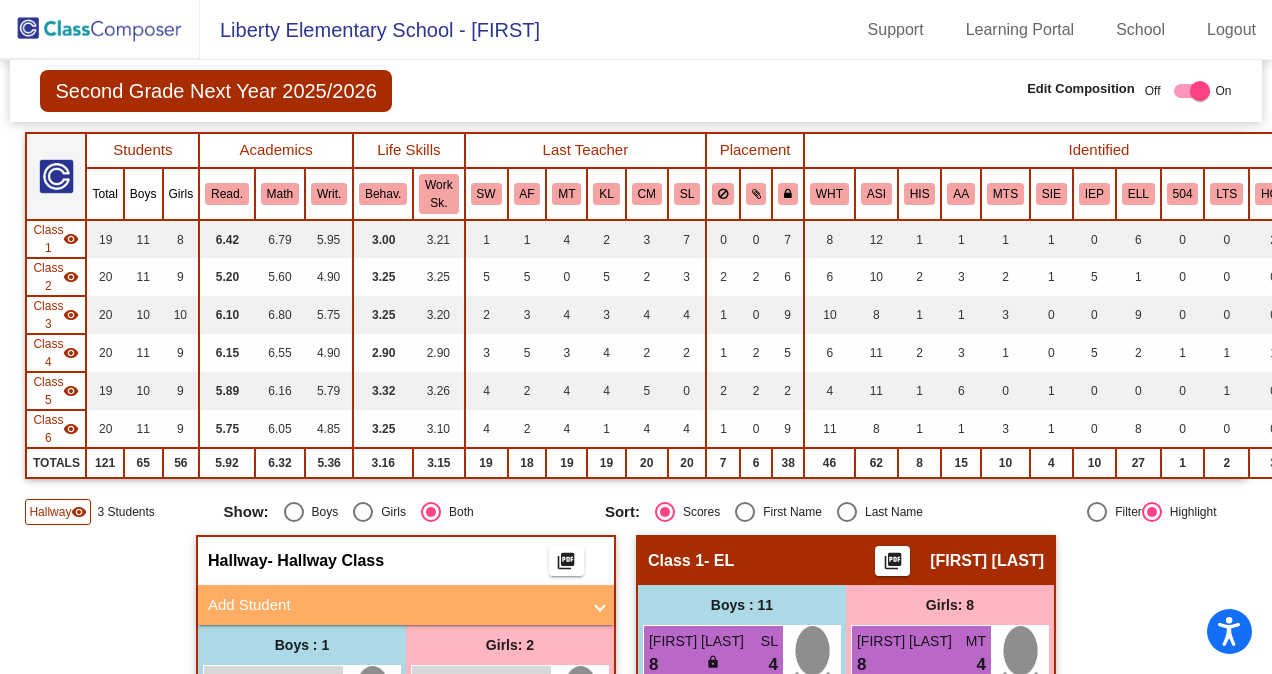 click on "Add Student" at bounding box center (394, 605) 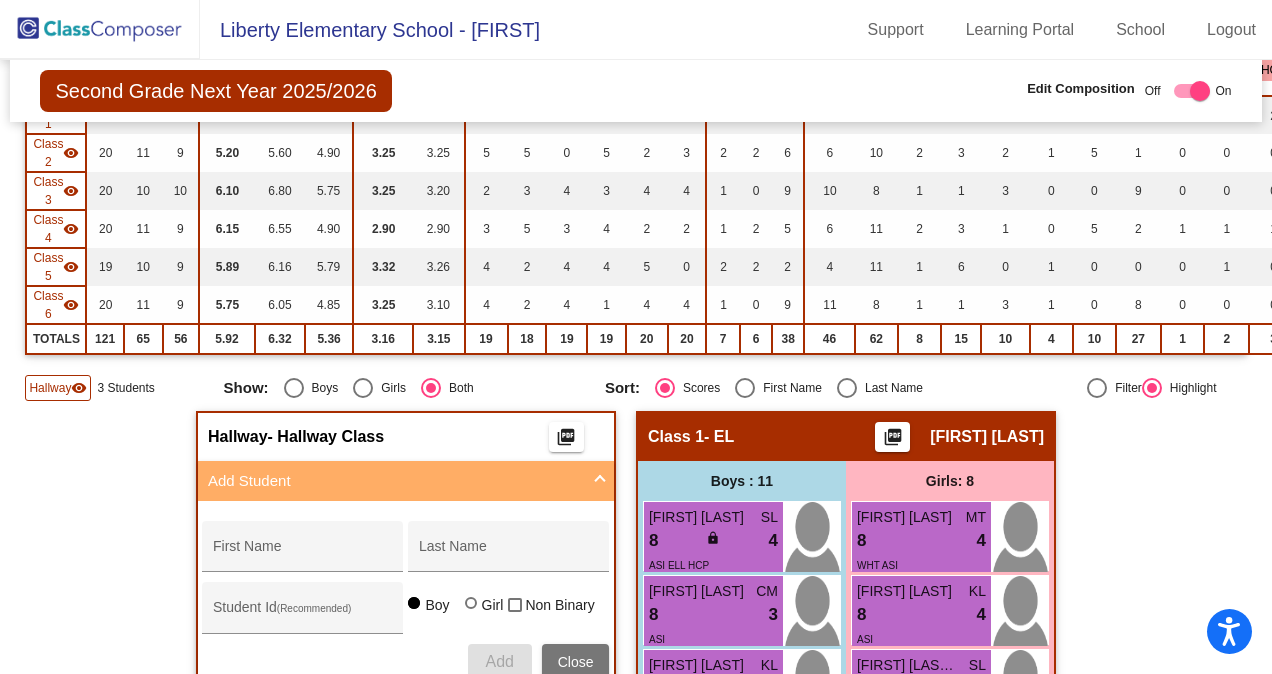 scroll, scrollTop: 277, scrollLeft: 0, axis: vertical 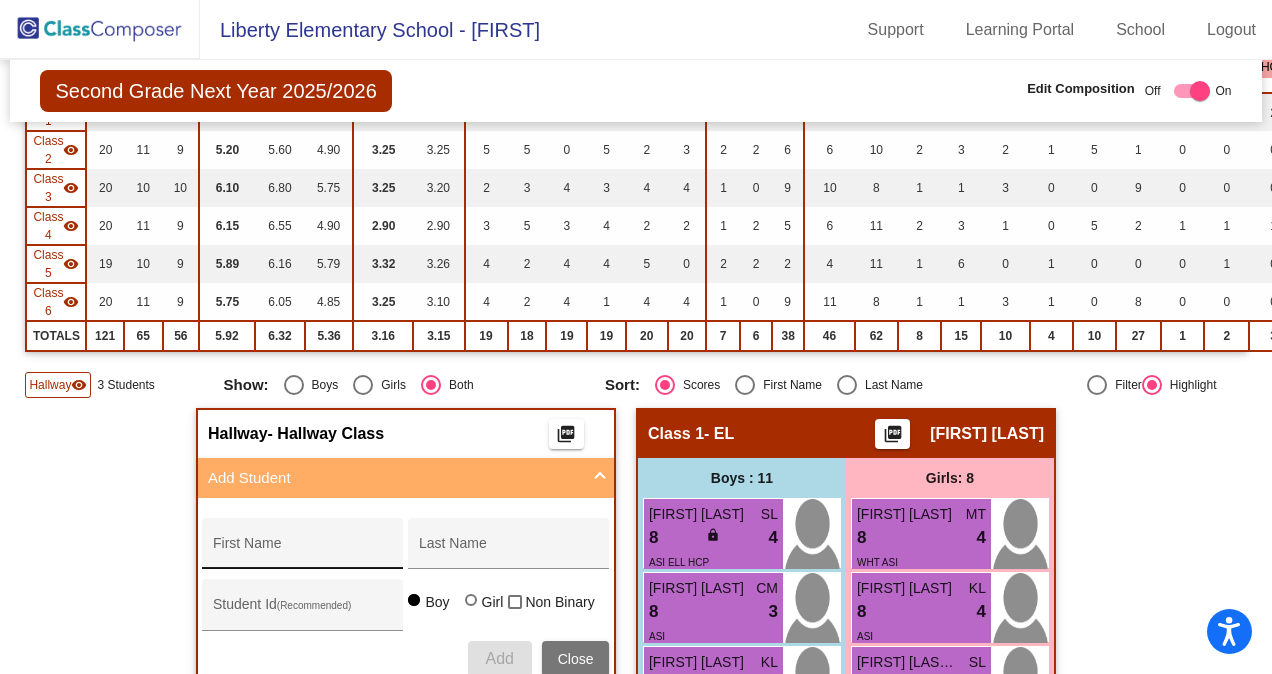 click on "First Name" at bounding box center (302, 543) 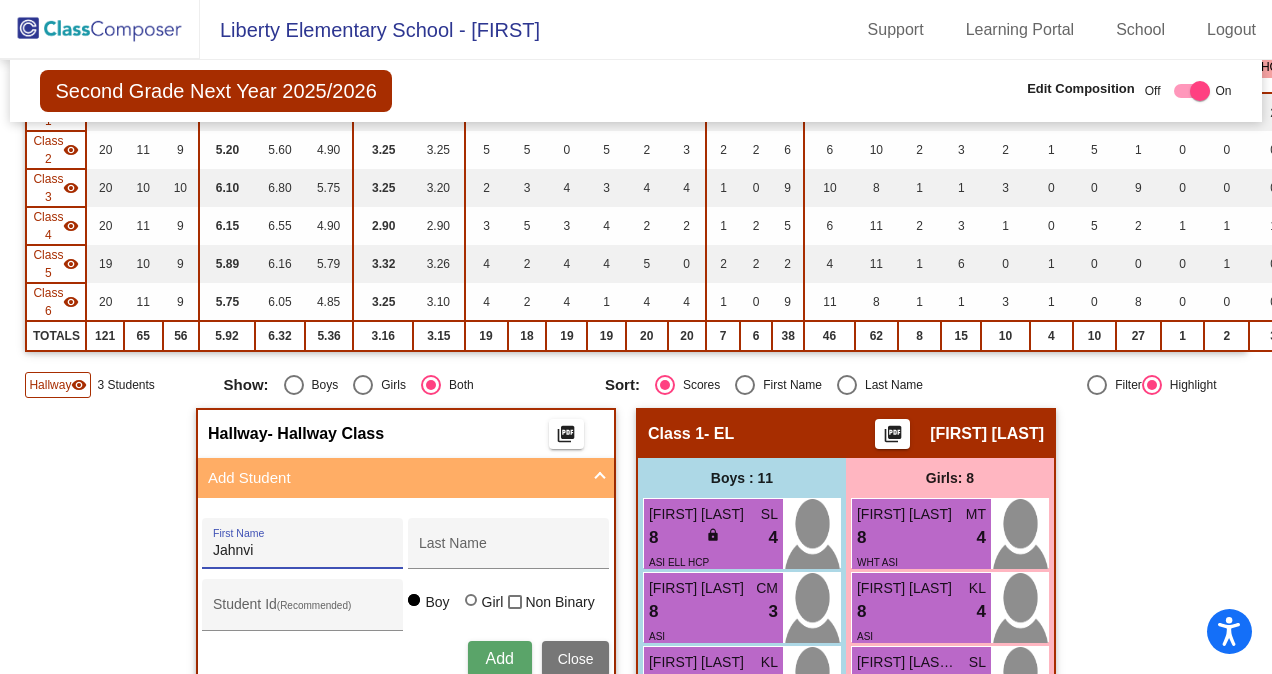 type on "Jahnvi" 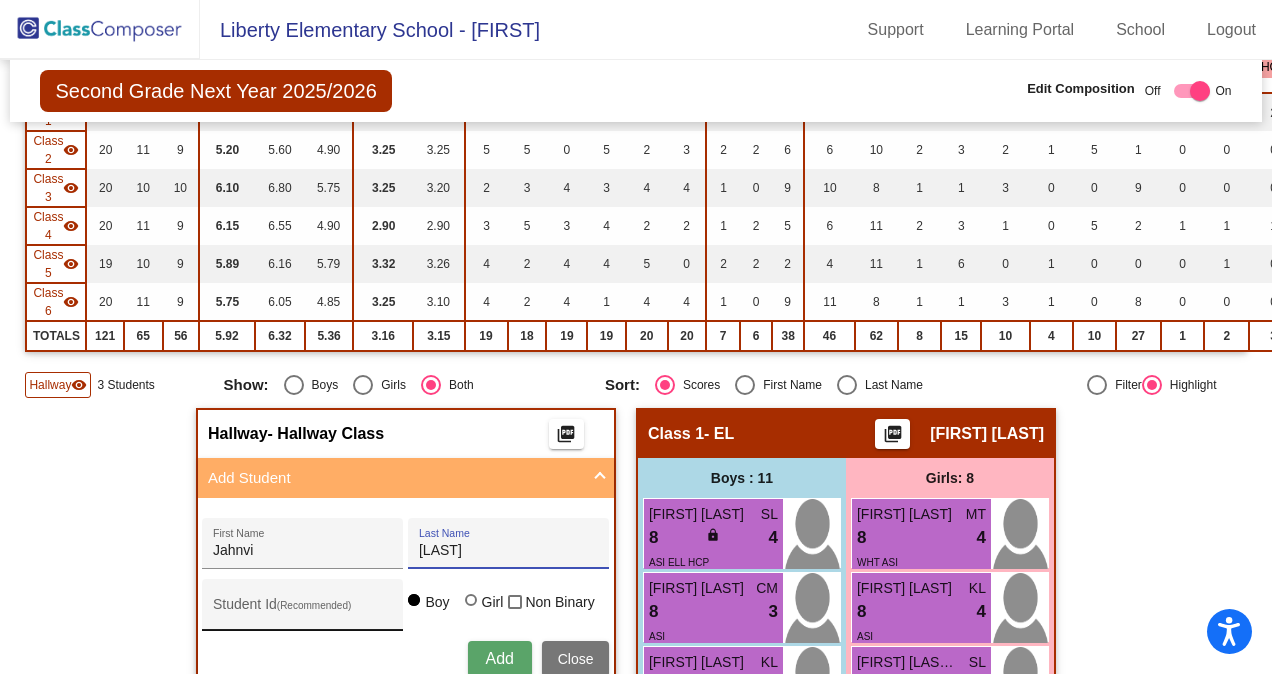 type on "[LAST]" 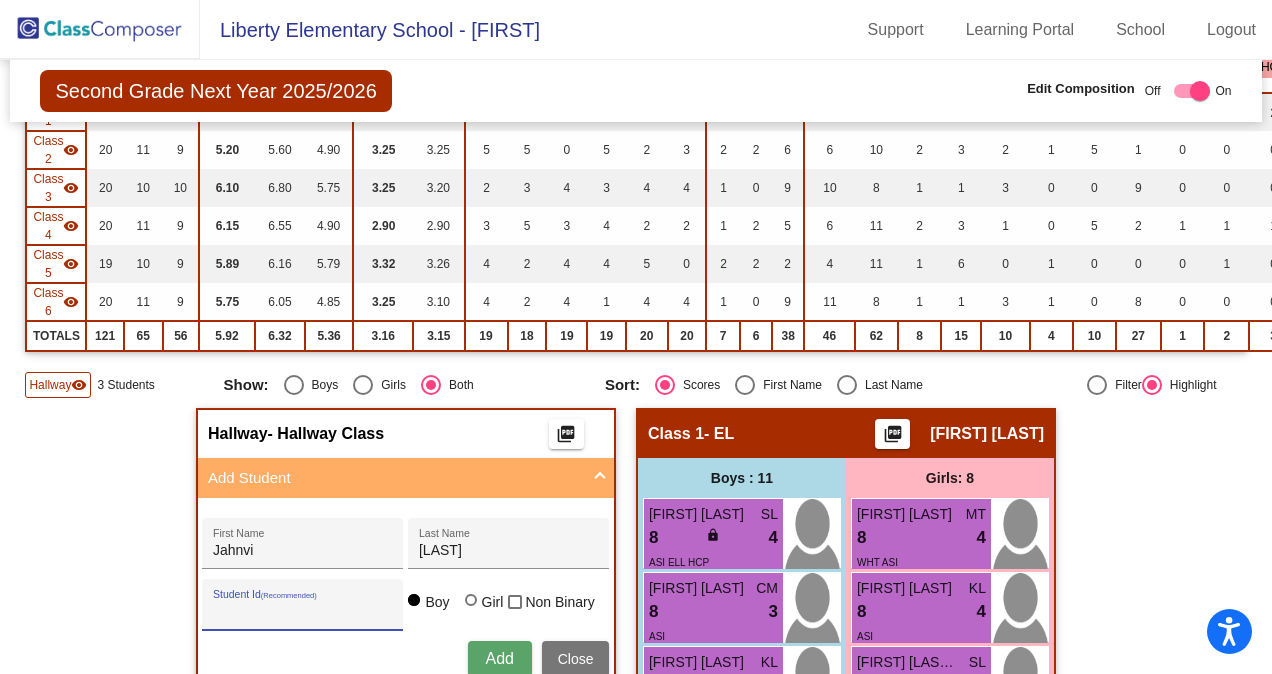 click on "Student Id  (Recommended)" at bounding box center [303, 612] 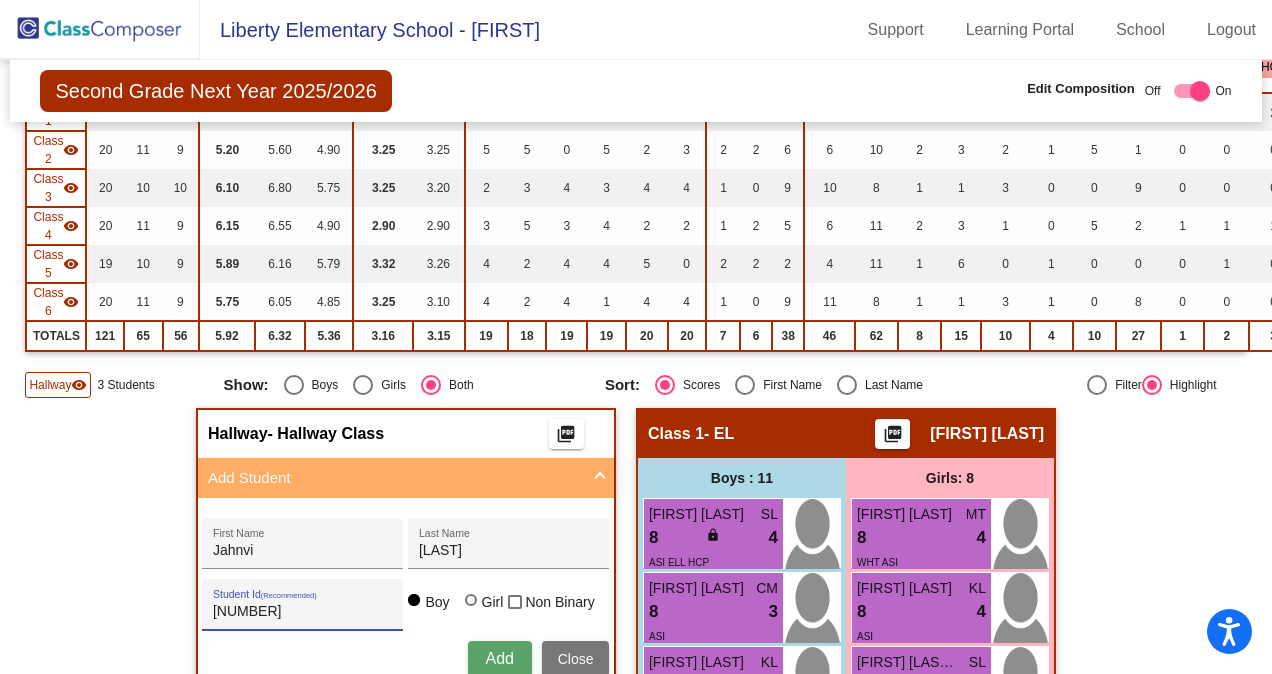 type on "[NUMBER]" 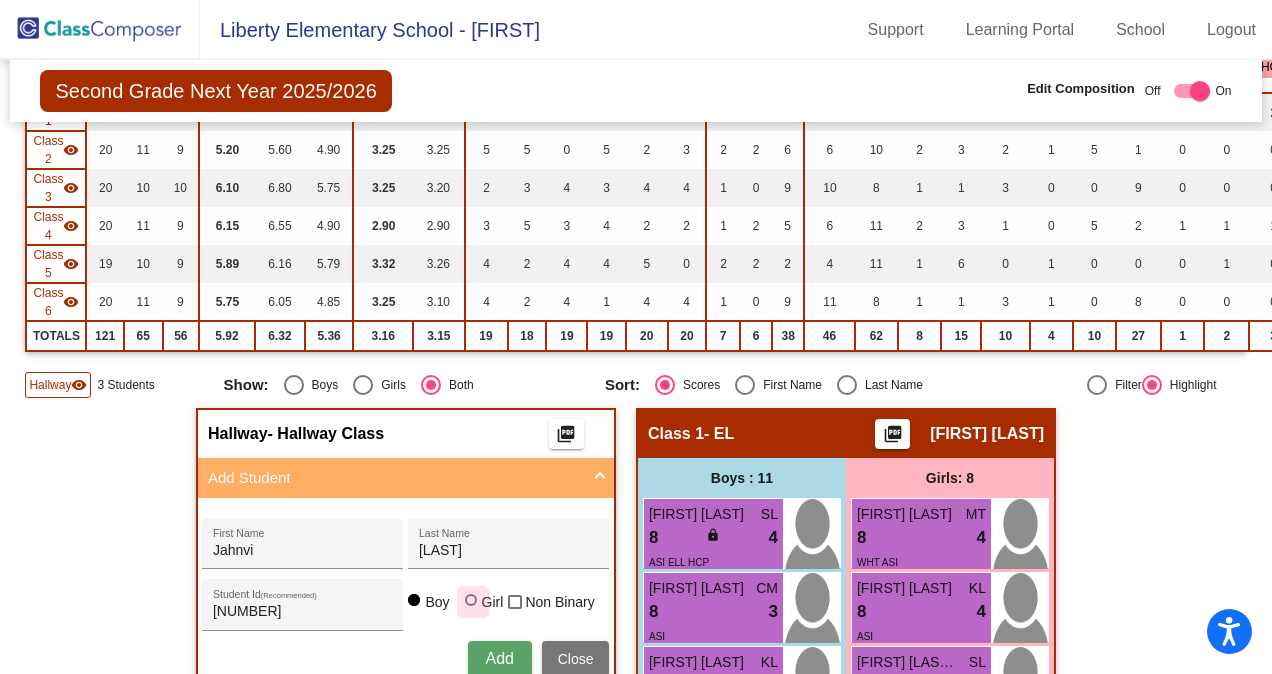 click at bounding box center (471, 600) 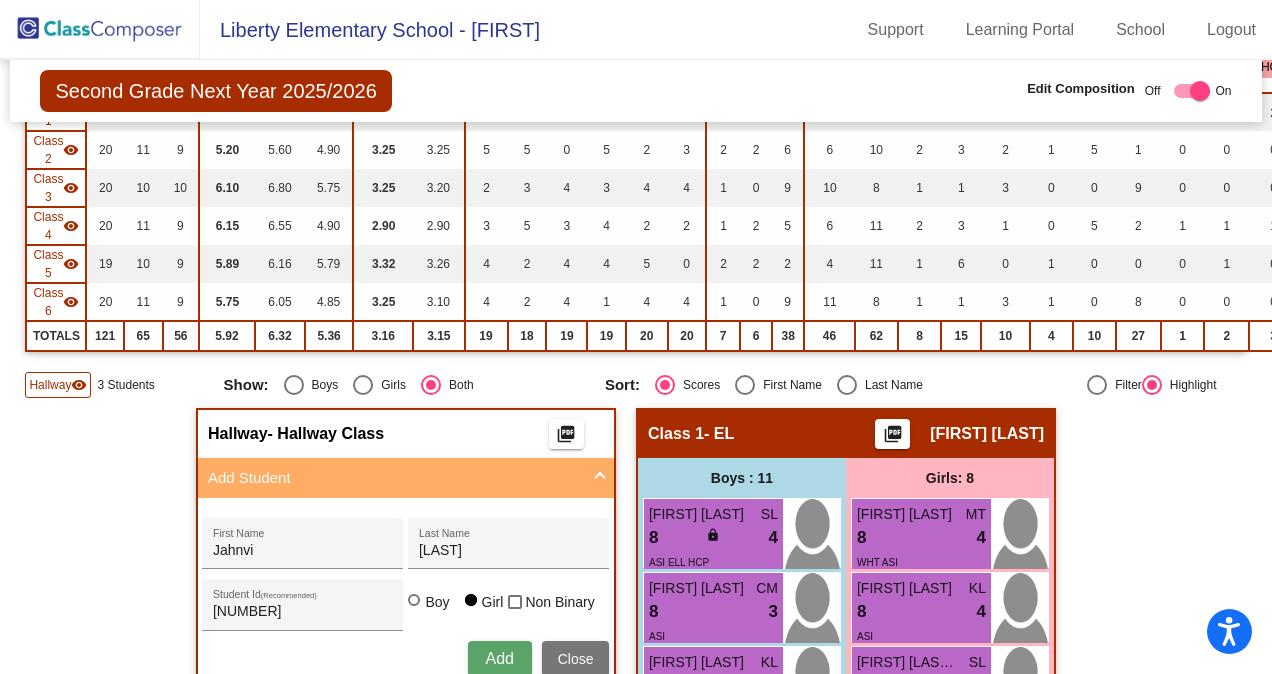 click on "Add" at bounding box center (499, 658) 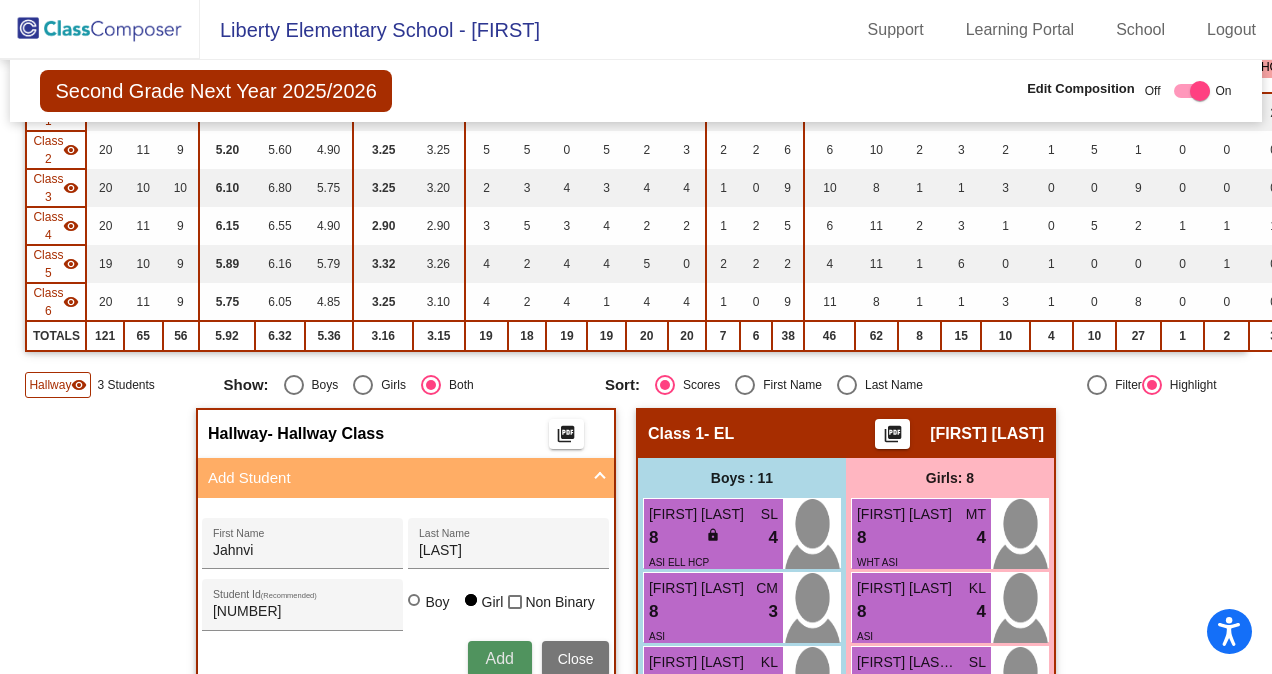 type 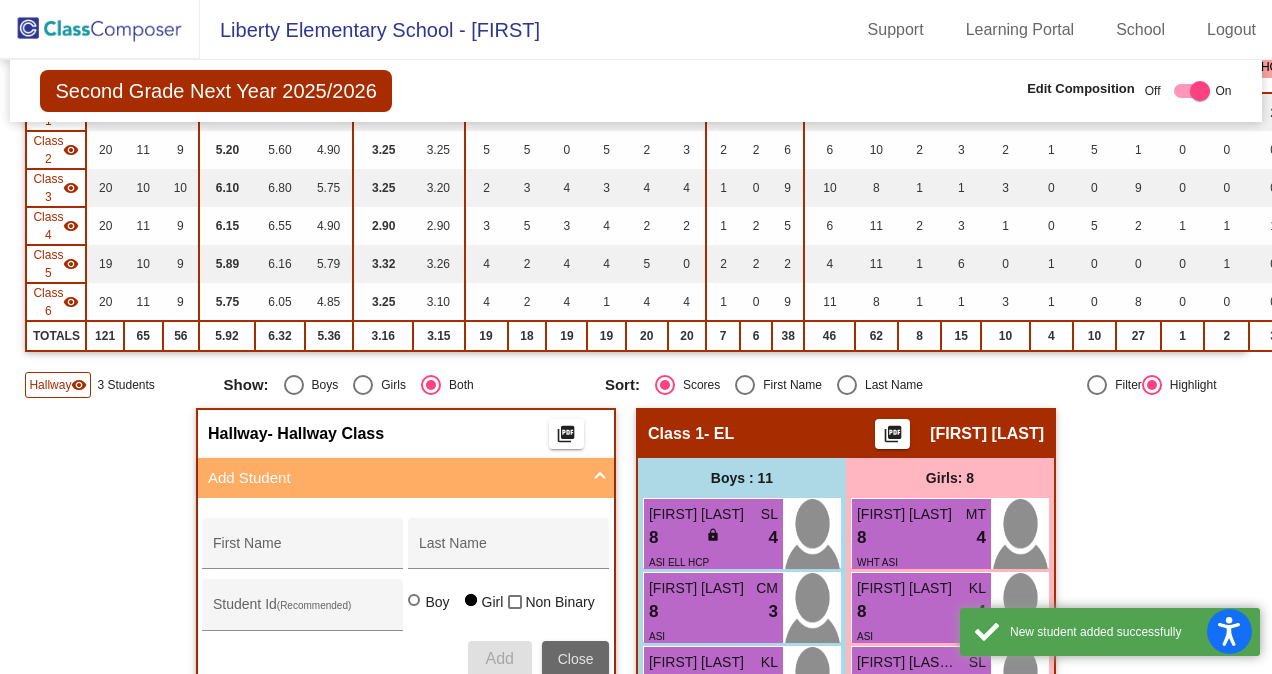 click on "Close" at bounding box center (576, 659) 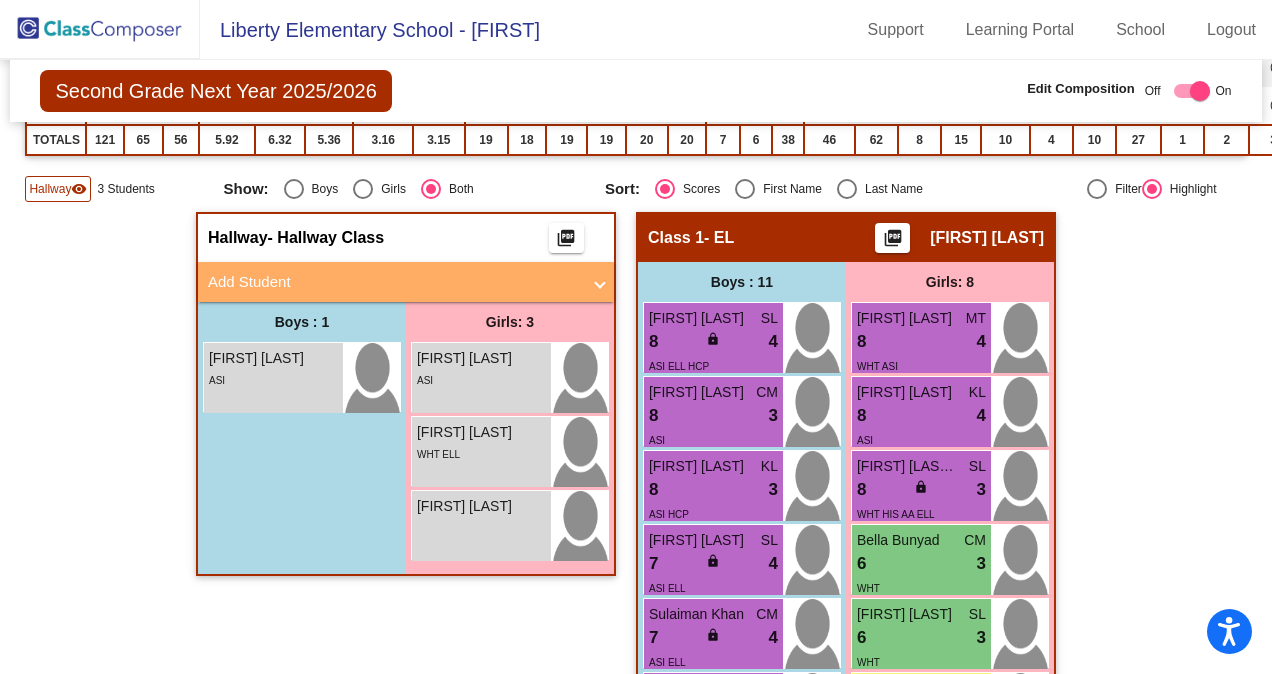scroll, scrollTop: 482, scrollLeft: 0, axis: vertical 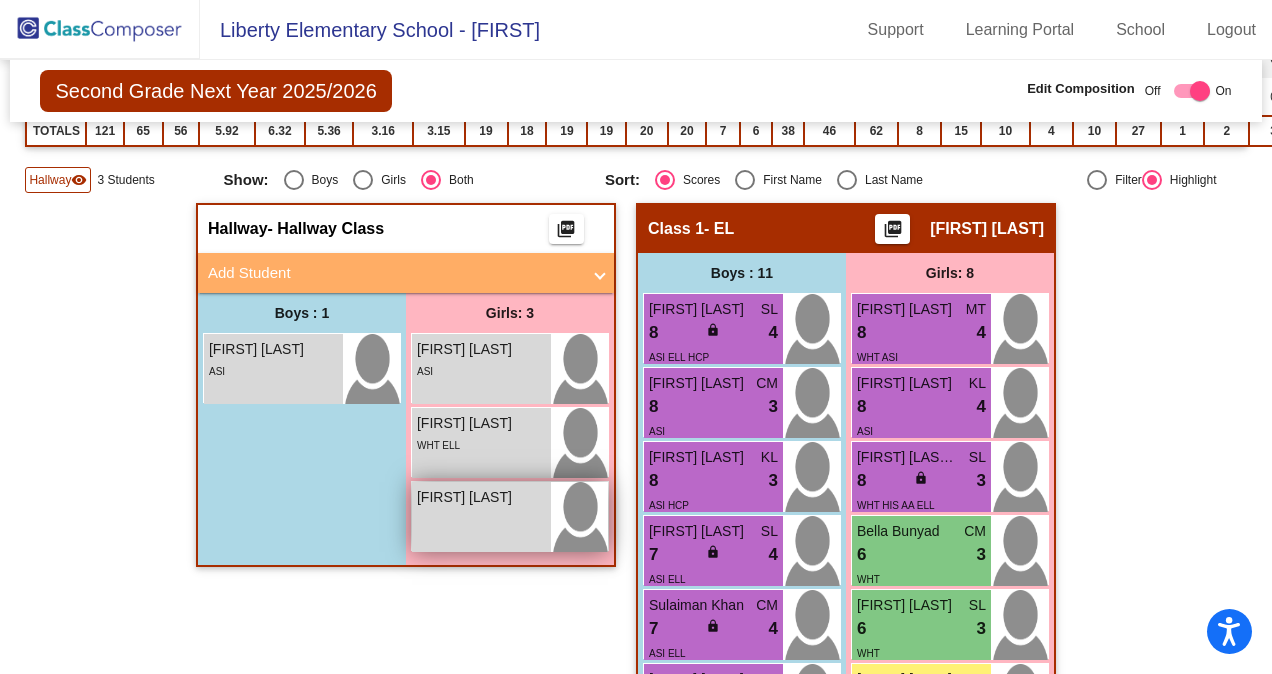 click on "[FIRST] [LAST] lock do_not_disturb_alt" at bounding box center (481, 517) 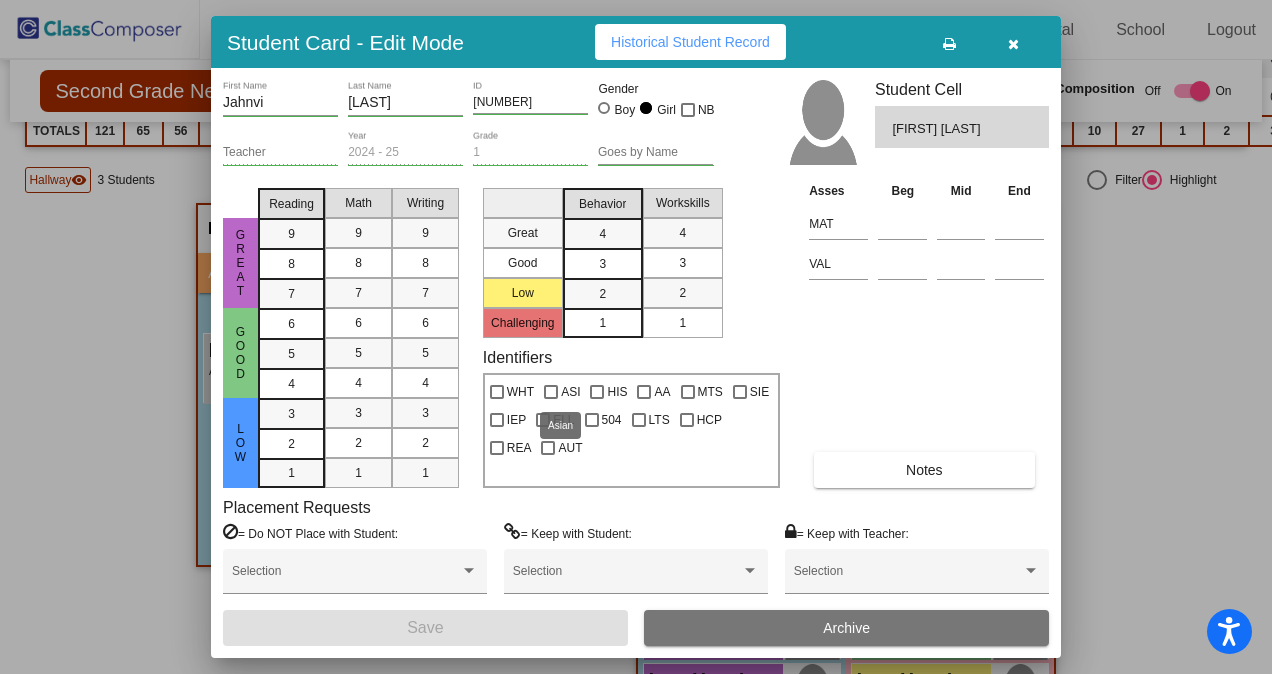 click at bounding box center [551, 392] 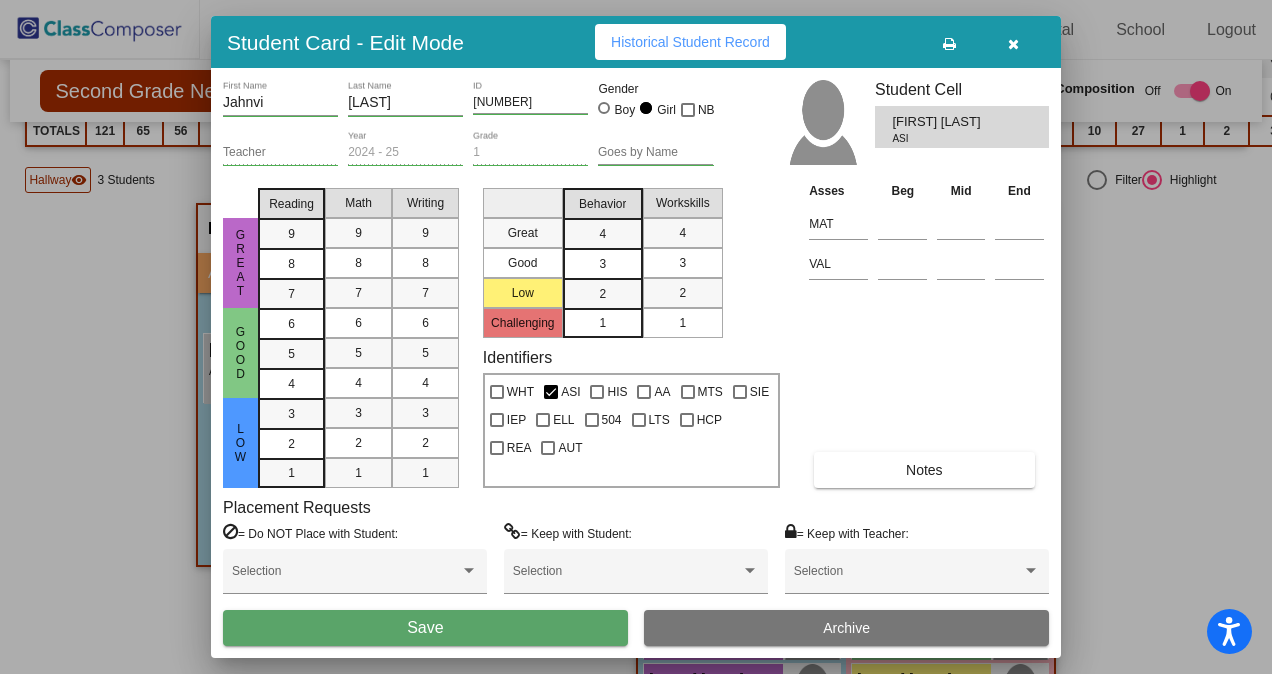 click on "Save" at bounding box center (425, 627) 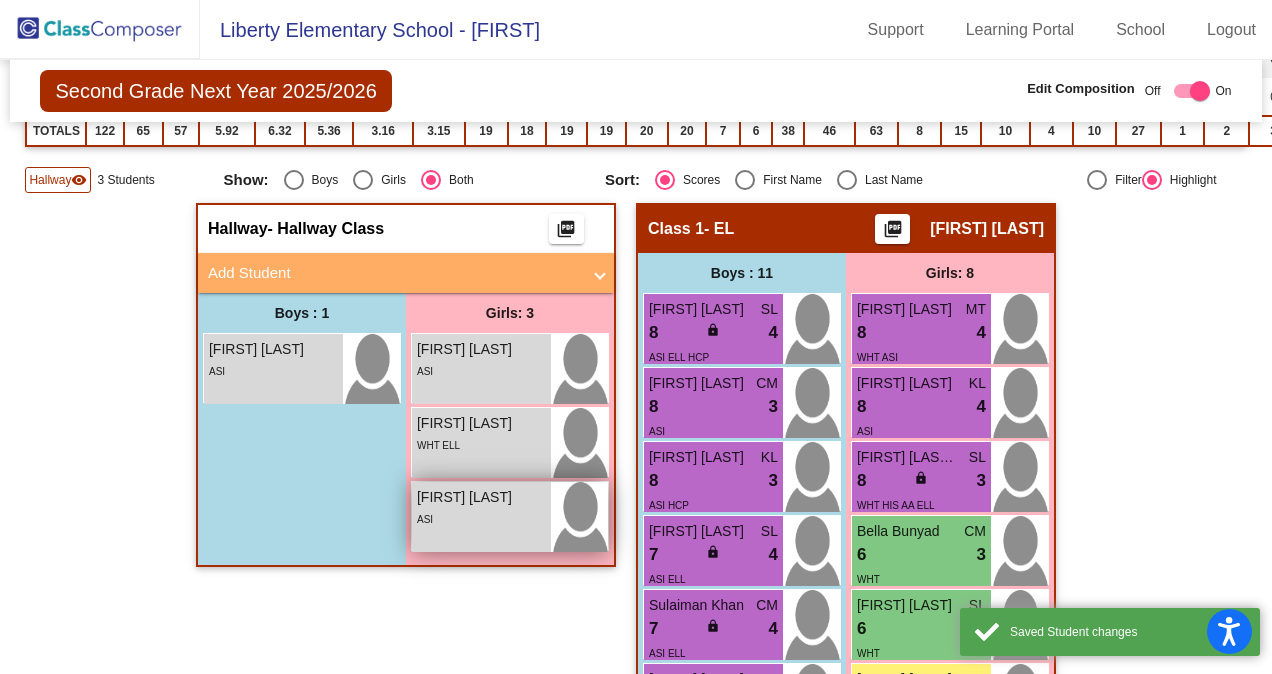 click on "ASI" at bounding box center (481, 518) 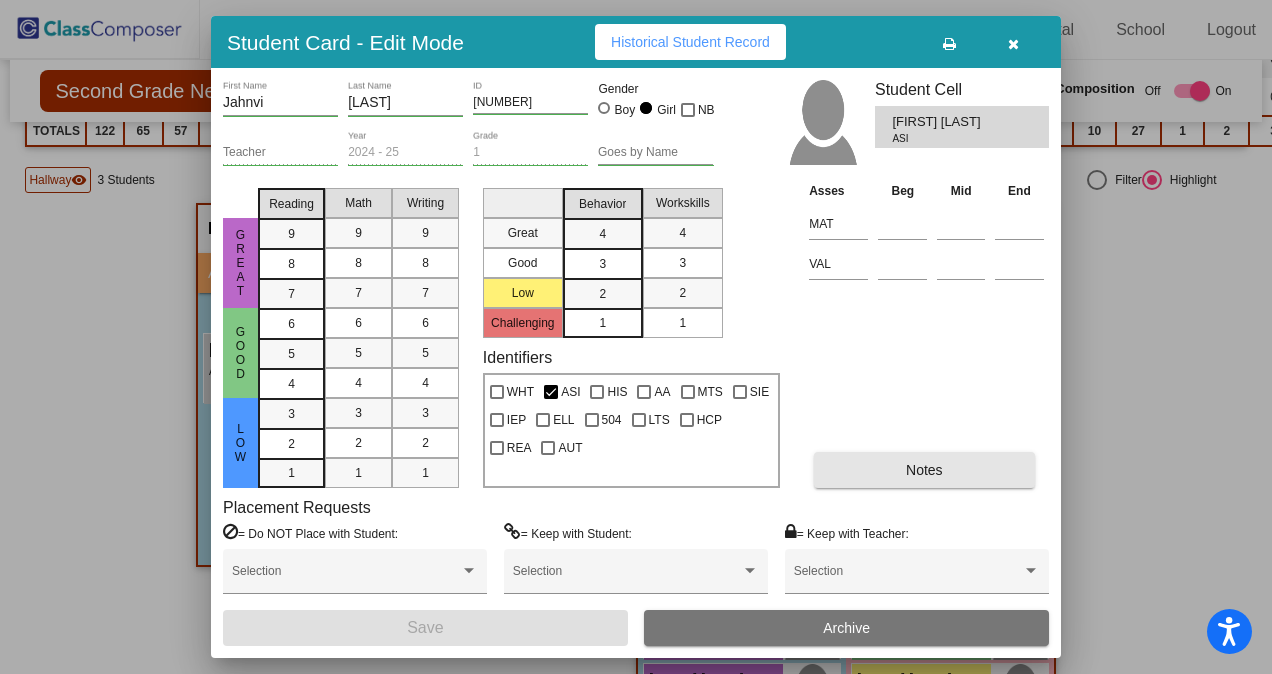 click on "Notes" at bounding box center (924, 470) 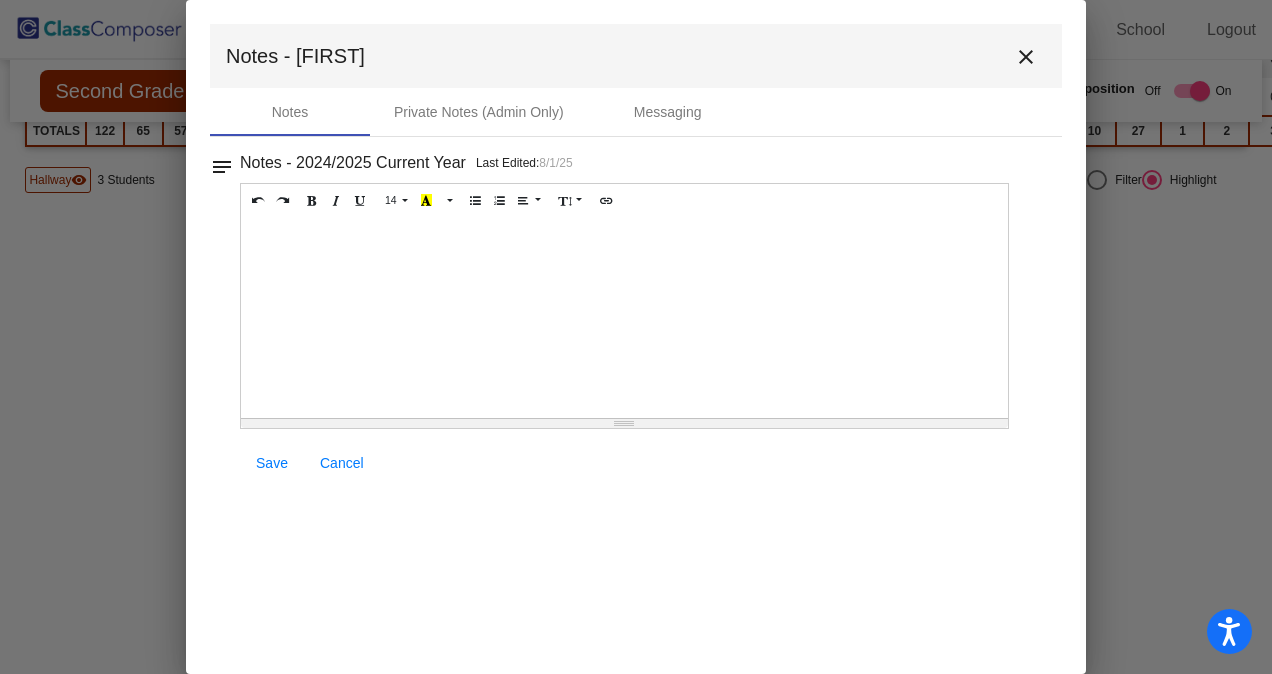 click at bounding box center [624, 318] 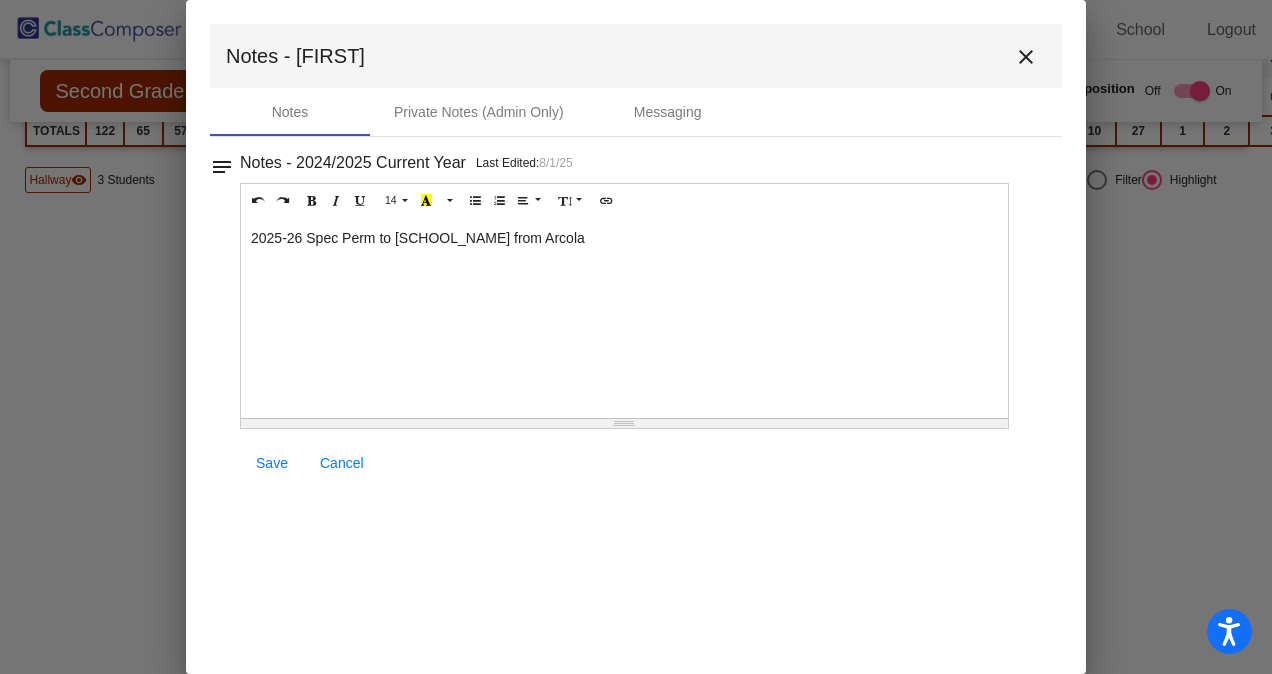 click on "Save" at bounding box center (272, 463) 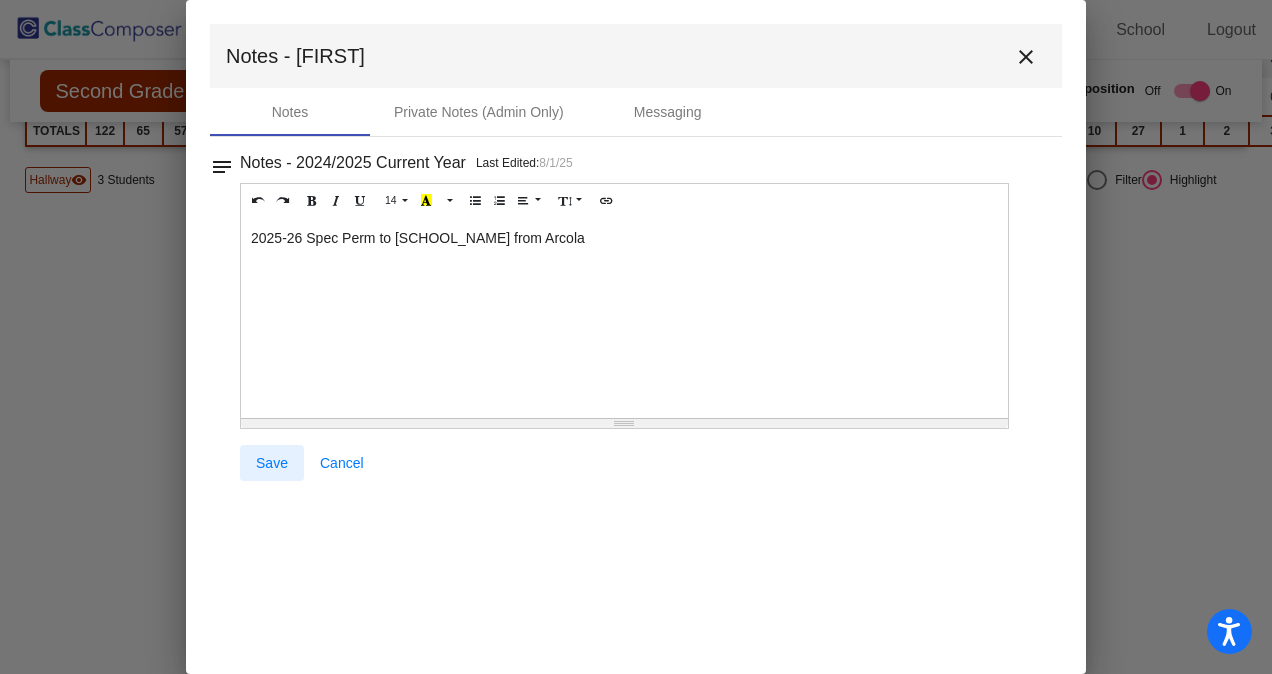click on "Save" at bounding box center (272, 463) 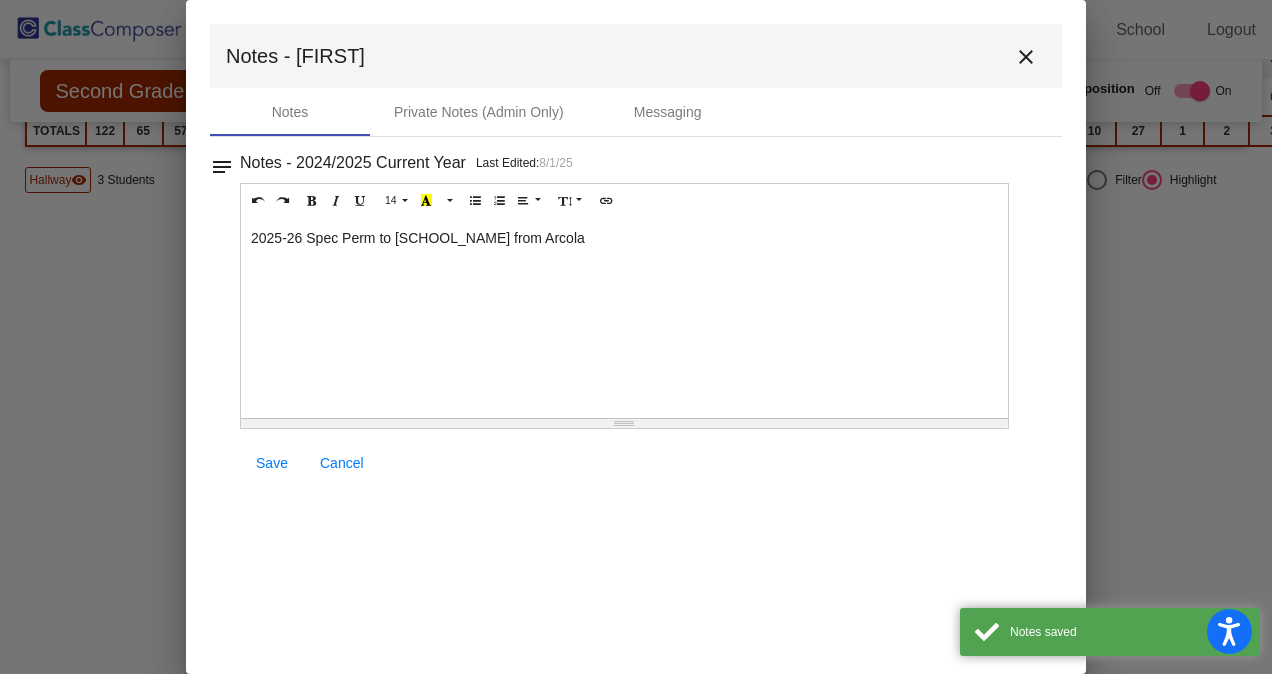 click on "close" at bounding box center (1026, 57) 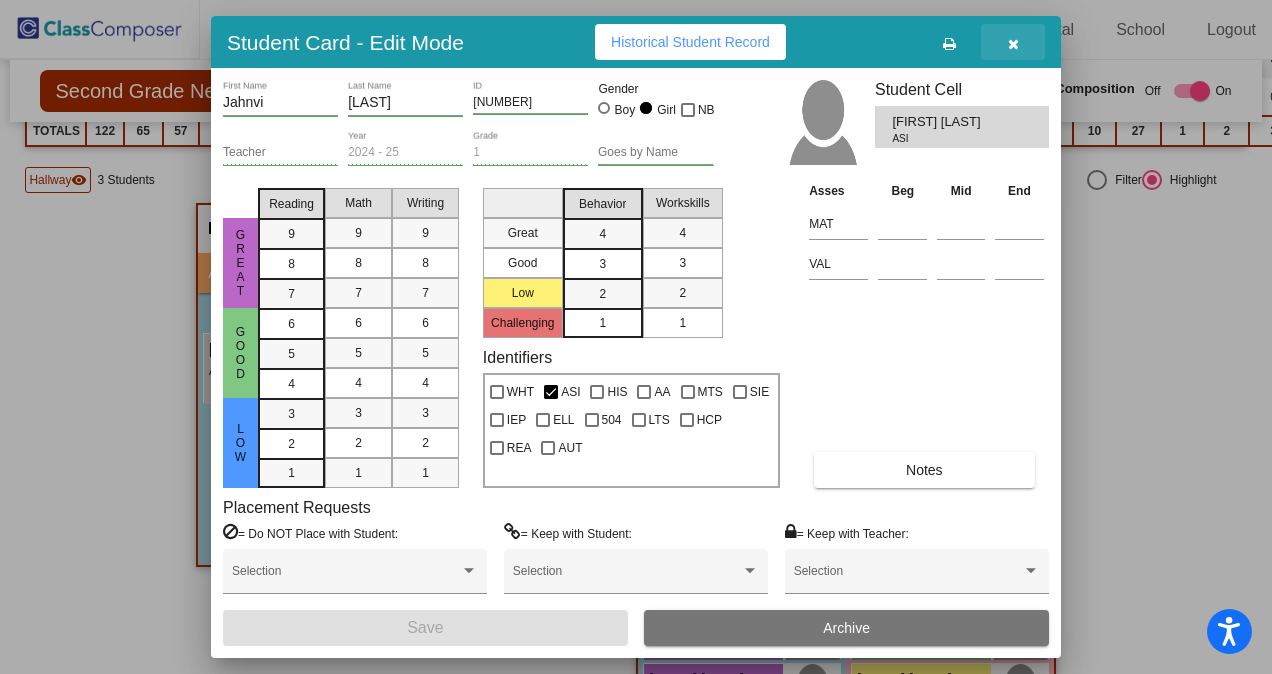 click at bounding box center (1013, 44) 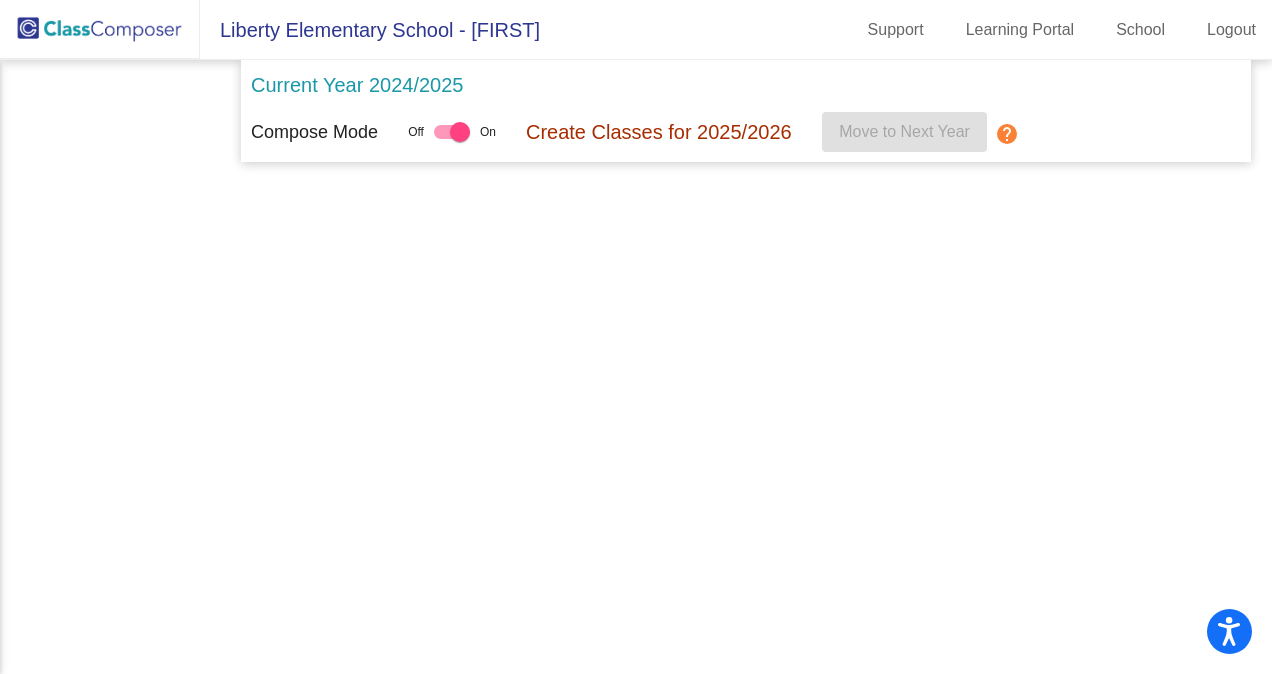 scroll, scrollTop: 0, scrollLeft: 0, axis: both 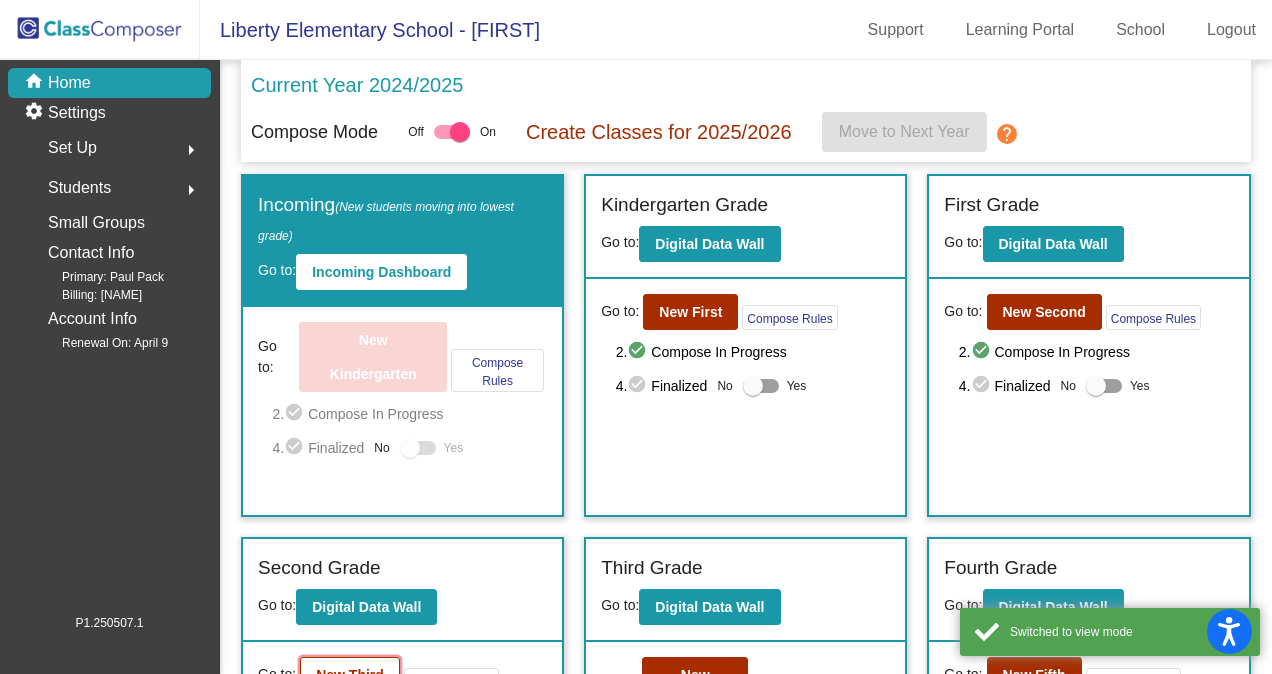 click on "New Third" 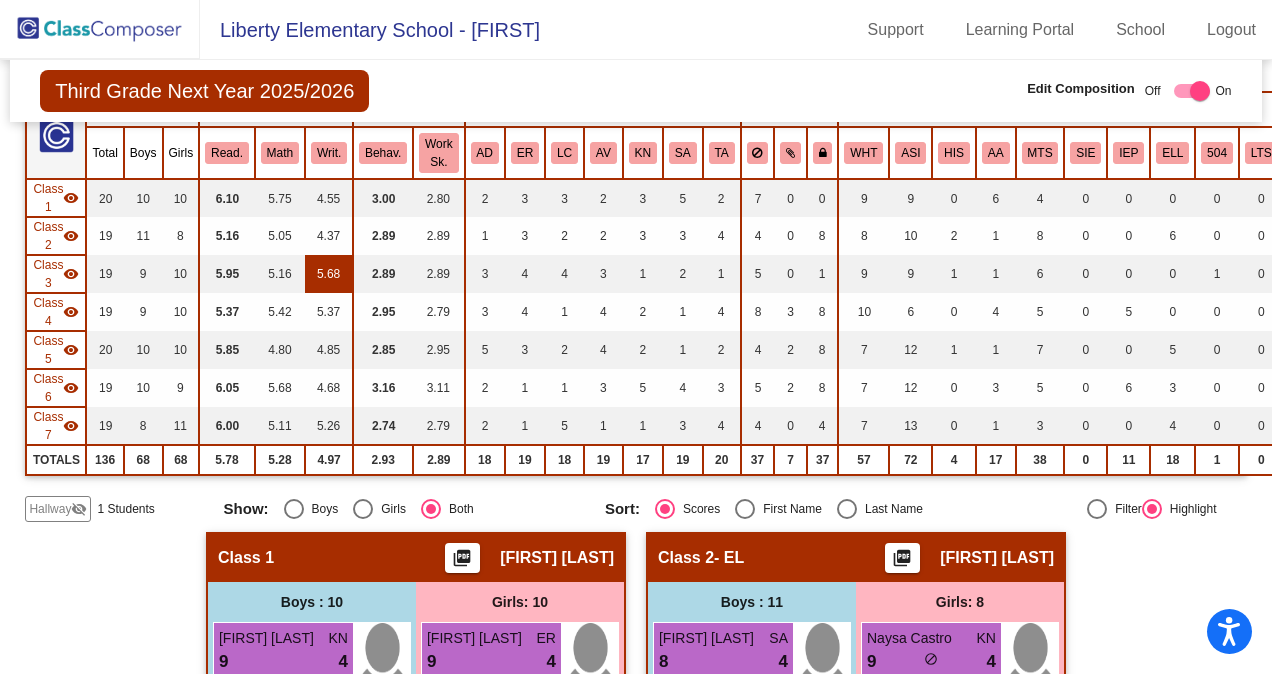 scroll, scrollTop: 208, scrollLeft: 0, axis: vertical 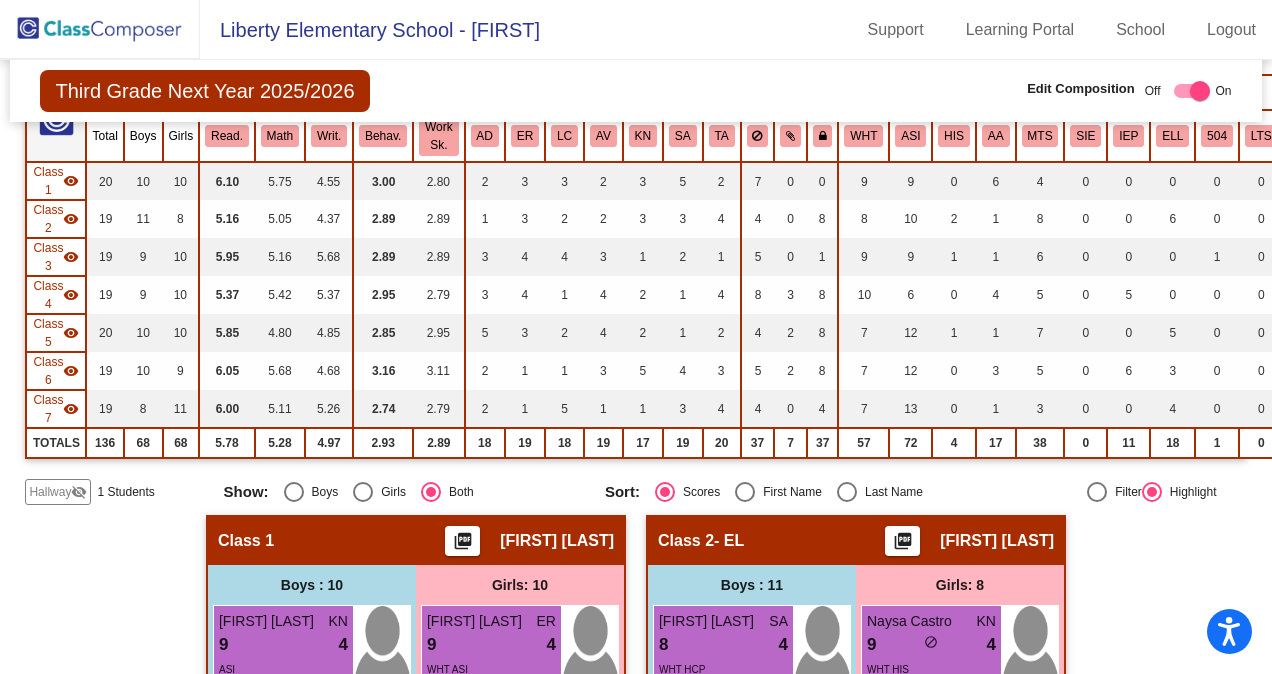 click on "Hallway" 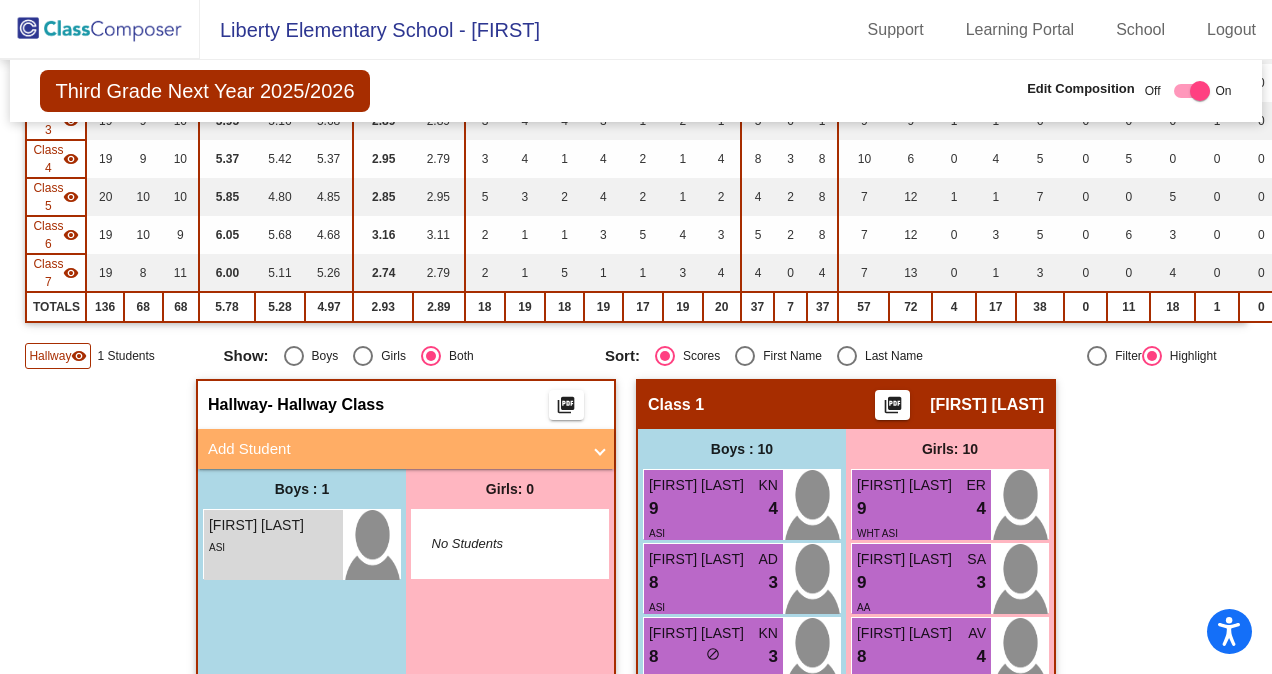 scroll, scrollTop: 348, scrollLeft: 0, axis: vertical 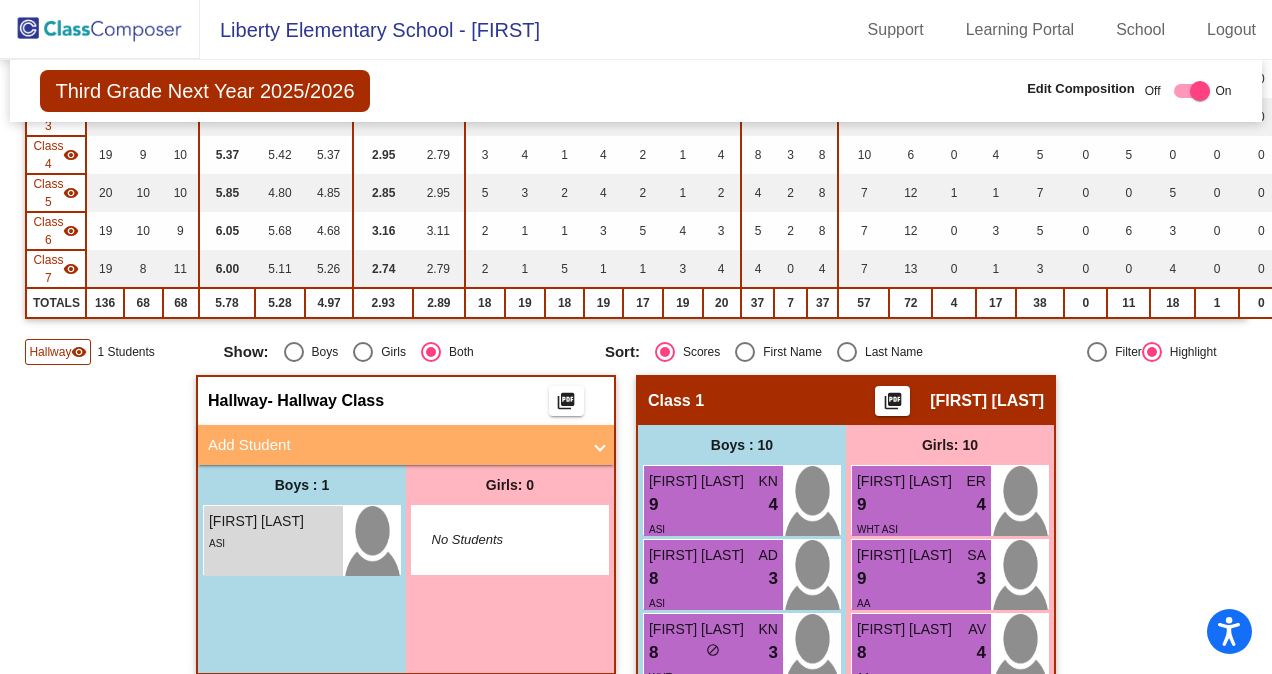 click on "Add Student" at bounding box center (394, 445) 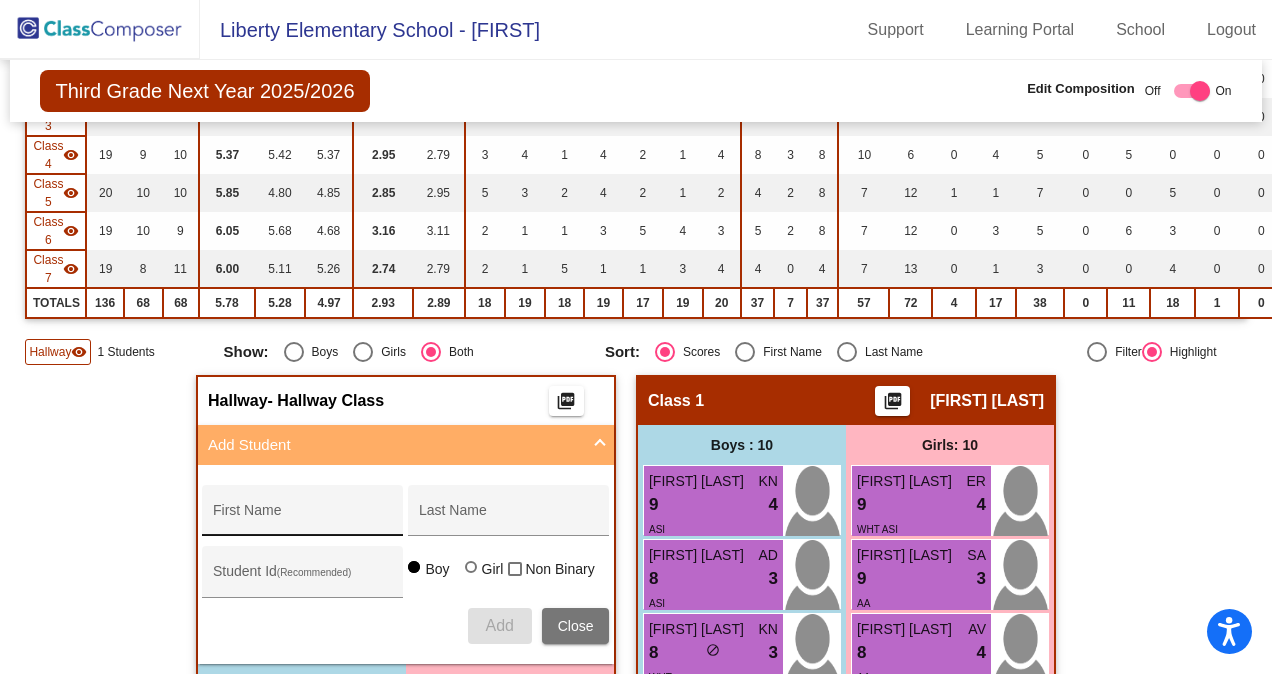 click on "First Name" at bounding box center (303, 516) 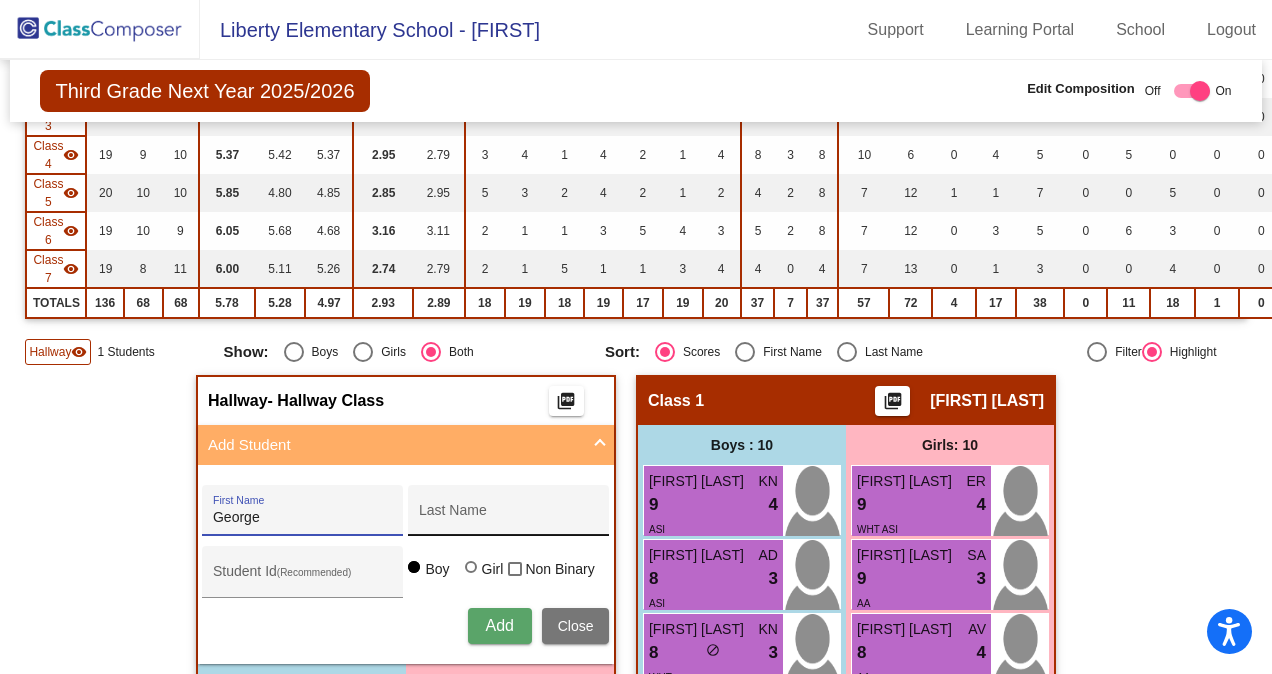 type on "George" 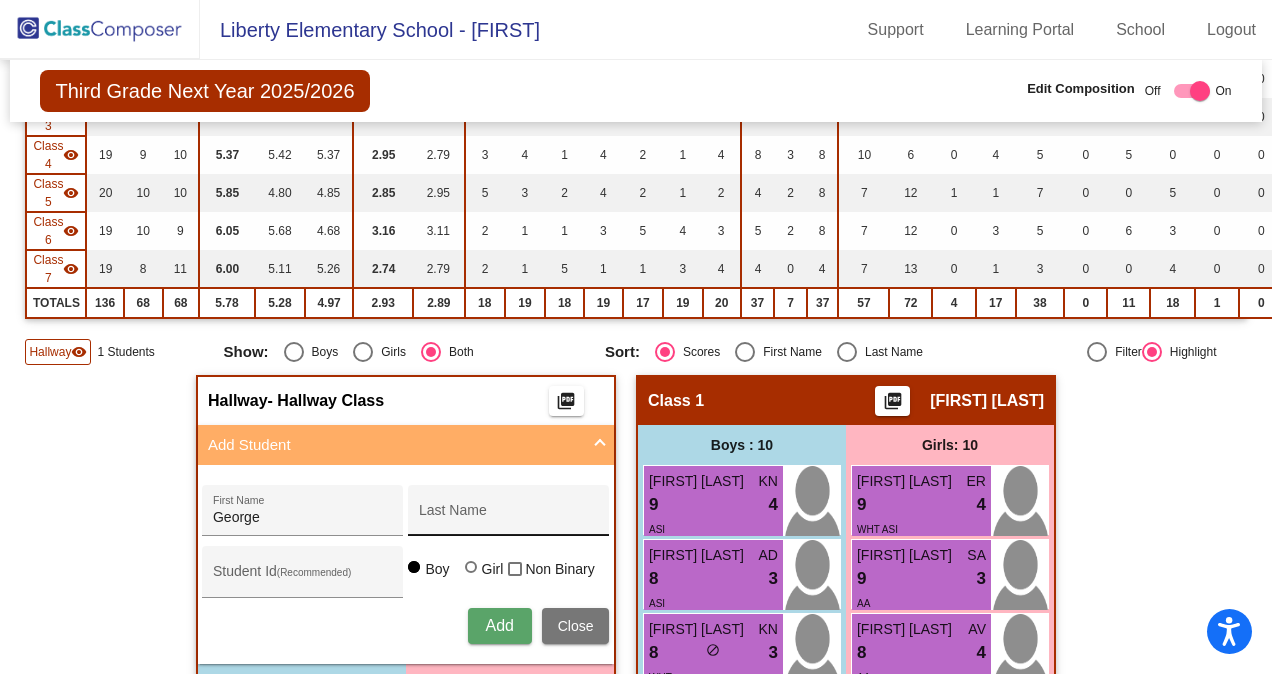 click on "Last Name" at bounding box center [509, 516] 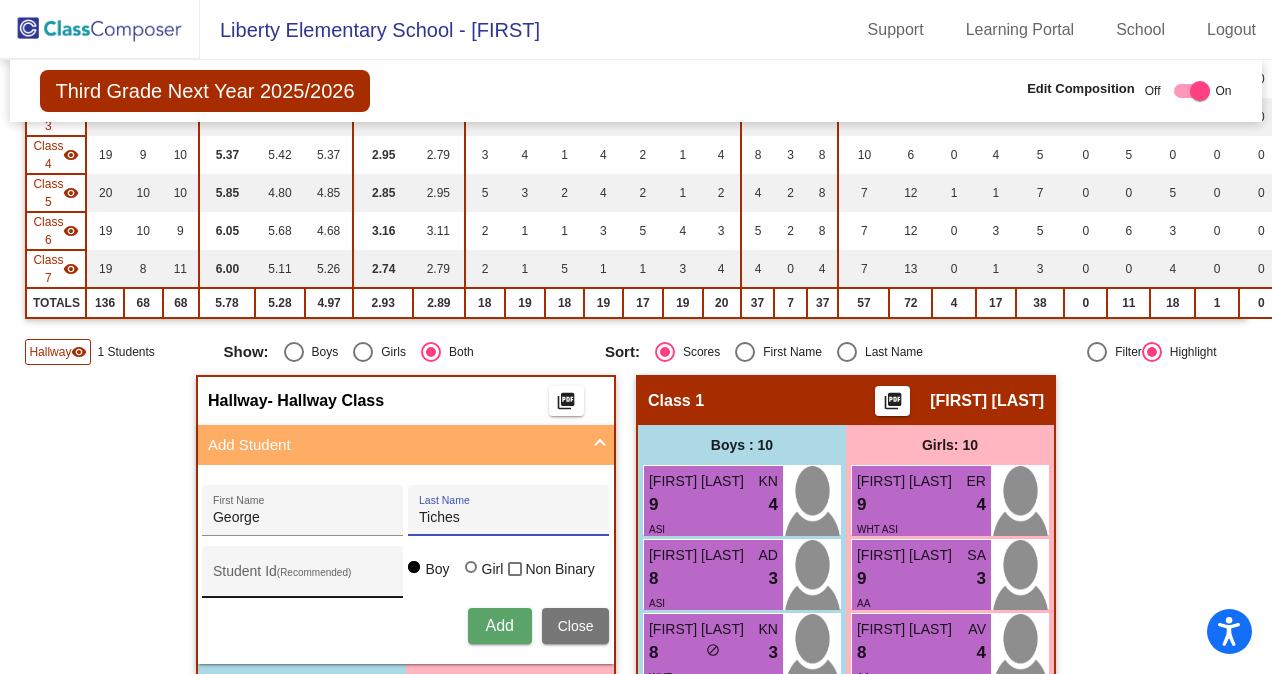 type on "Tiches" 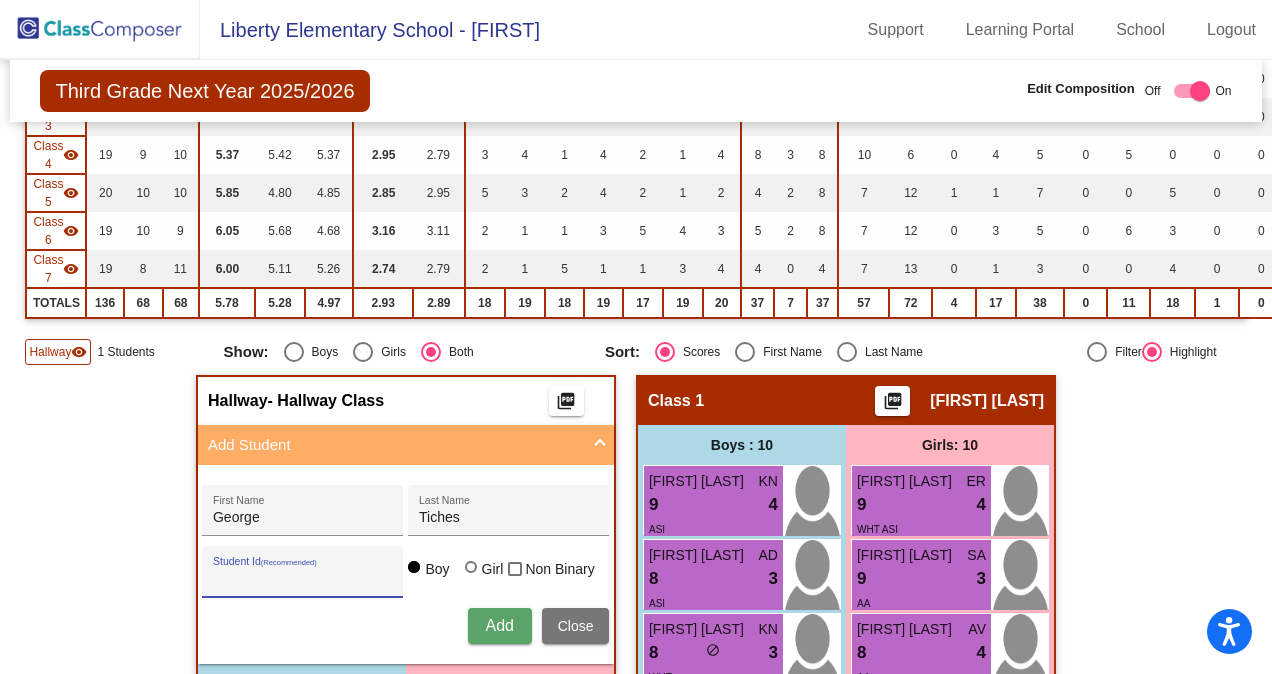 click on "Student Id  (Recommended)" at bounding box center [303, 579] 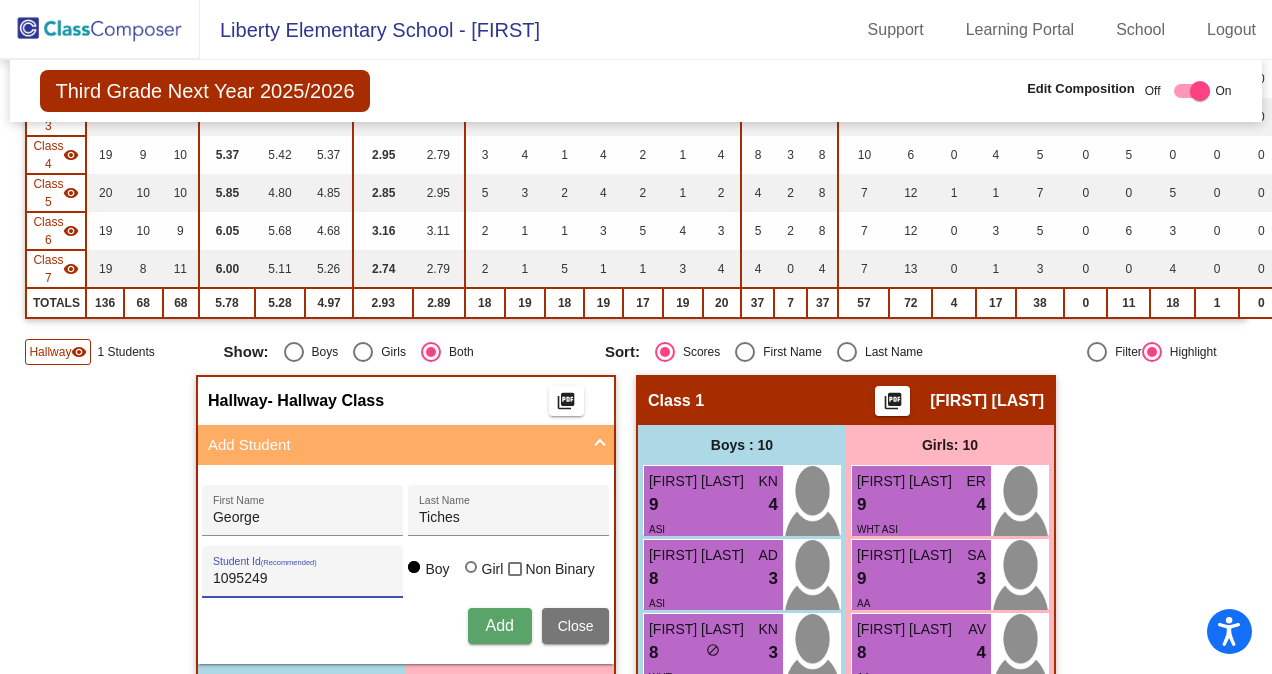 type on "1095249" 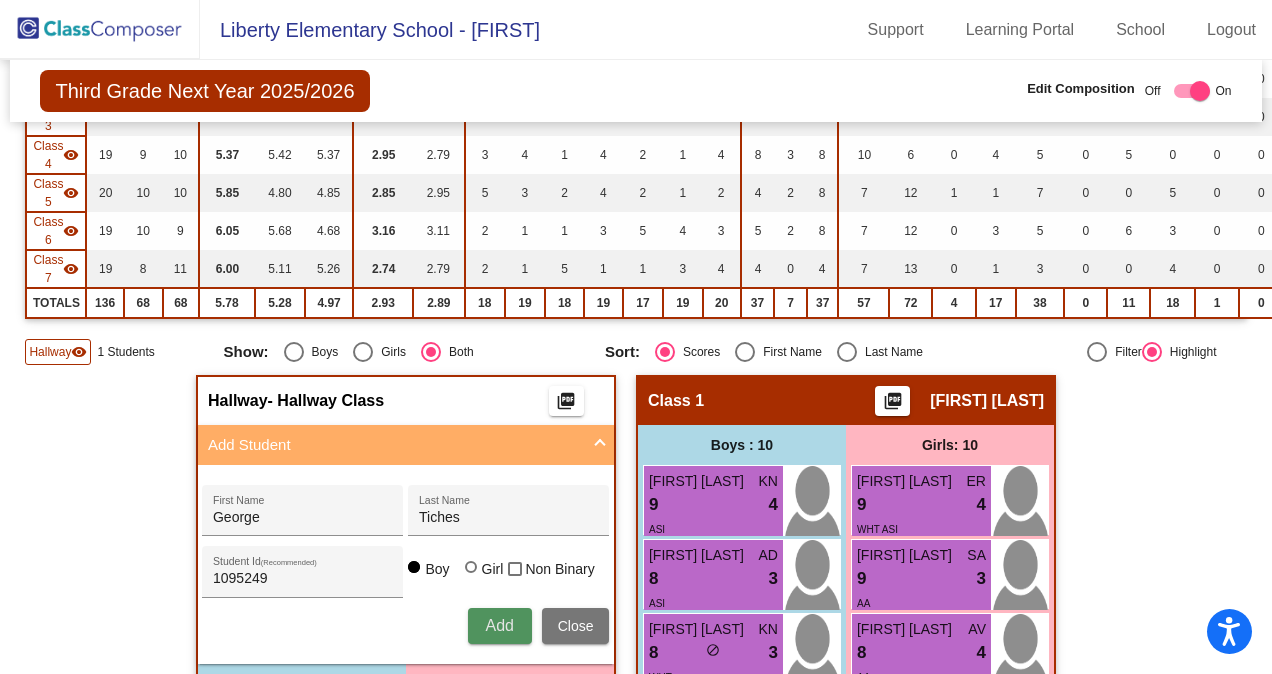 click on "Add" at bounding box center [499, 625] 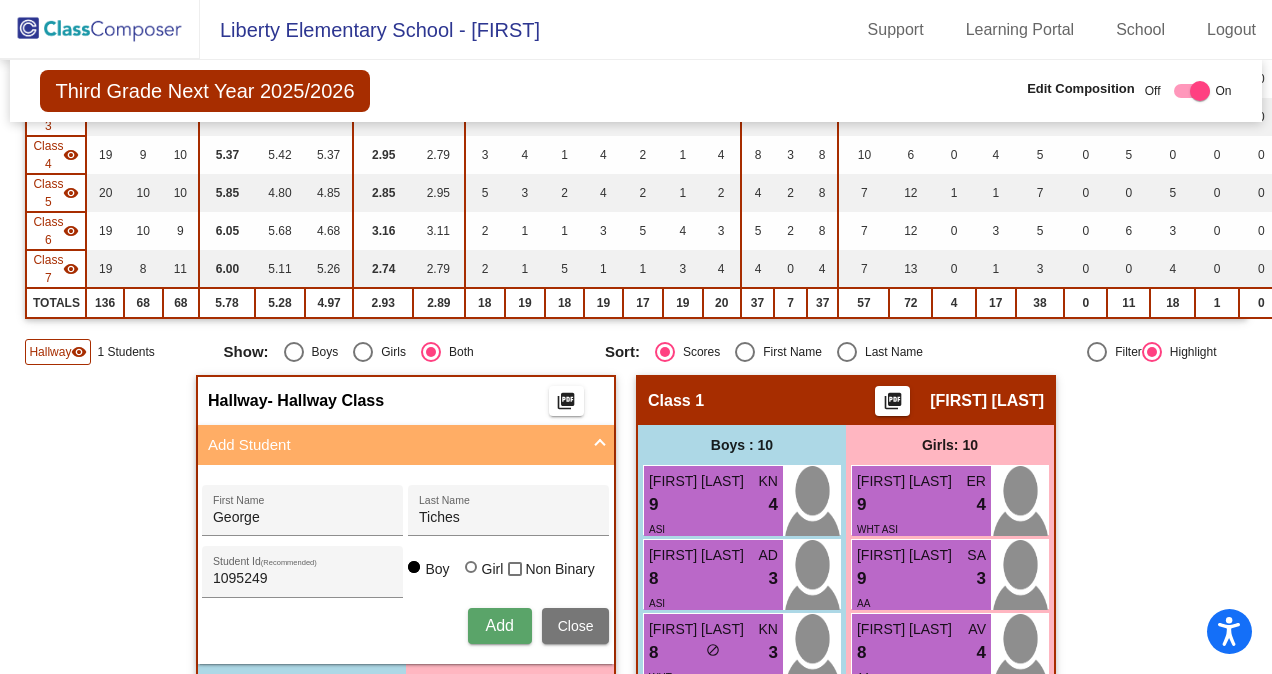 type 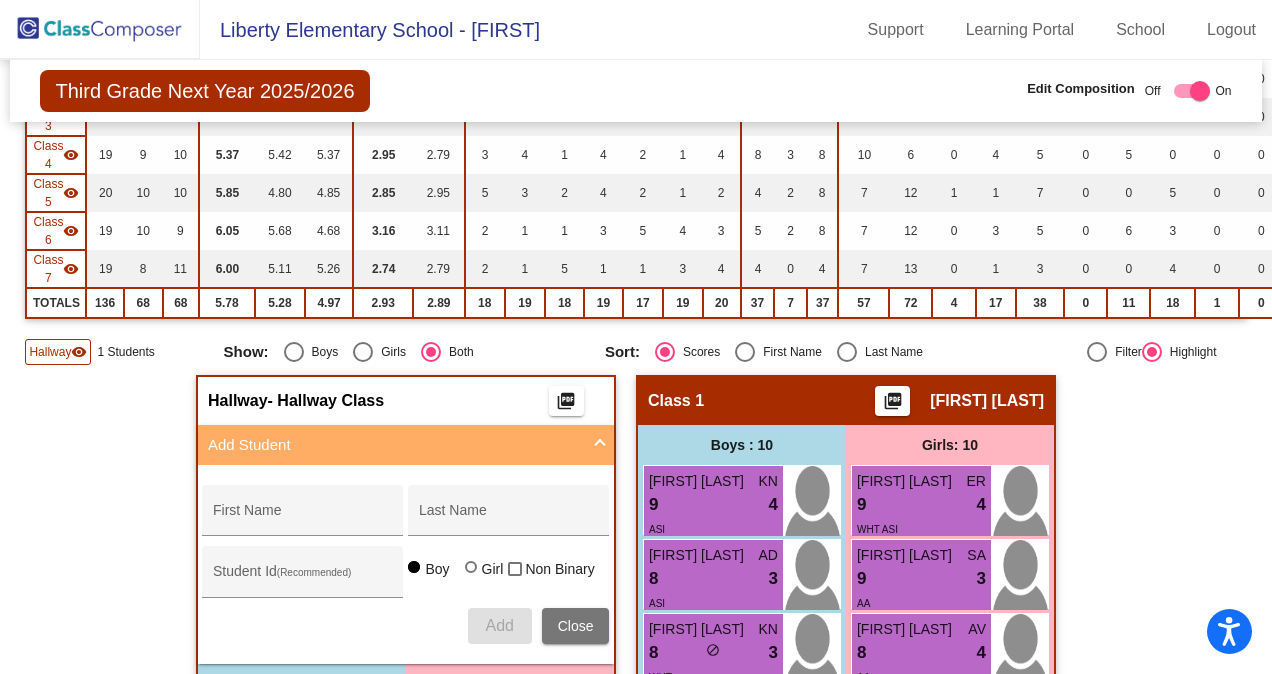 click on "Hallway - Hallway Class picture_as_pdf Add Student First Name Last Name Student Id (Recommended) Boy Girl Non Binary Add Close Boys : 2 Bhimsen Malhotra lock do_not_disturb_alt ASI George Tiches lock do_not_disturb_alt Girls: 0 No Students Class 1 picture_as_pdf Chandra Cooper Add Student First Name Last Name Student Id (Recommended) Boy Girl Non Binary Add Close Boys : 10 Joseph Watts KN 9 lock do_not_disturb_alt 4 ASI Bryan Hoang AD 8 lock do_not_disturb_alt 3 ASI Lyric Tyler KN 8 lock do_not_disturb_alt 3 WHT Murad Mehdi SA 8 lock do_not_disturb_alt 3 WHT Lucas Chacko AV 6 lock do_not_disturb_alt 4 ASI Mutonyi Wachira SA 5 lock do_not_disturb_alt 3 AA Shon Khanna TA 3 lock do_not_disturb_alt 3 ASI MTS Miles Clovinson SA 7 lock do_not_disturb_alt 2 WHT AA Aiden Jackman LC 5 lock do_not_disturb_alt 1 AA Johnathan Boushra LC 1 lock do_not_disturb_alt 1 WHT MTS REA Girls: 10 Taryn Travis ER 9 lock do_not_disturb_alt 4 WHT ASI Hanan Saeed SA 9 lock do_not_disturb_alt 3 AA 8" 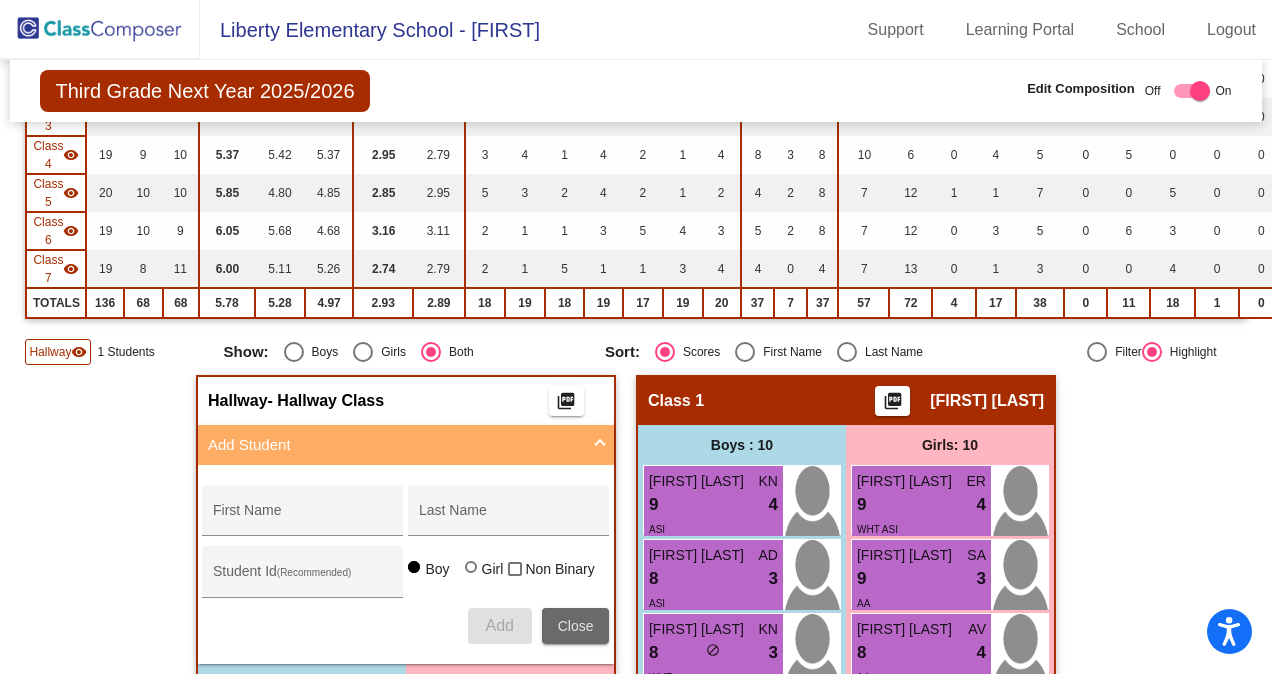 click on "Close" at bounding box center (576, 626) 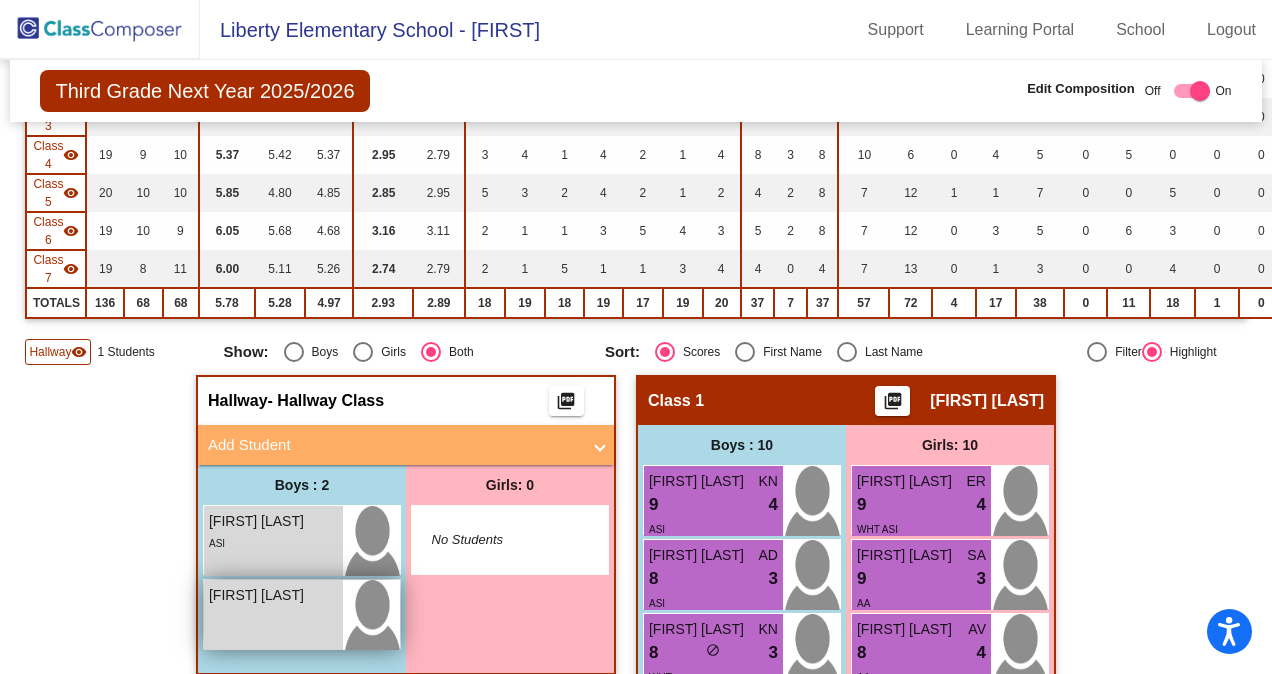 click on "[NAME] lock do_not_disturb_alt" at bounding box center [273, 615] 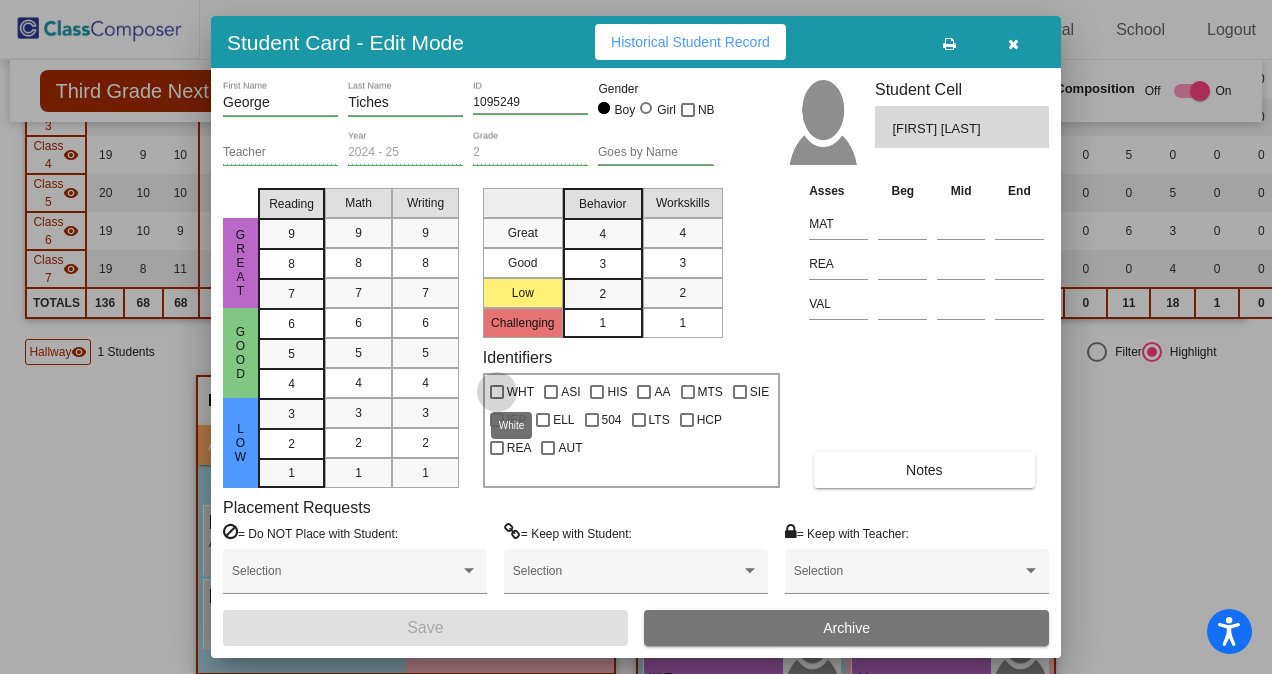 click at bounding box center (497, 392) 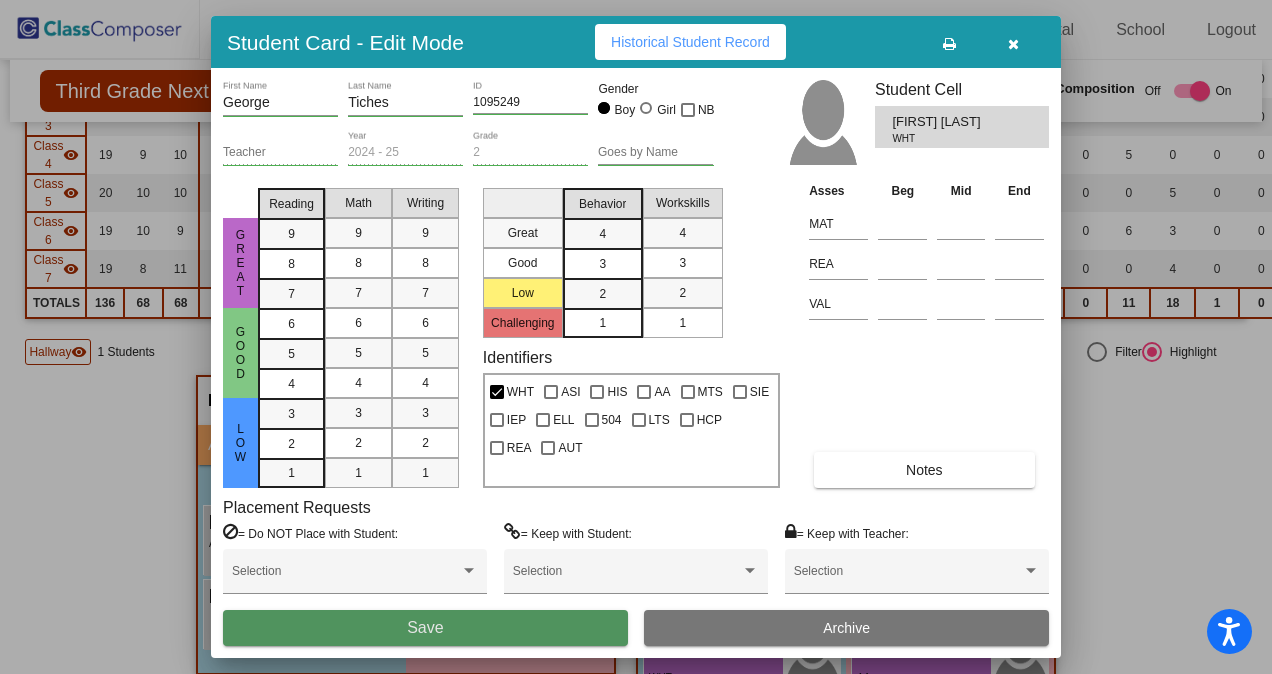 click on "Save" at bounding box center (425, 628) 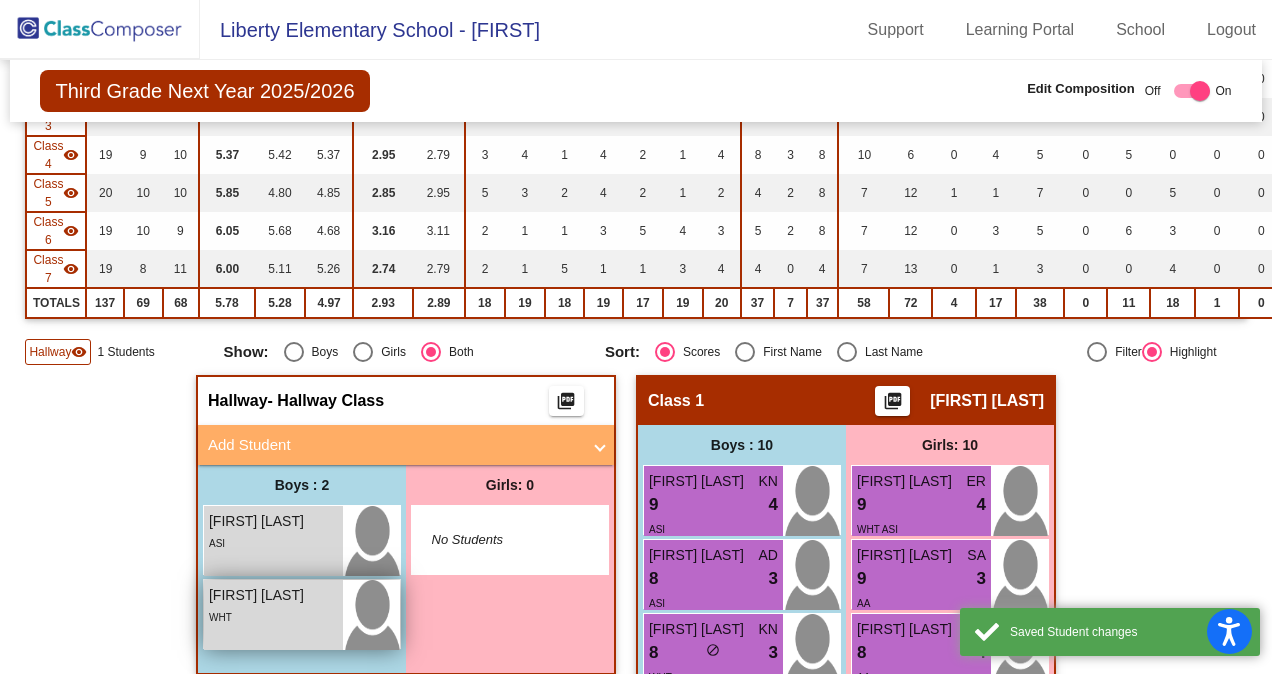 click on "WHT" at bounding box center [273, 616] 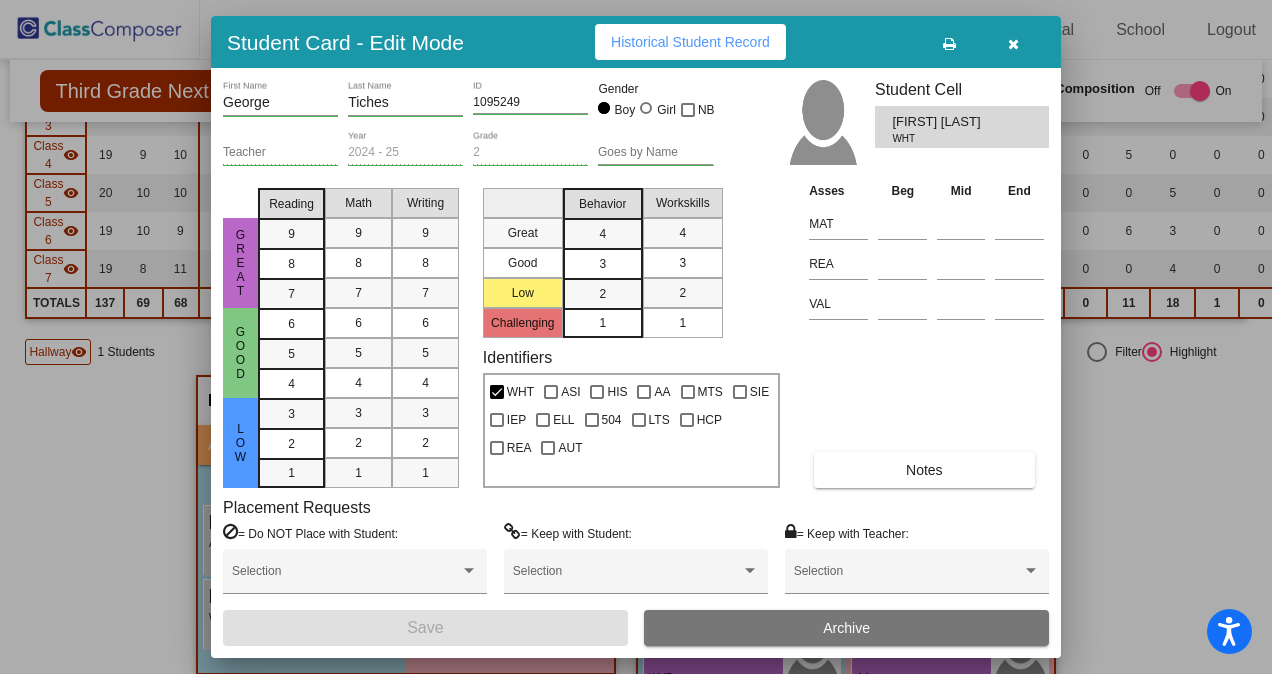click on "Notes" at bounding box center [924, 470] 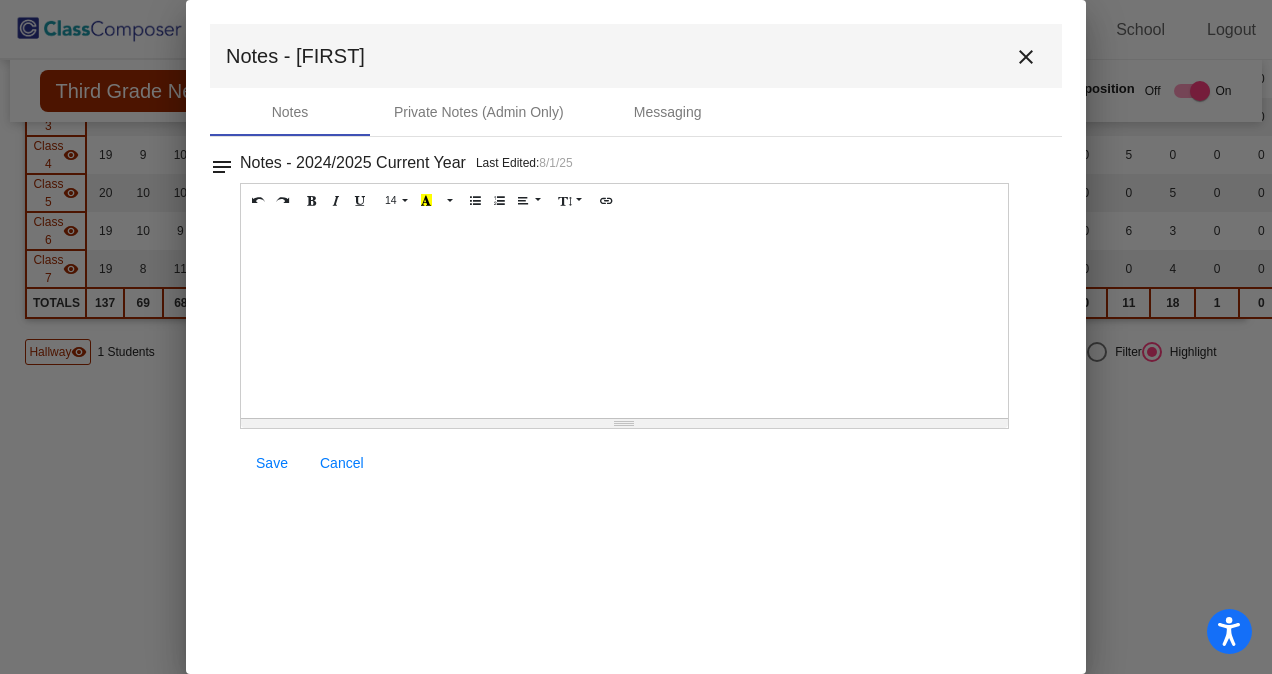 click at bounding box center (624, 318) 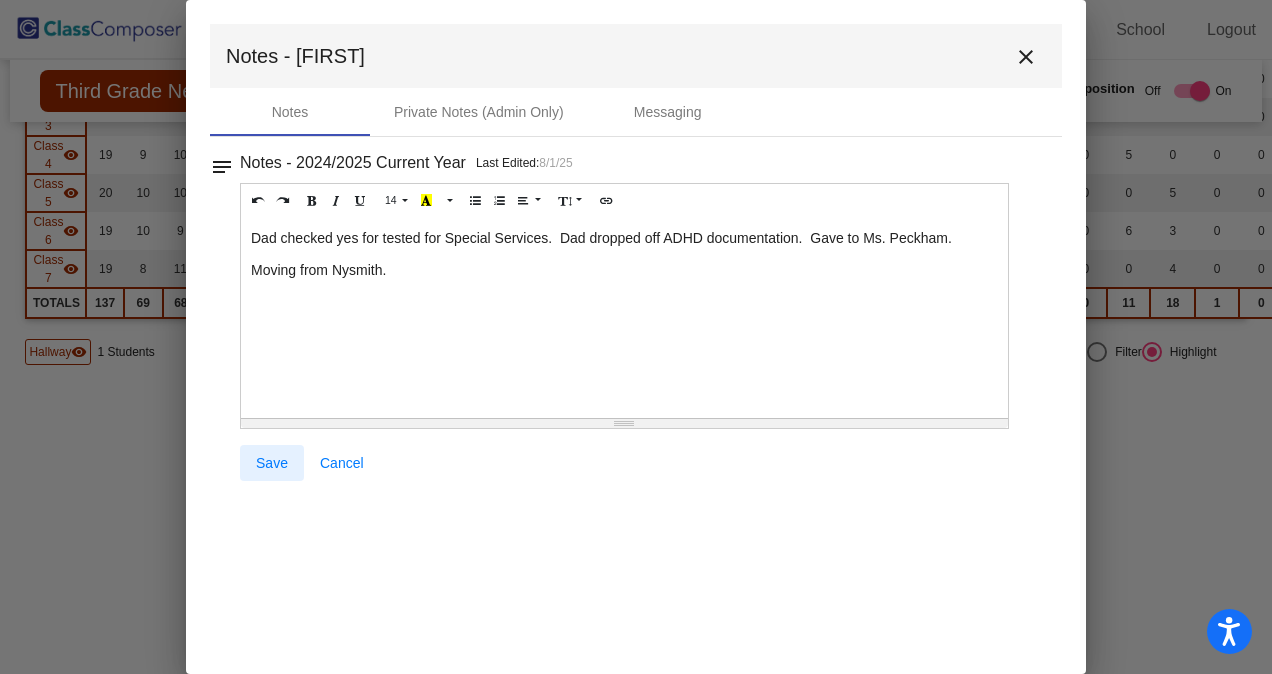 click on "Save" at bounding box center [272, 463] 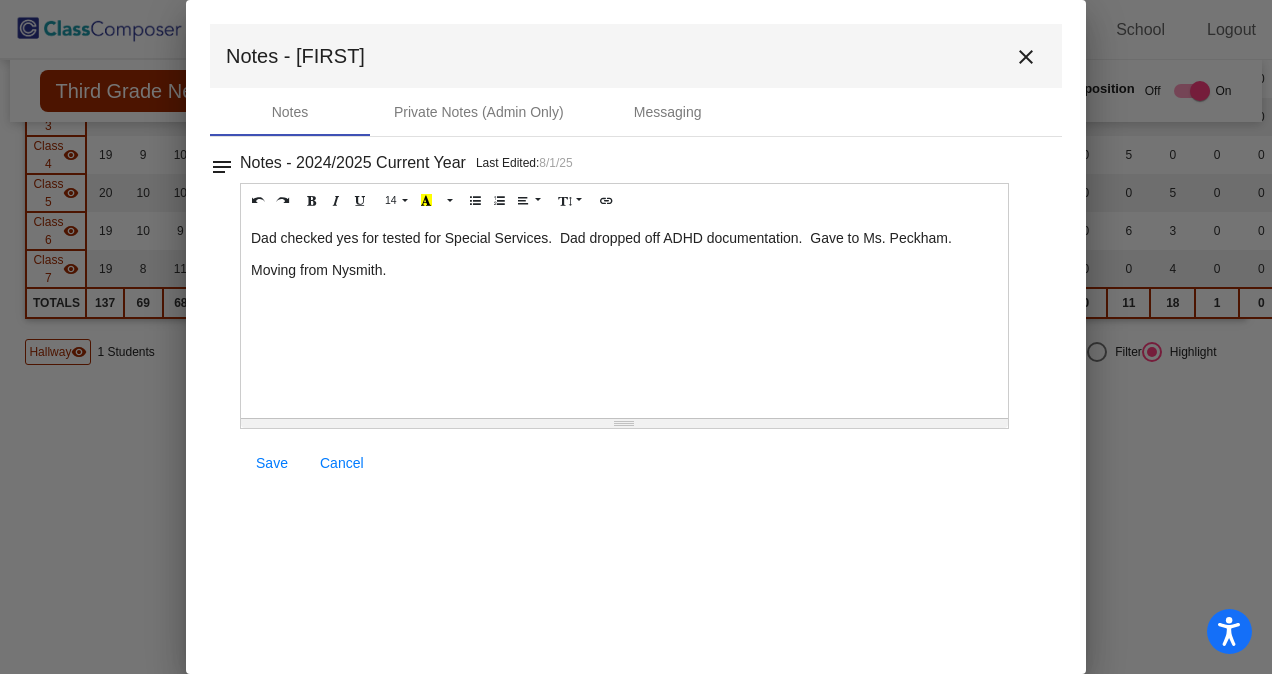 click on "Dad checked yes for tested for Special Services.  Dad dropped off ADHD documentation.  Gave to Ms. Peckham." at bounding box center (624, 238) 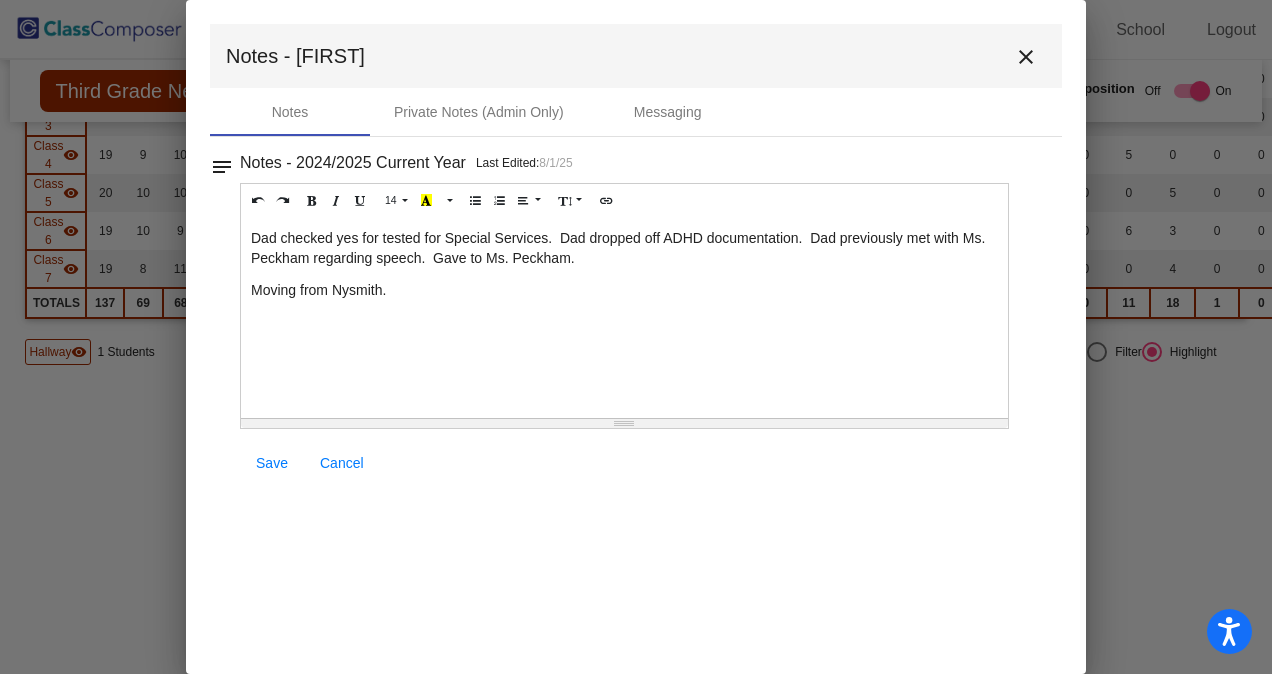 click on "Dad checked yes for tested for Special Services.  Dad dropped off ADHD documentation.  Dad previously met with Ms. Peckham regarding speech.  Gave to Ms. Peckham." at bounding box center (624, 248) 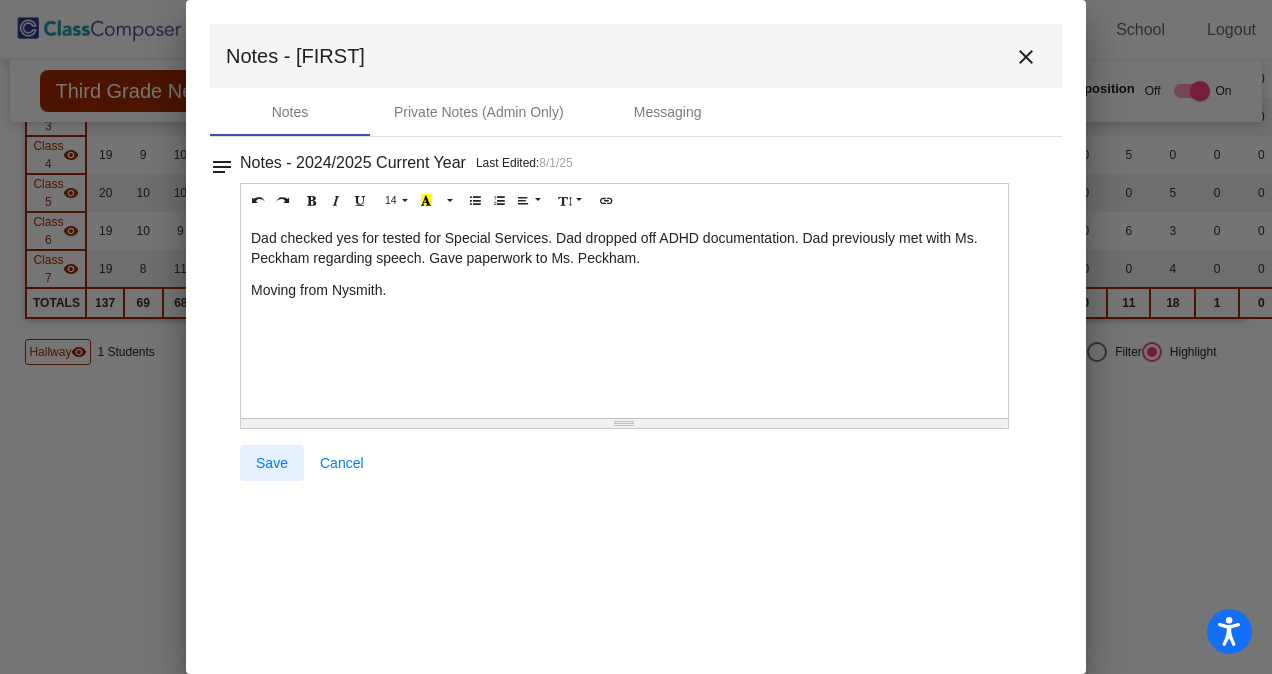 click on "Save" at bounding box center [272, 463] 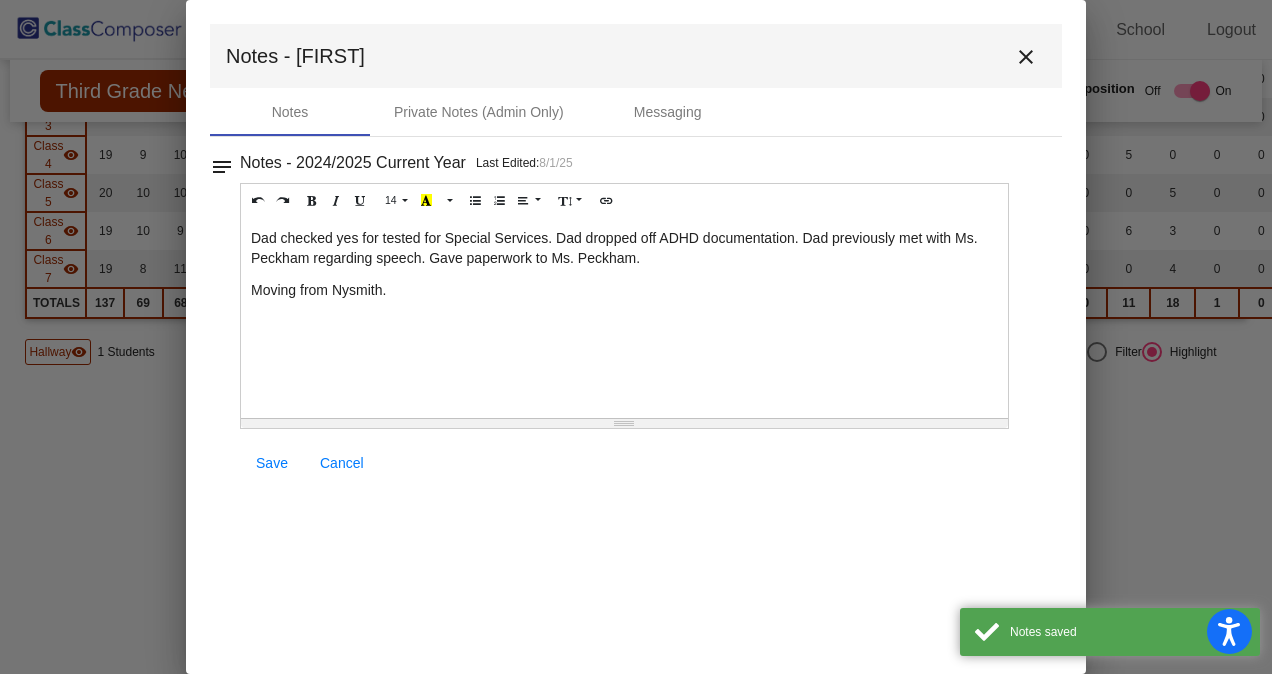 click on "close" at bounding box center (1026, 57) 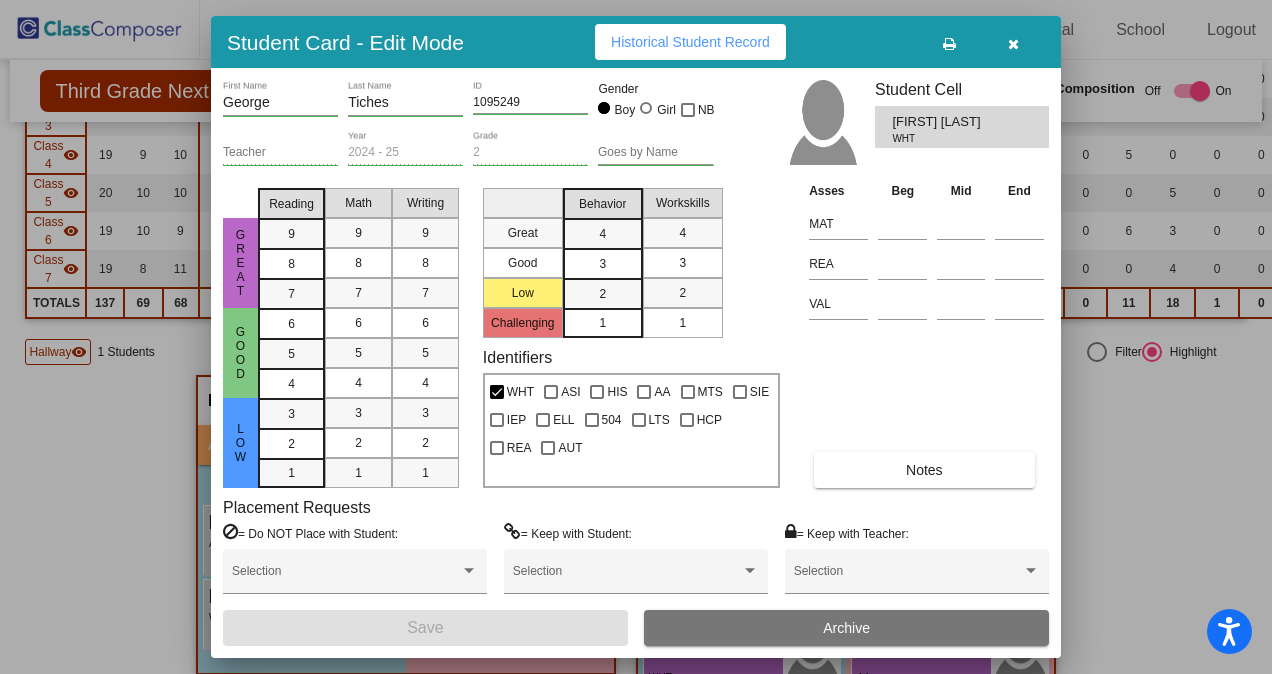 click at bounding box center [1013, 44] 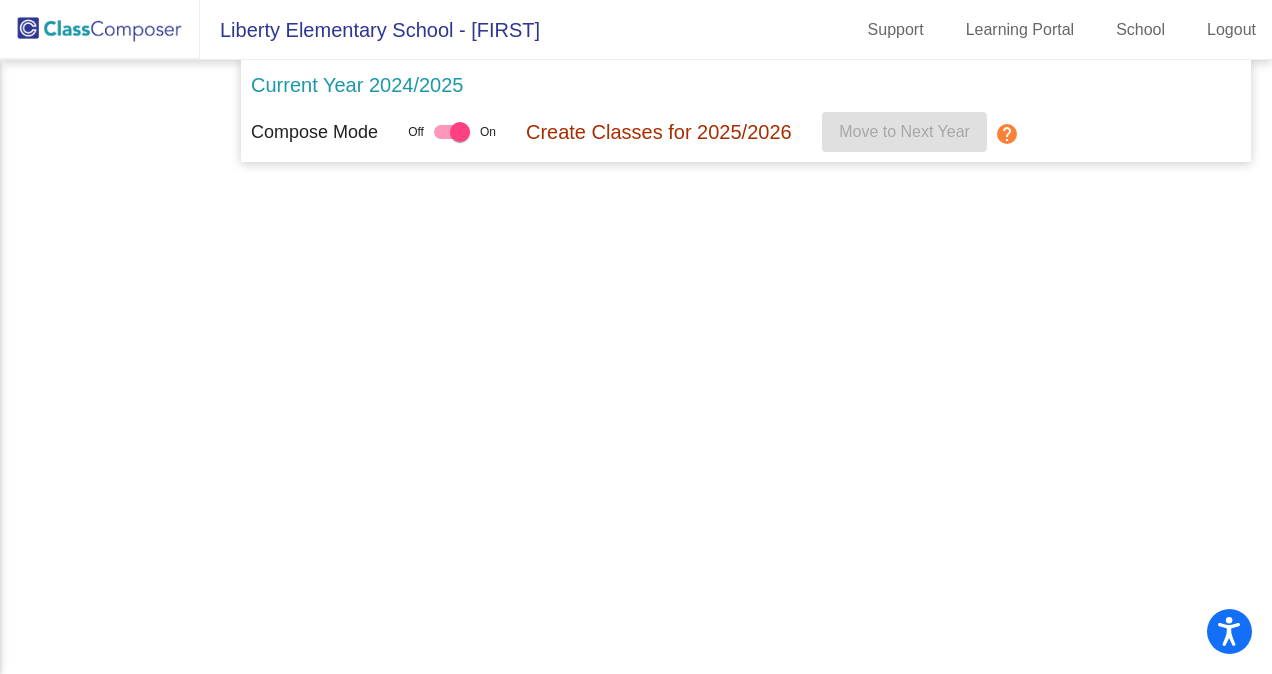 scroll, scrollTop: 0, scrollLeft: 0, axis: both 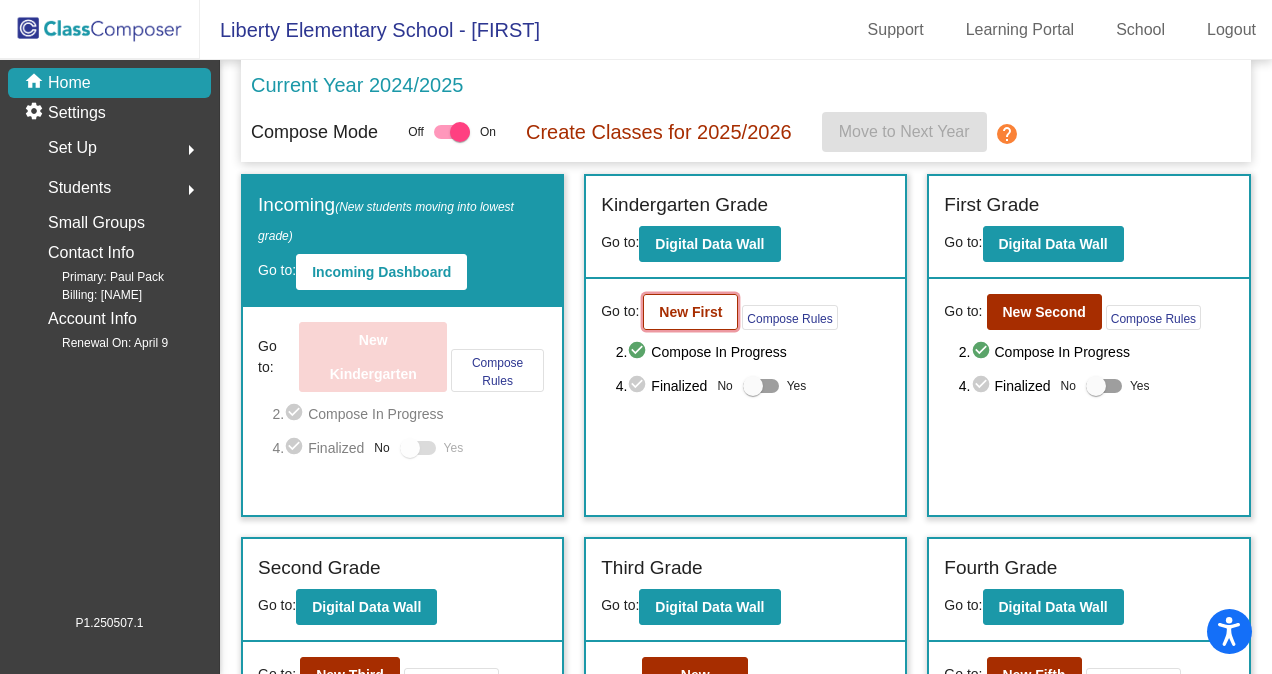 click on "New First" 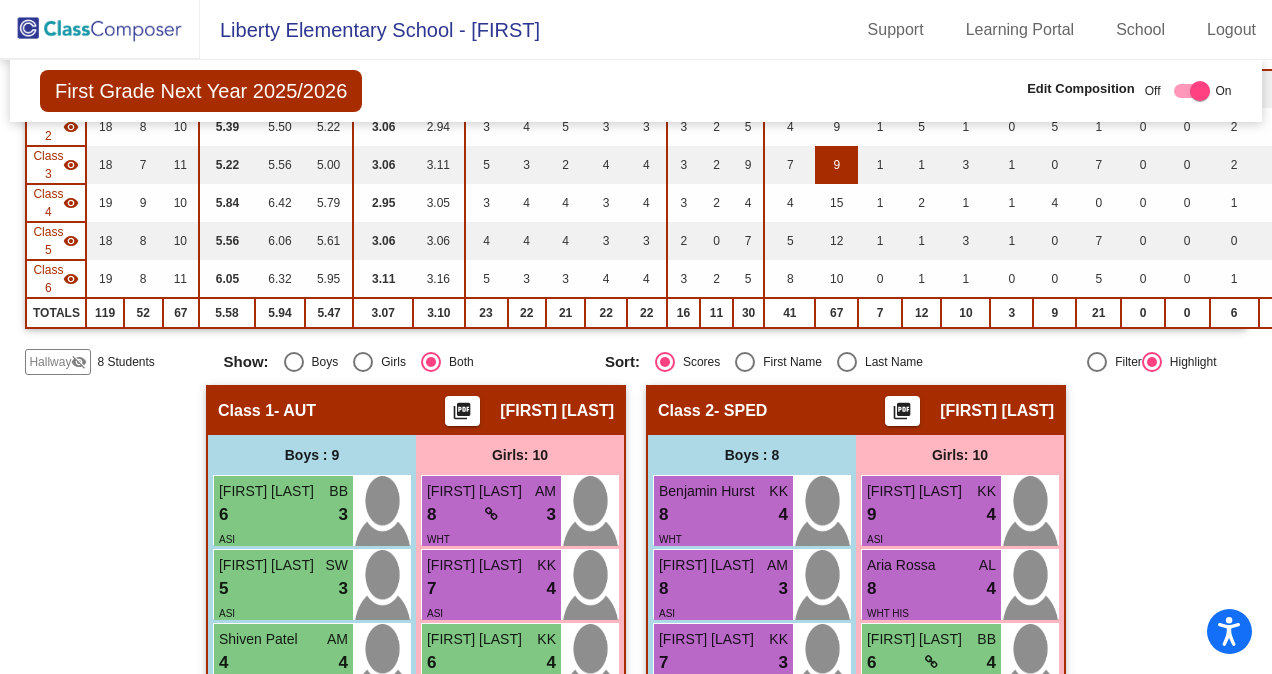 scroll, scrollTop: 308, scrollLeft: 0, axis: vertical 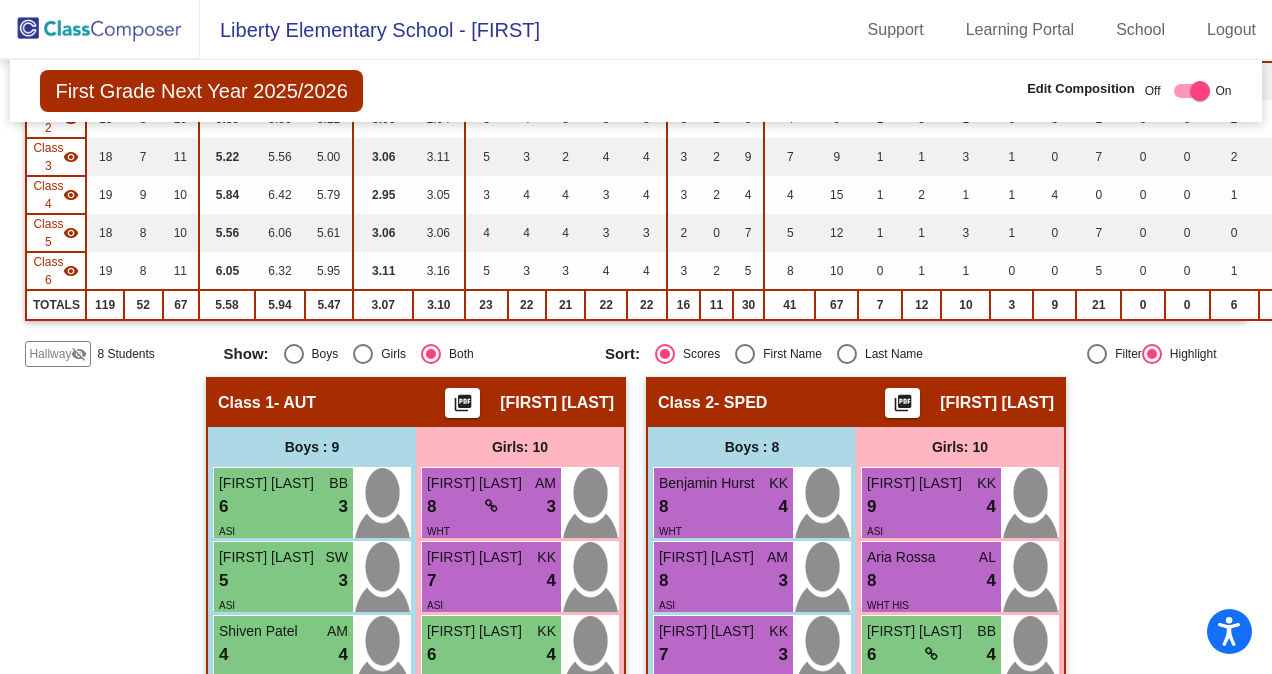click on "Hallway" 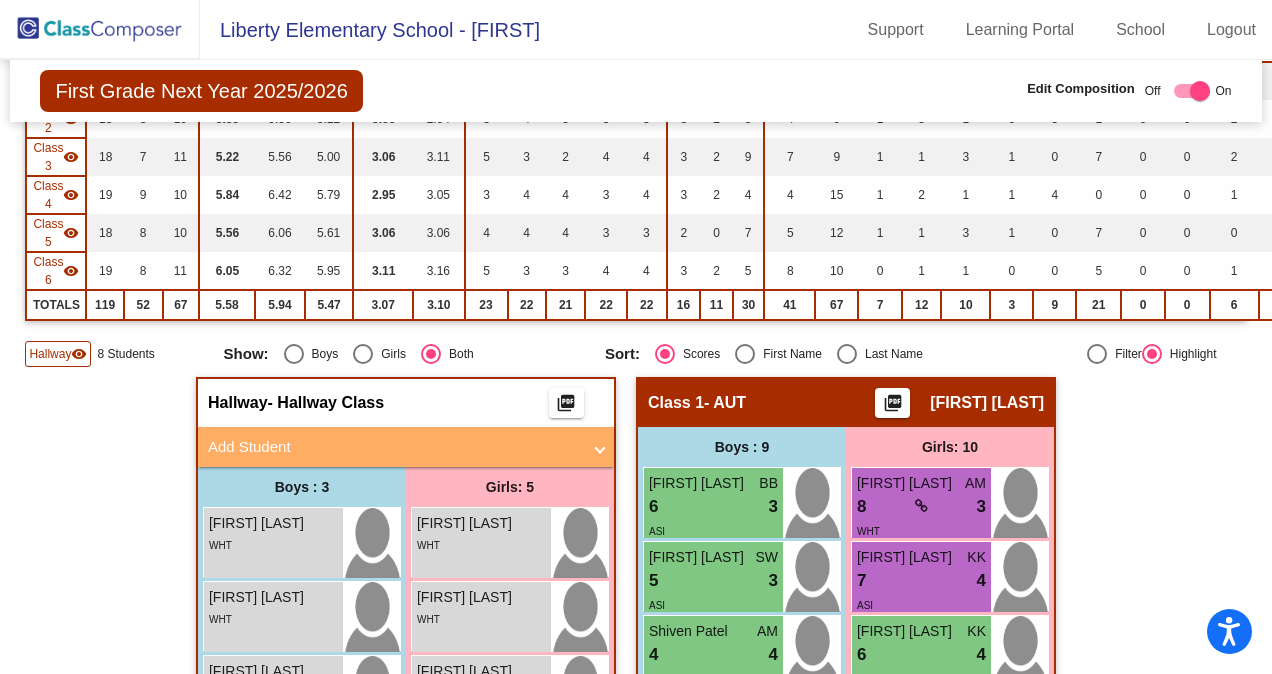 click on "Add Student" at bounding box center (394, 447) 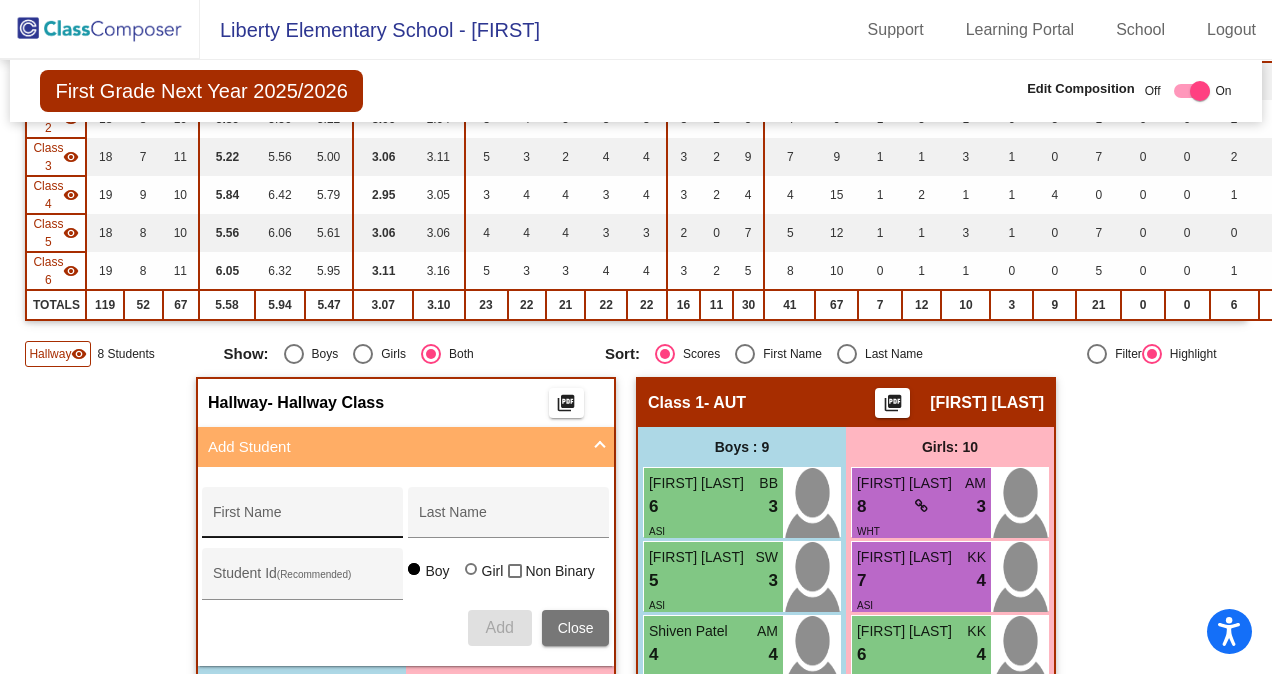 click on "First Name" at bounding box center (303, 518) 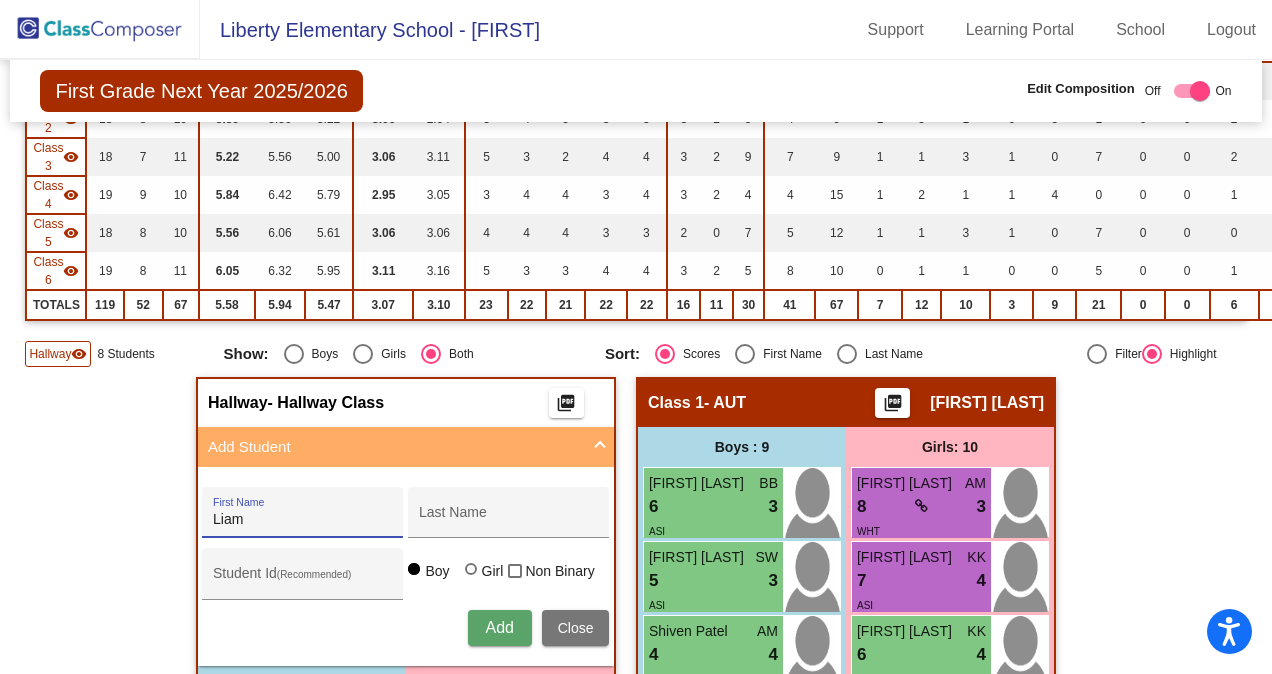 type on "Liam" 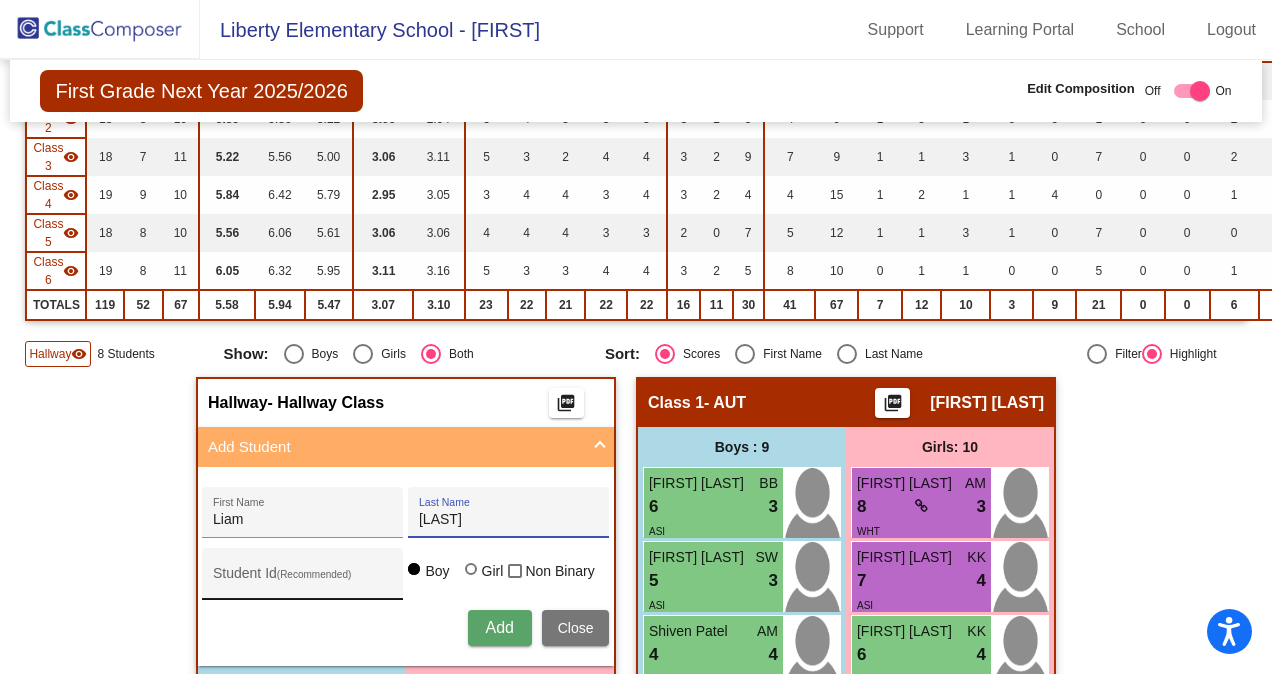 type on "[LAST]" 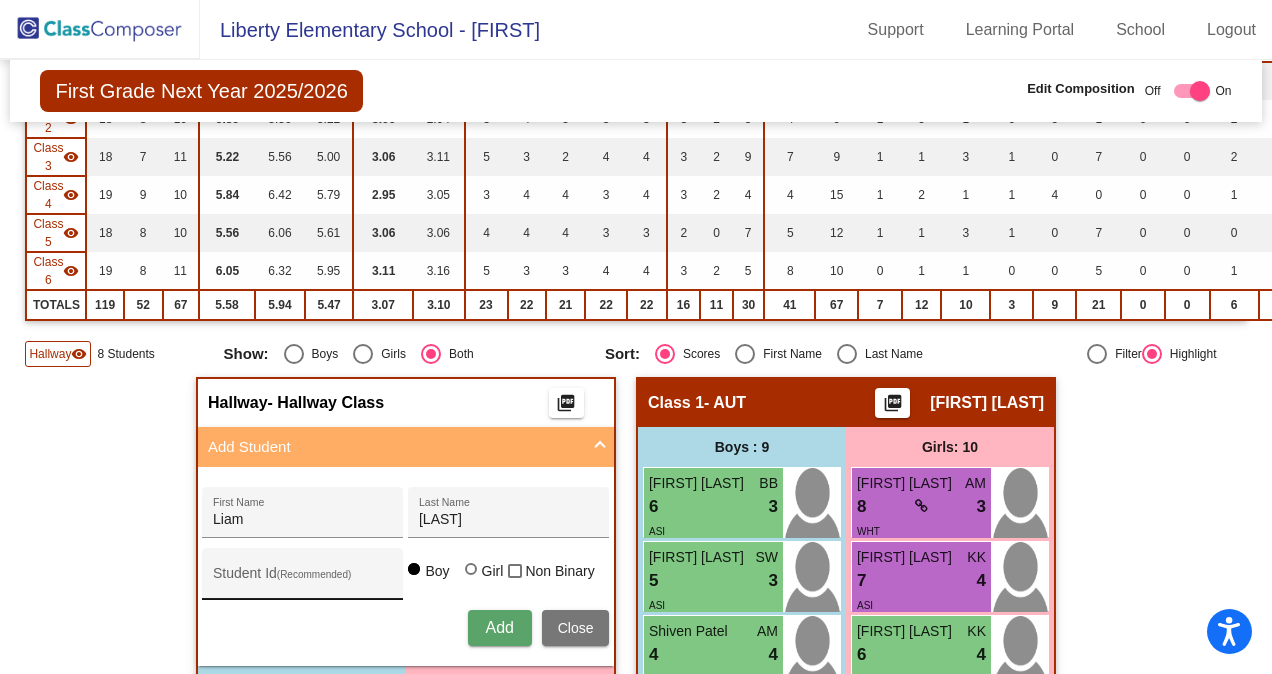 click on "Student Id  (Recommended)" at bounding box center [303, 579] 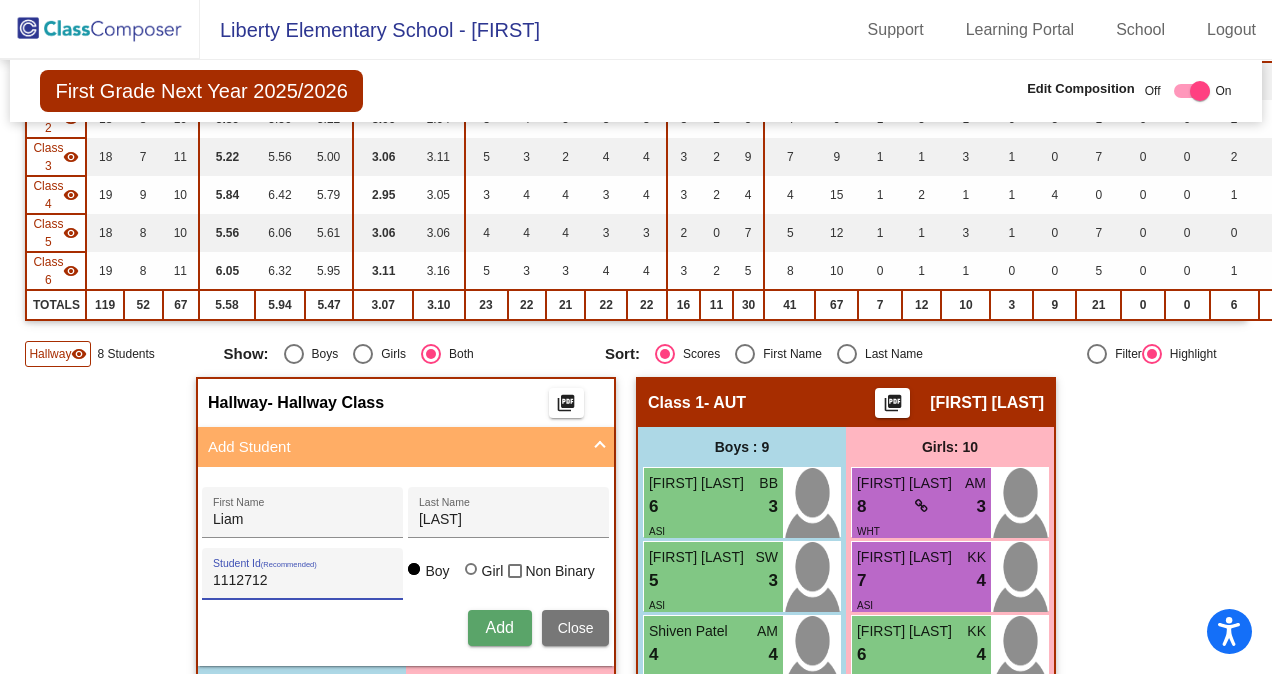 type on "1112712" 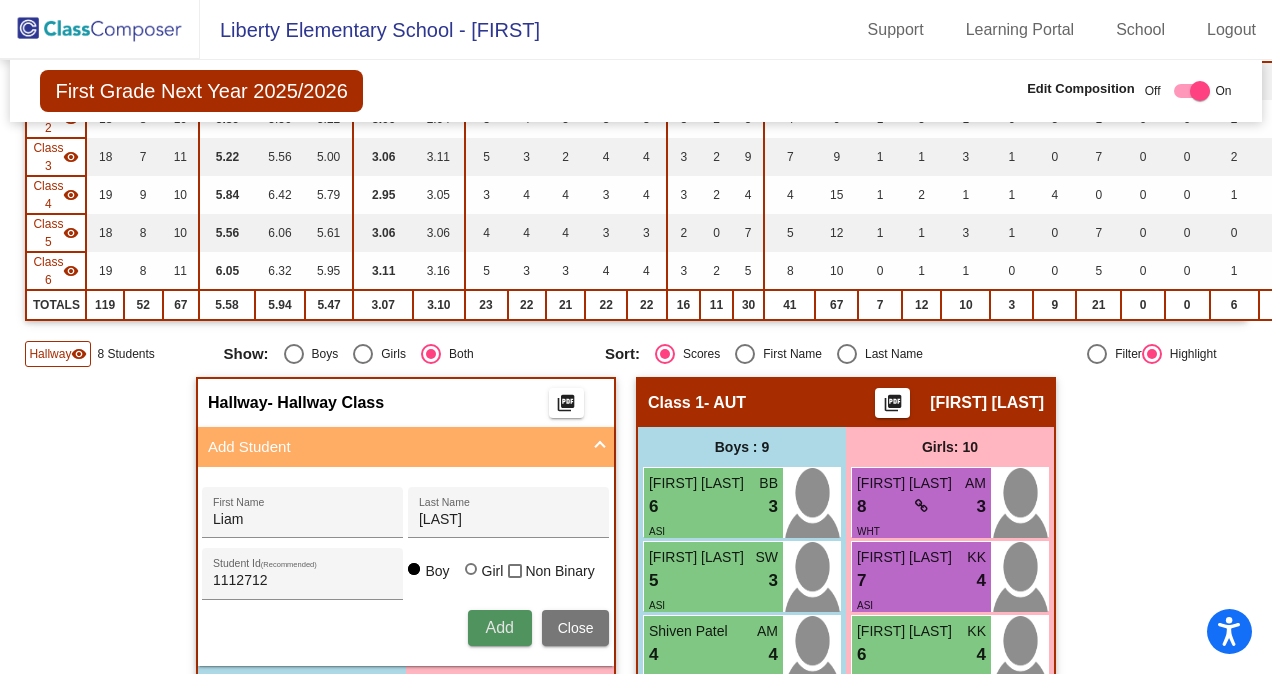 click on "Add" at bounding box center [499, 627] 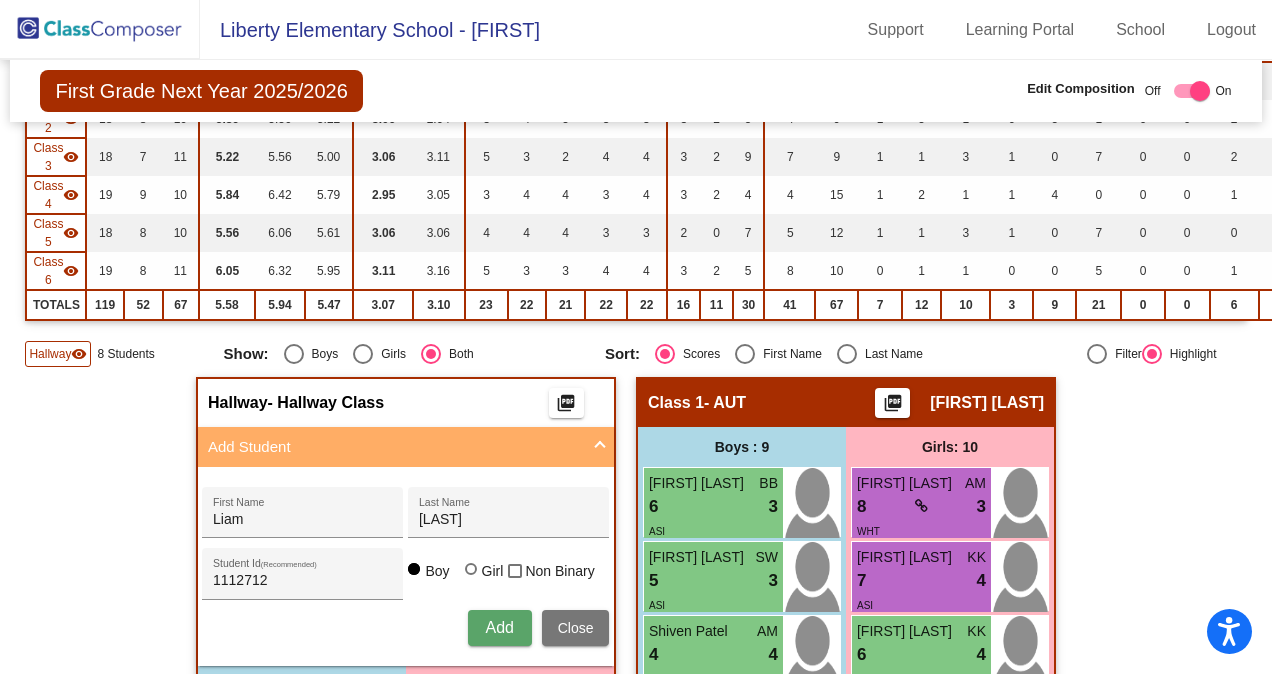 type 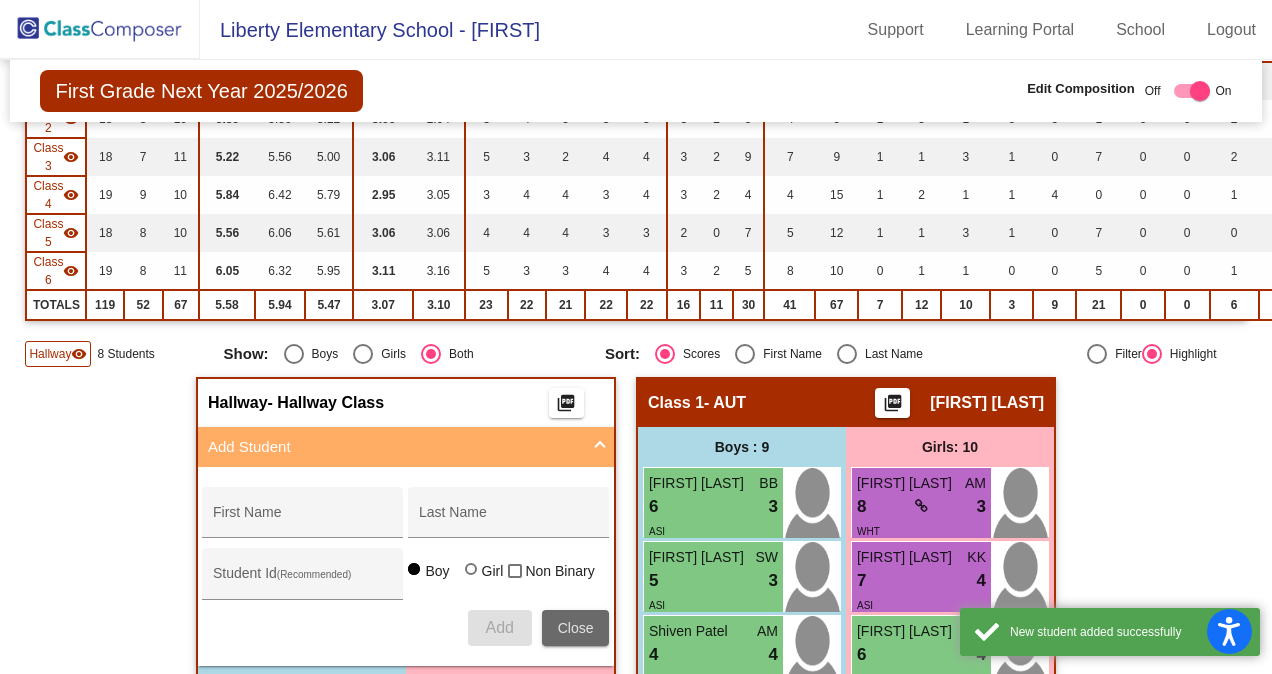 click on "Close" at bounding box center (576, 628) 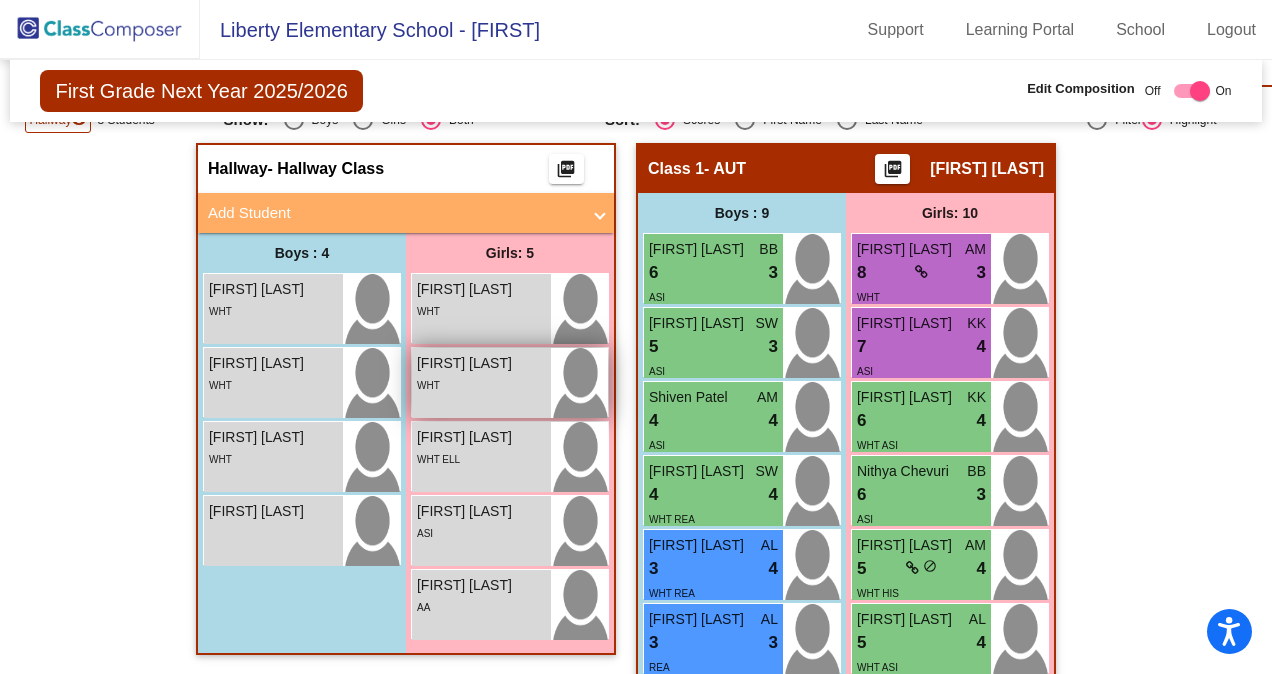 scroll, scrollTop: 553, scrollLeft: 0, axis: vertical 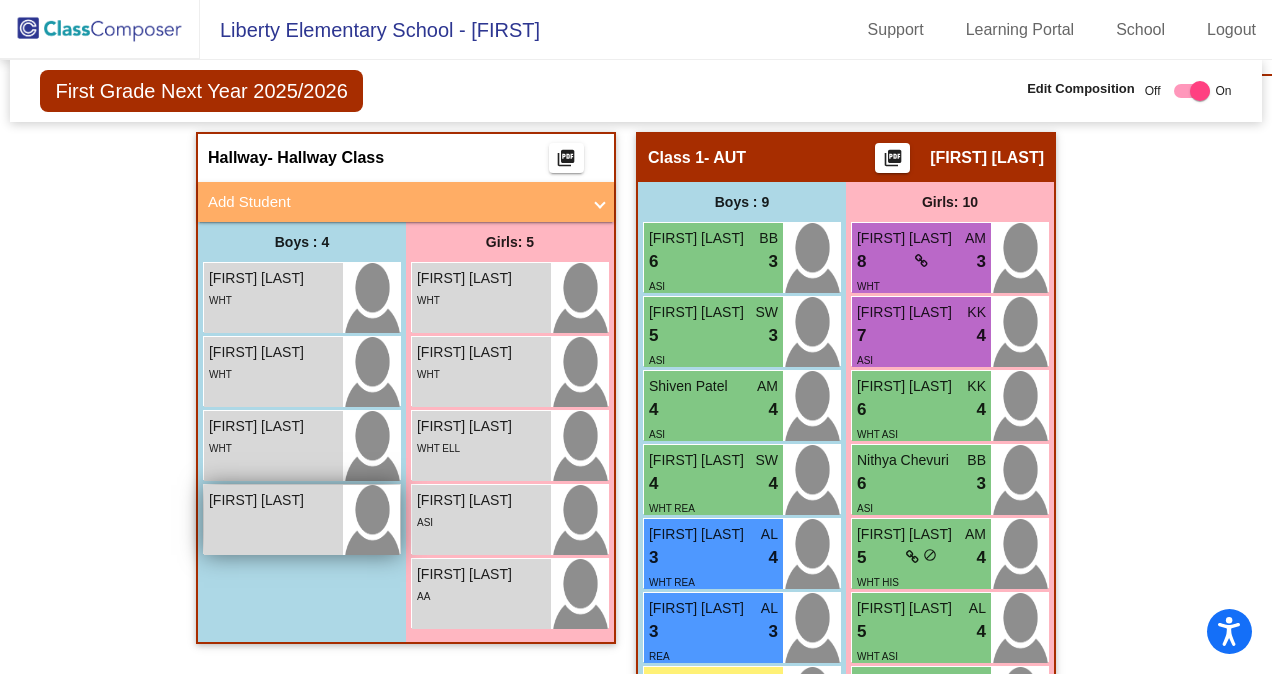 click on "[FIRST] [LAST]" at bounding box center [259, 500] 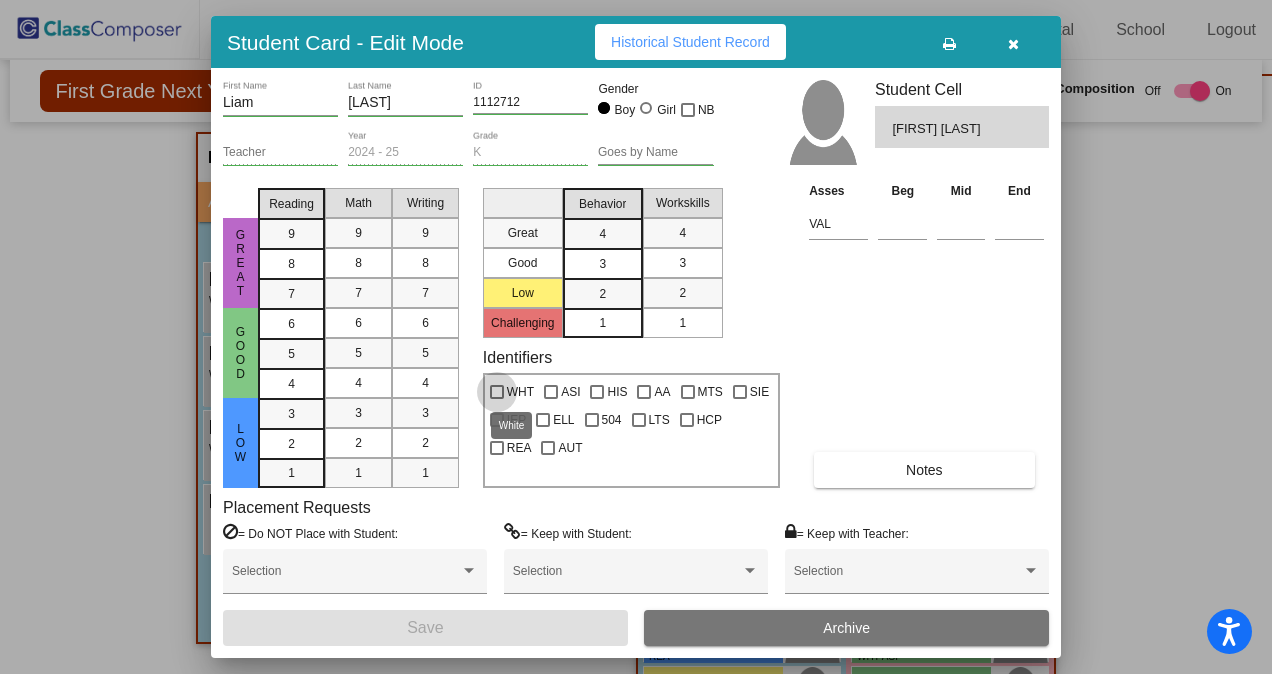 click at bounding box center [497, 392] 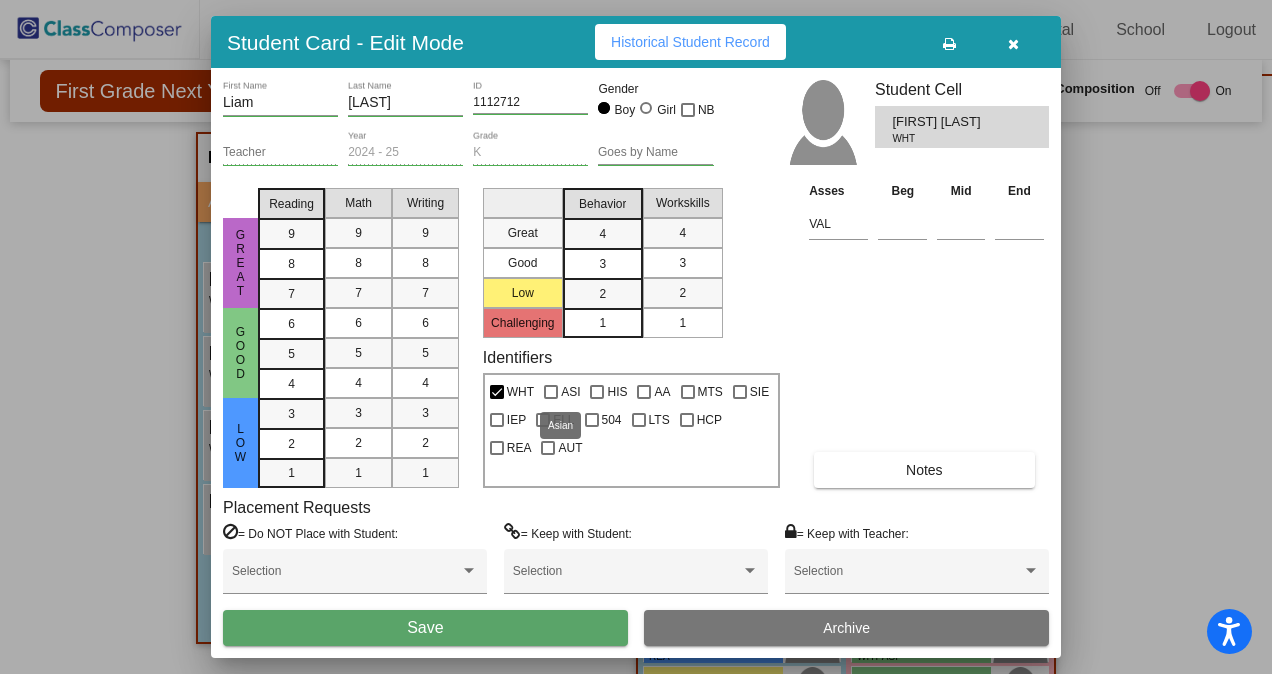click at bounding box center [551, 392] 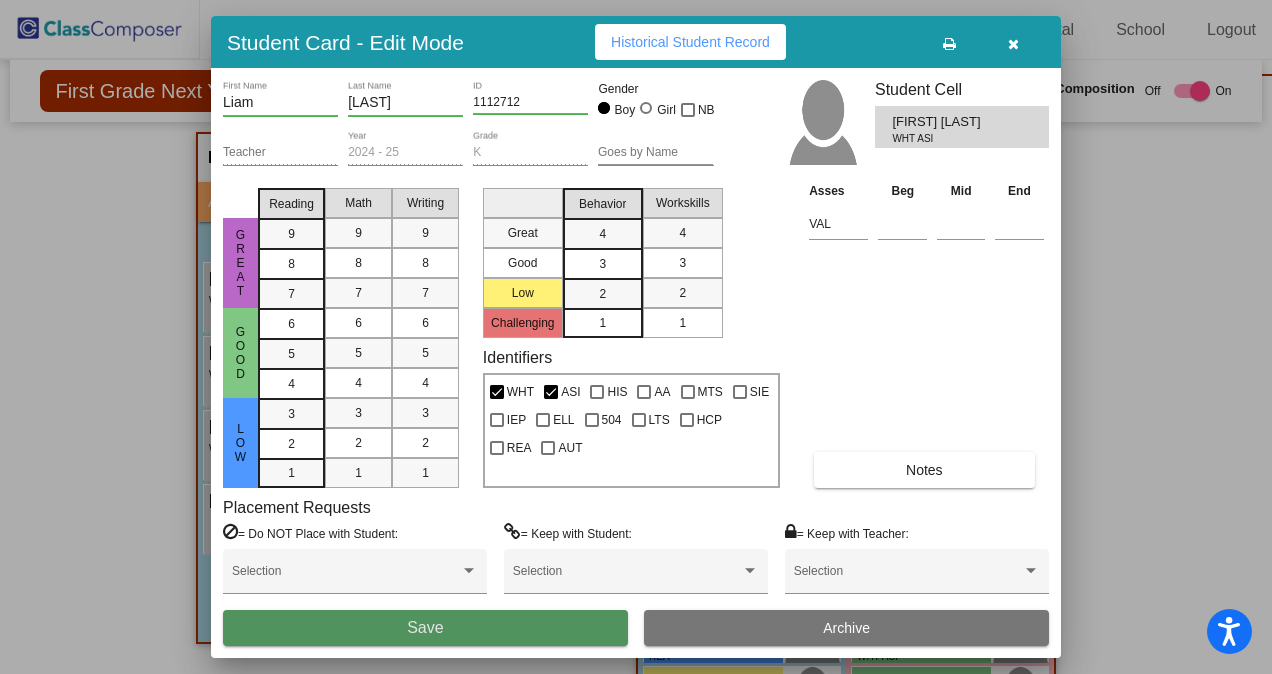 click on "Save" at bounding box center (425, 628) 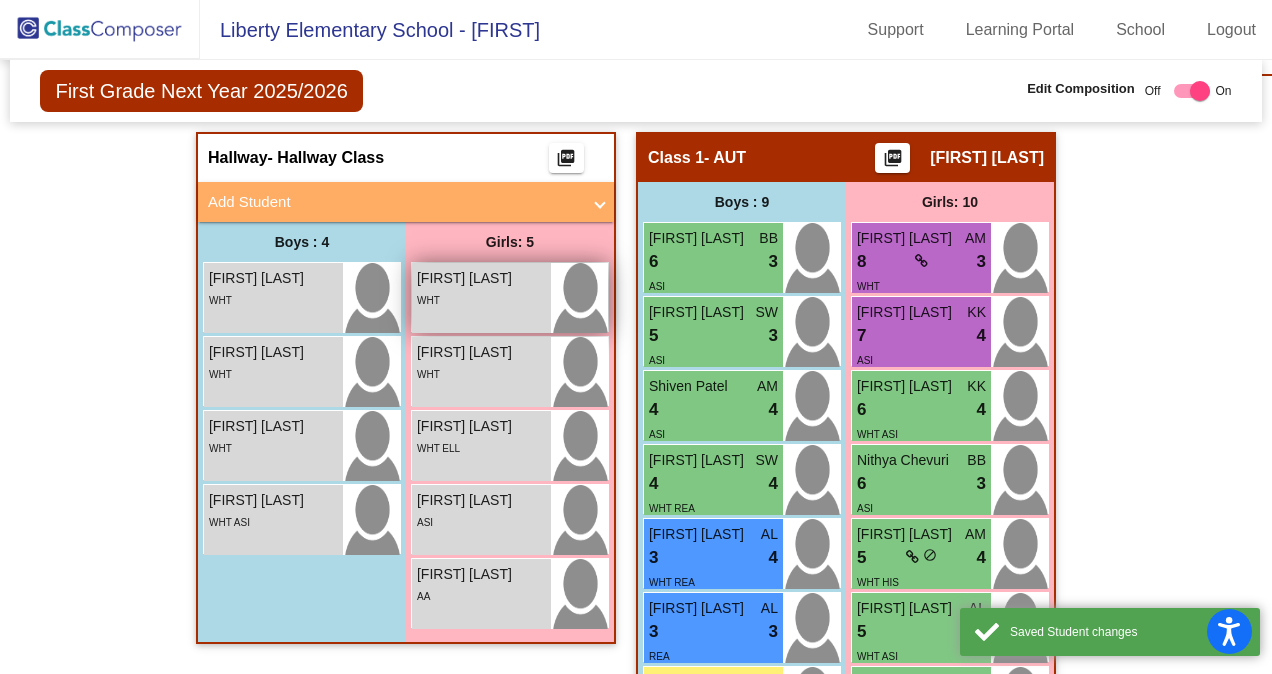 click on "[FIRST] [LAST]" at bounding box center (467, 278) 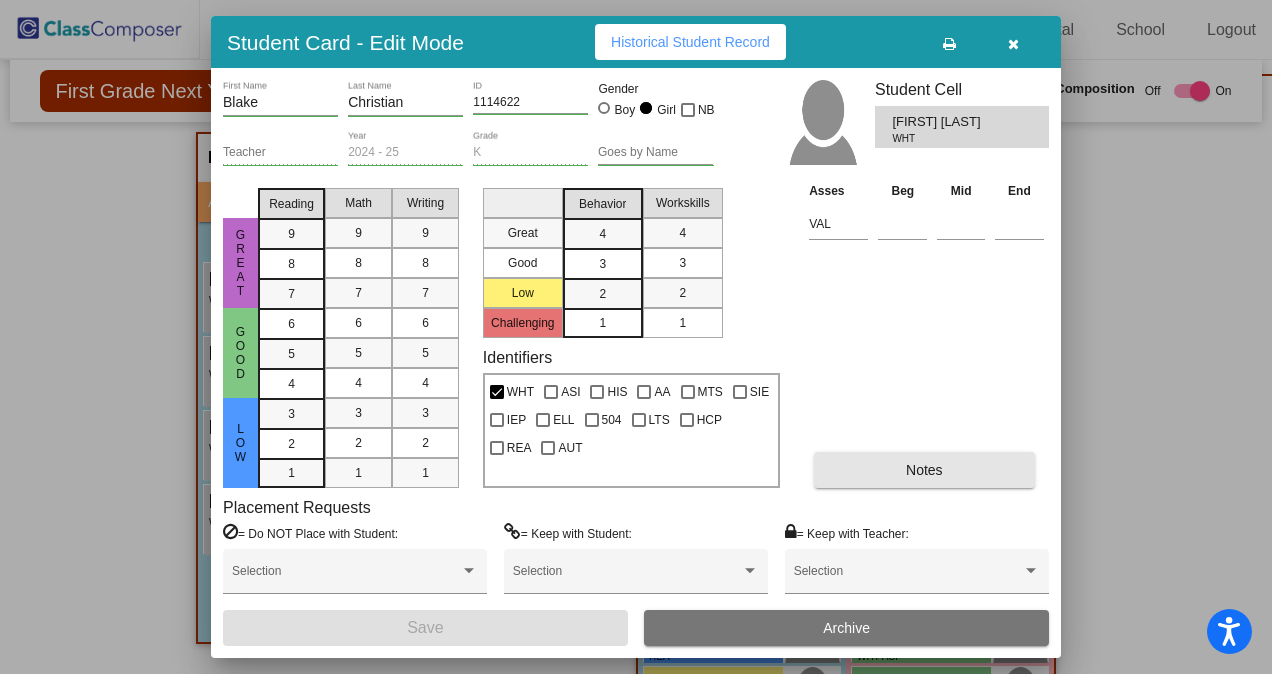 click on "Notes" at bounding box center (924, 470) 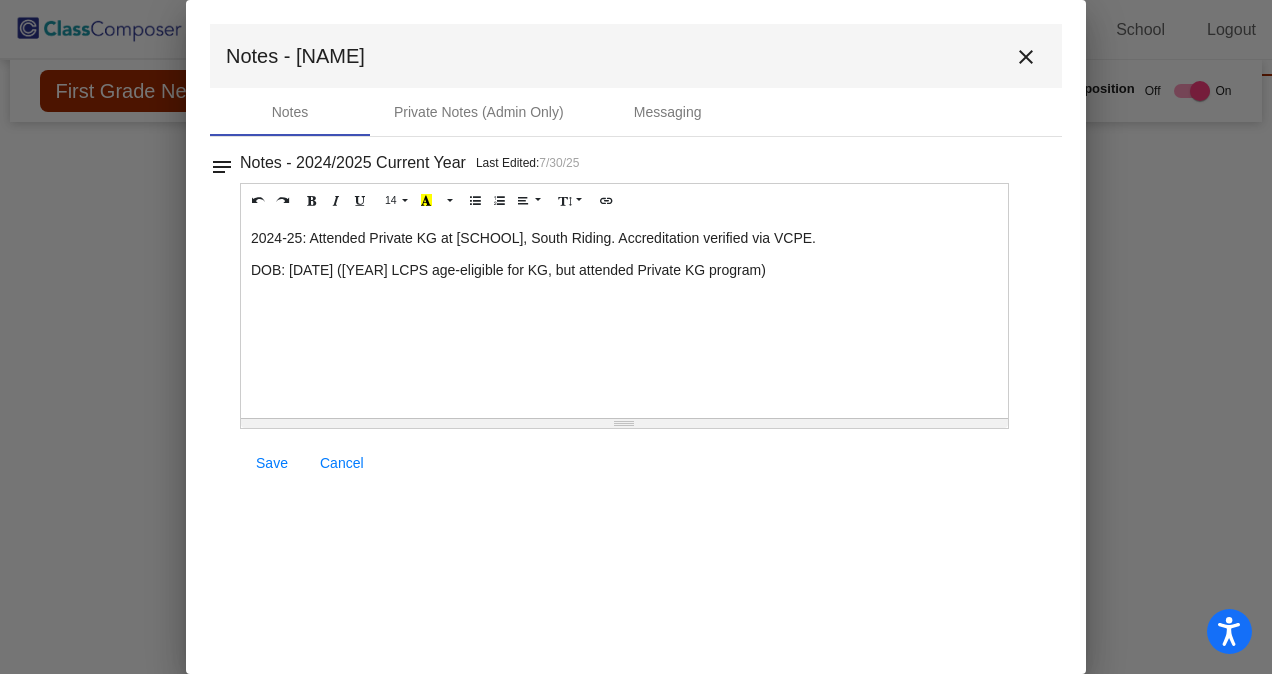 drag, startPoint x: 244, startPoint y: 232, endPoint x: 892, endPoint y: 326, distance: 654.7824 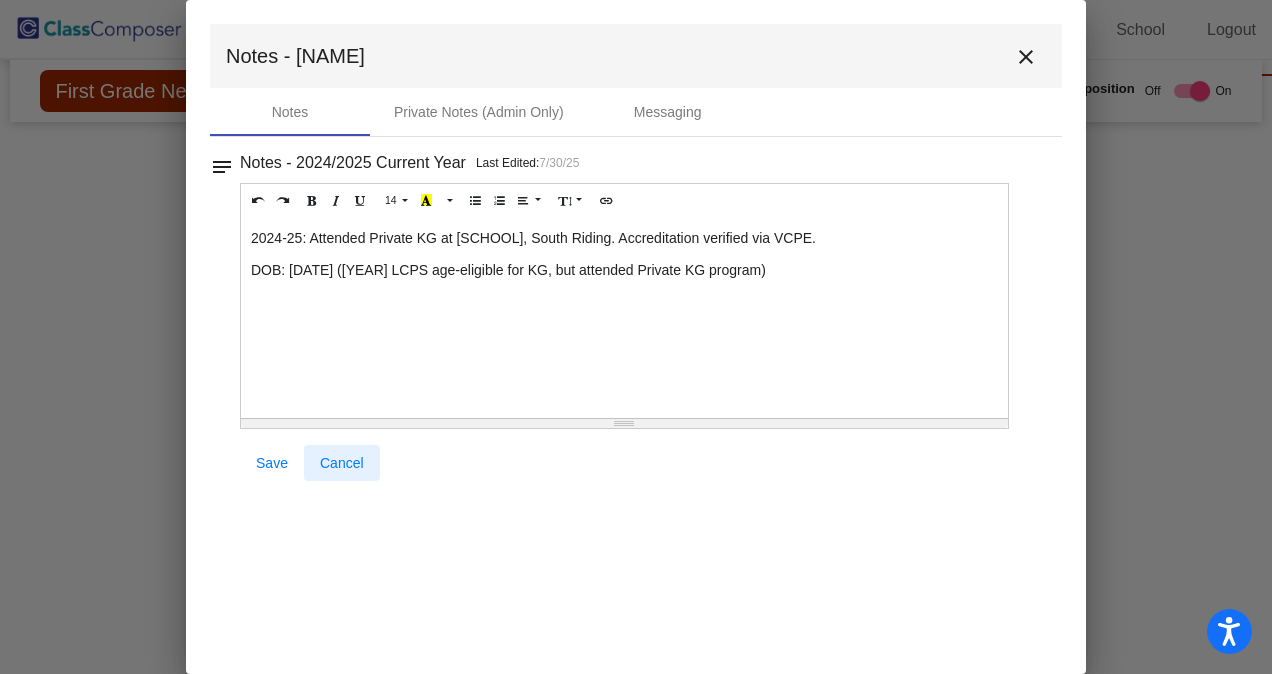 click on "Cancel" at bounding box center (342, 463) 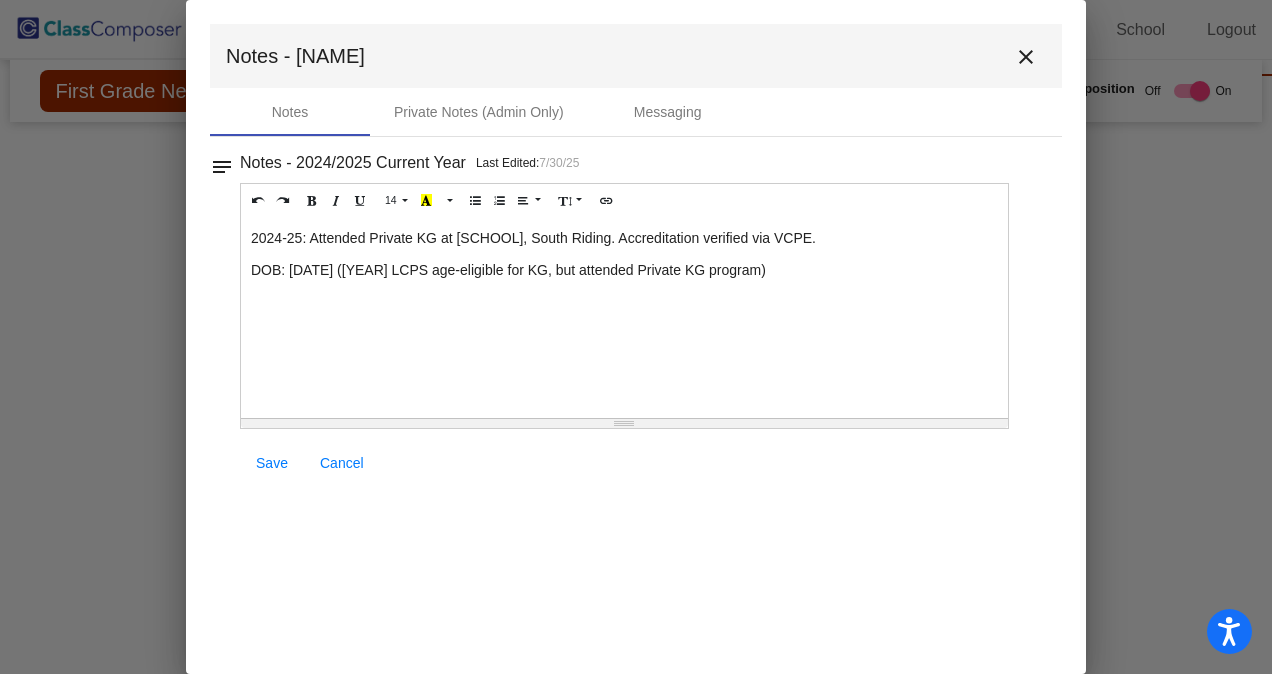 click on "Save" at bounding box center [272, 463] 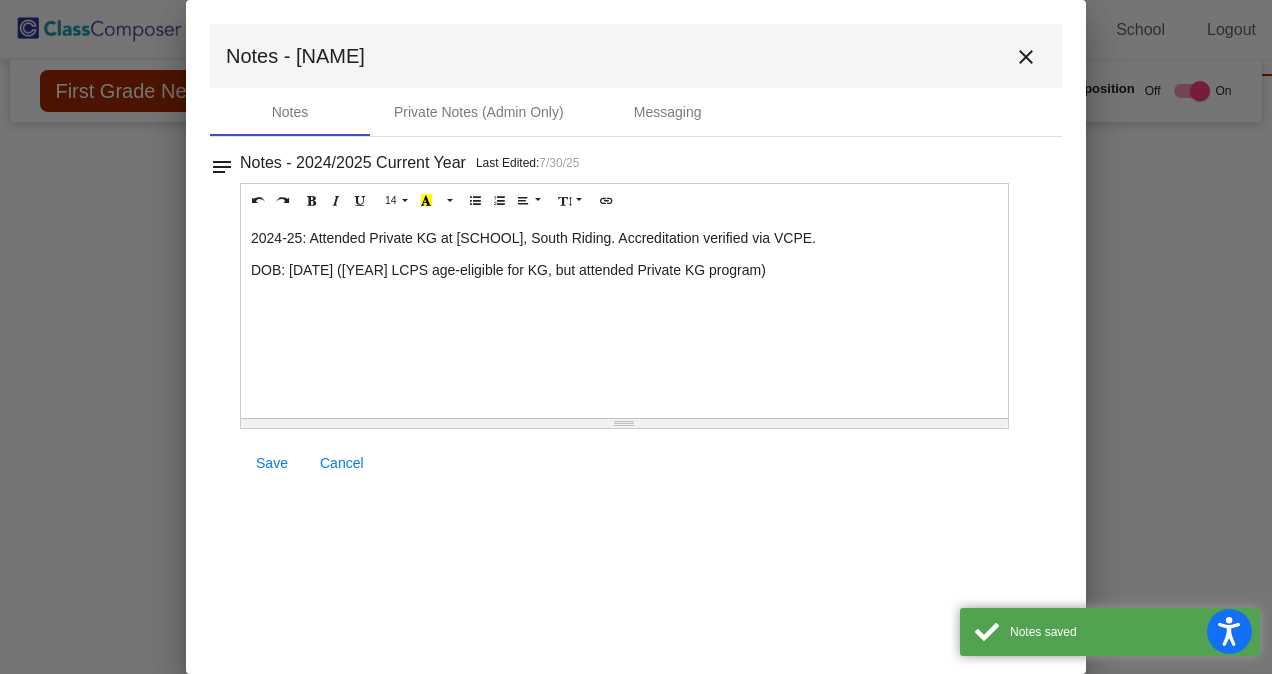 click on "close" at bounding box center [1026, 57] 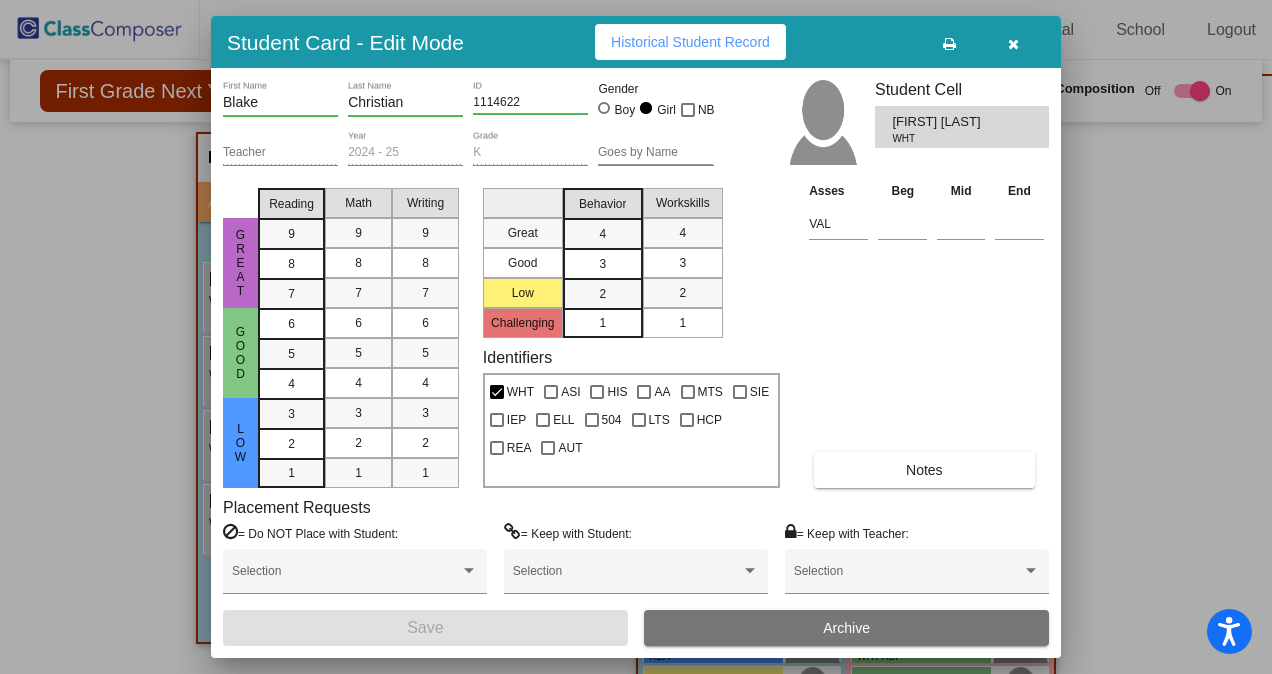 click at bounding box center (1013, 44) 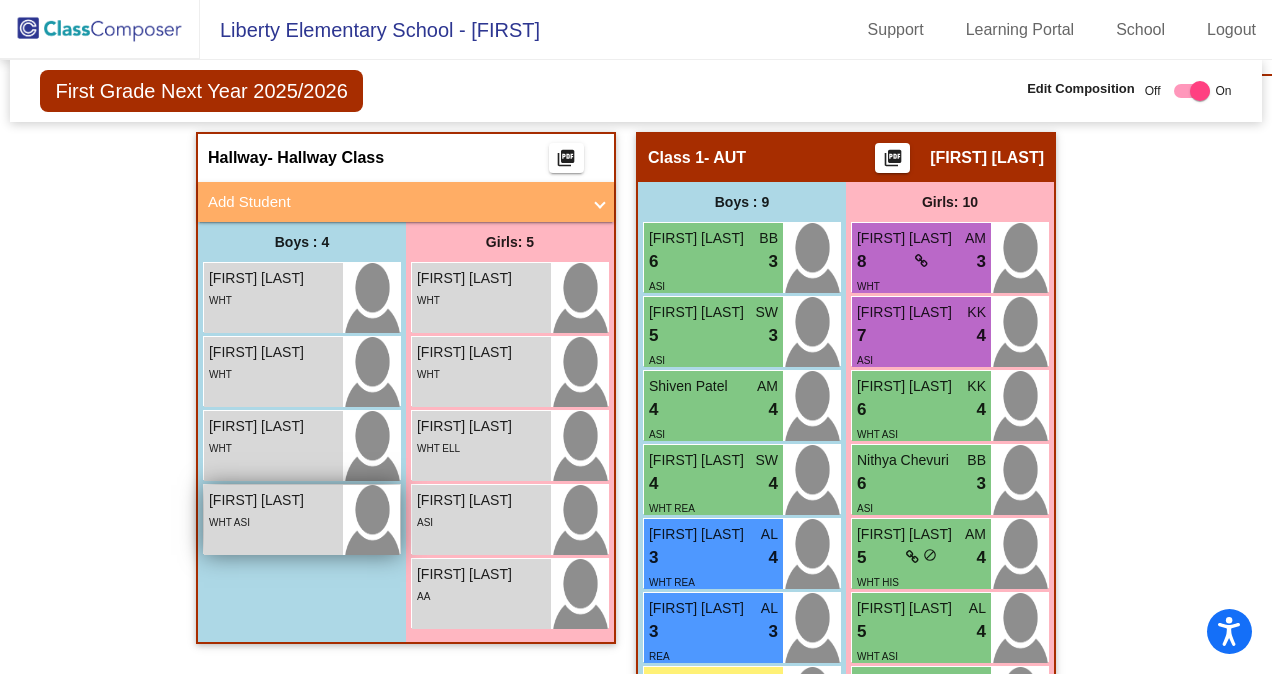 click on "WHT ASI" at bounding box center [273, 521] 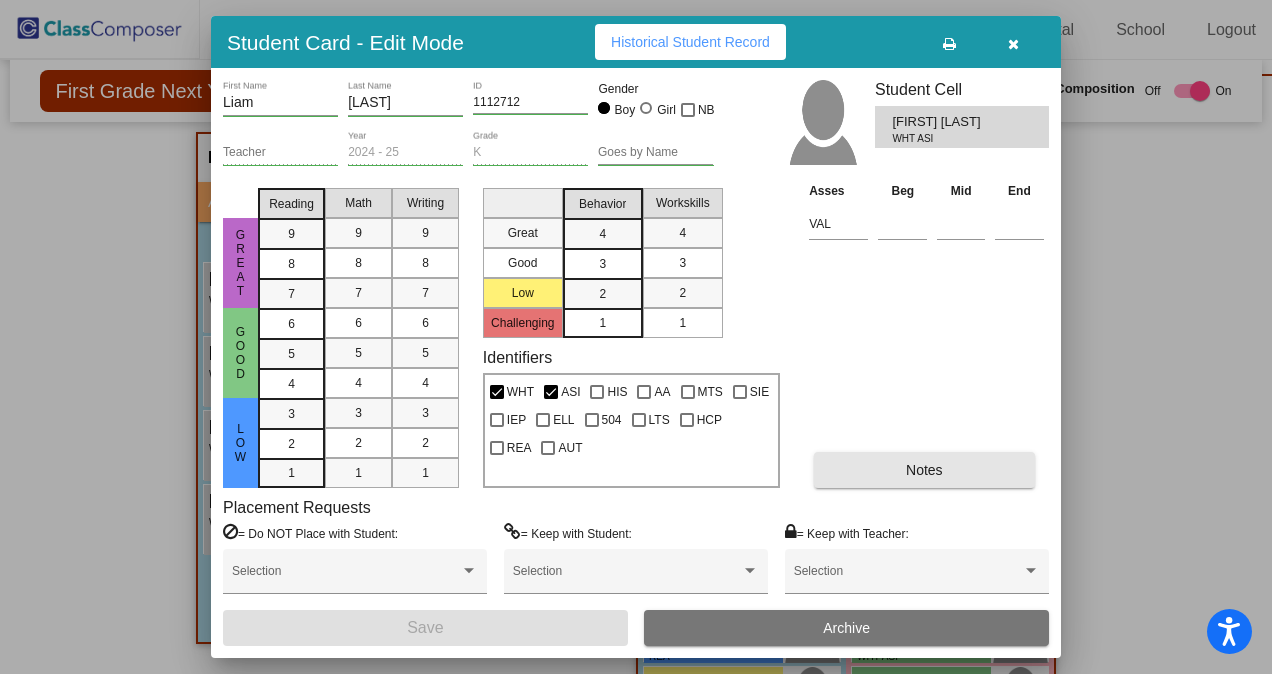 click on "Notes" at bounding box center [924, 470] 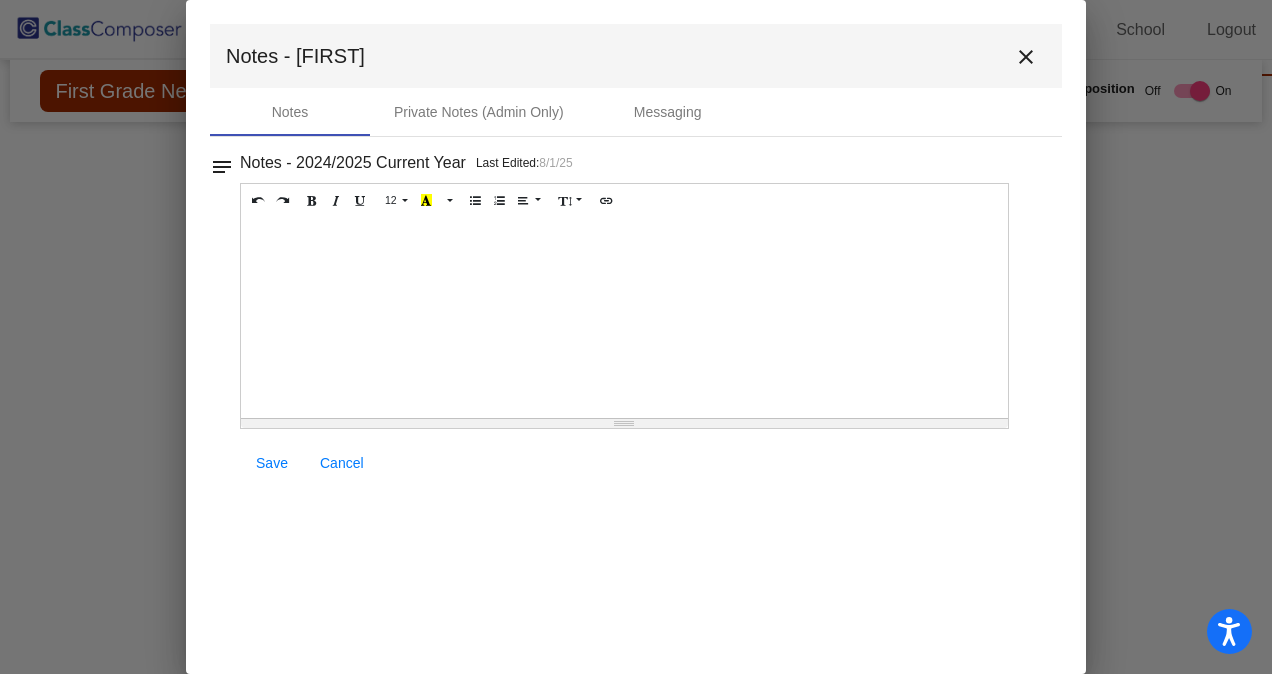 click at bounding box center [624, 318] 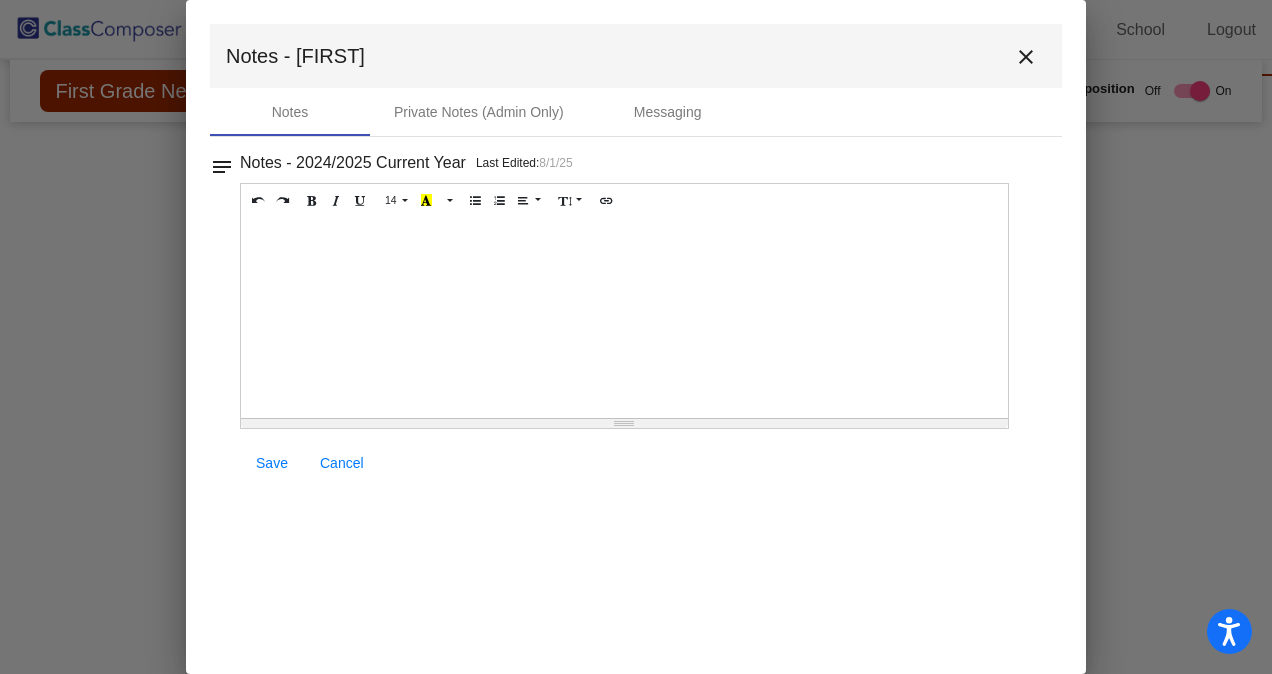 paste 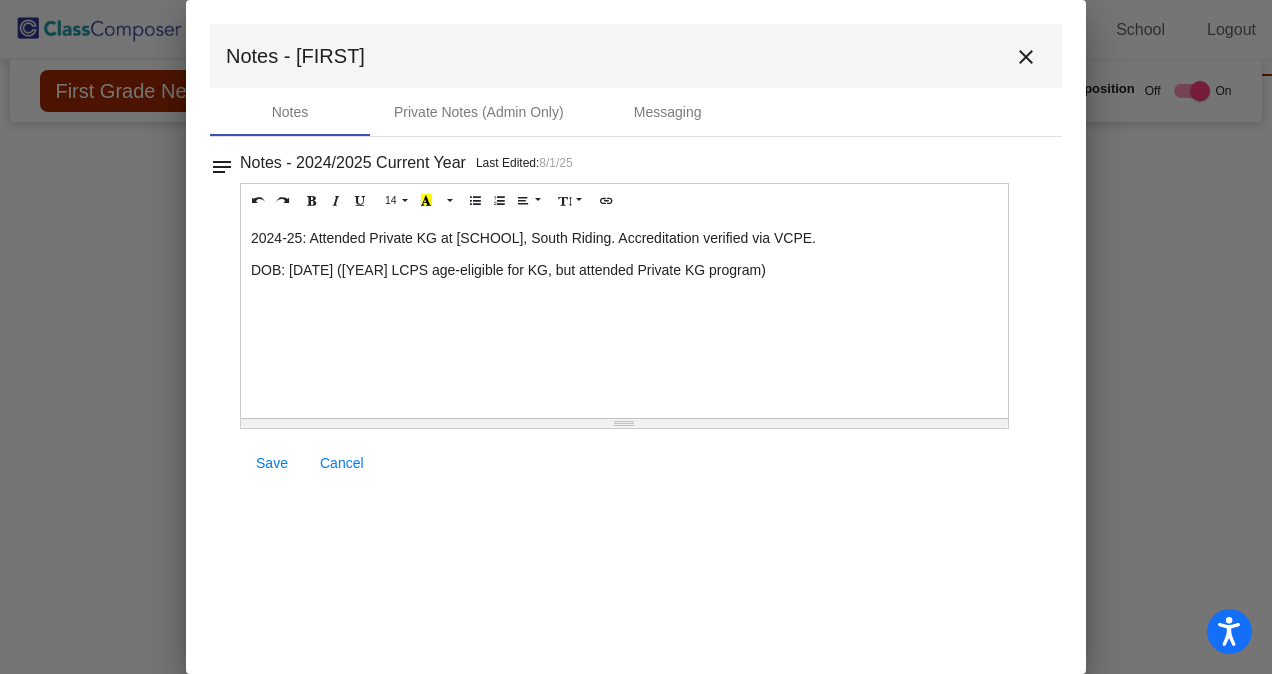 click on "2024-25: Attended Private KG at [SCHOOL], South Riding. Accreditation verified via VCPE." at bounding box center (624, 238) 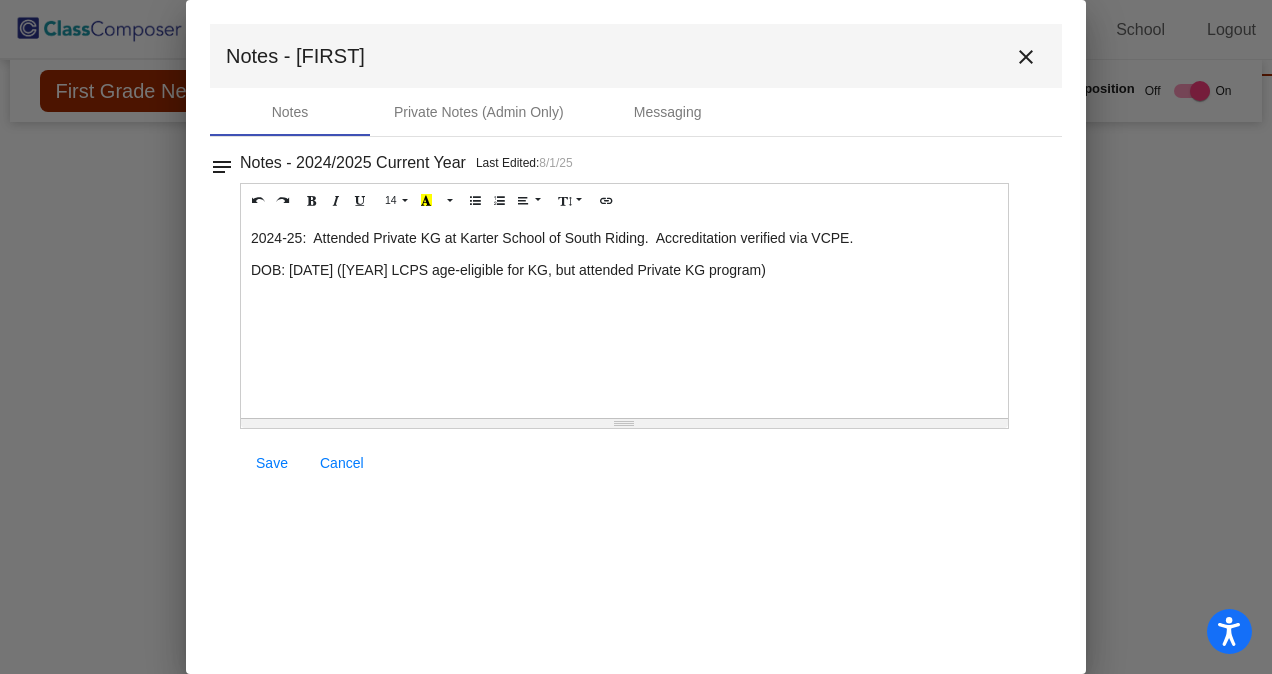 click on "DOB: [DATE] ([YEAR] LCPS age-eligible for KG, but attended Private KG program)" at bounding box center [624, 270] 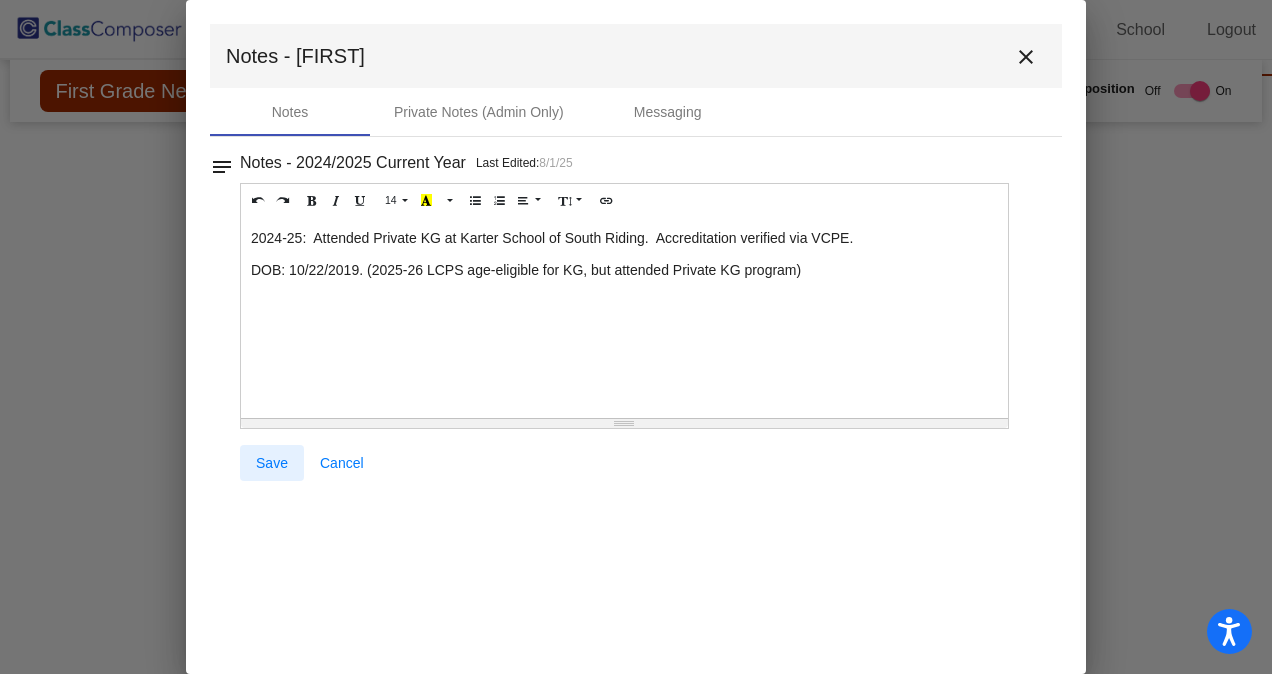 click on "Save" at bounding box center (272, 463) 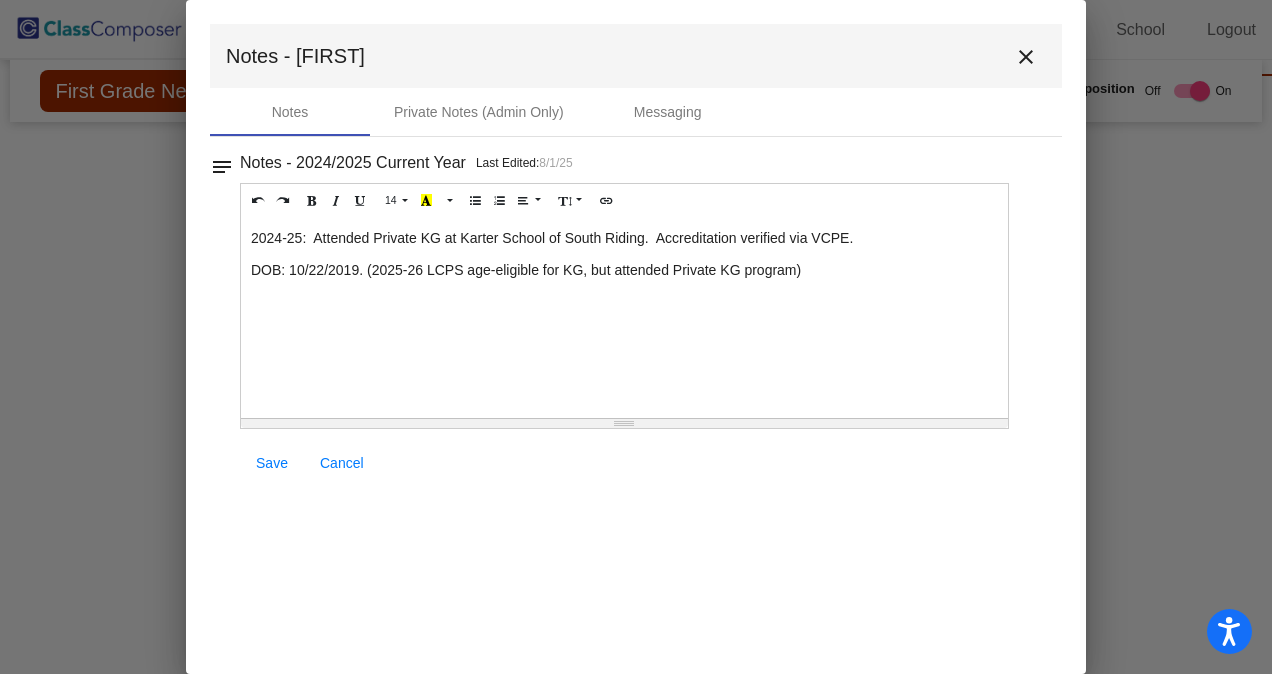 click on "close" at bounding box center (1026, 57) 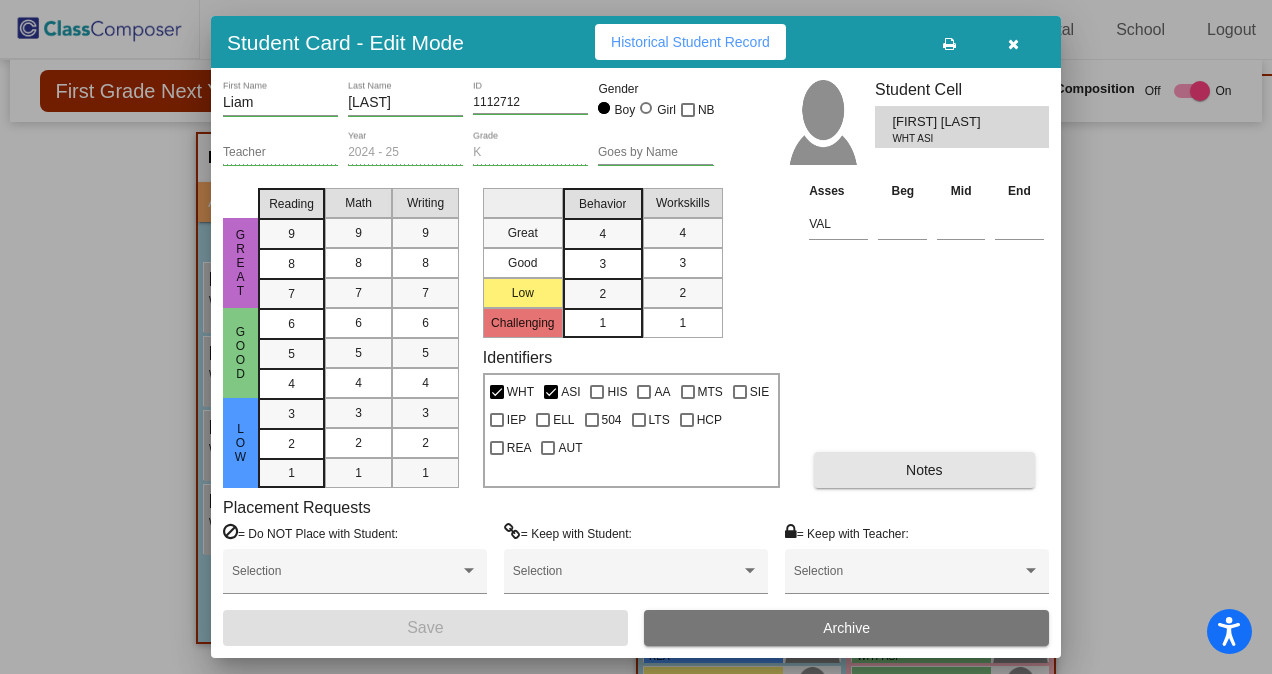click on "Notes" at bounding box center (924, 470) 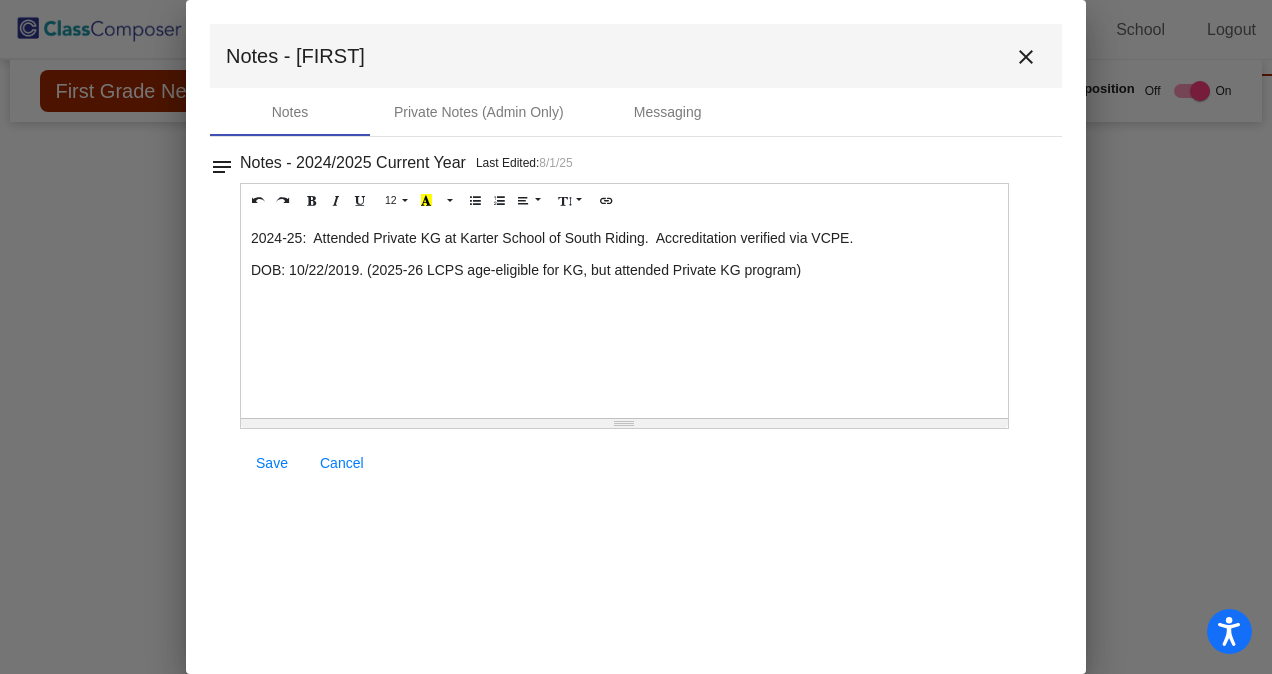click on "close" at bounding box center (1026, 57) 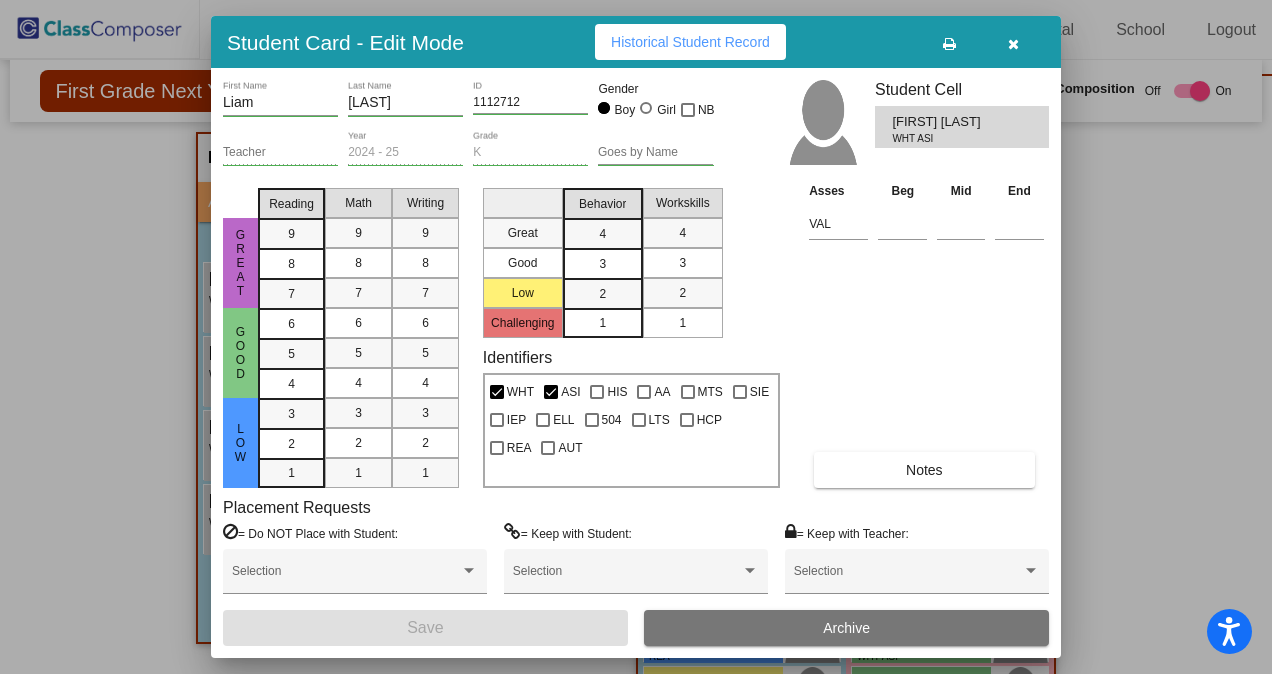 click at bounding box center (1013, 44) 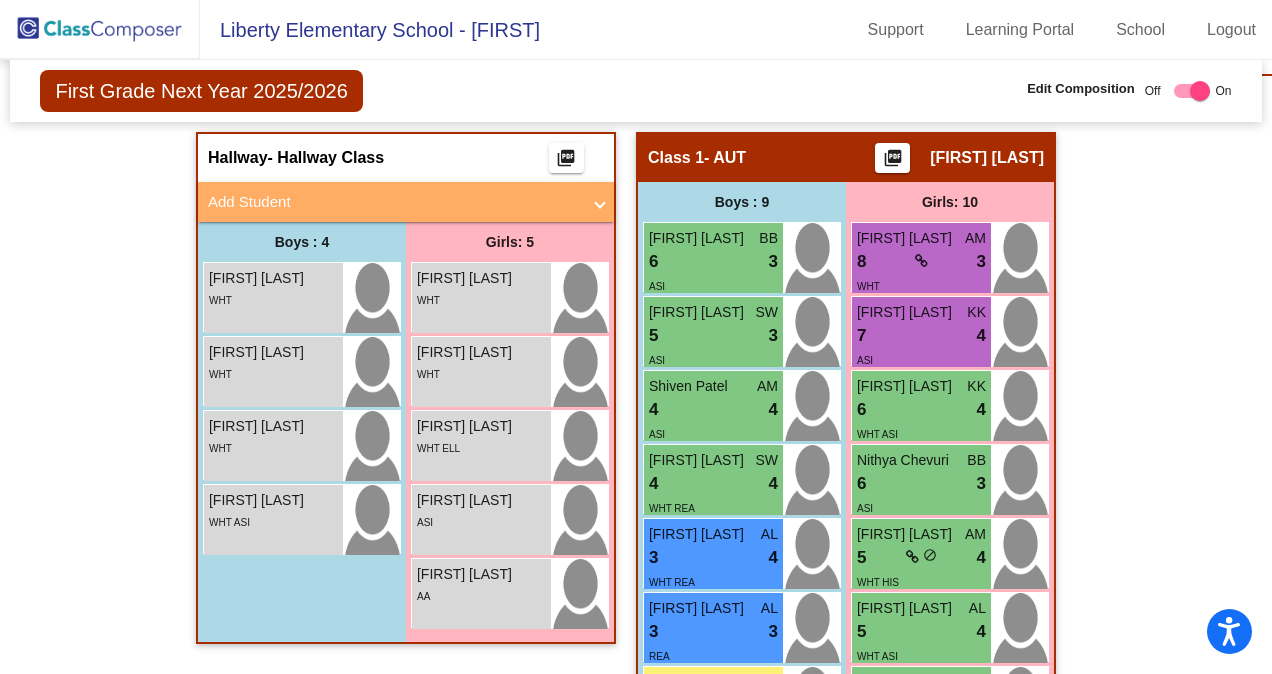 click on "Add Student" at bounding box center [394, 202] 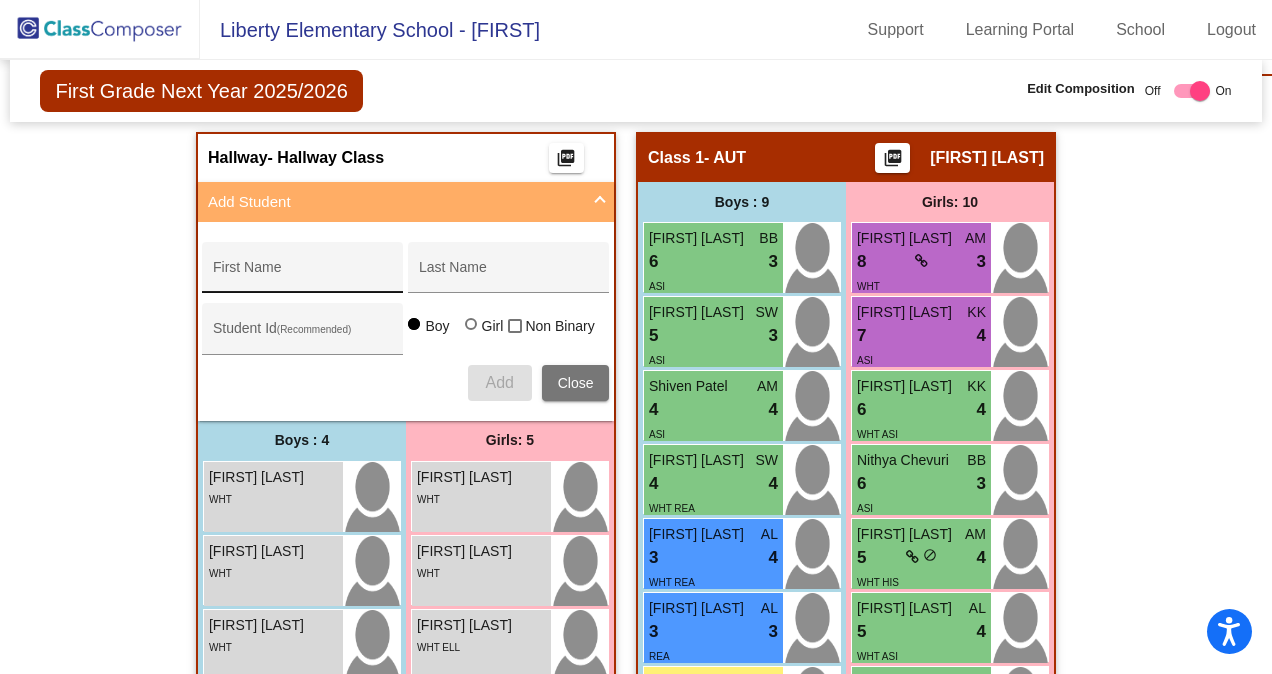 click on "First Name" at bounding box center (303, 275) 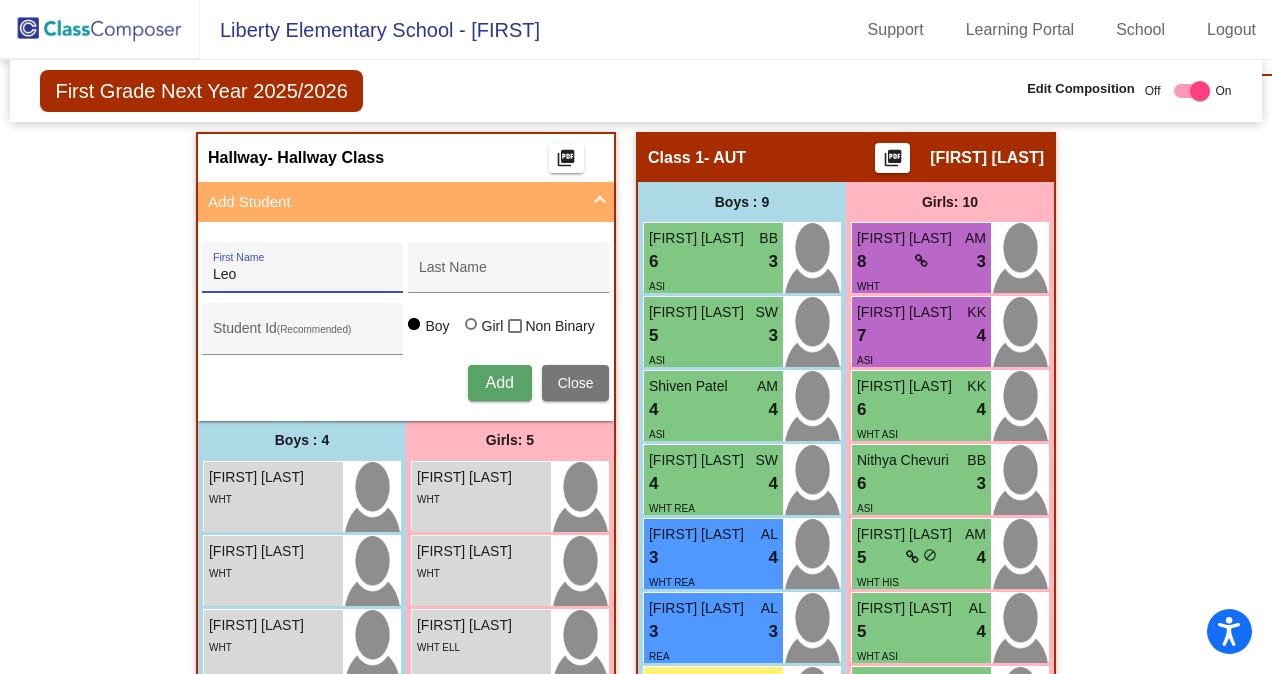 type on "Leo" 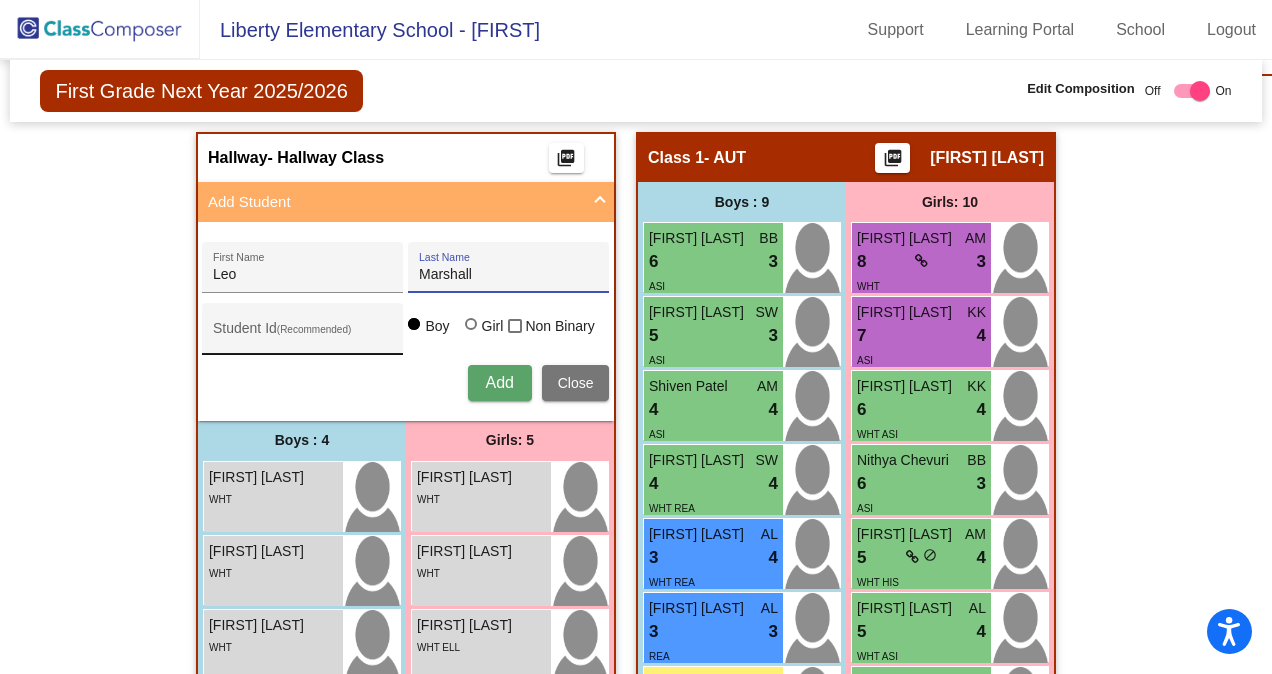 type on "Marshall" 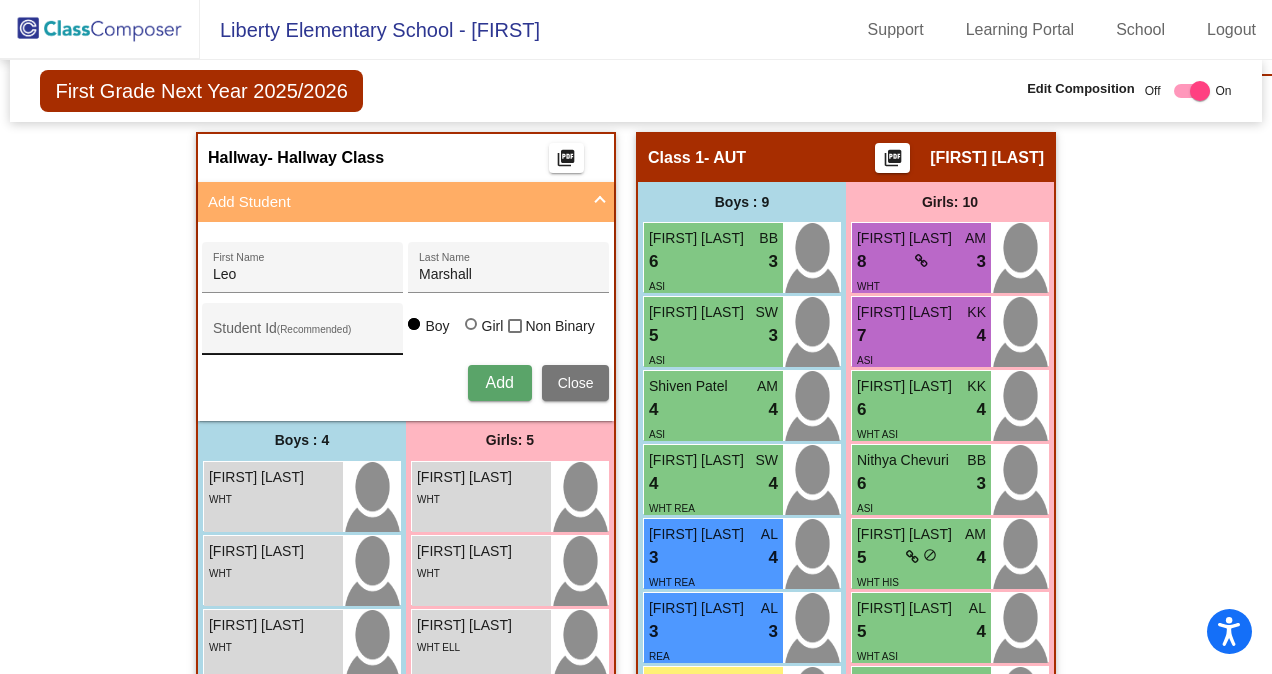 click on "Student Id  (Recommended)" at bounding box center (303, 334) 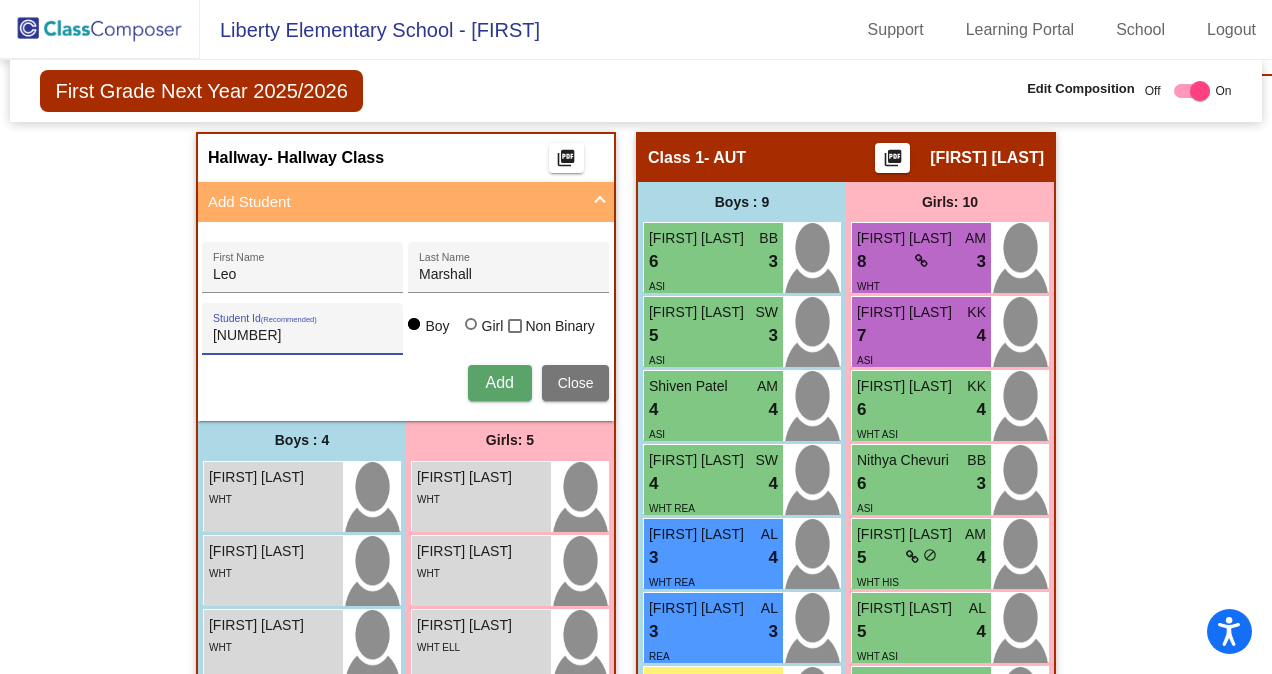 type on "[NUMBER]" 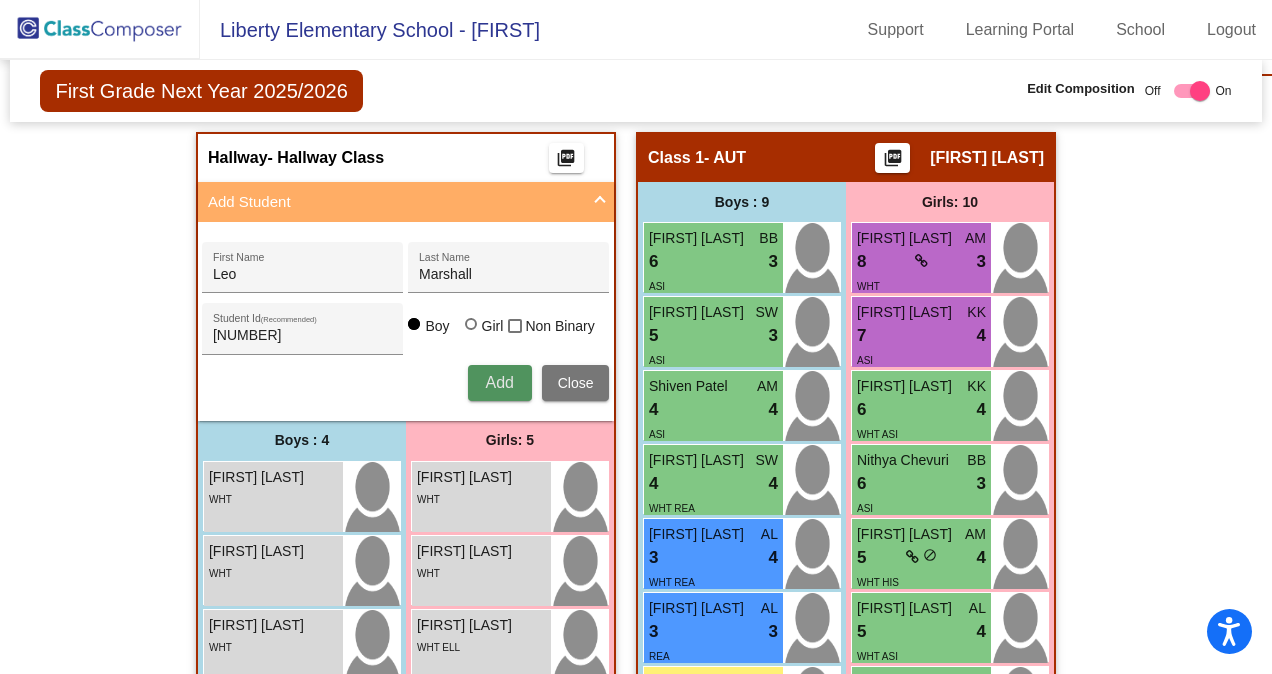 click on "Add" at bounding box center [499, 382] 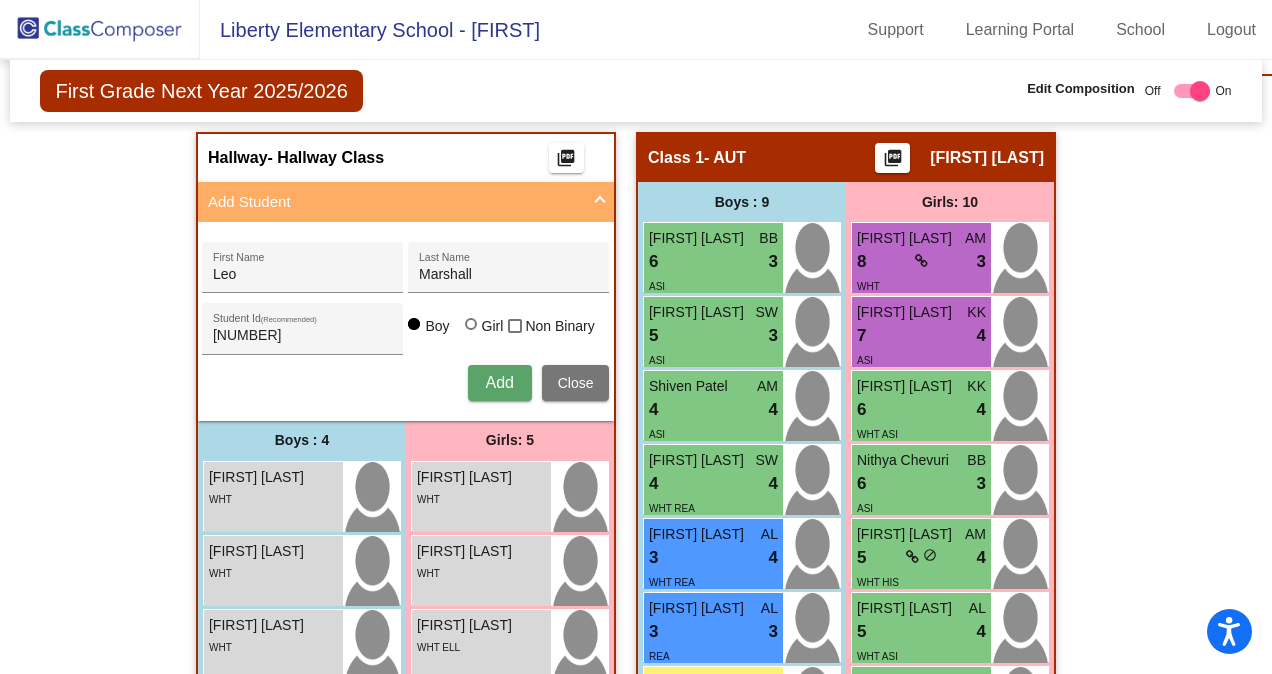 type 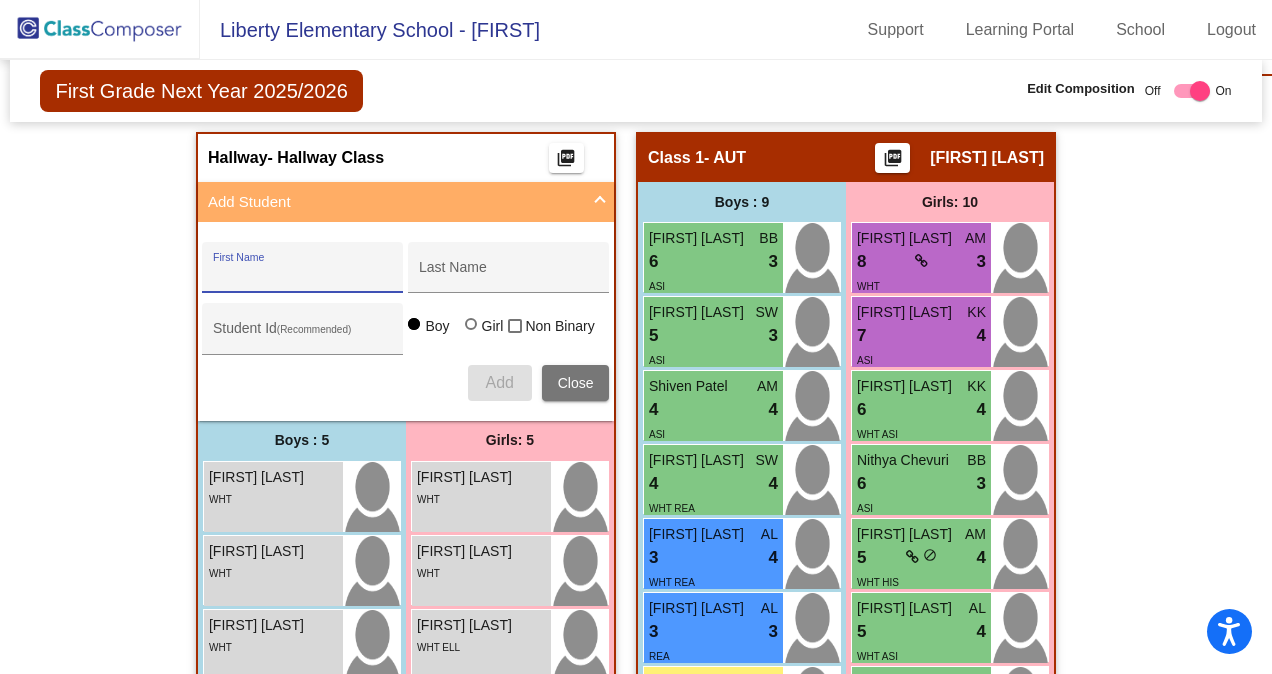 click on "Close" at bounding box center (576, 383) 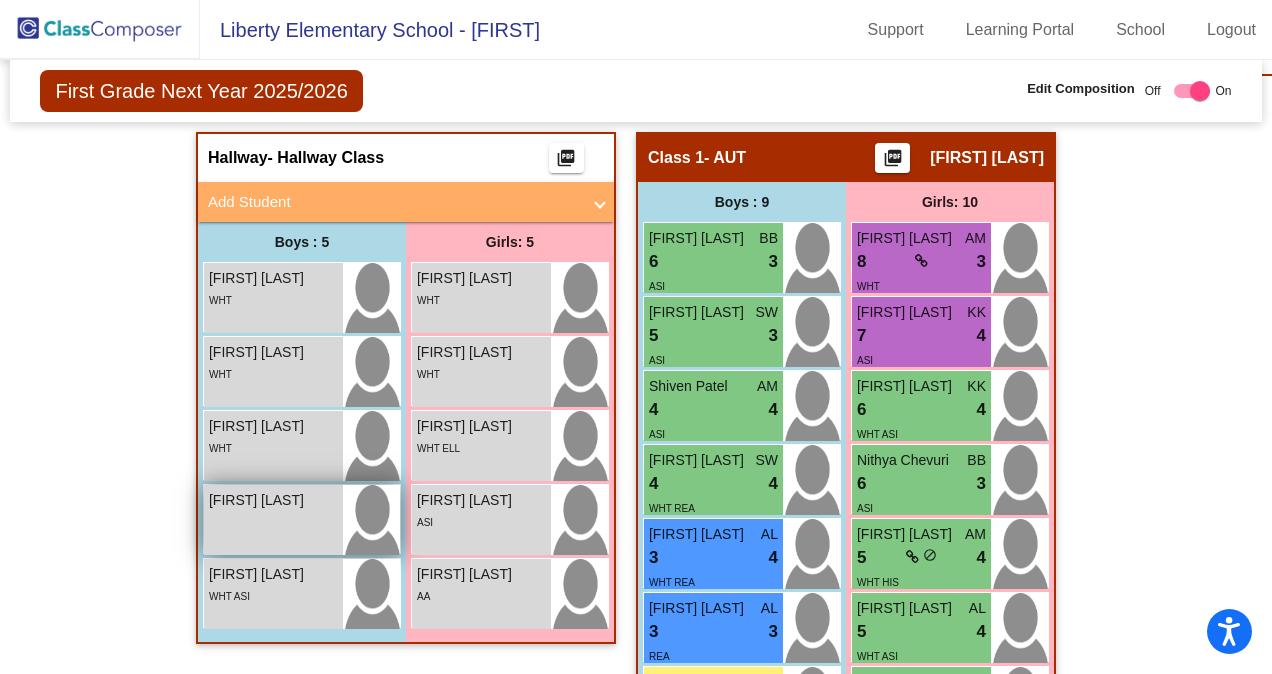 click on "[FIRST] [LAST]" at bounding box center [273, 520] 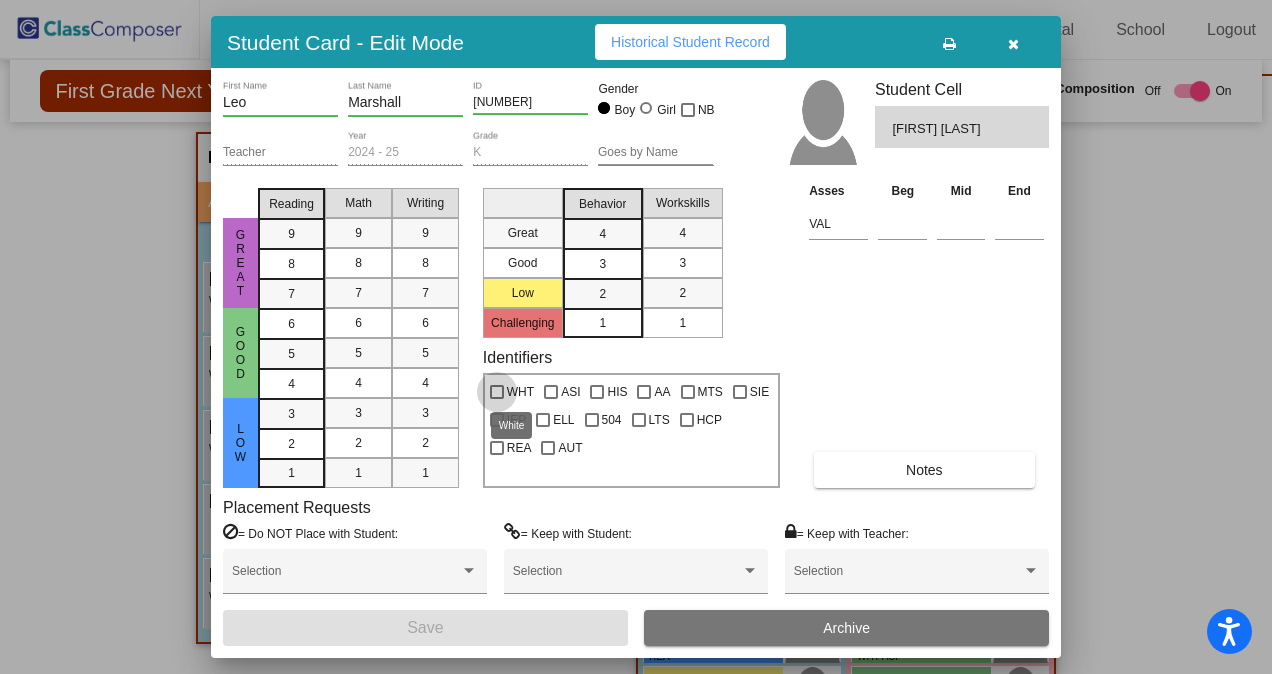 click at bounding box center [497, 392] 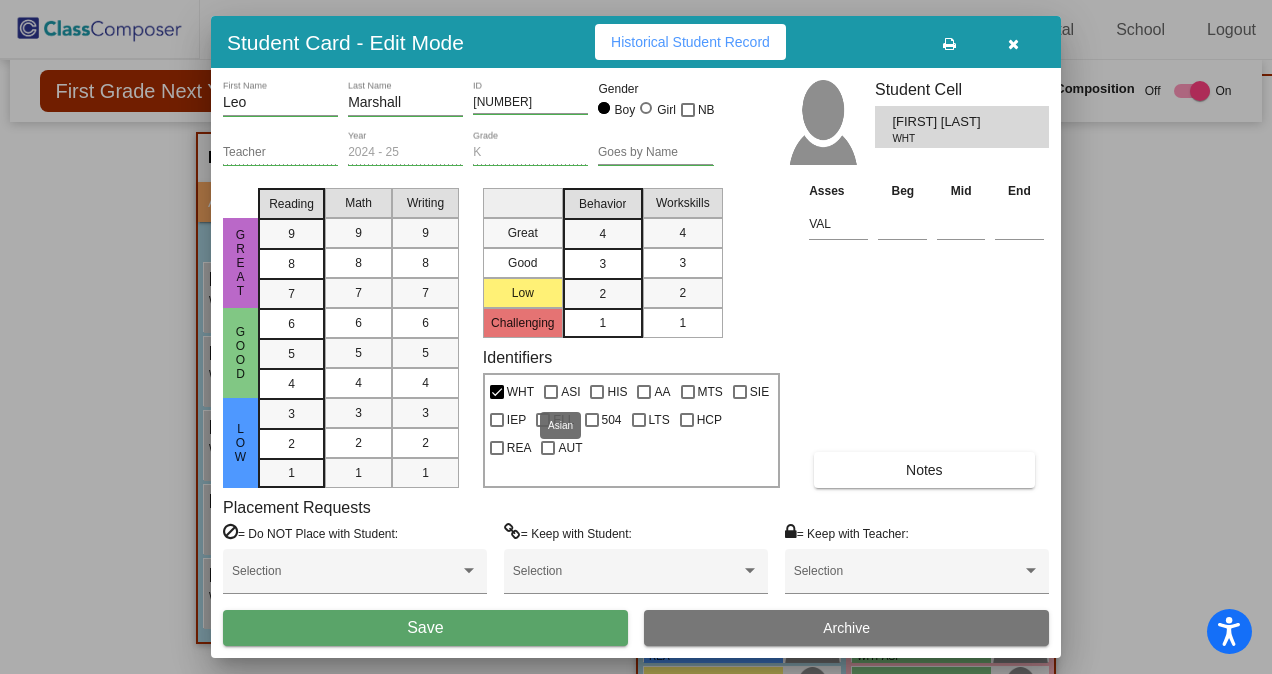 click at bounding box center [551, 392] 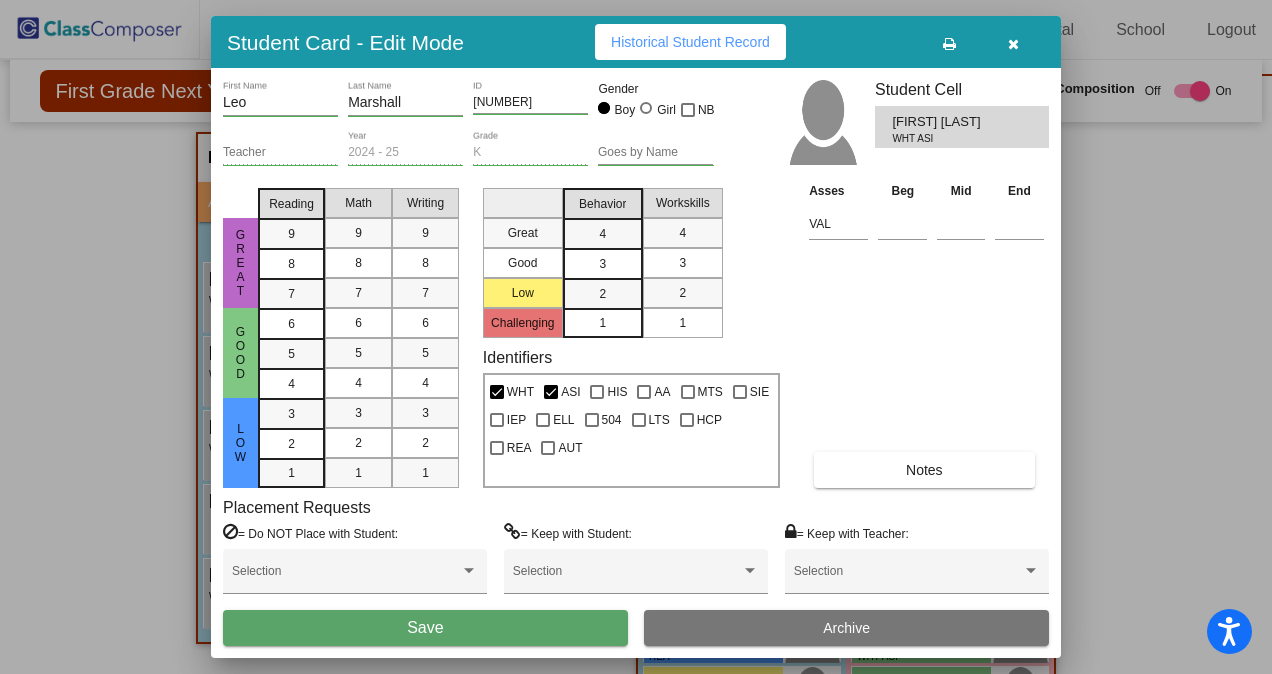 click on "Save" at bounding box center [425, 628] 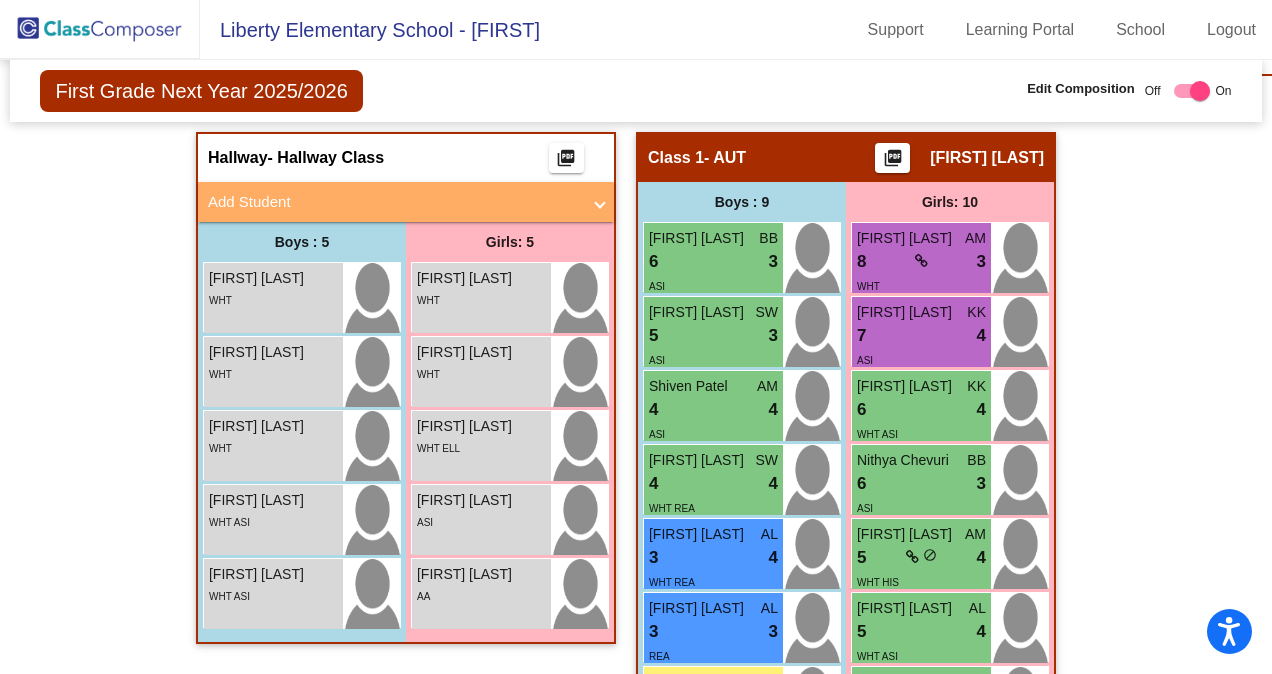 click on "Add Student" at bounding box center [394, 202] 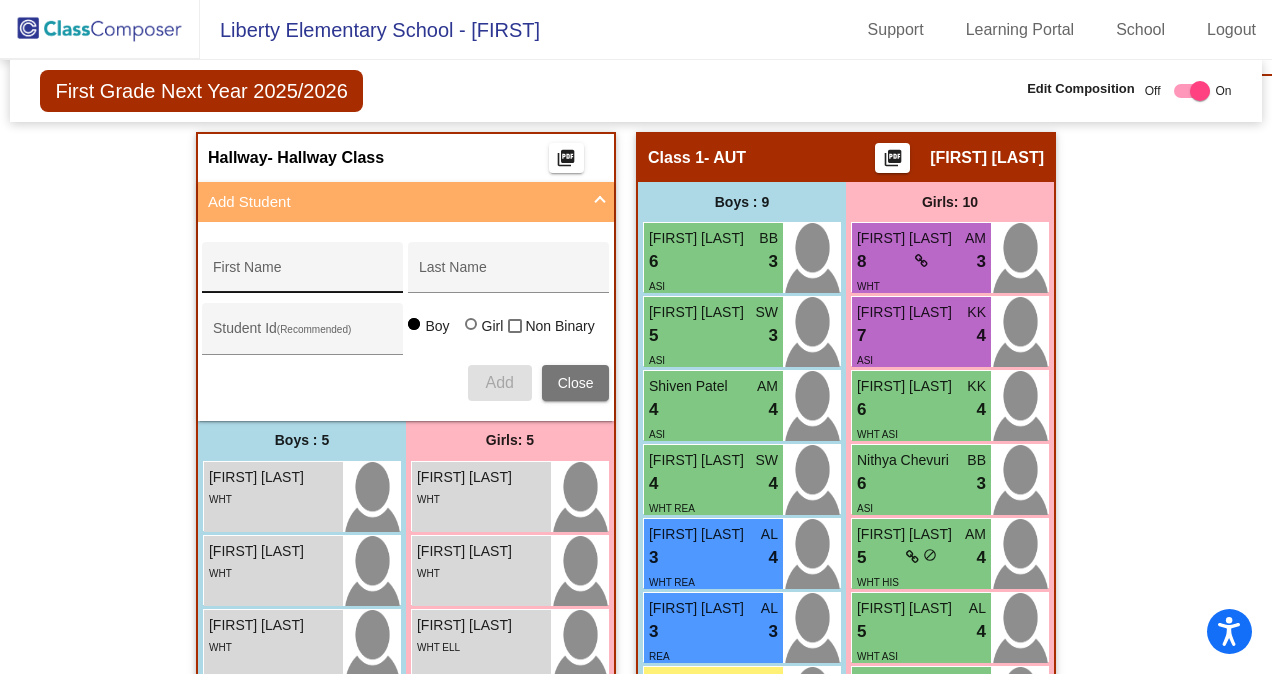 click on "First Name" at bounding box center [303, 273] 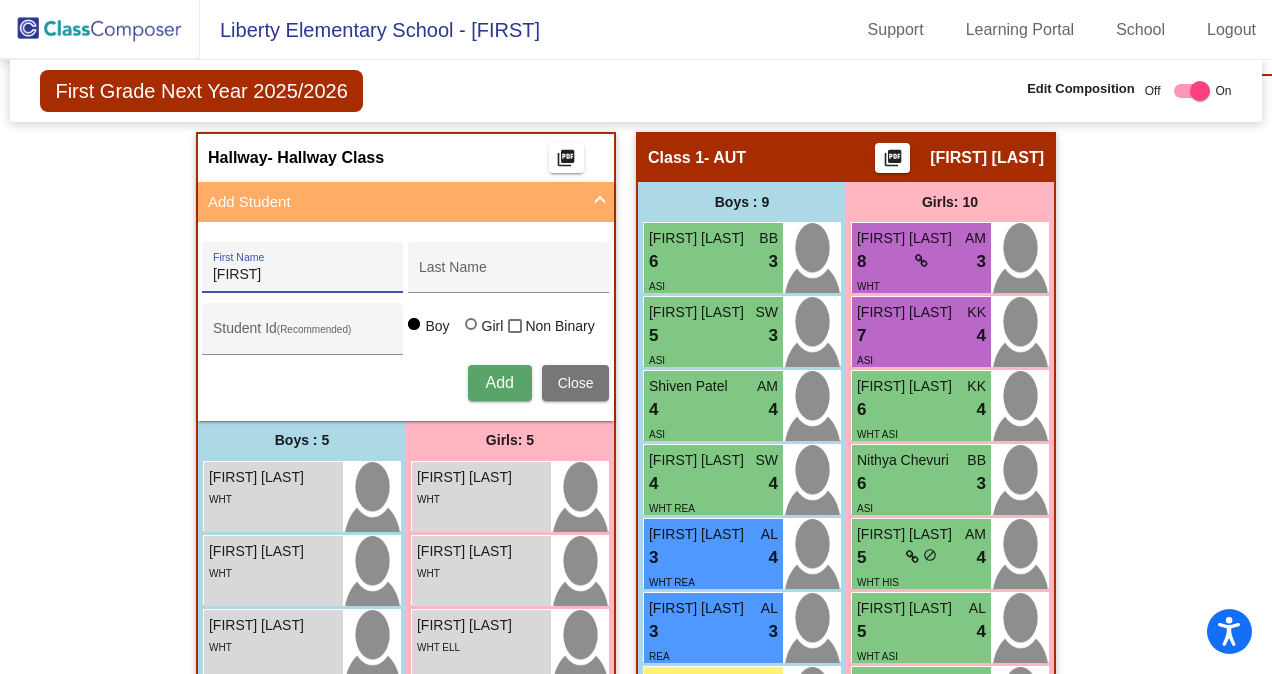 type on "[FIRST]" 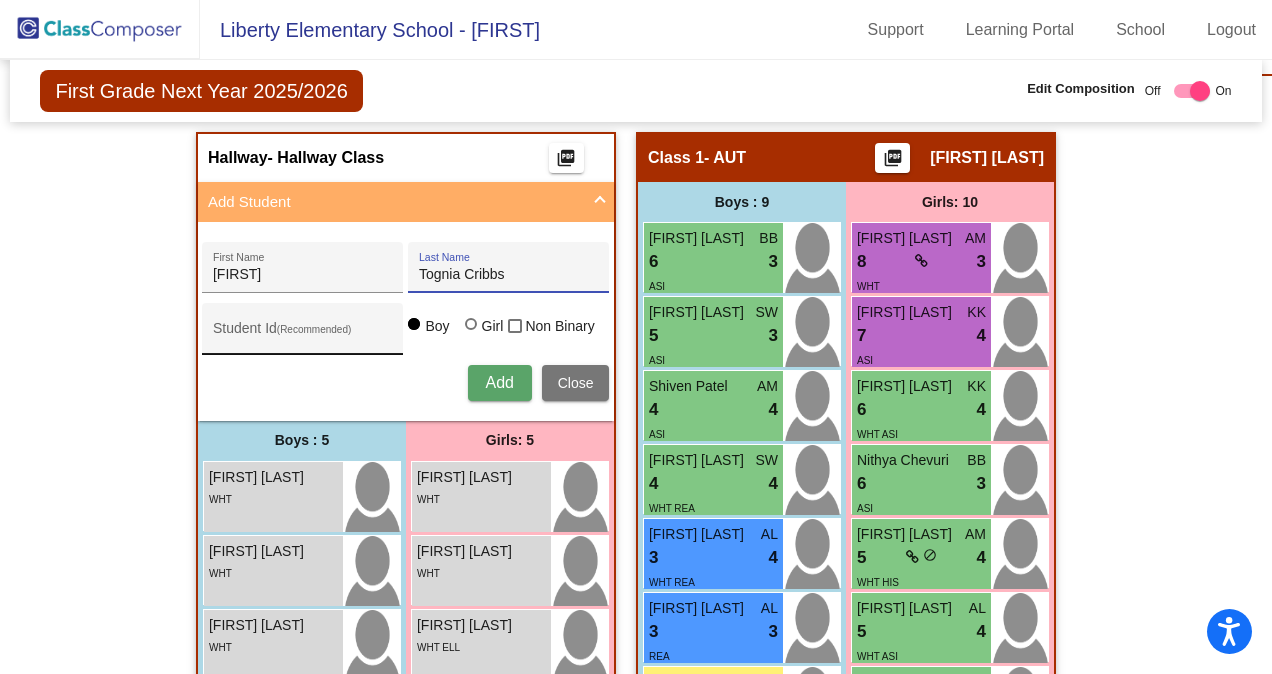 type on "Tognia Cribbs" 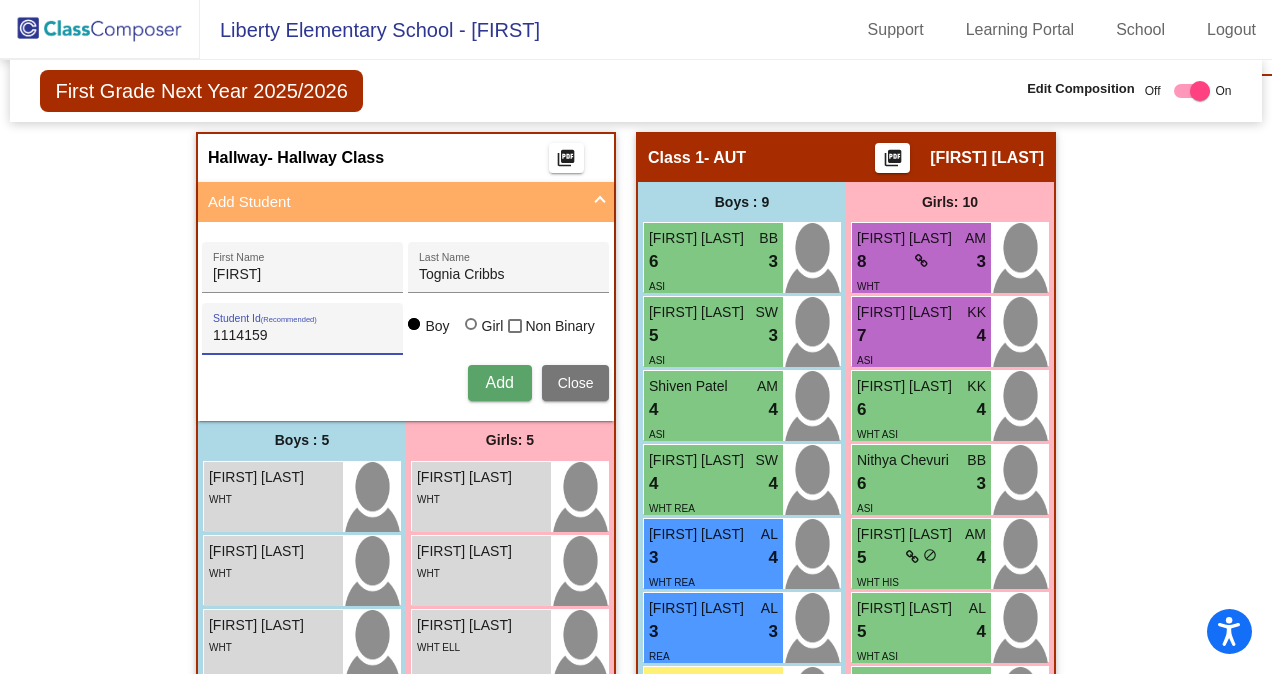 type on "1114159" 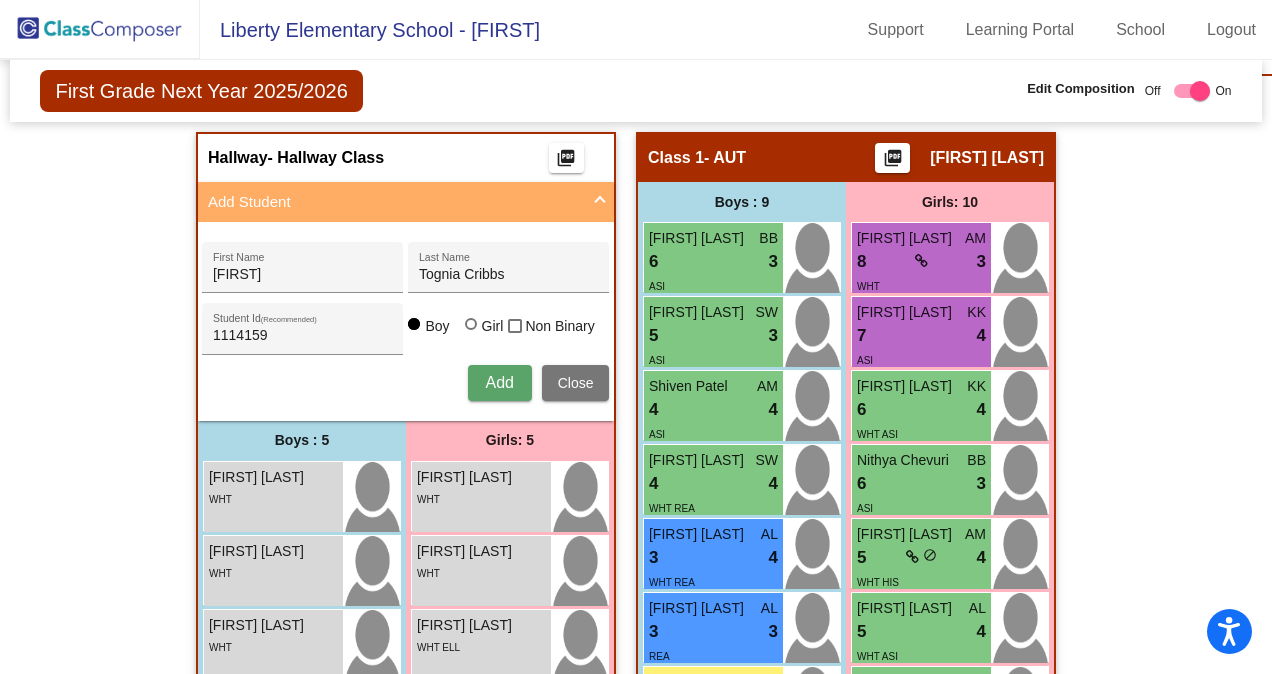 type 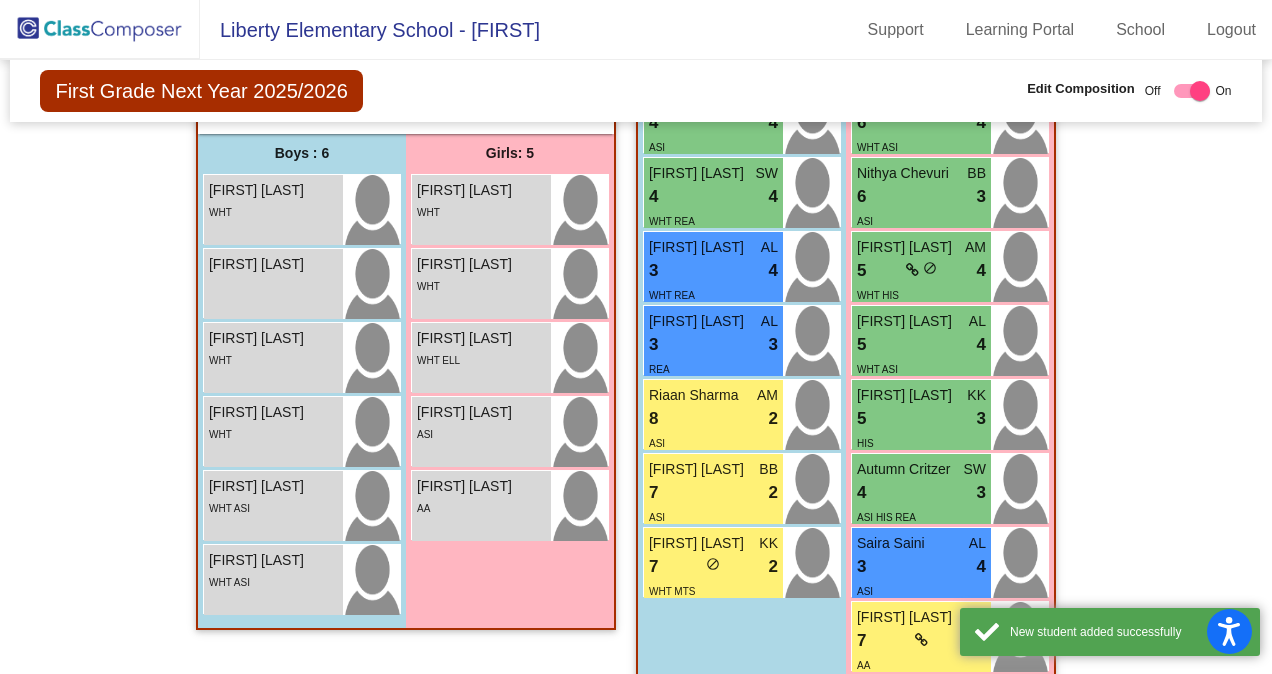 scroll, scrollTop: 844, scrollLeft: 0, axis: vertical 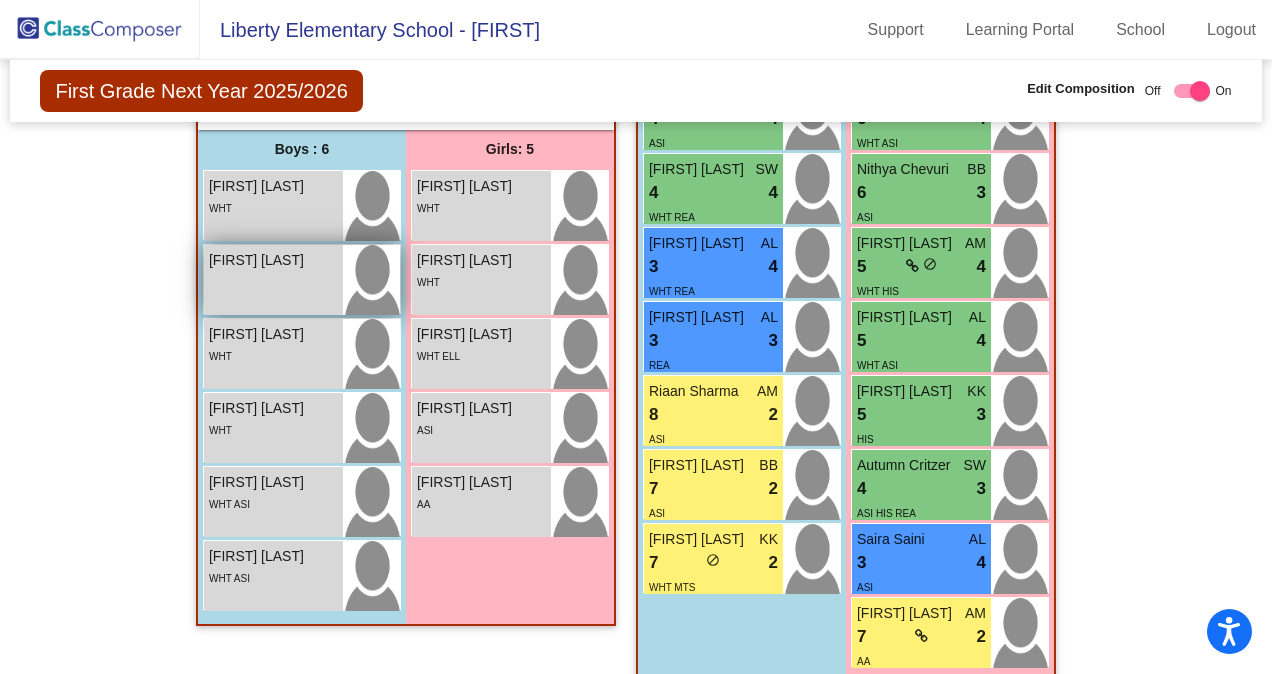 click on "[FIRST] [LAST] lock do_not_disturb_alt" at bounding box center [273, 280] 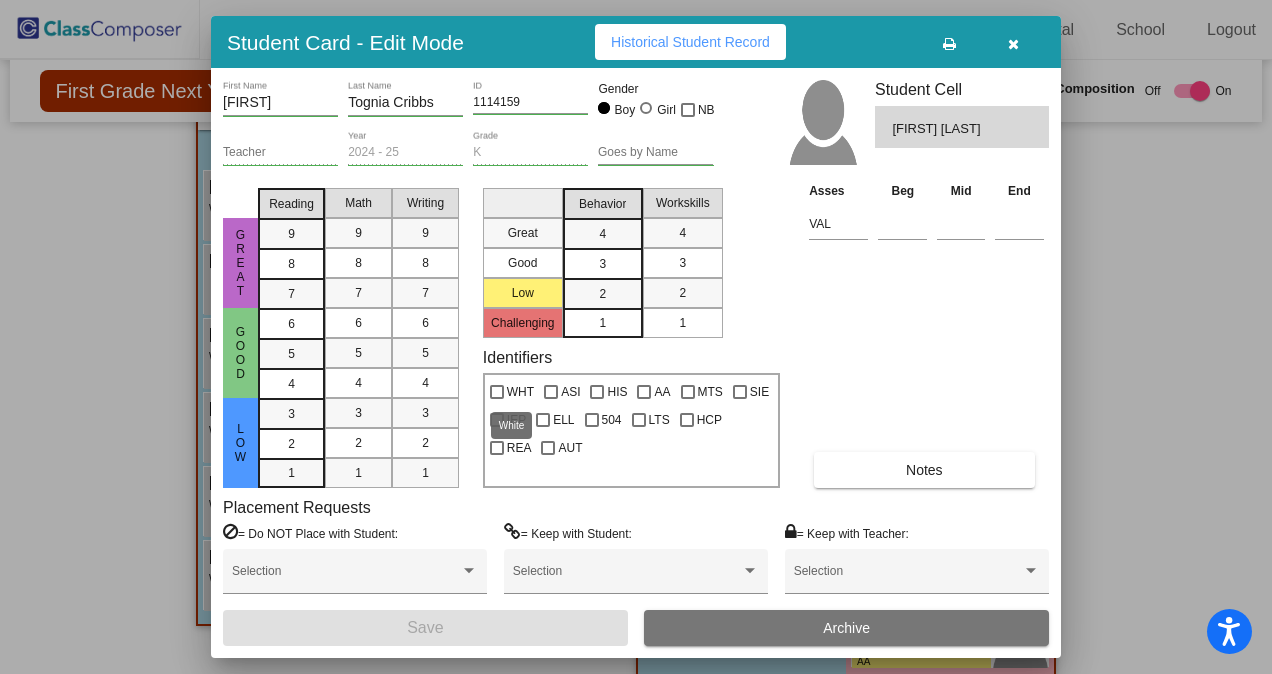 click at bounding box center (497, 392) 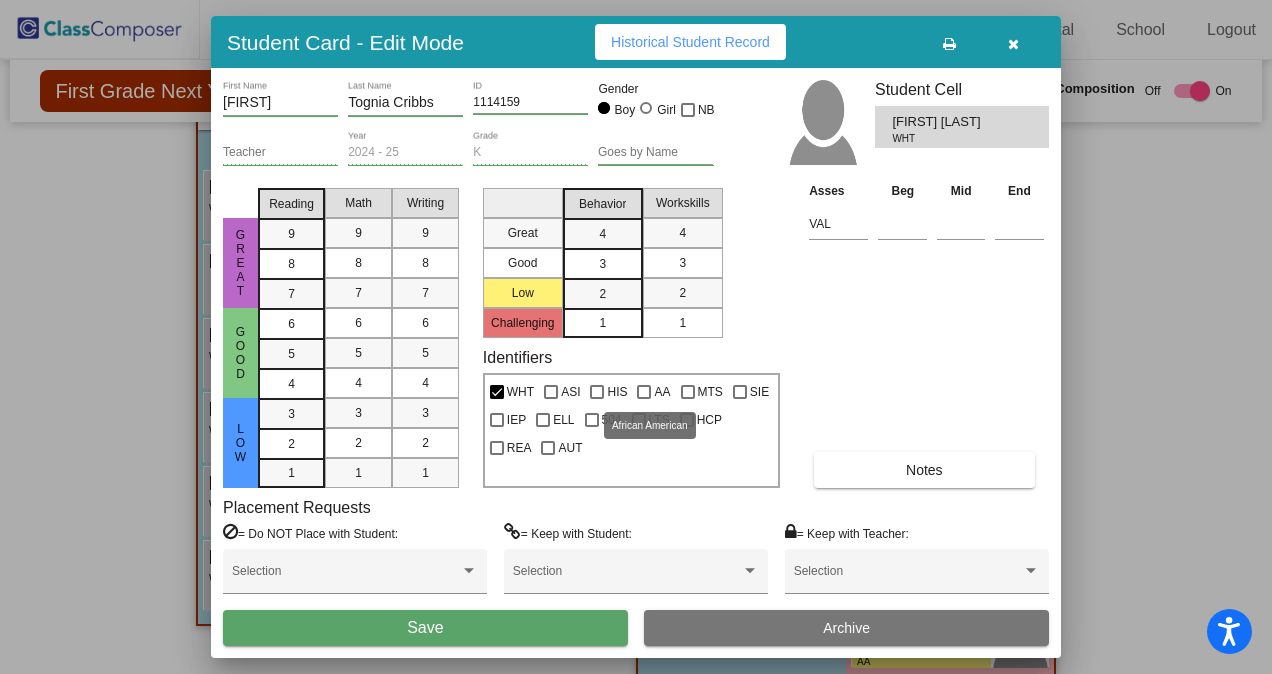 click at bounding box center (644, 392) 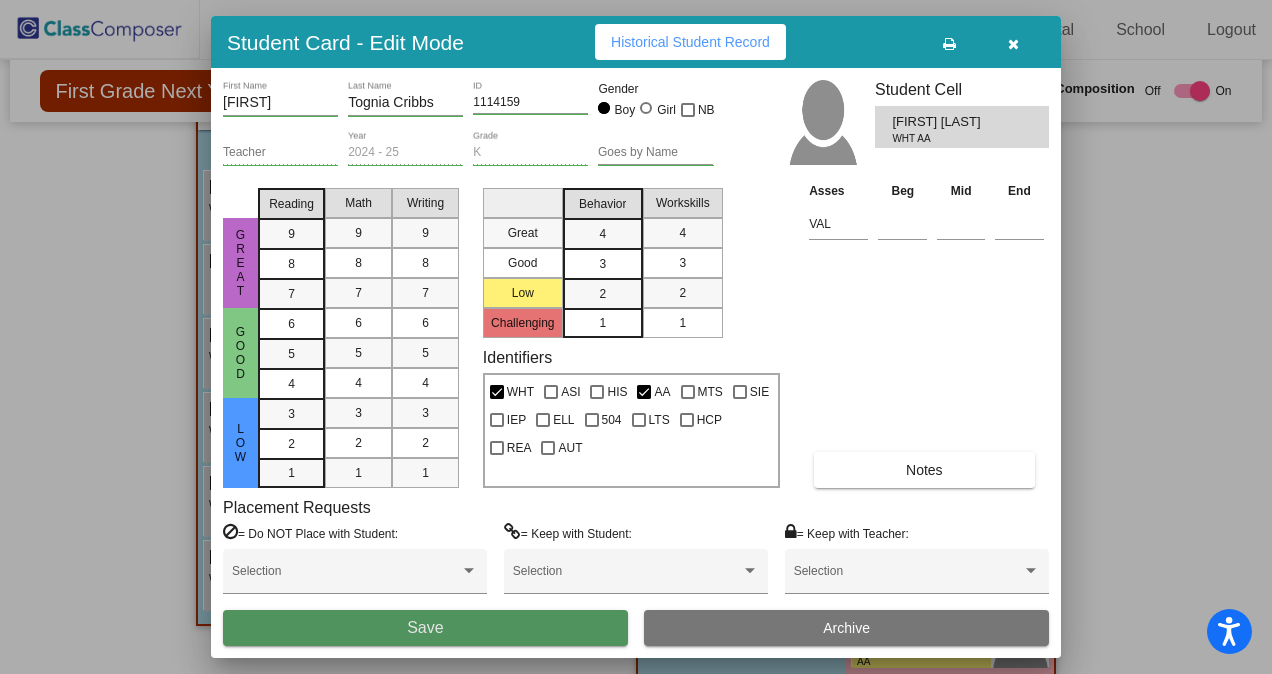 click on "Save" at bounding box center [425, 628] 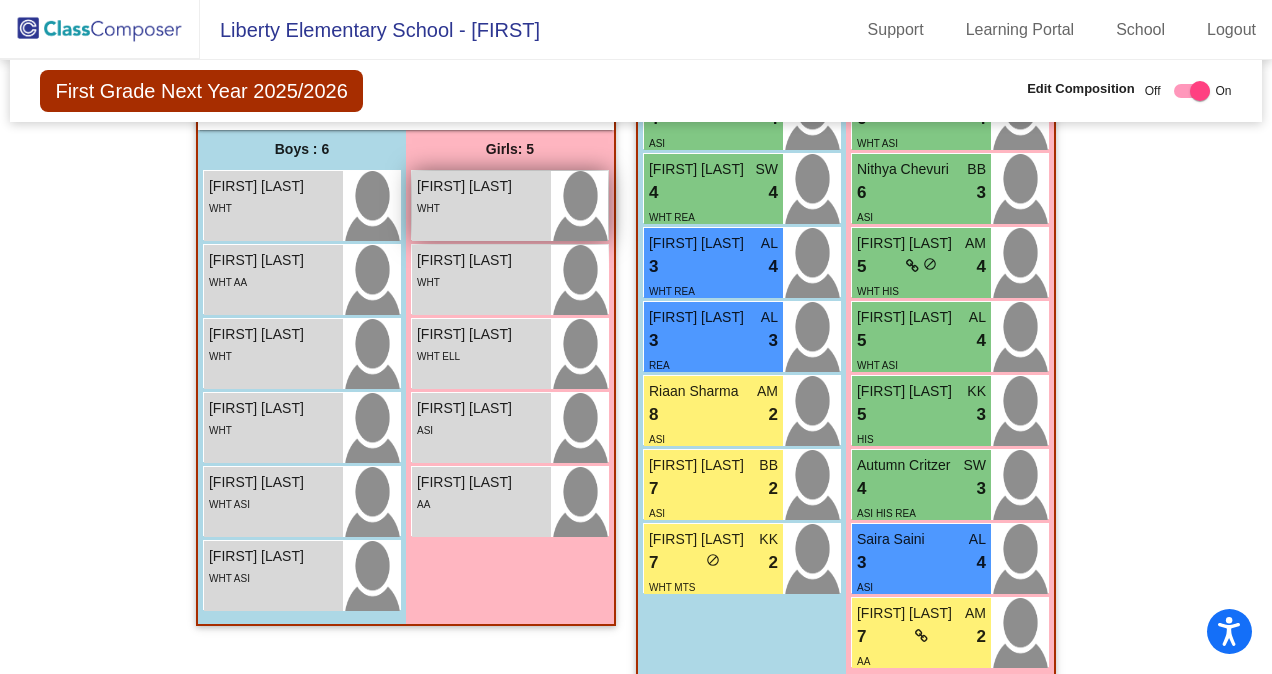 click on "[FIRST] [LAST]" at bounding box center (467, 186) 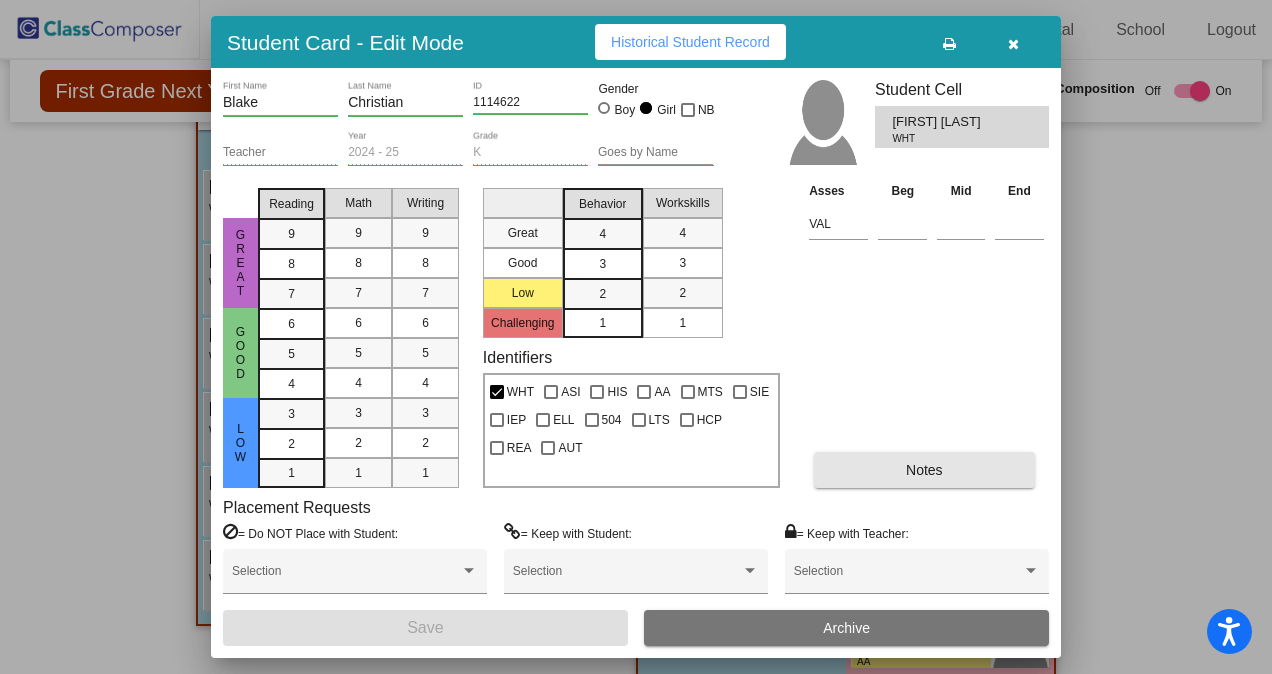 click on "Notes" at bounding box center (924, 470) 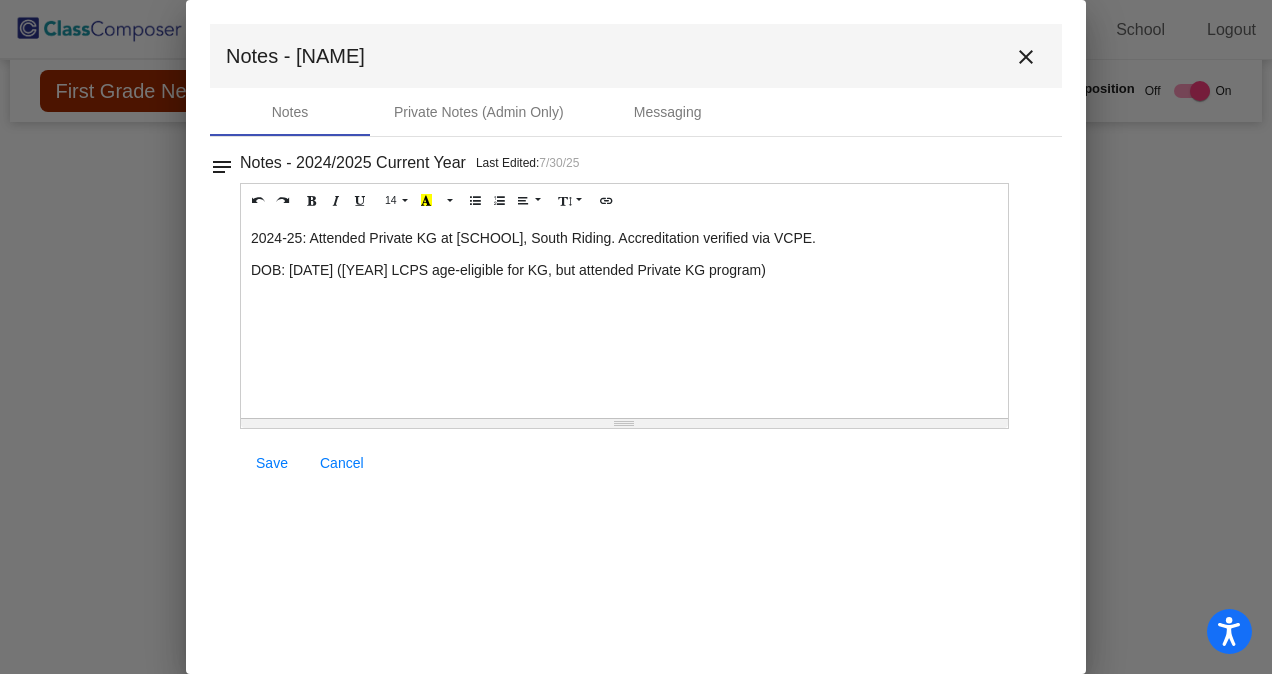 drag, startPoint x: 242, startPoint y: 240, endPoint x: 850, endPoint y: 258, distance: 608.2664 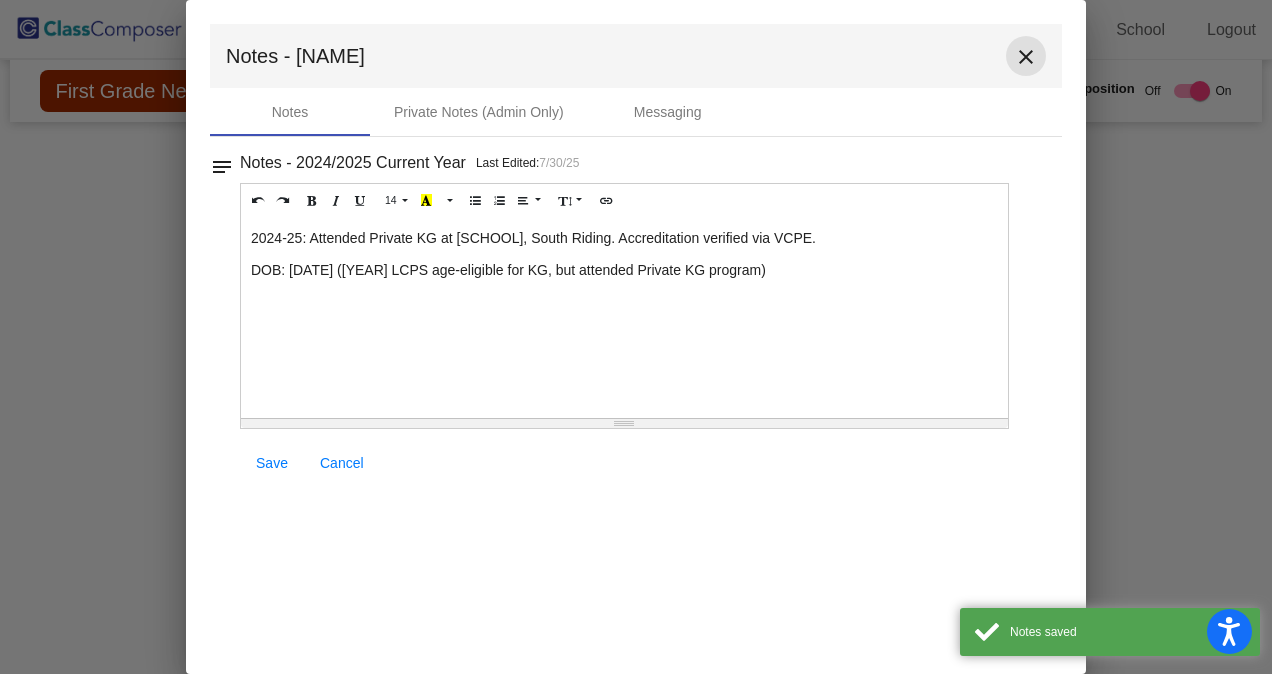 click on "close" at bounding box center [1026, 57] 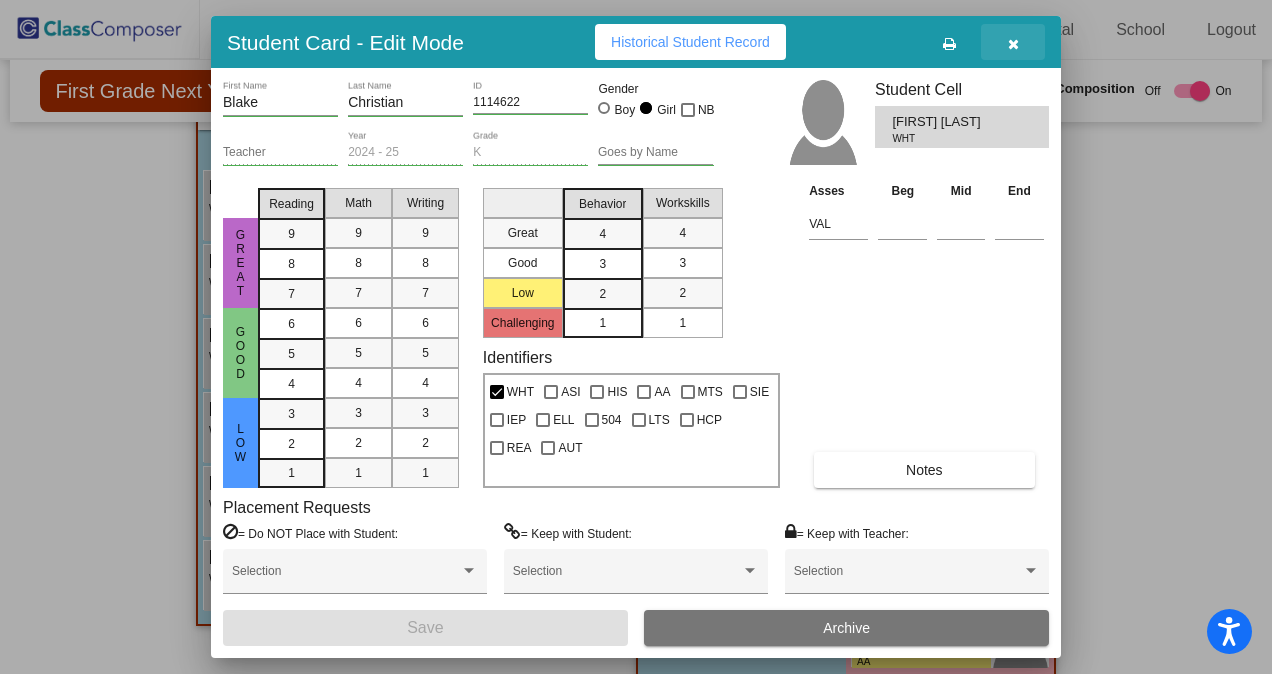 click at bounding box center (1013, 44) 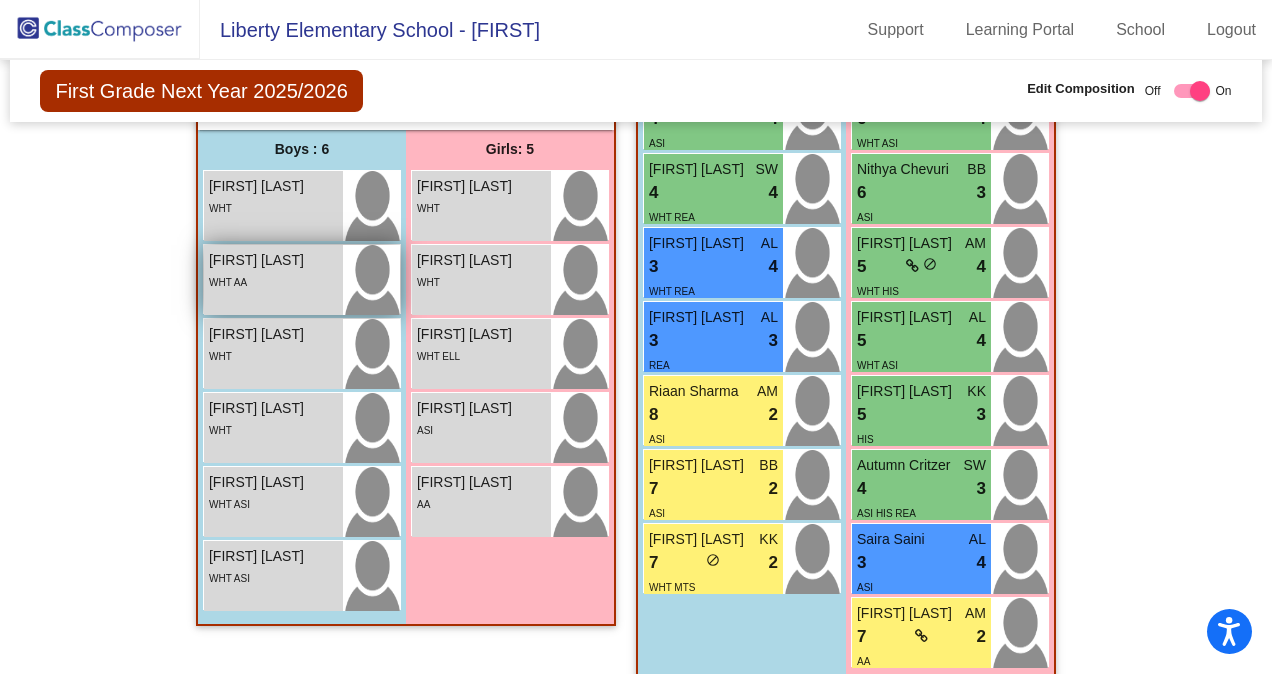 click on "WHT AA" at bounding box center (273, 281) 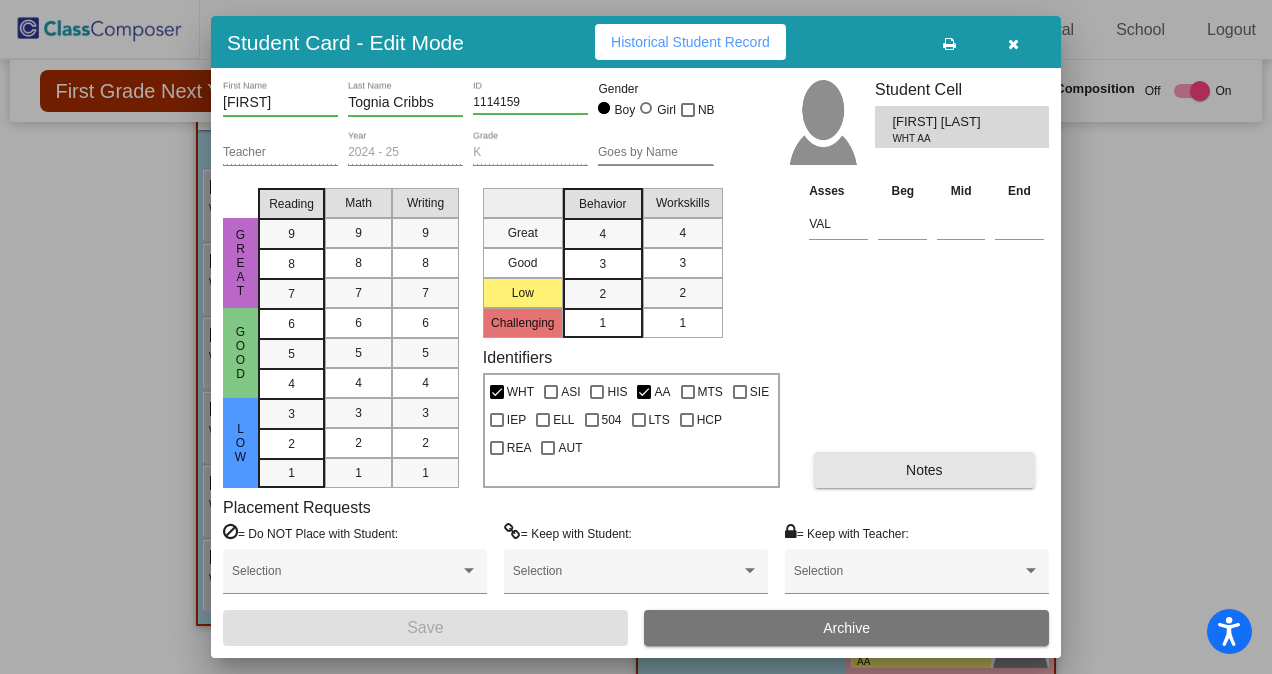 click on "Notes" at bounding box center [924, 470] 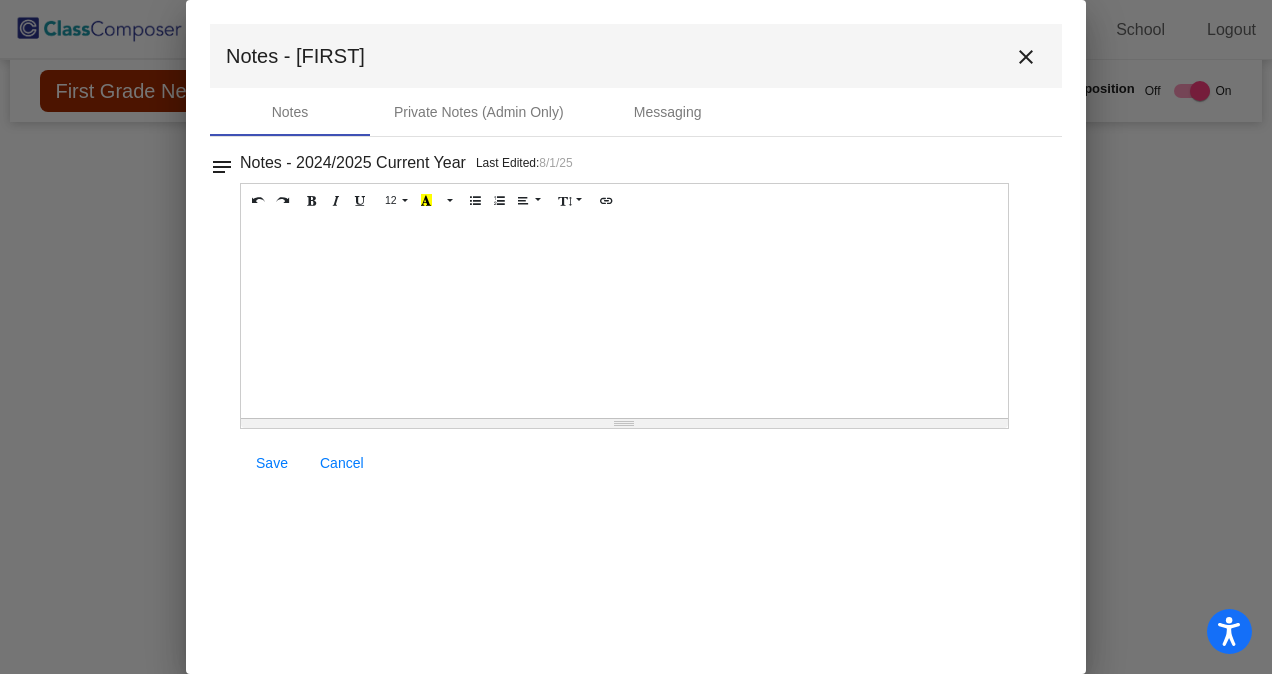 click at bounding box center [624, 318] 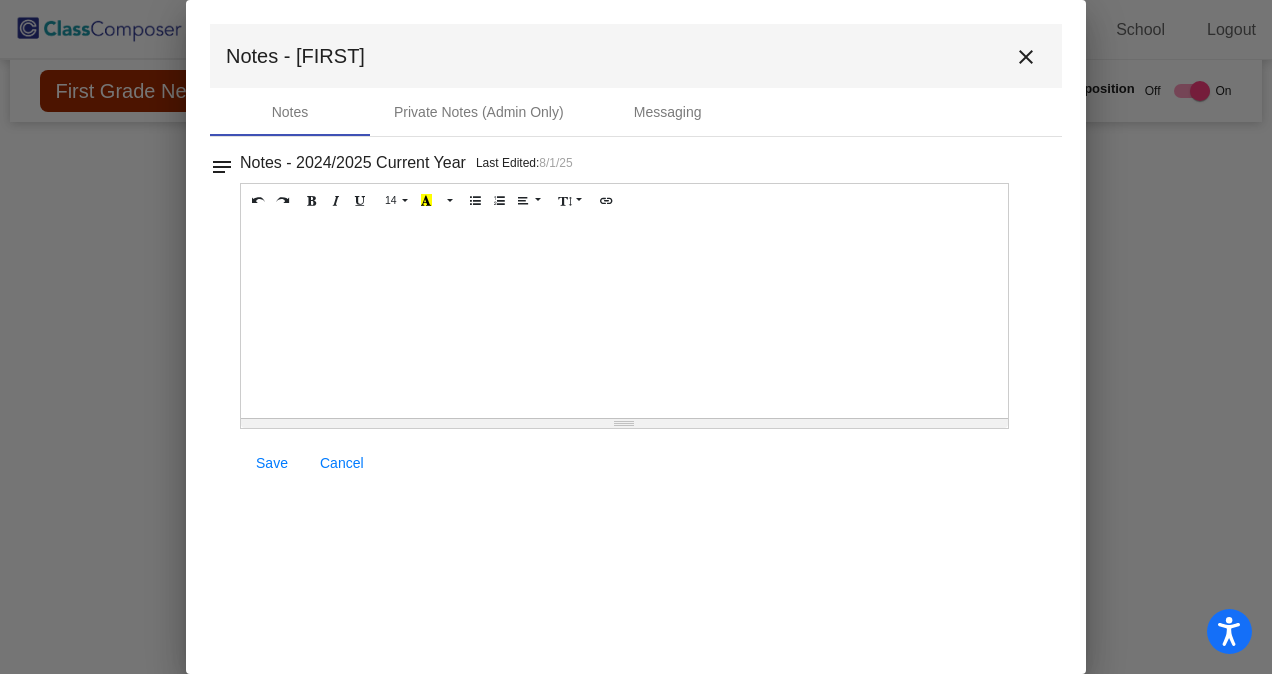 paste 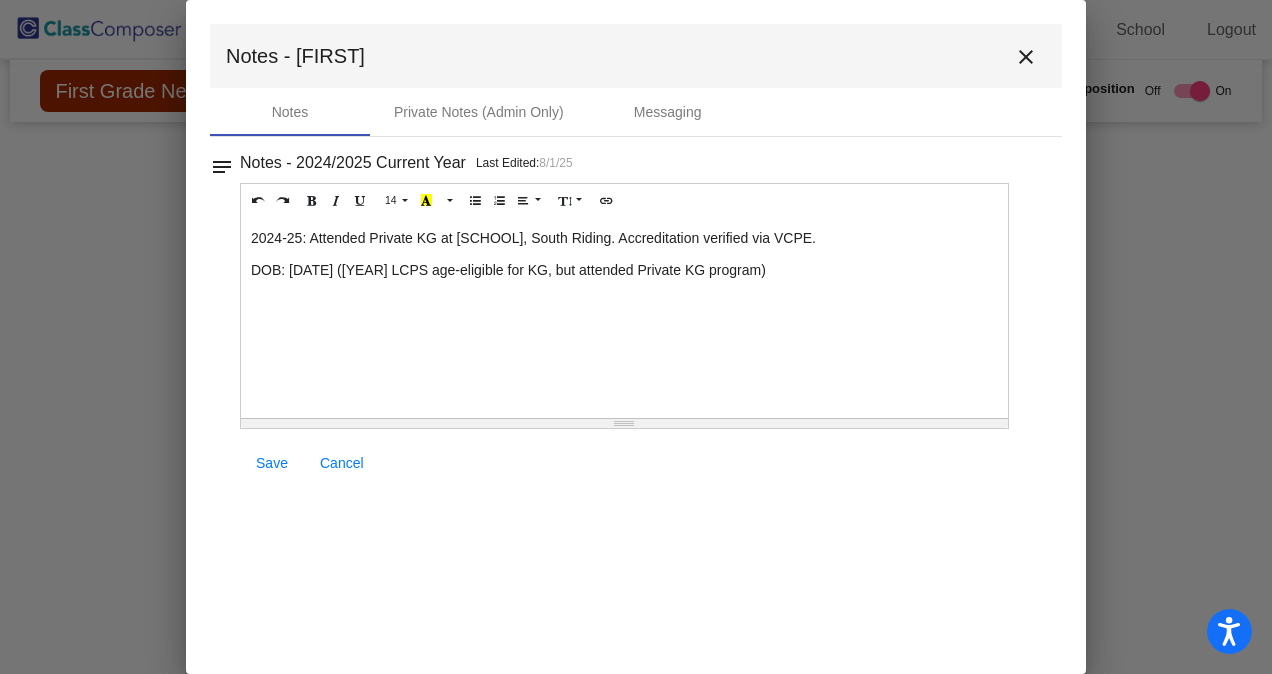 click on "2024-25: Attended Private KG at [SCHOOL], South Riding. Accreditation verified via VCPE." at bounding box center (624, 238) 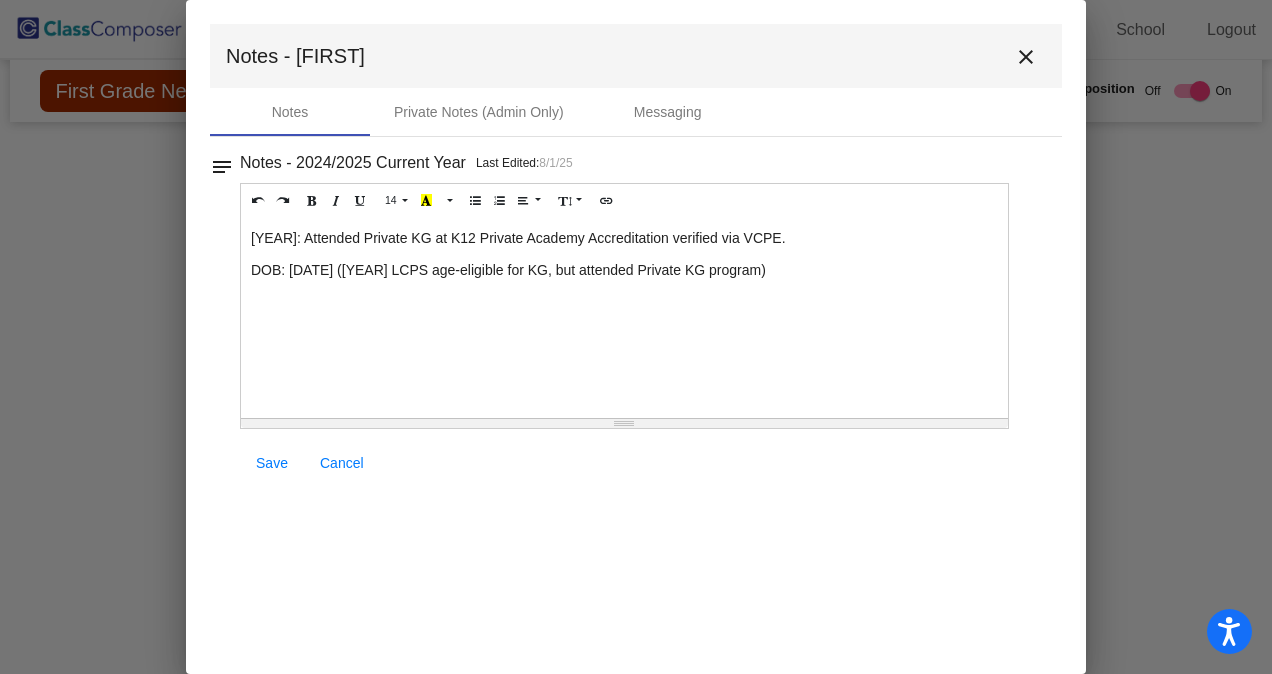 click on "[YEAR]: Attended Private KG at K12 Private Academy Accreditation verified via VCPE." at bounding box center [624, 238] 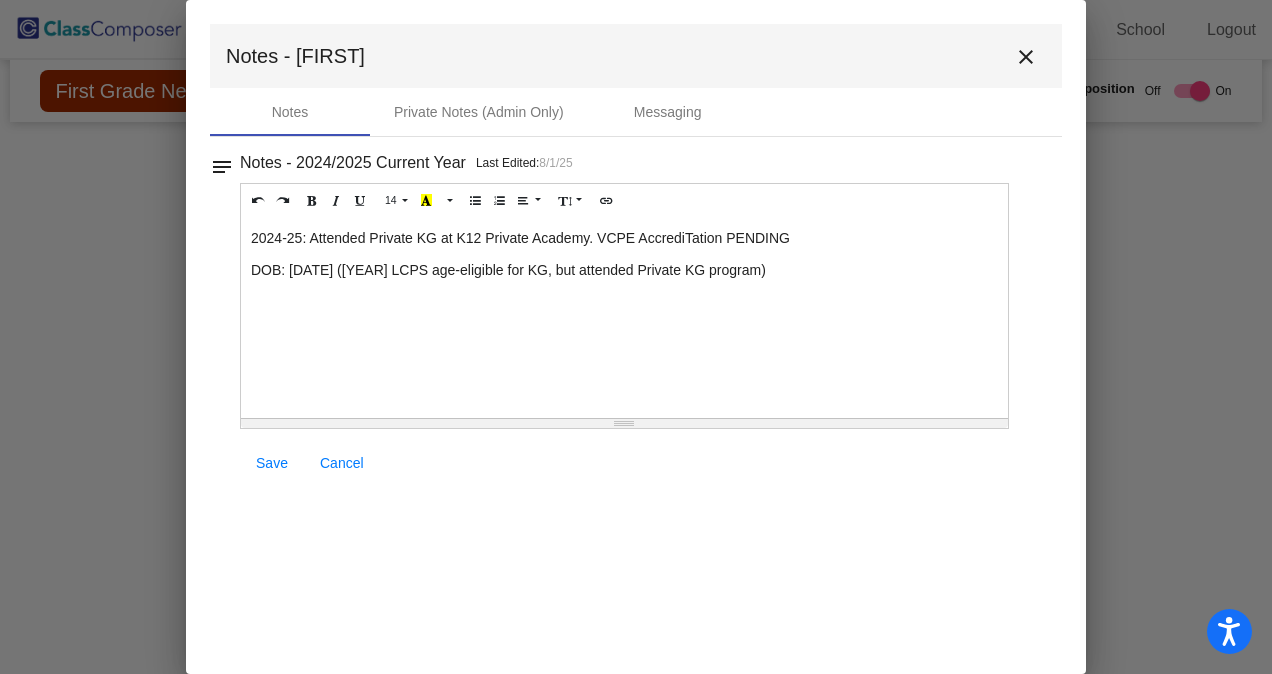 click on "2024-25: Attended Private KG at K12 Private Academy. VCPE AccrediTation PENDING" at bounding box center (624, 238) 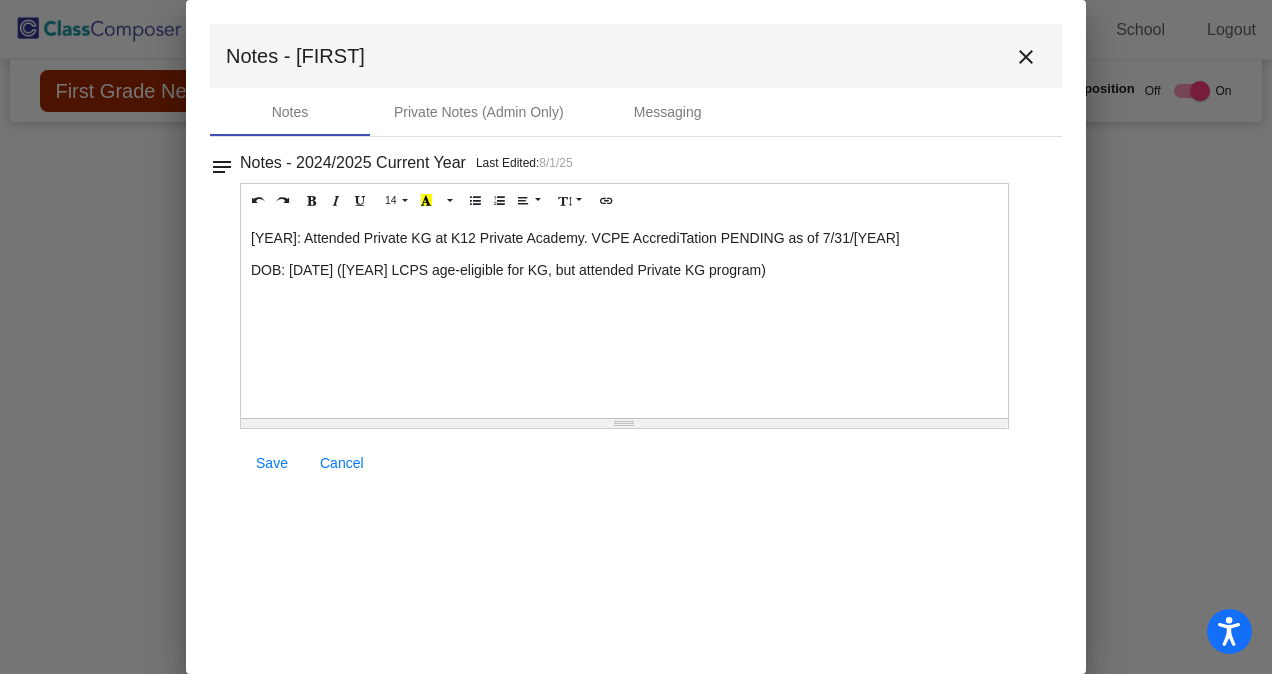 click on "DOB: [DATE] ([YEAR] LCPS age-eligible for KG, but attended Private KG program)" at bounding box center (624, 270) 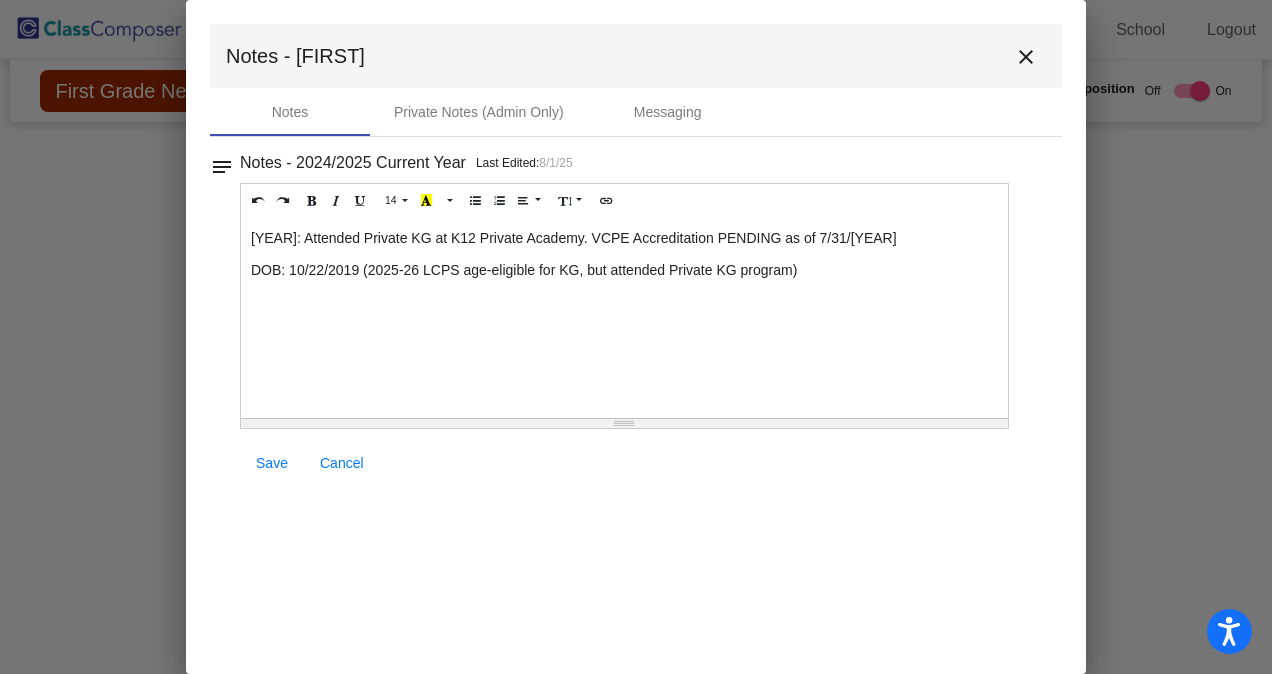 drag, startPoint x: 723, startPoint y: 238, endPoint x: 782, endPoint y: 241, distance: 59.07622 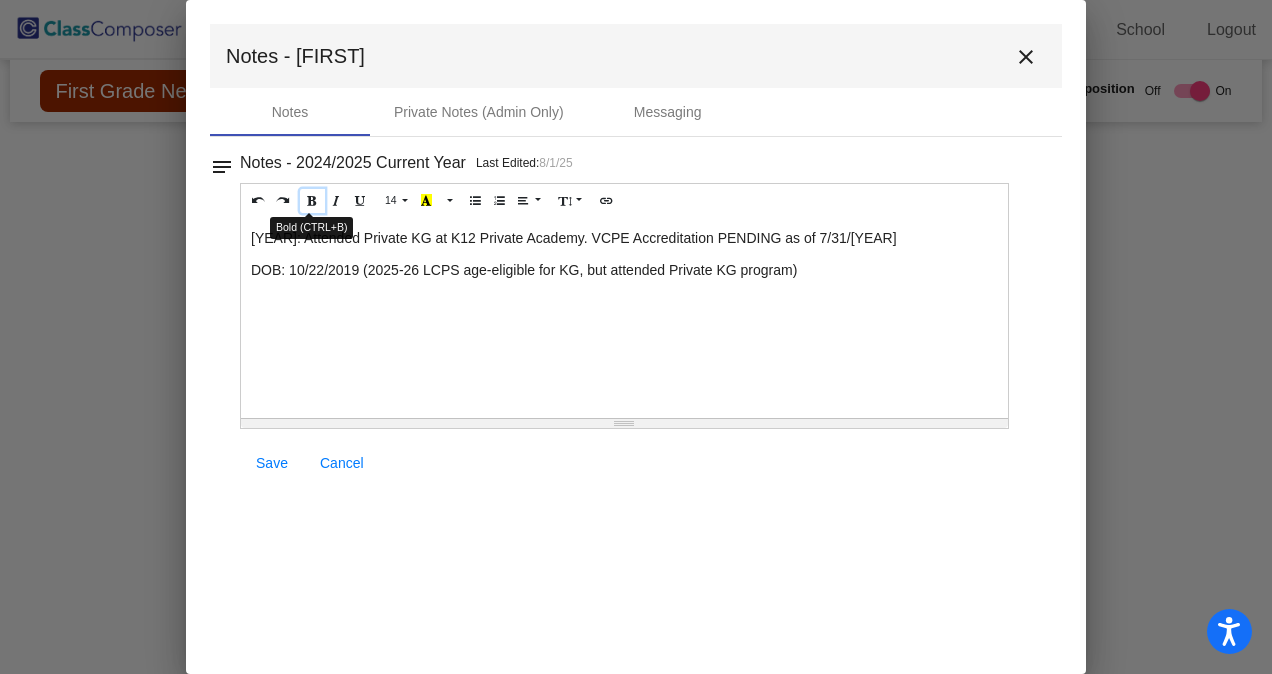click at bounding box center [312, 200] 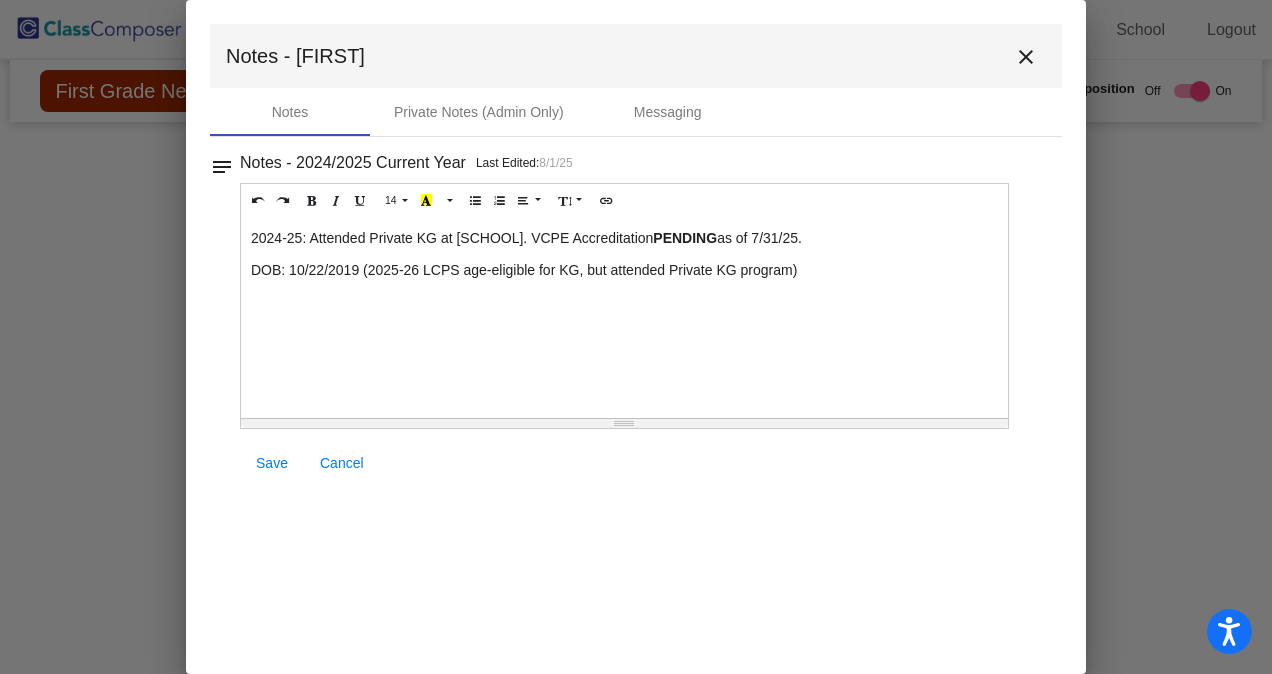 click on "[YEAR]: Attended Private KG at K12 Private Academy. VCPE Accreditation PENDING as of 7/31/[YEAR] DOB: [DATE] ([YEAR] LCPS age-eligible for KG, but attended Private KG program)" at bounding box center (624, 318) 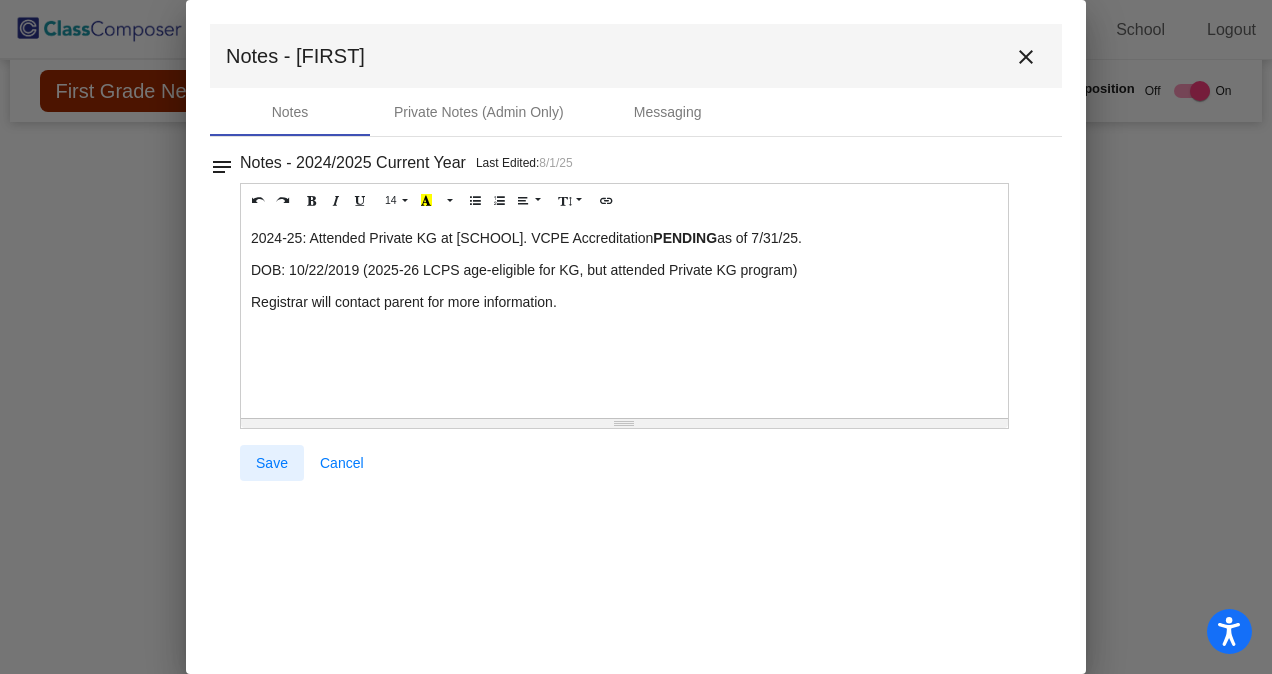 click on "Save" at bounding box center [272, 463] 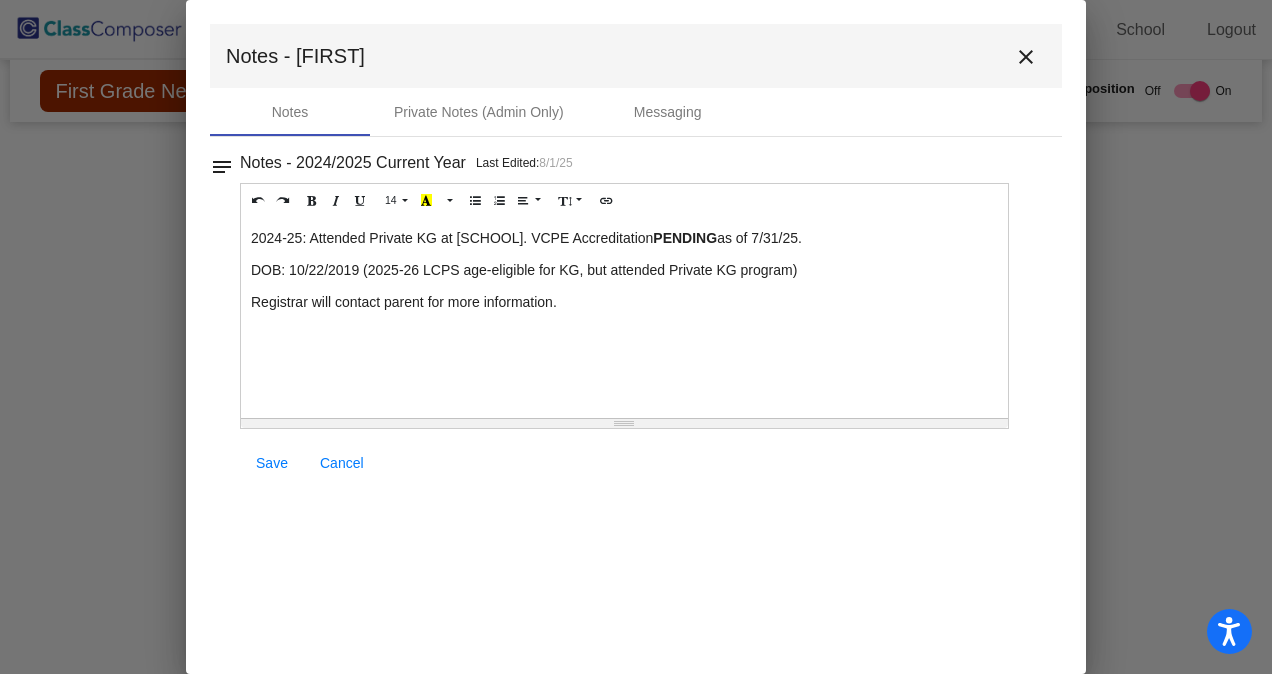 drag, startPoint x: 248, startPoint y: 233, endPoint x: 650, endPoint y: 344, distance: 417.04315 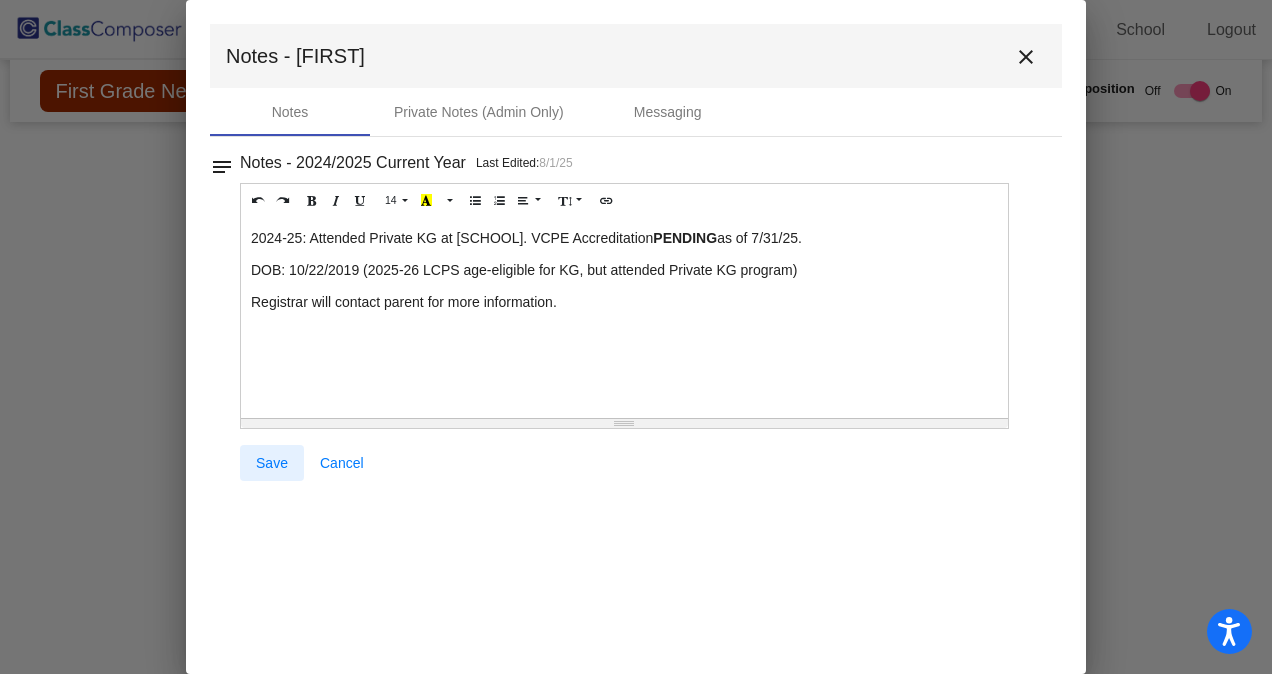click on "Save" at bounding box center (272, 463) 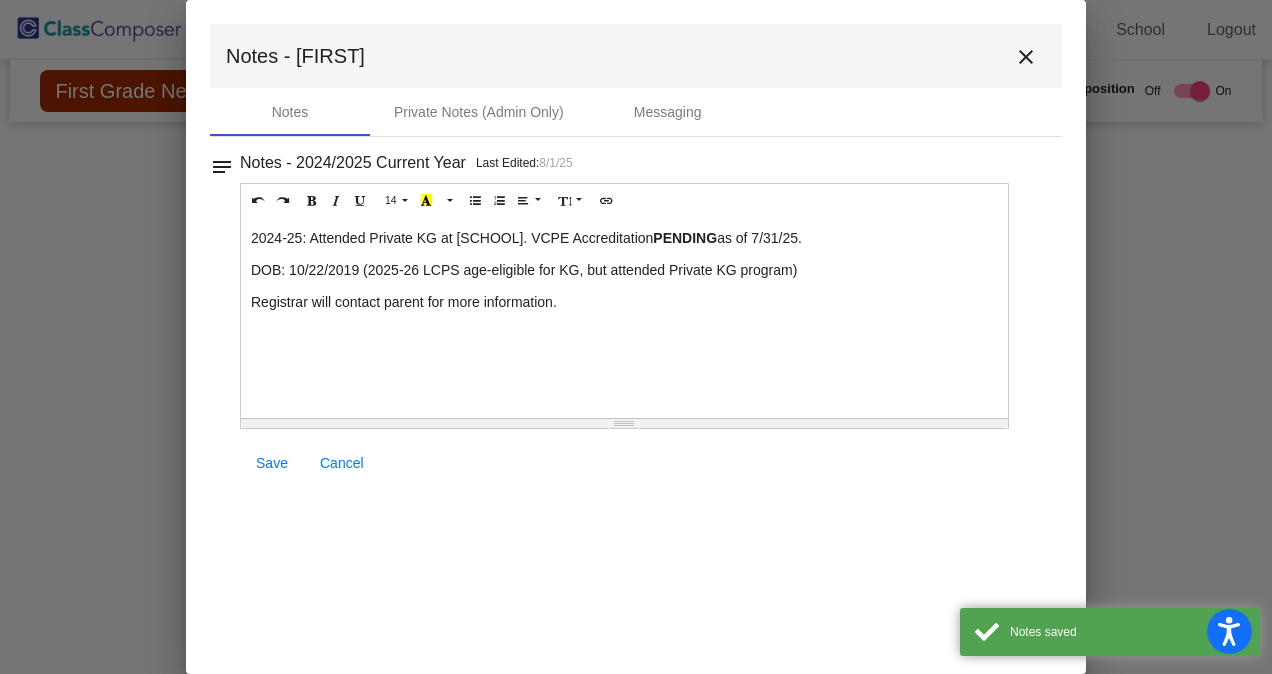 click on "close" at bounding box center [1026, 57] 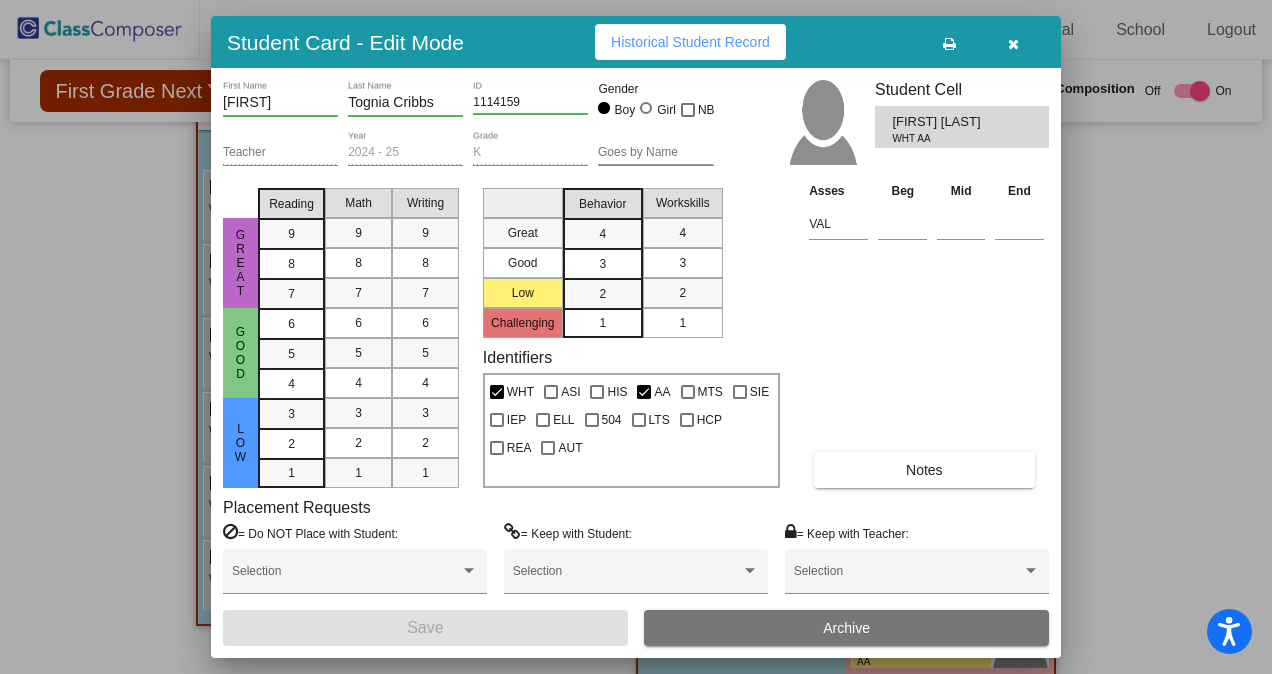 click at bounding box center [1013, 42] 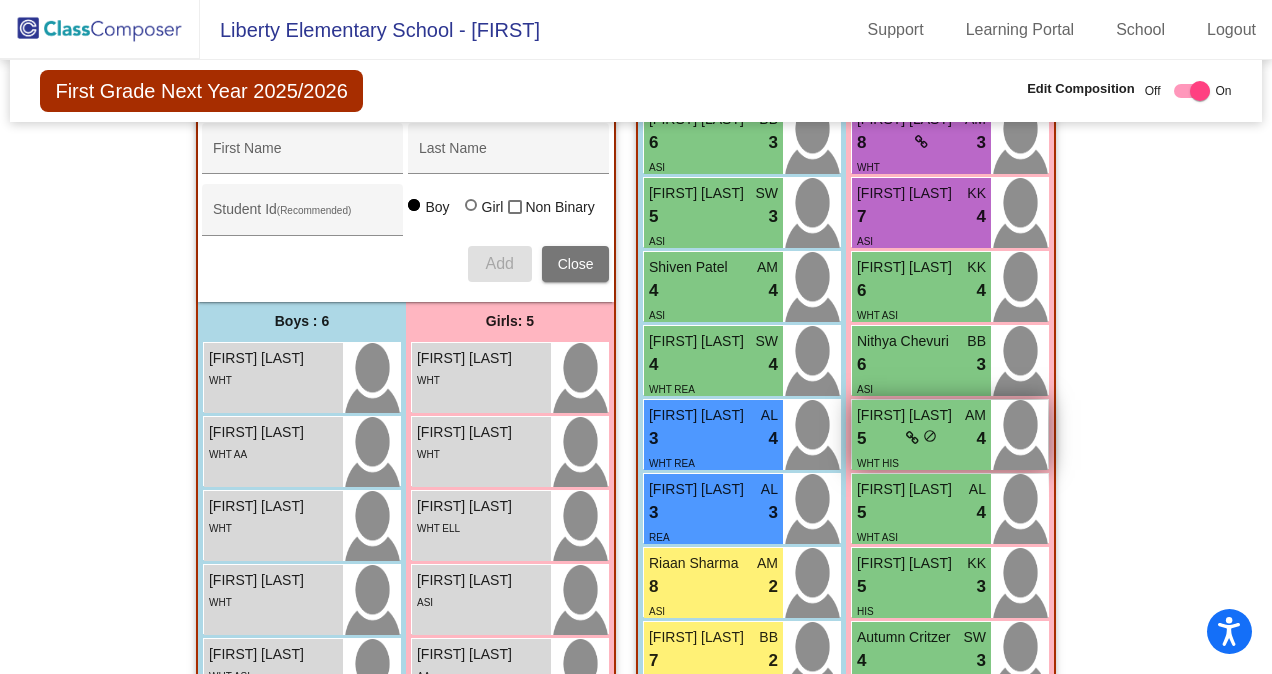 scroll, scrollTop: 644, scrollLeft: 0, axis: vertical 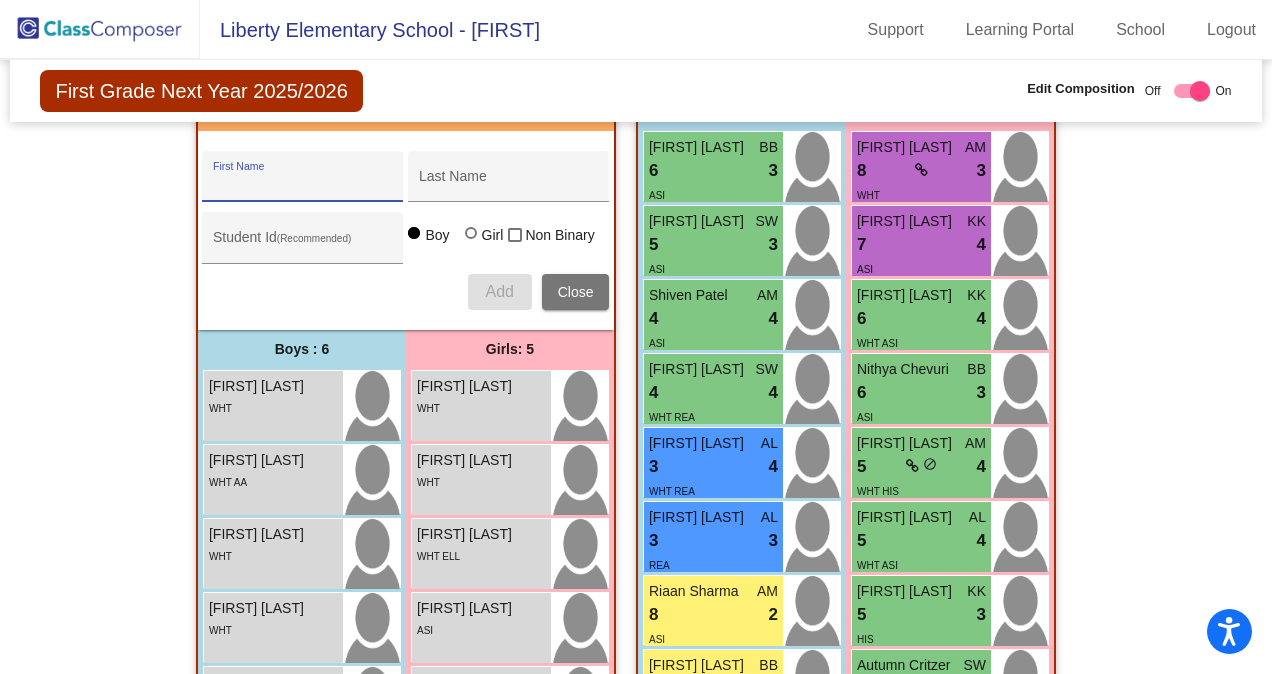 click on "First Name" at bounding box center [303, 184] 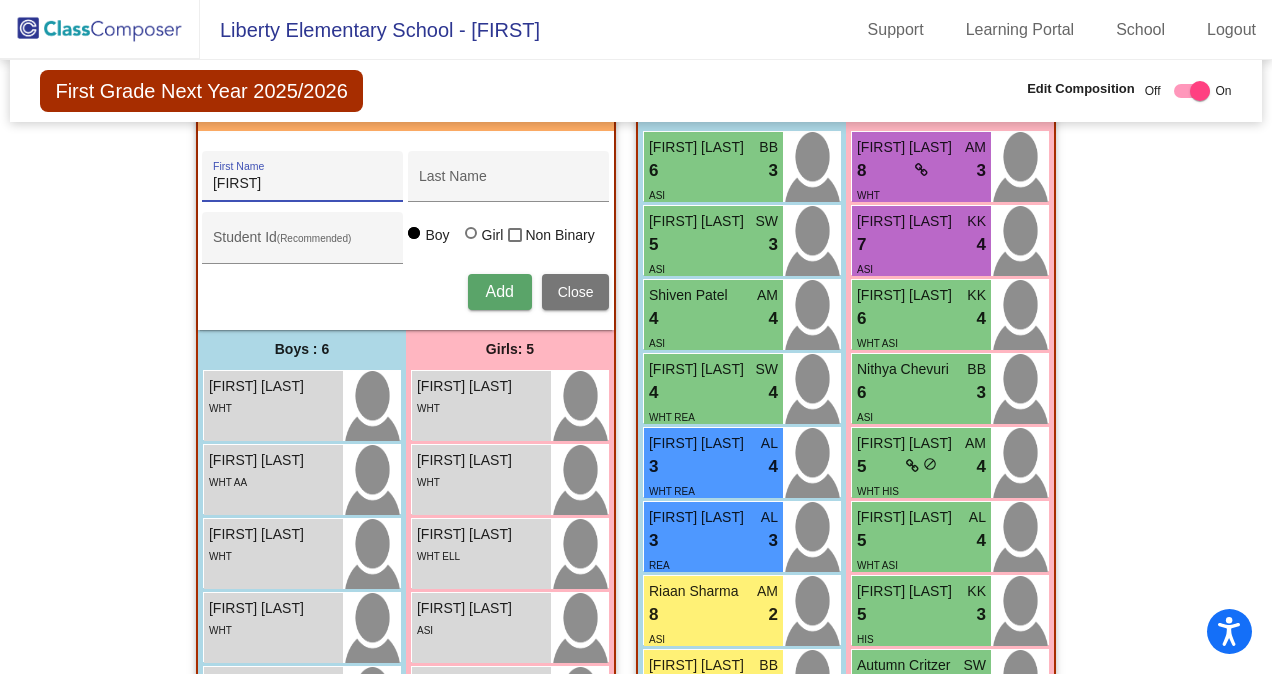 type on "[FIRST]" 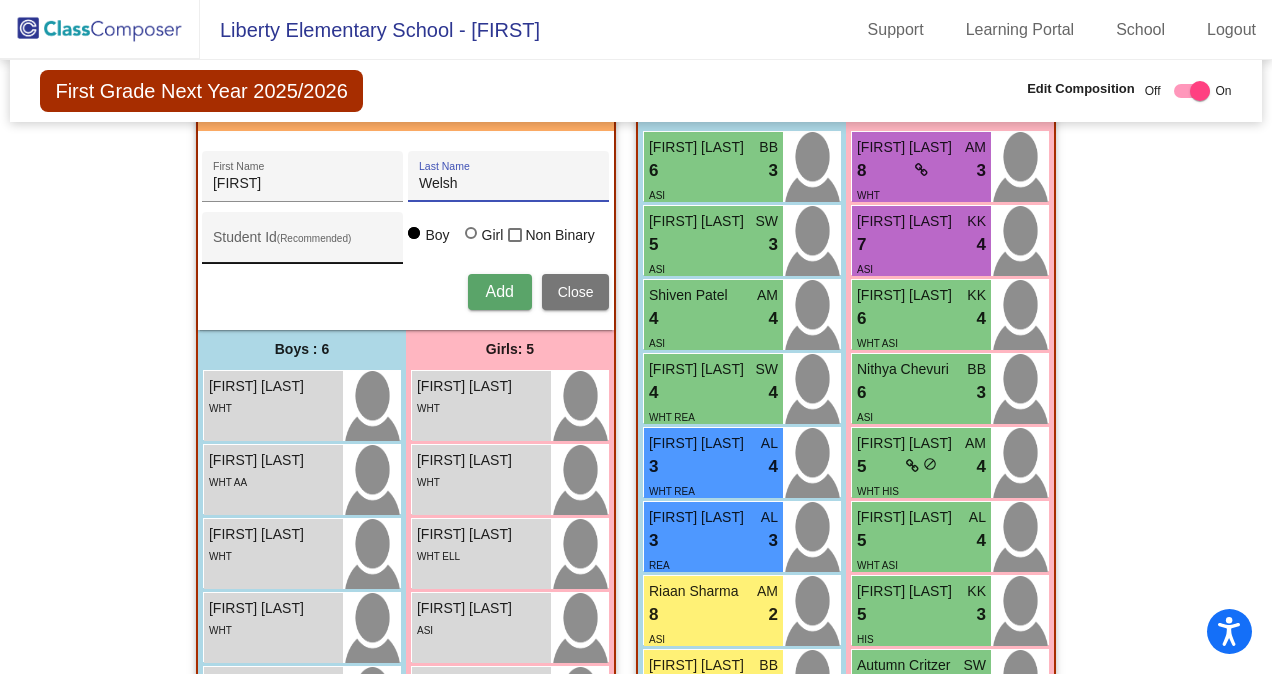 type on "Welsh" 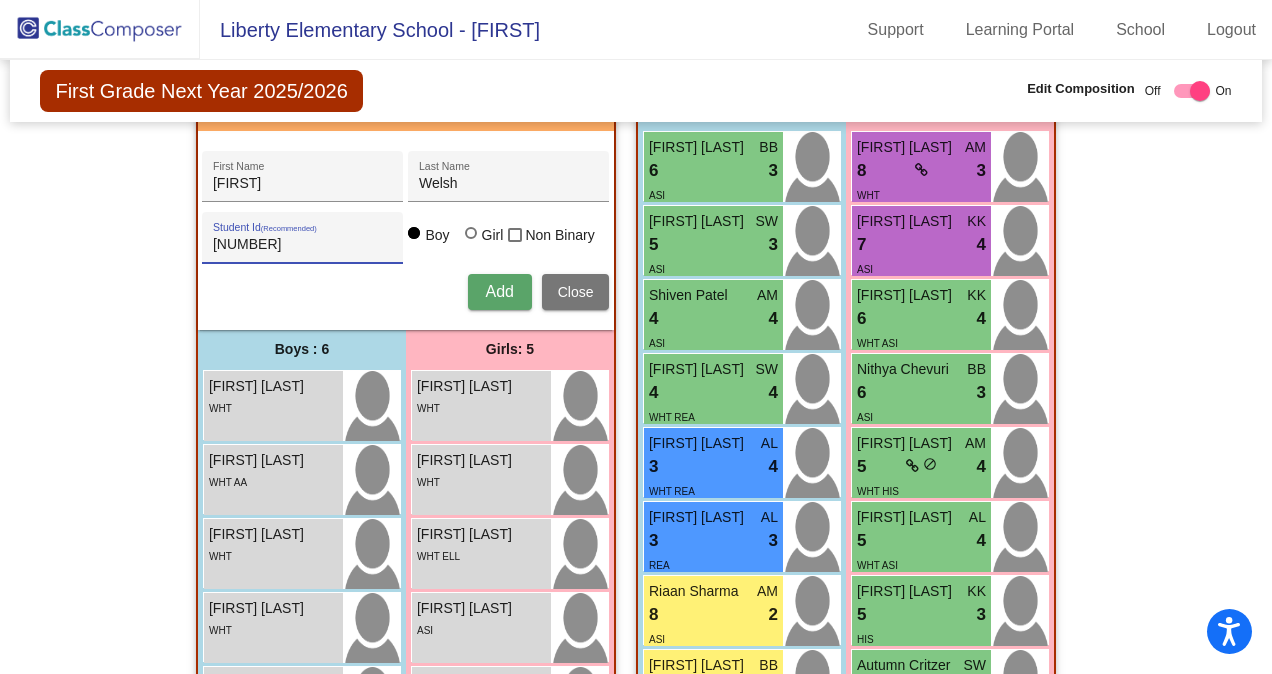 type on "[NUMBER]" 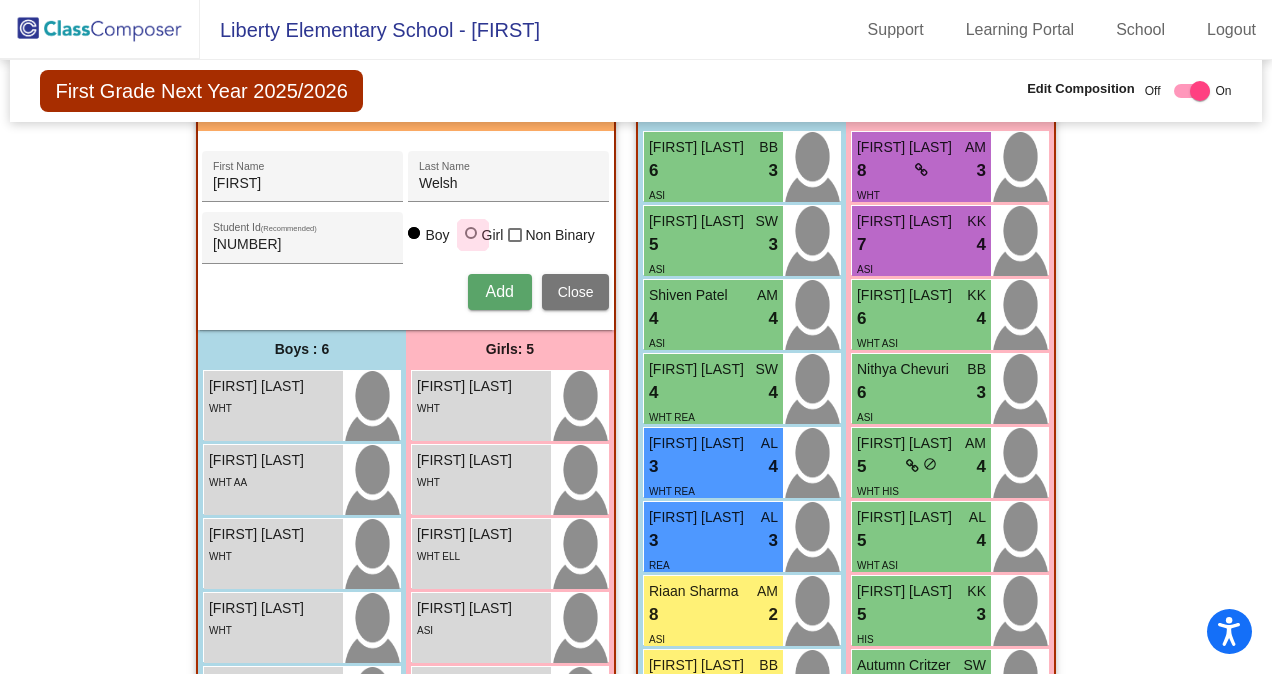 click at bounding box center (471, 233) 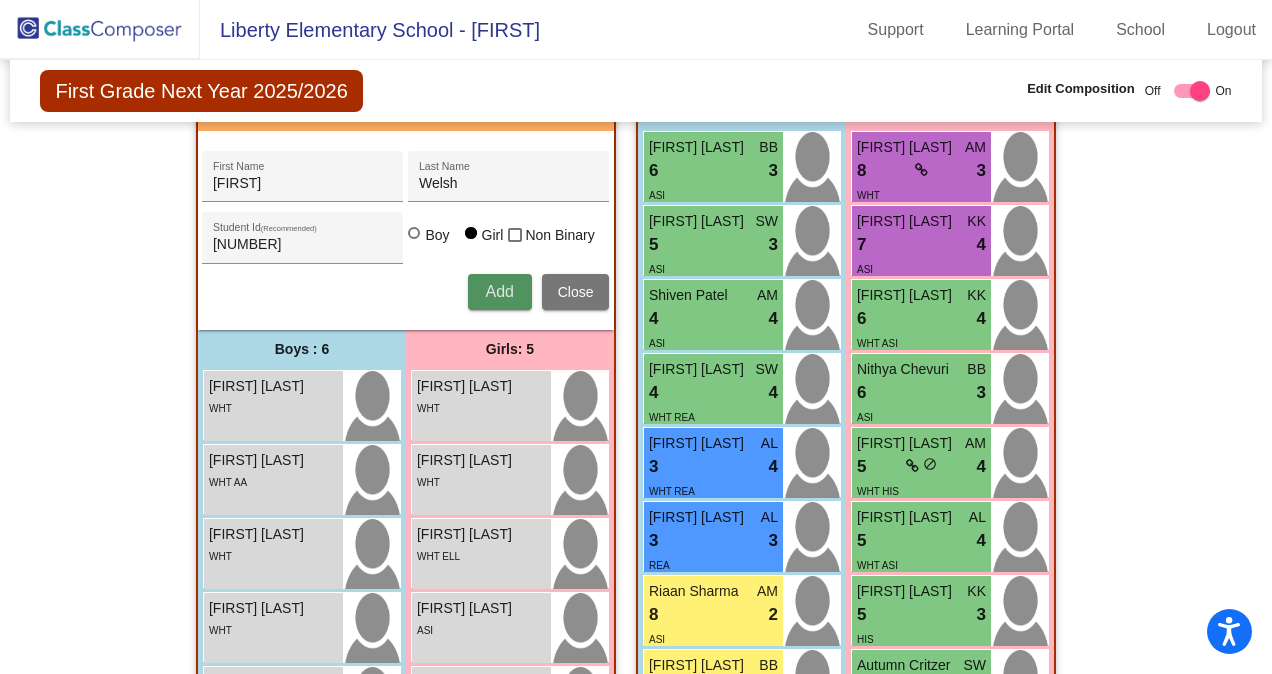 click on "Add" at bounding box center [499, 291] 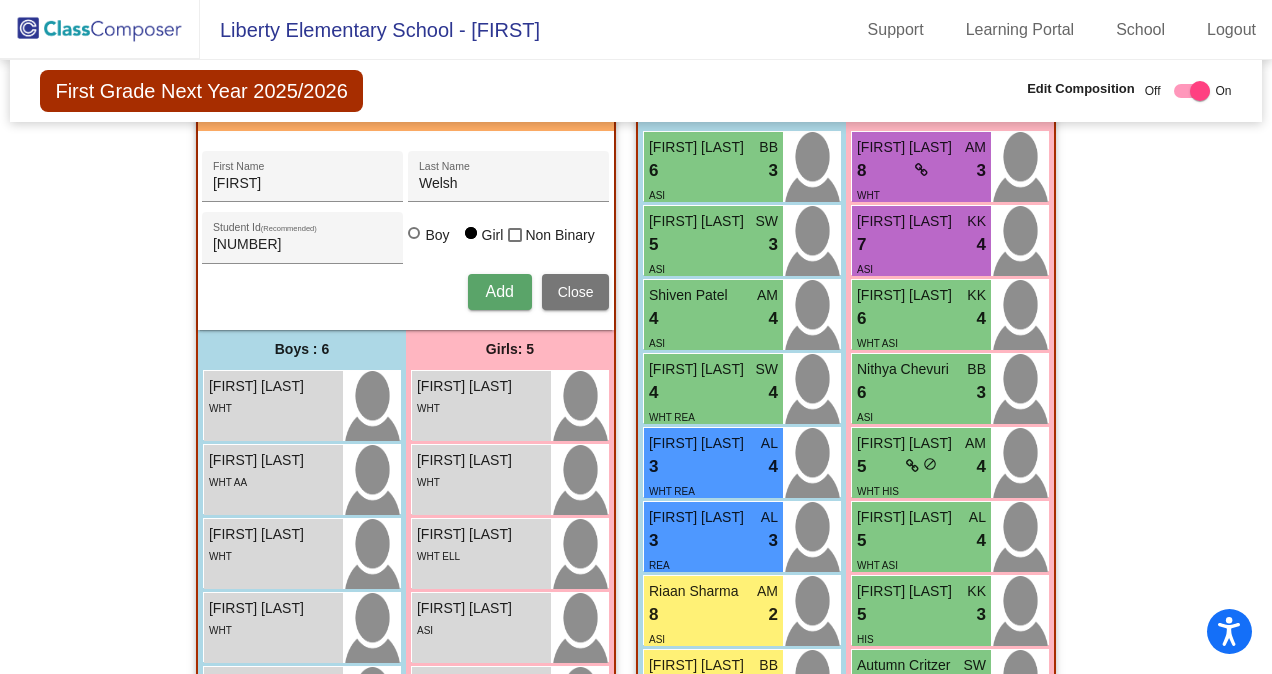 type 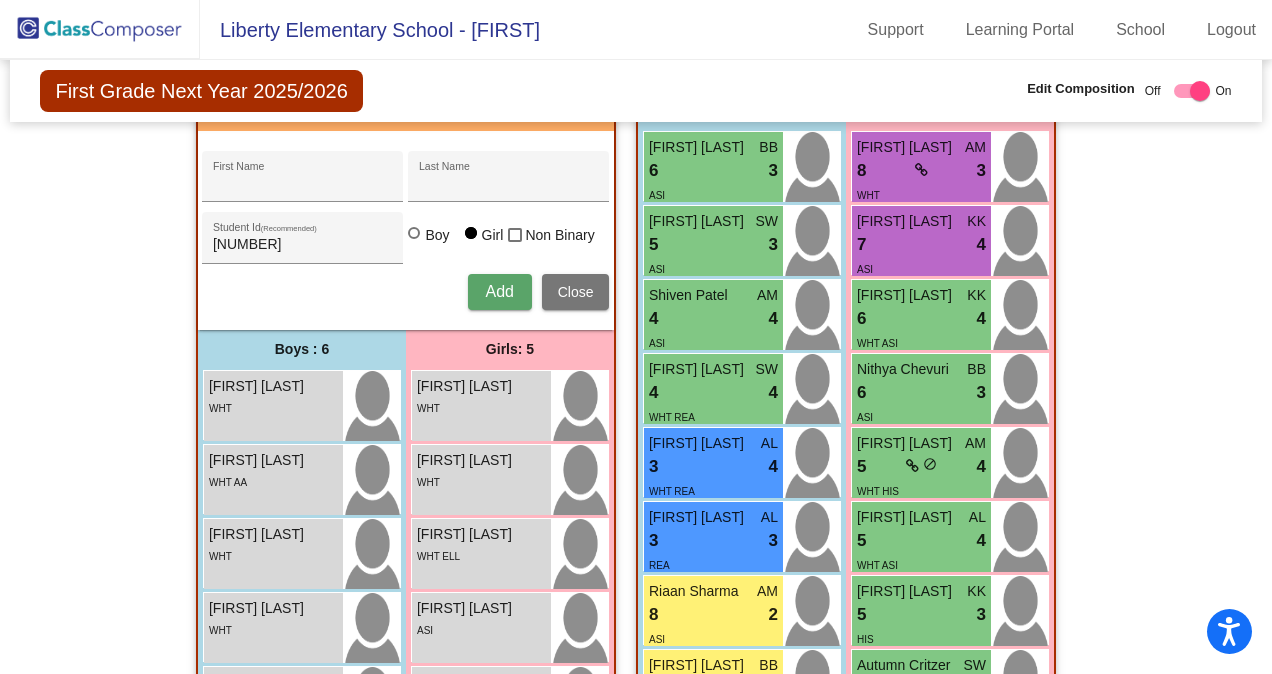 type 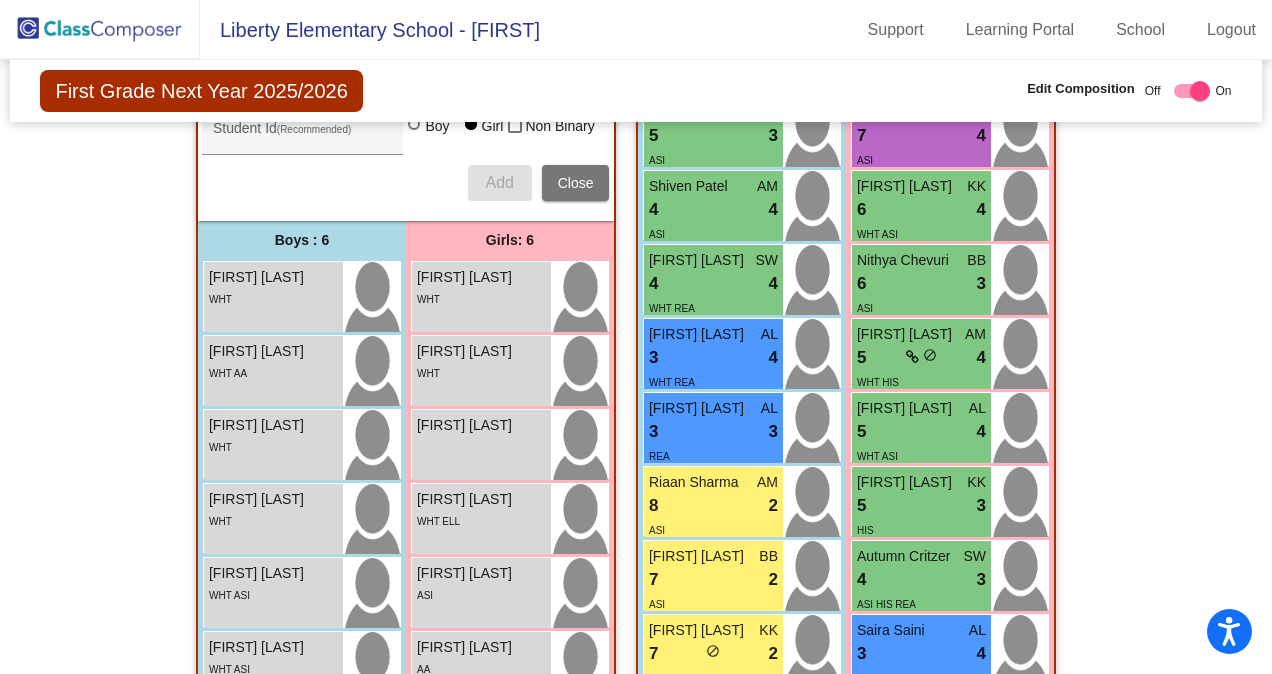 scroll, scrollTop: 764, scrollLeft: 0, axis: vertical 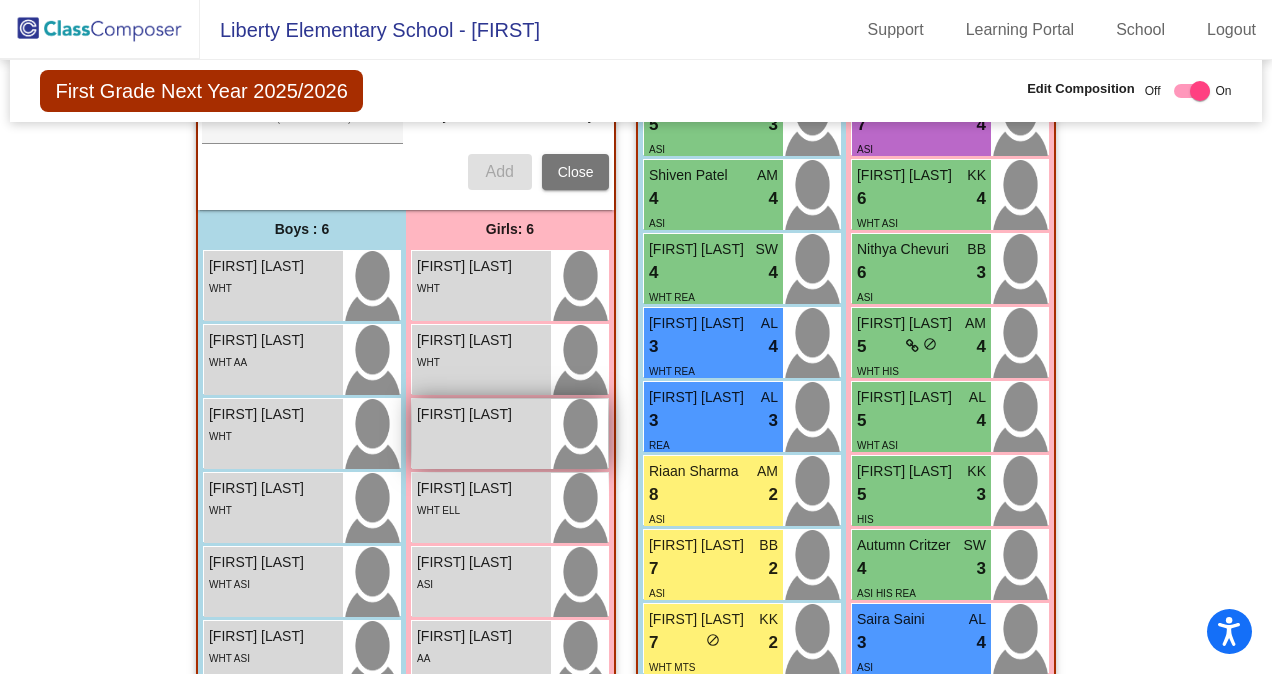 click on "[NAME] lock do_not_disturb_alt" at bounding box center [481, 434] 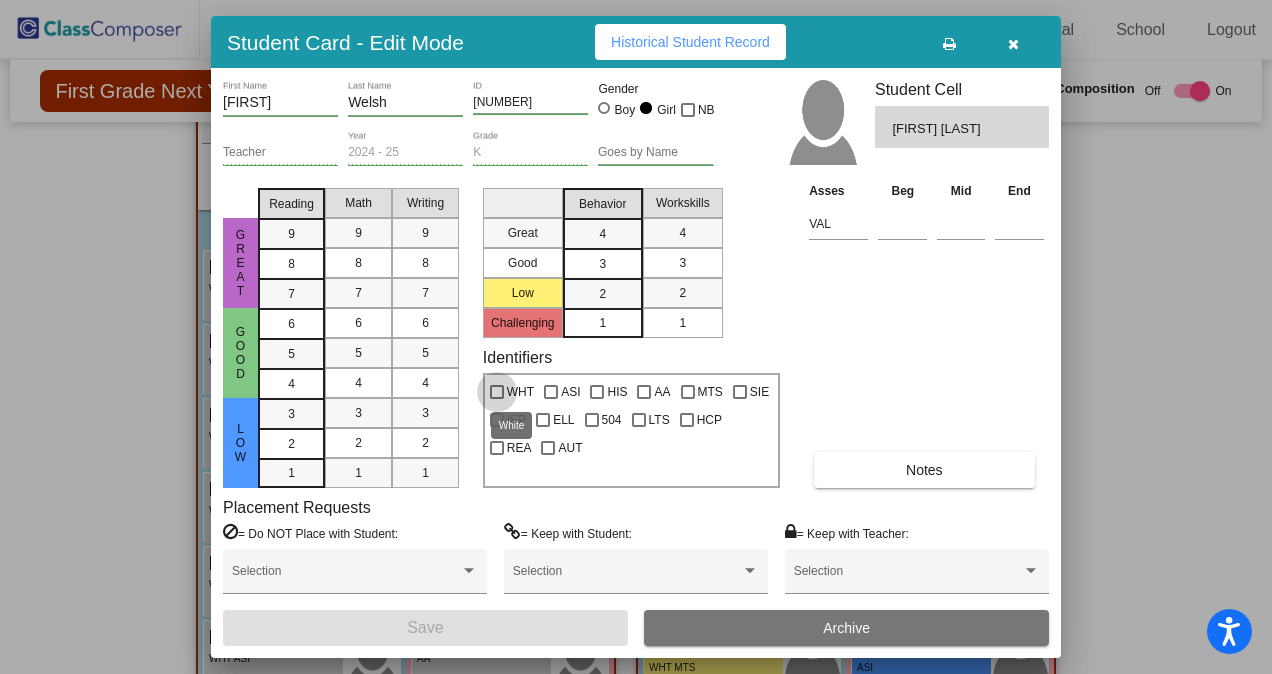 click at bounding box center [497, 392] 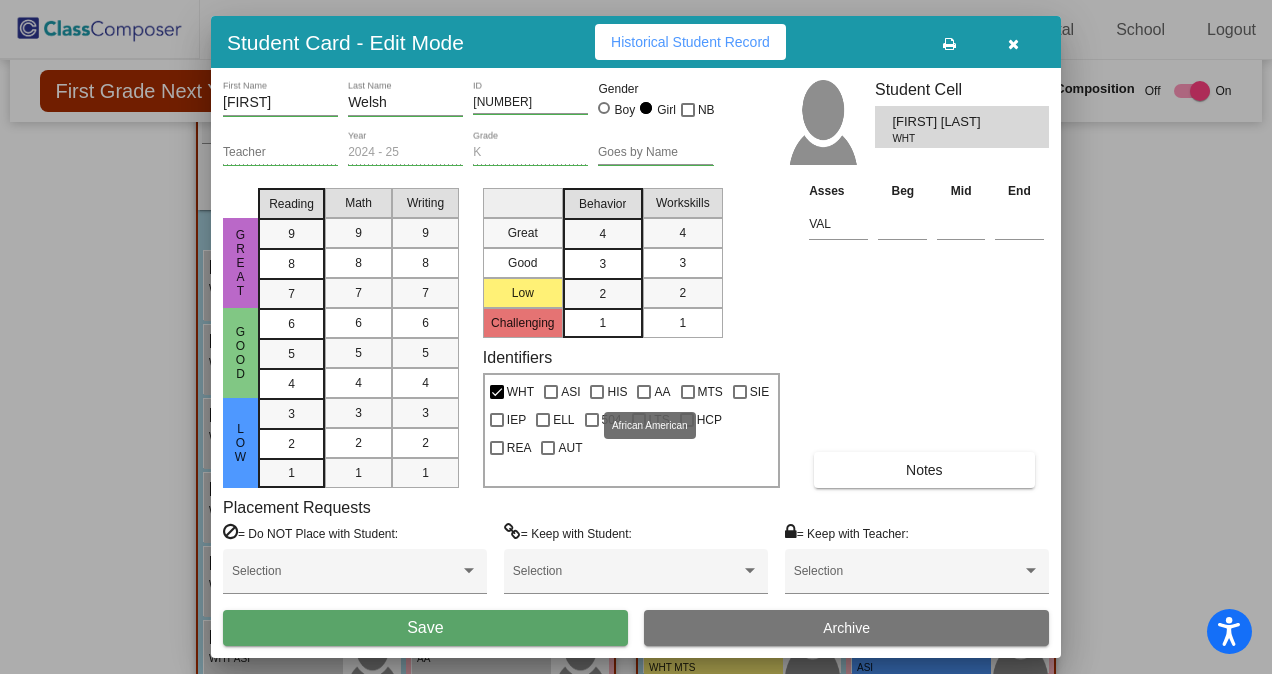 click at bounding box center (644, 392) 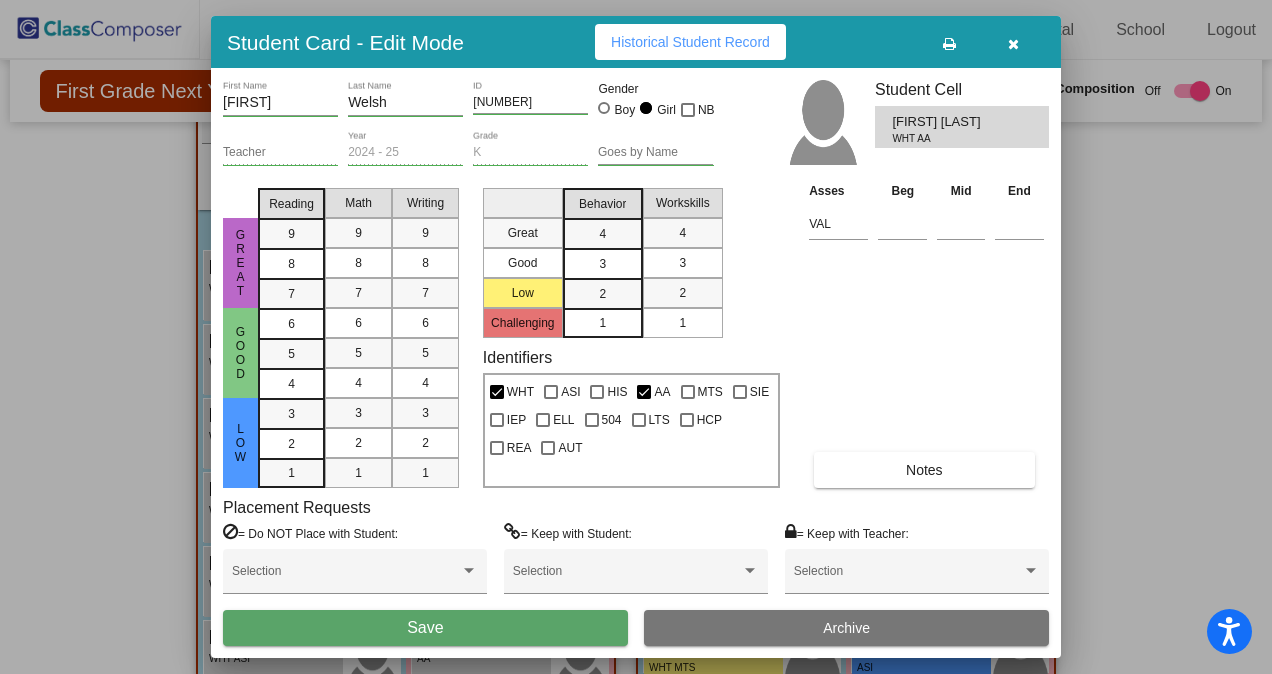 click on "Save" at bounding box center [425, 627] 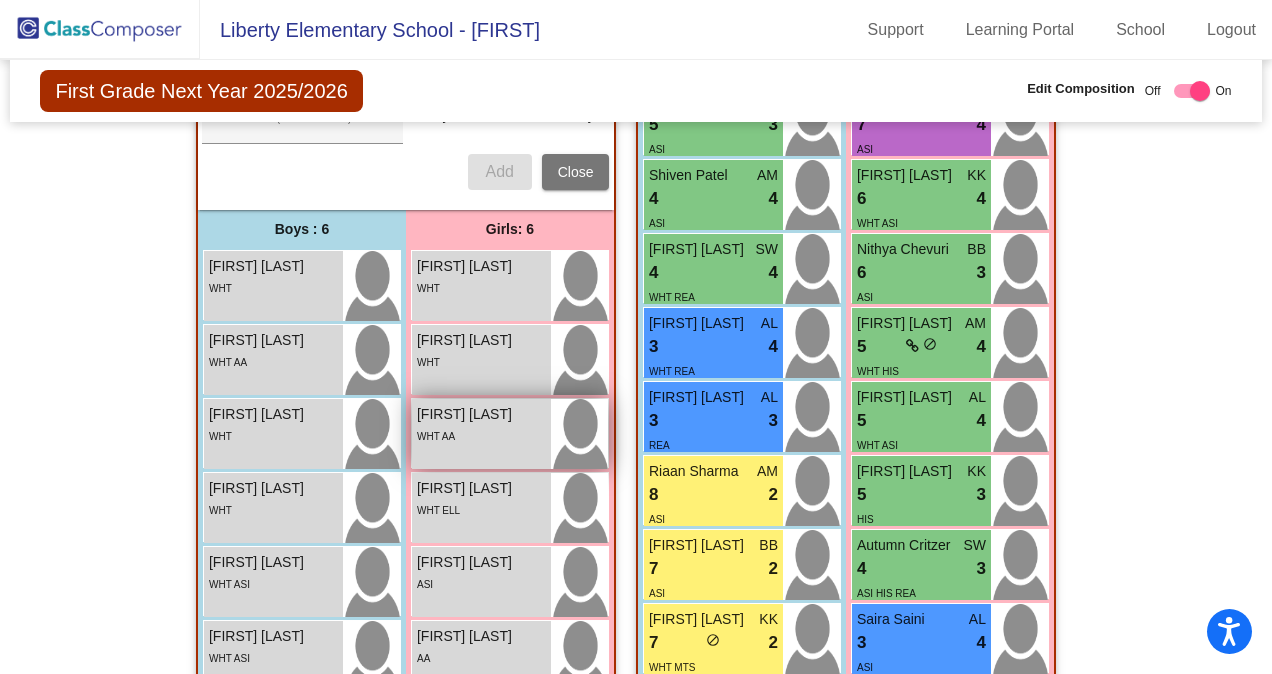 click on "WHT AA" at bounding box center [481, 435] 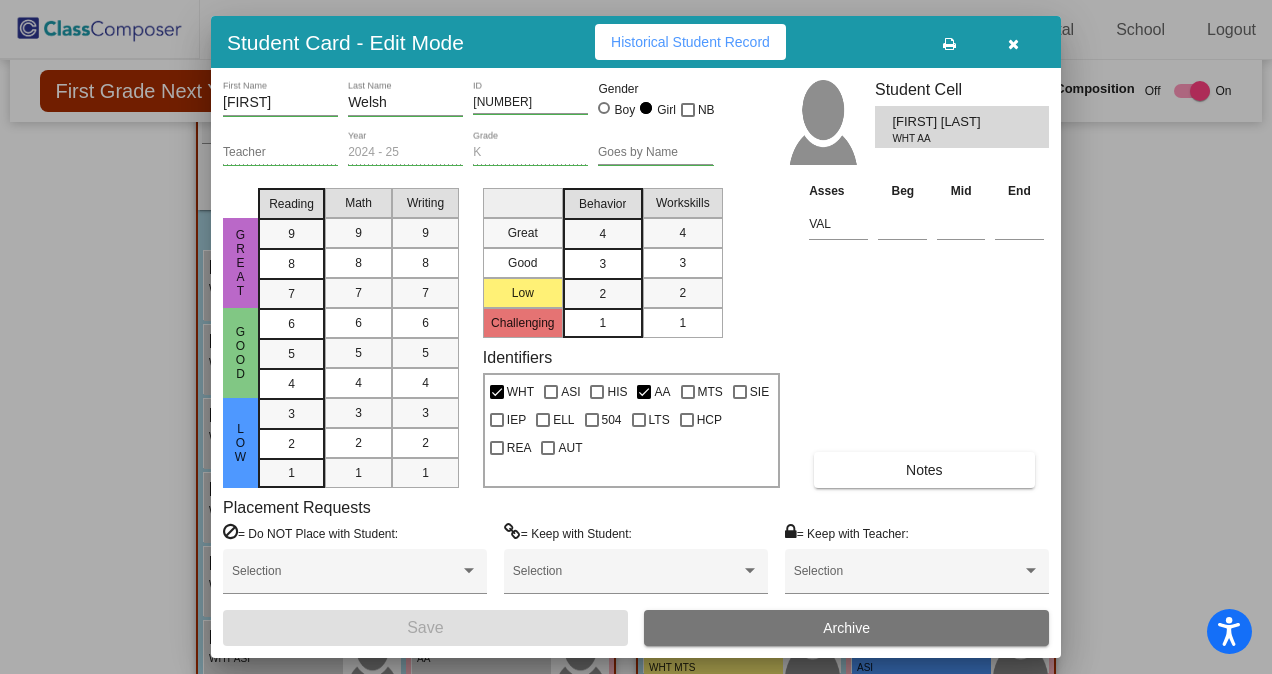 click on "Notes" at bounding box center [924, 470] 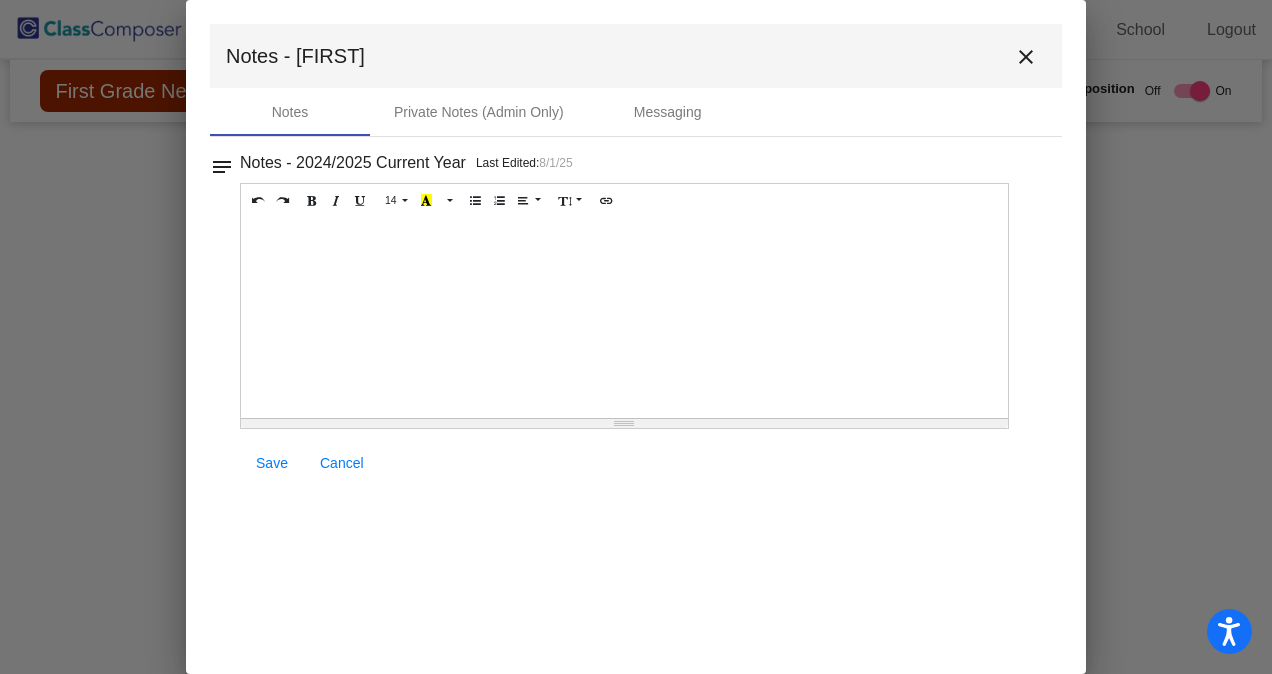 click at bounding box center (624, 318) 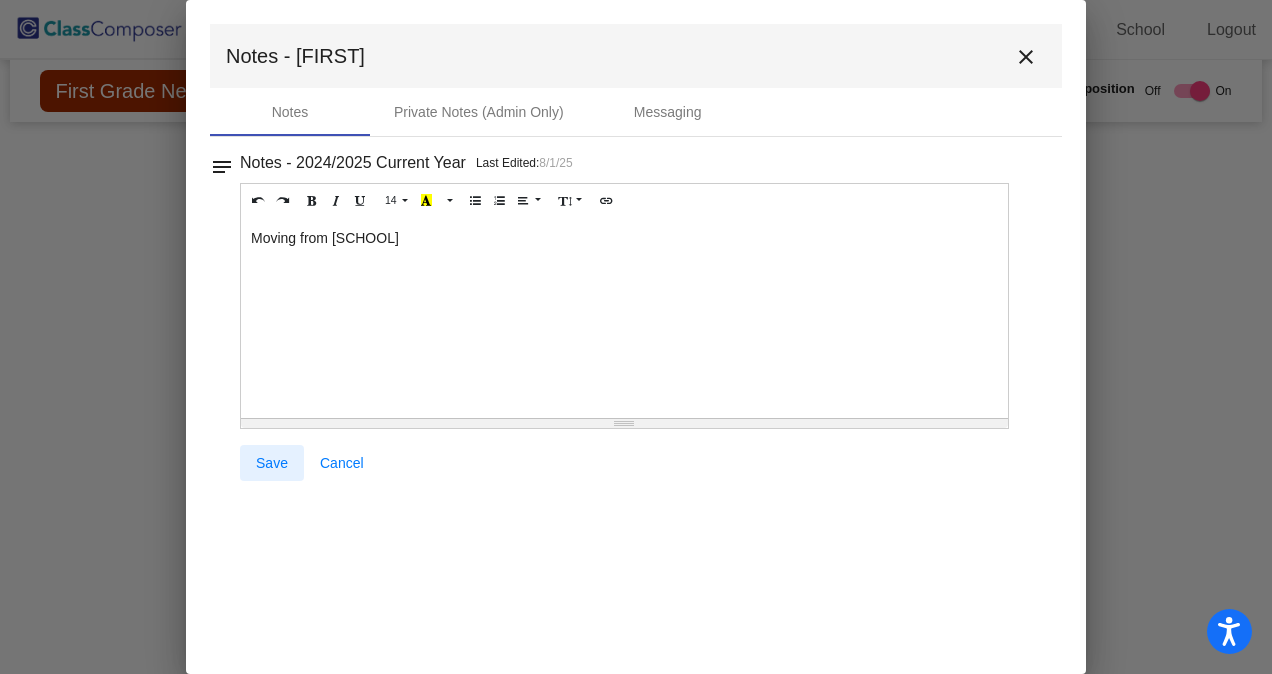 click on "Save" at bounding box center [272, 463] 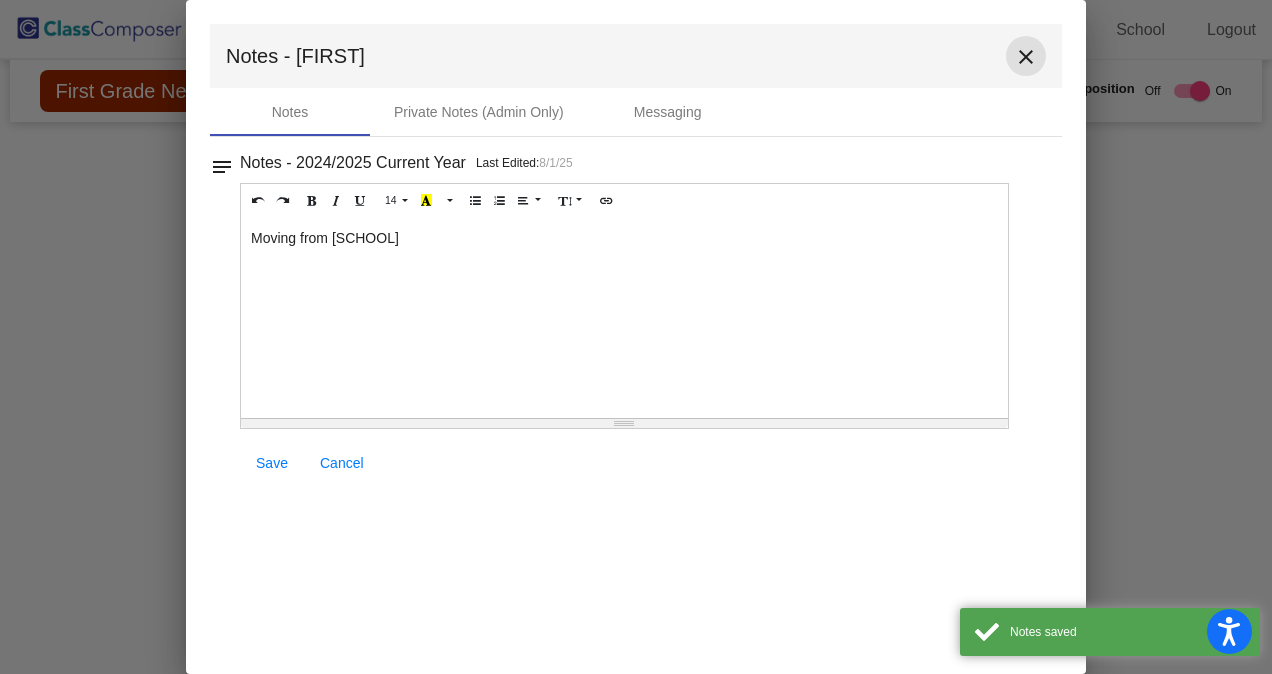 click on "close" at bounding box center (1026, 56) 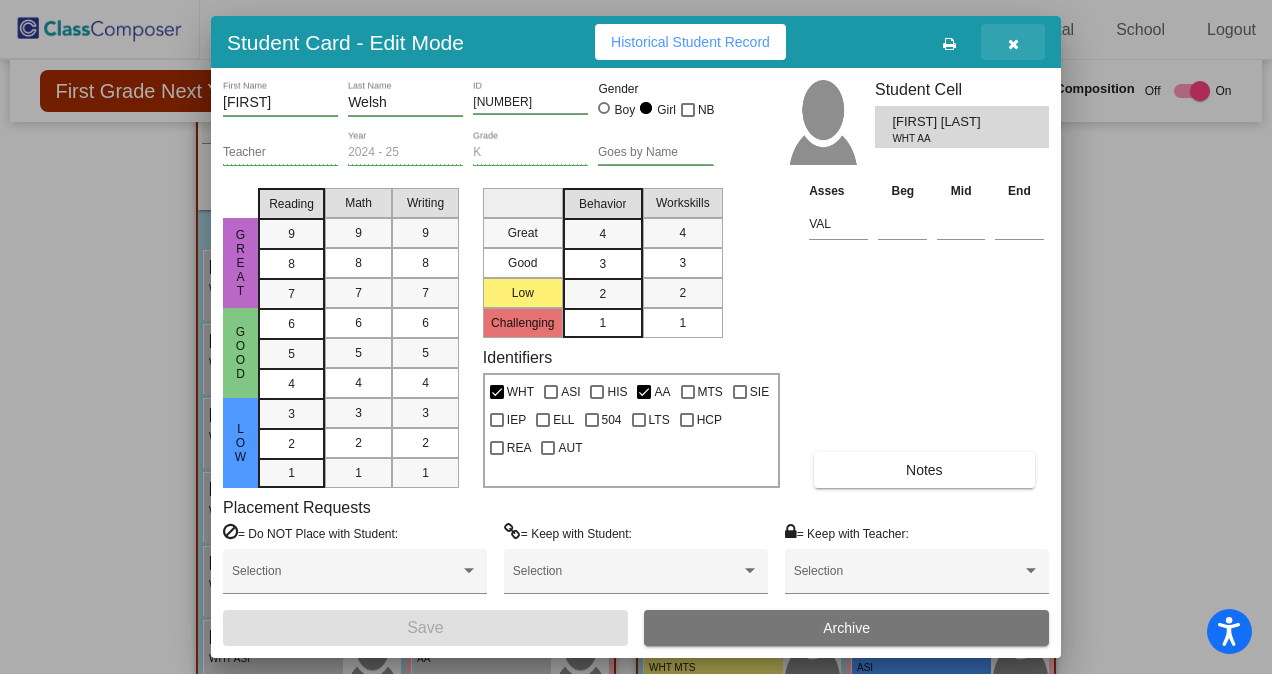 click at bounding box center [1013, 44] 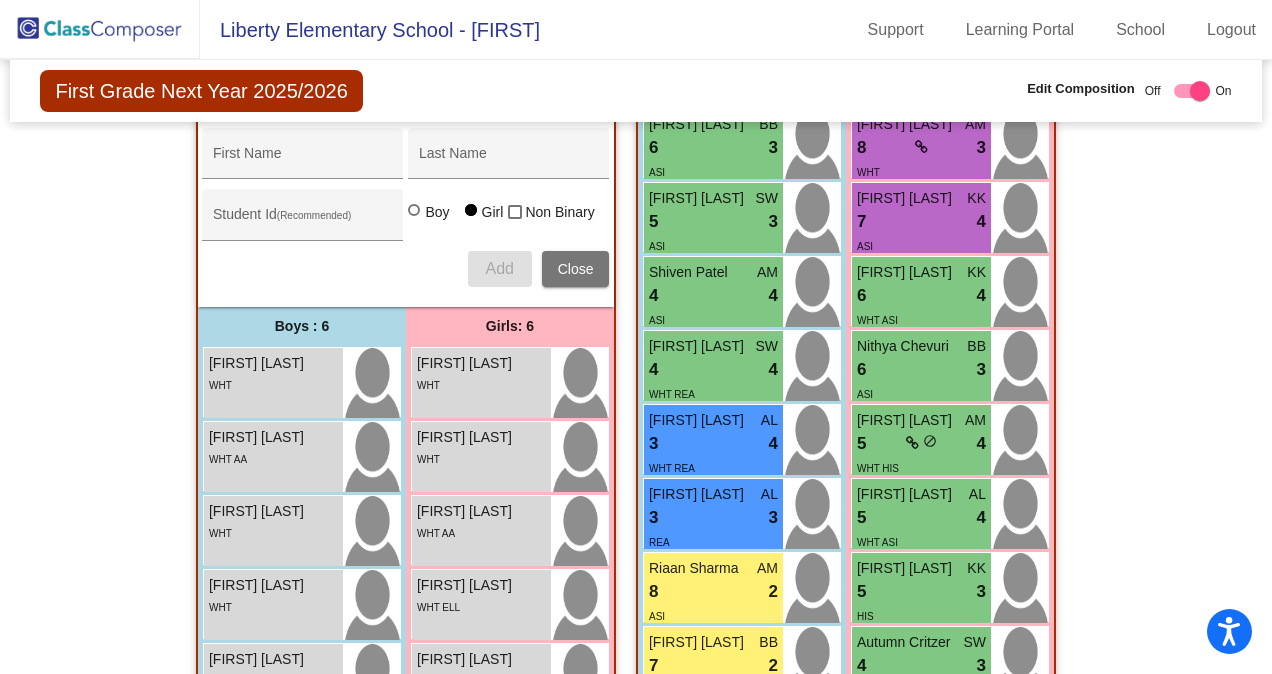 scroll, scrollTop: 632, scrollLeft: 0, axis: vertical 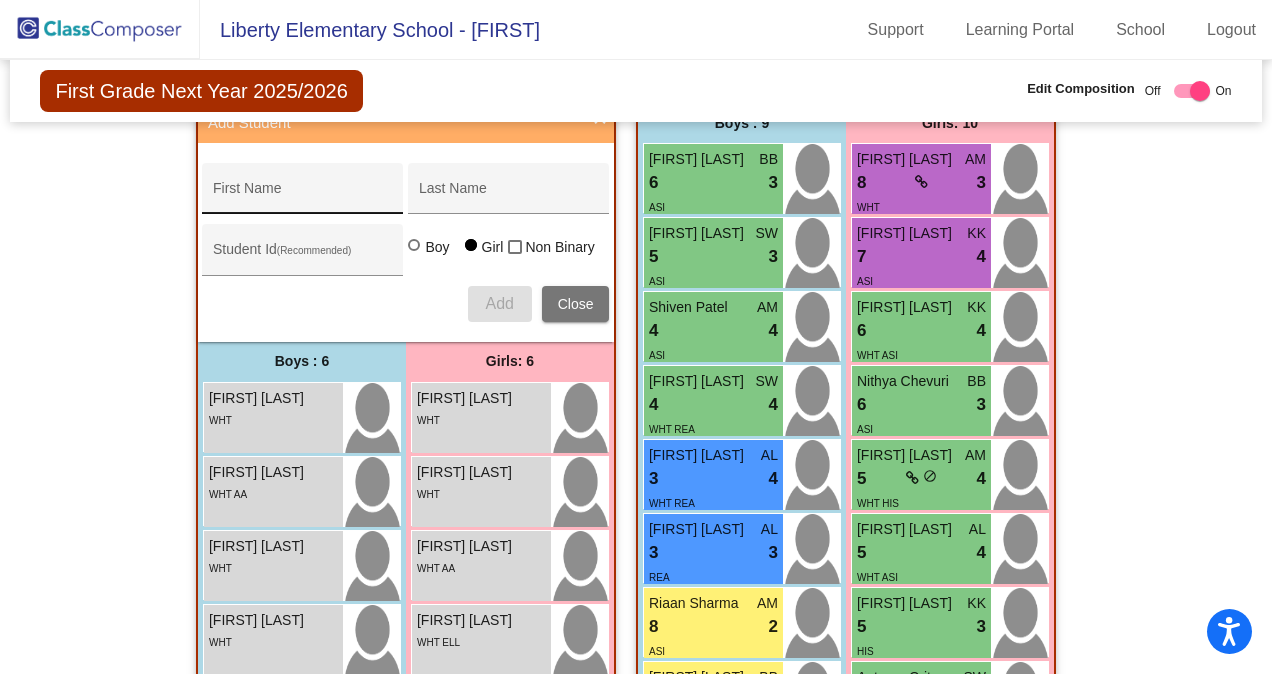 click on "First Name" at bounding box center [303, 194] 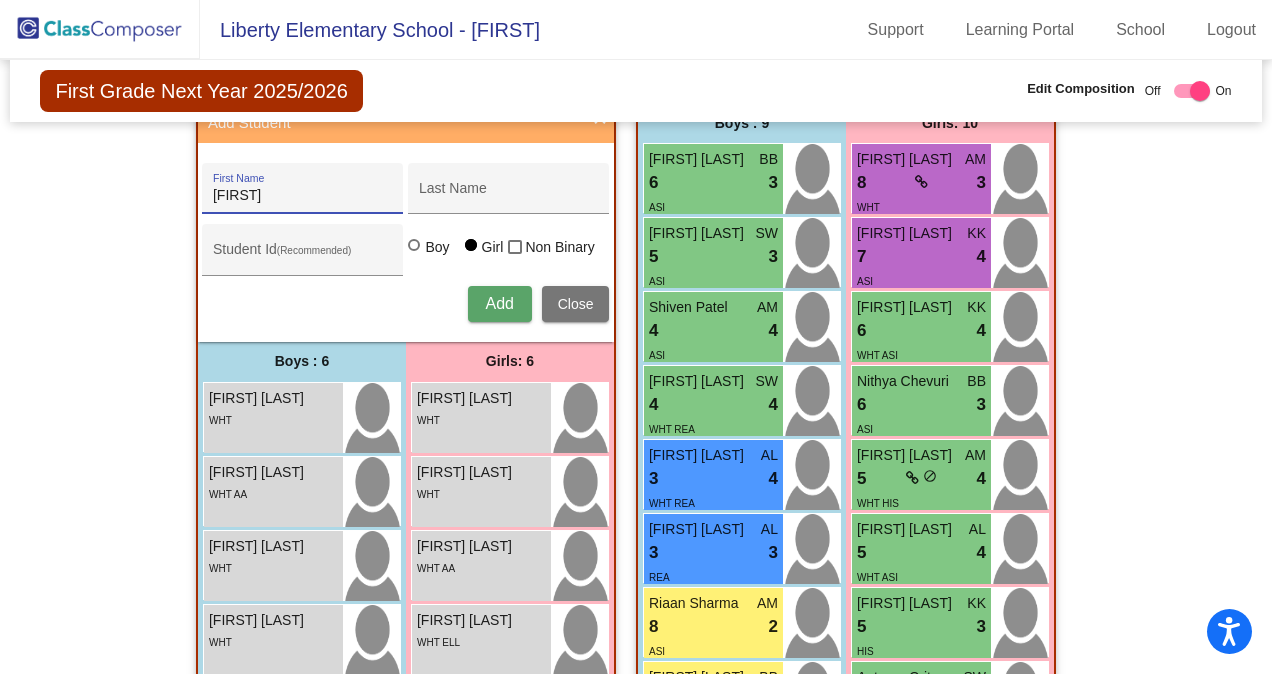 type on "[FIRST]" 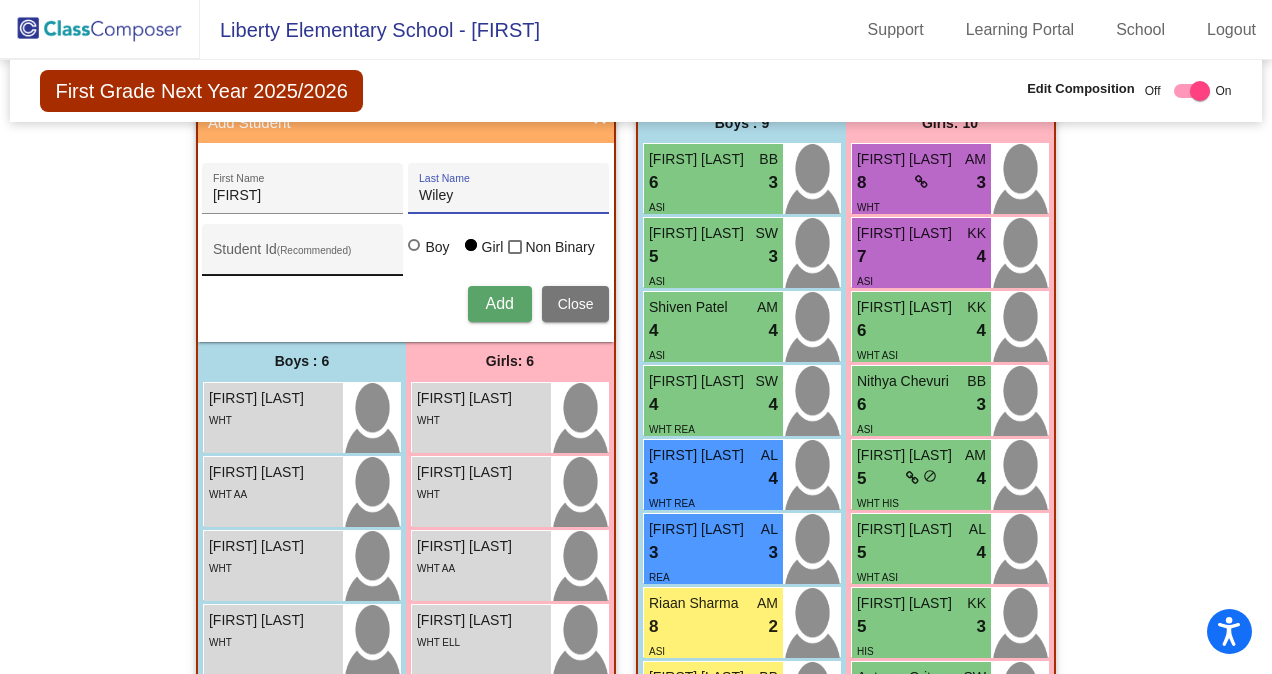 type on "Wiley" 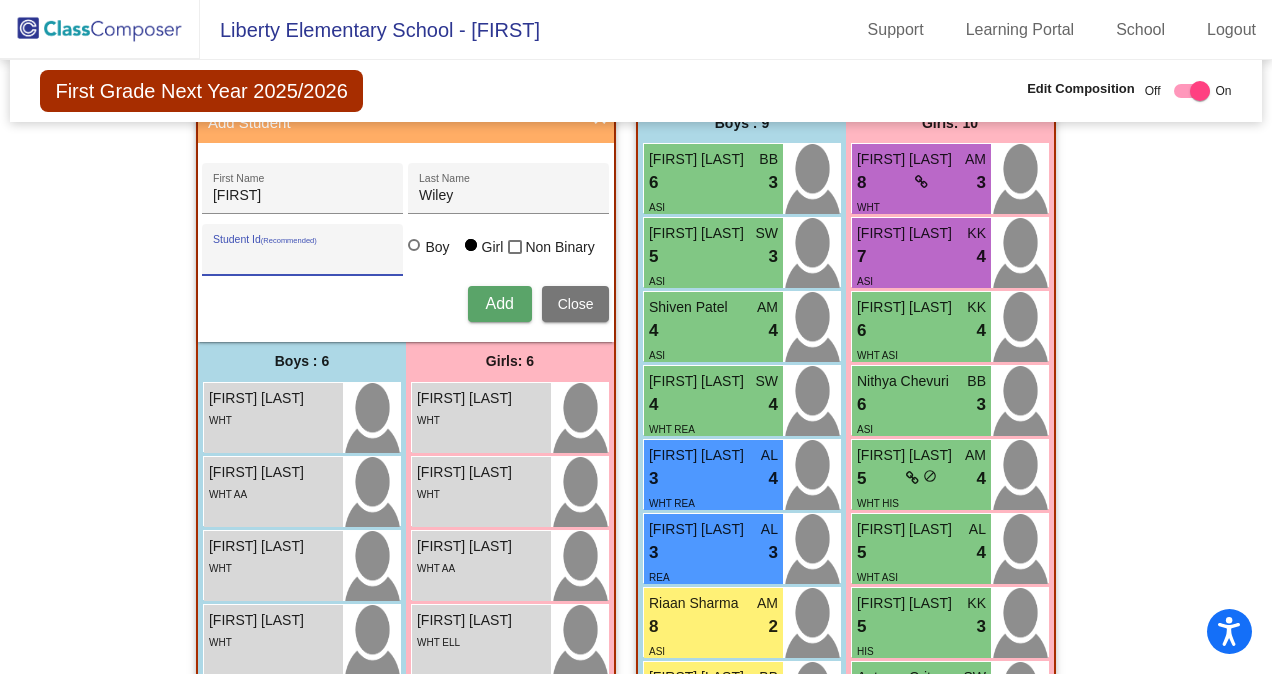 click on "Student Id  (Recommended)" at bounding box center [303, 257] 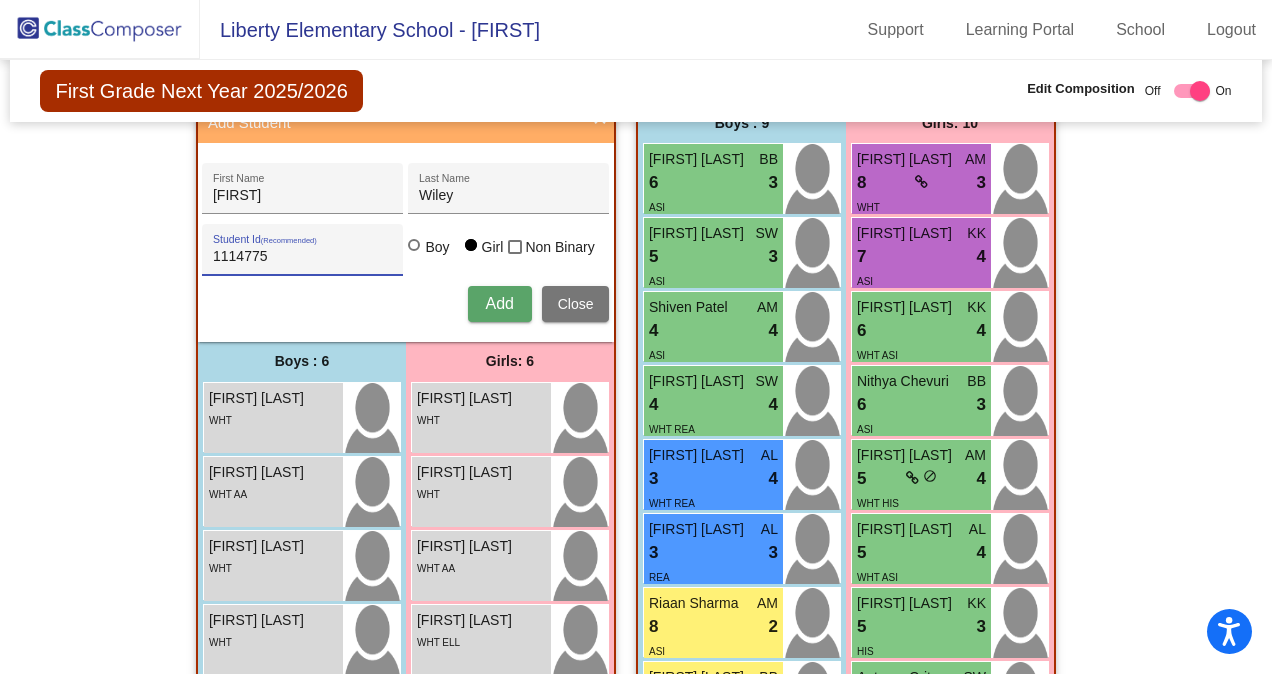 type on "1114775" 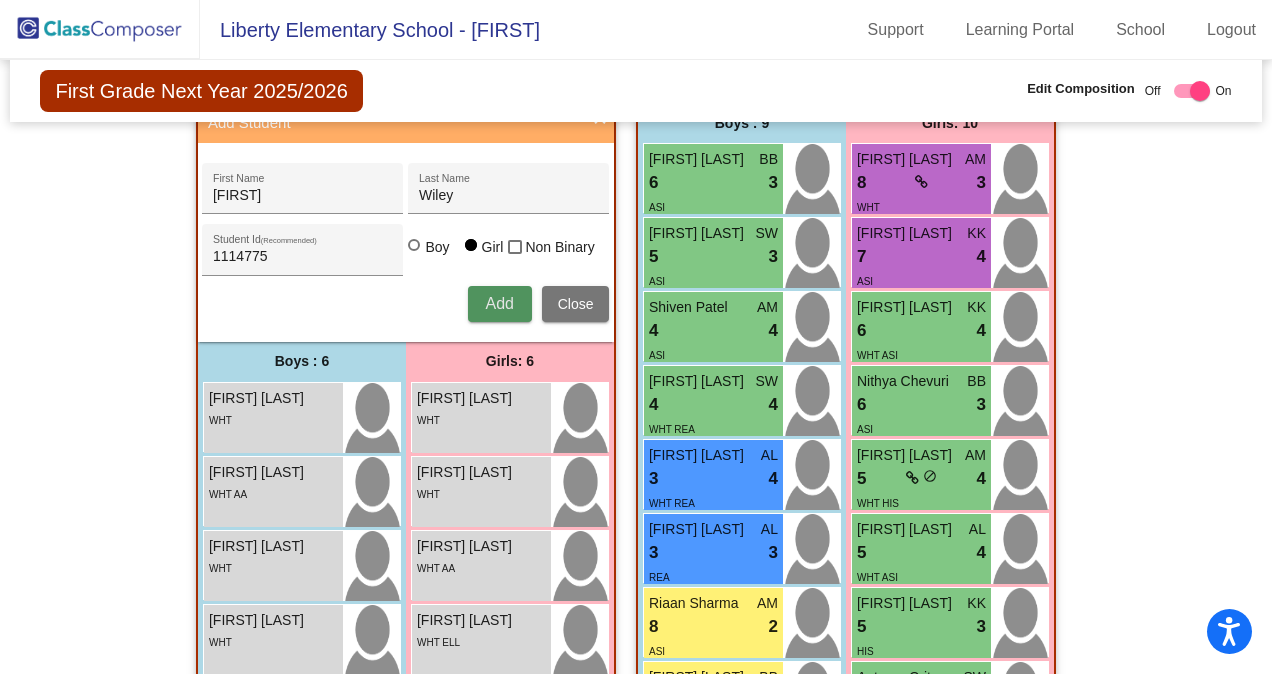 click on "Add" at bounding box center (499, 303) 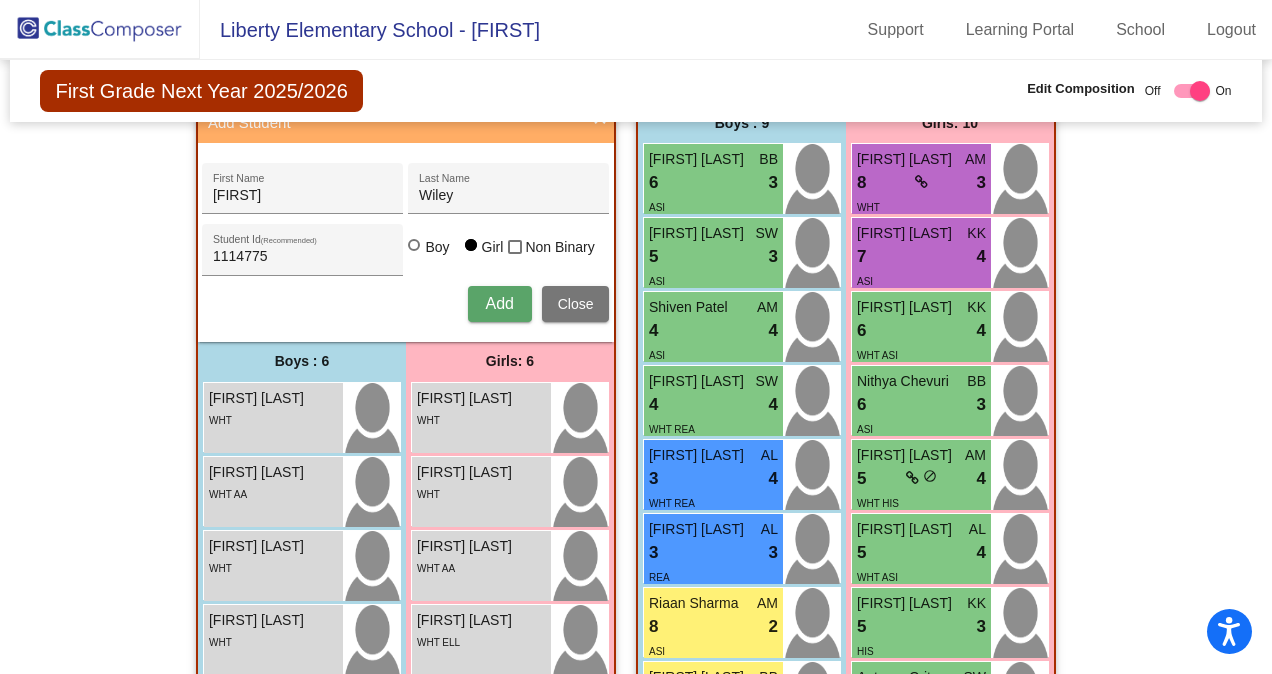type 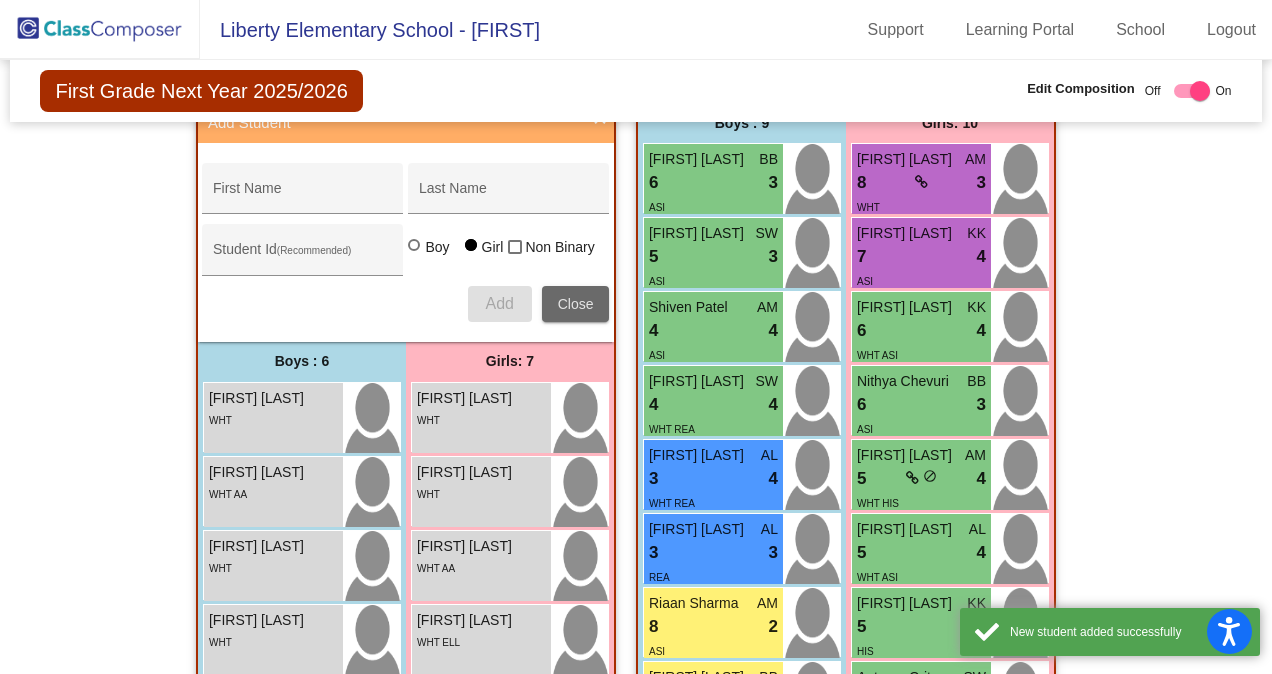 click on "Close" at bounding box center [576, 304] 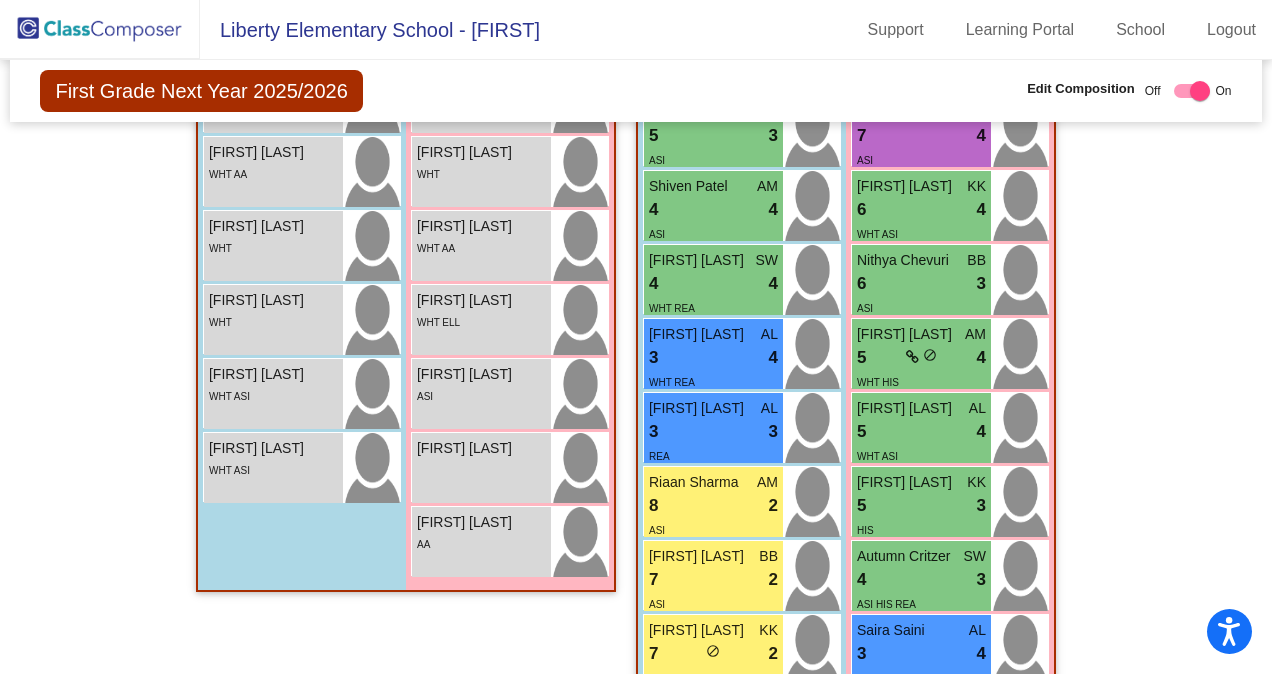 scroll, scrollTop: 779, scrollLeft: 0, axis: vertical 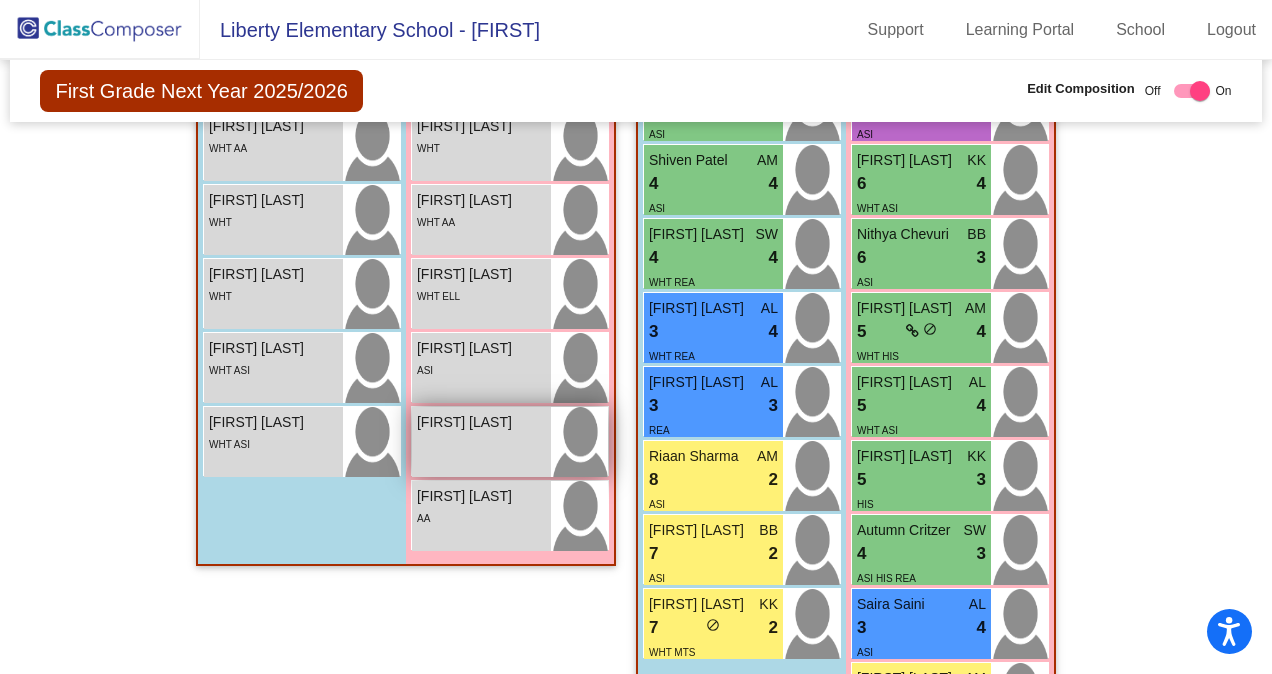 click on "Tessa Wiley lock do_not_disturb_alt" at bounding box center (481, 442) 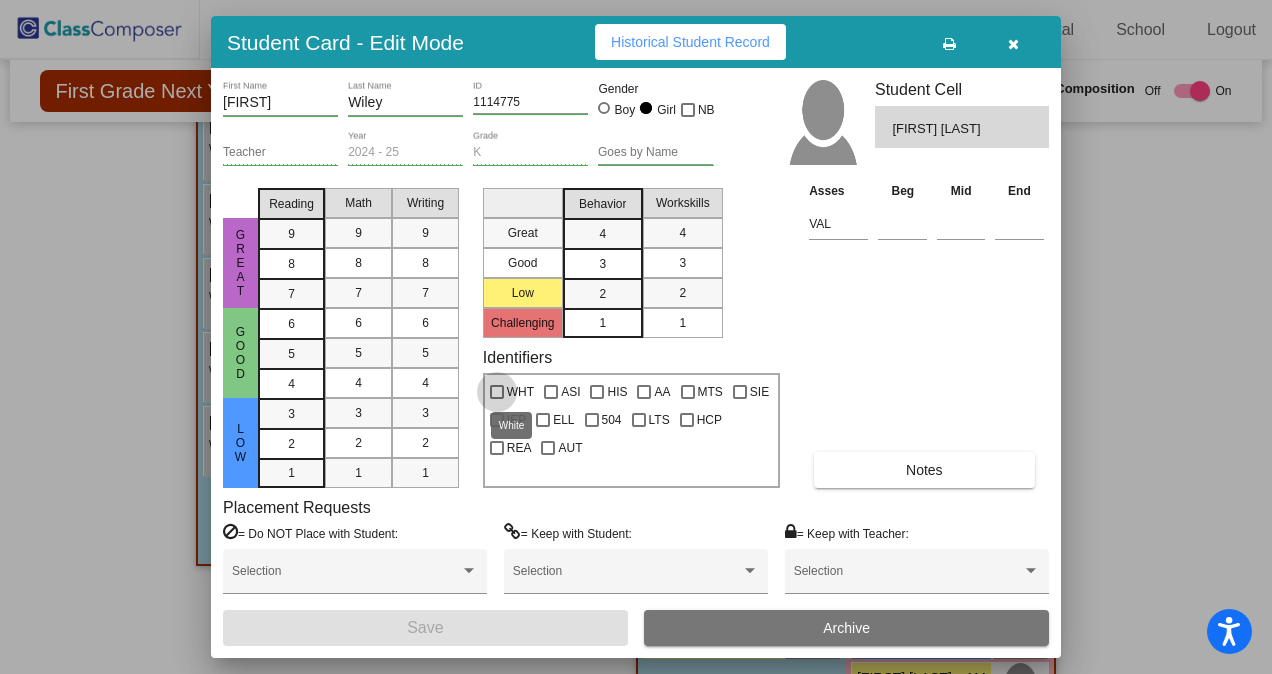 click at bounding box center [497, 392] 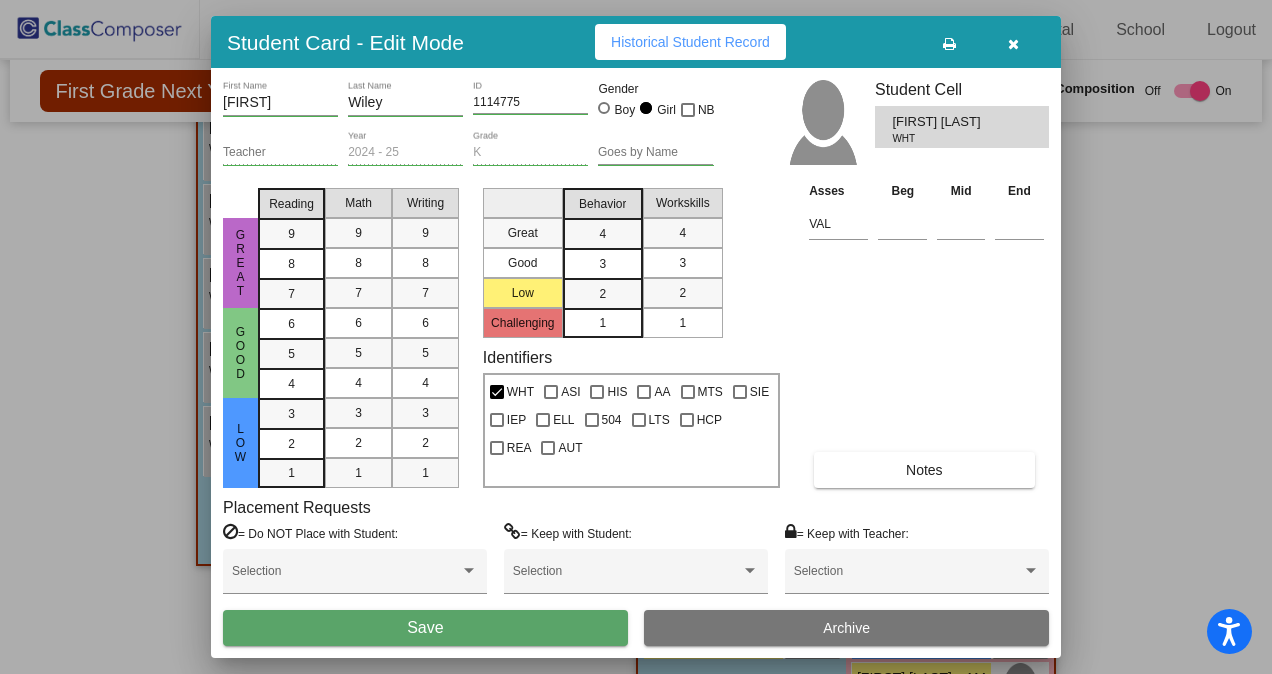 click on "Save" at bounding box center (425, 627) 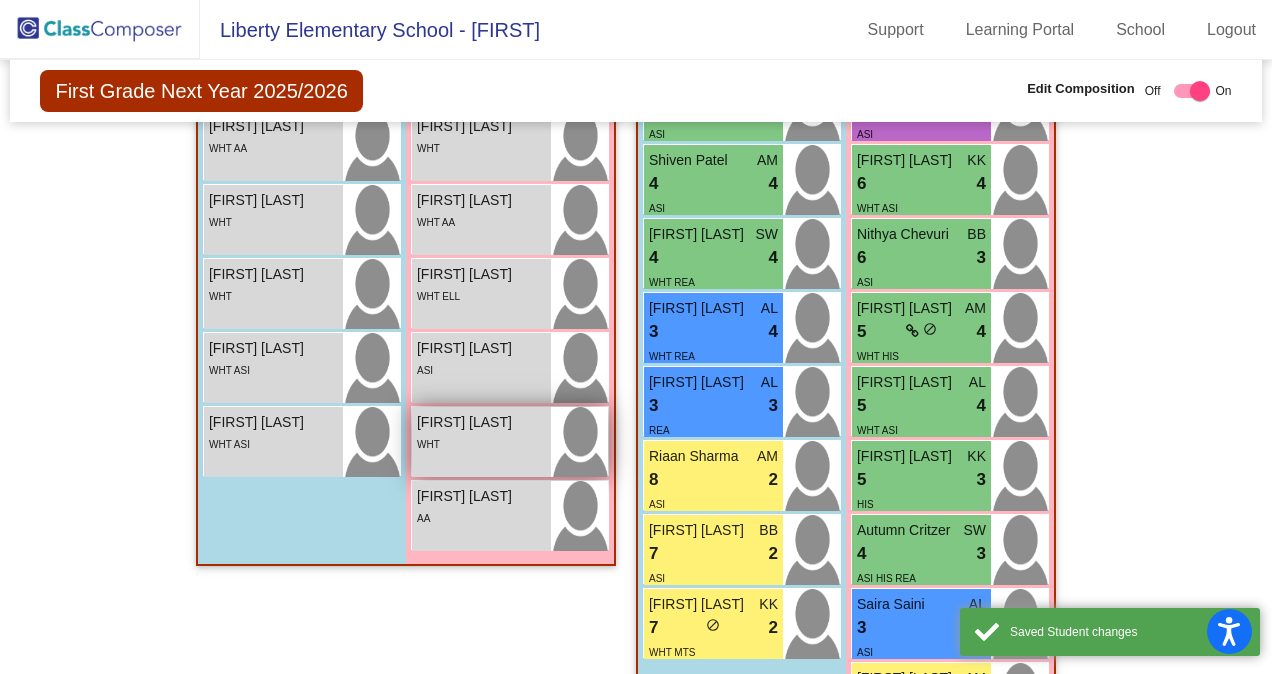 click on "[FIRST] [LAST] lock do_not_disturb_alt WHT" at bounding box center [481, 442] 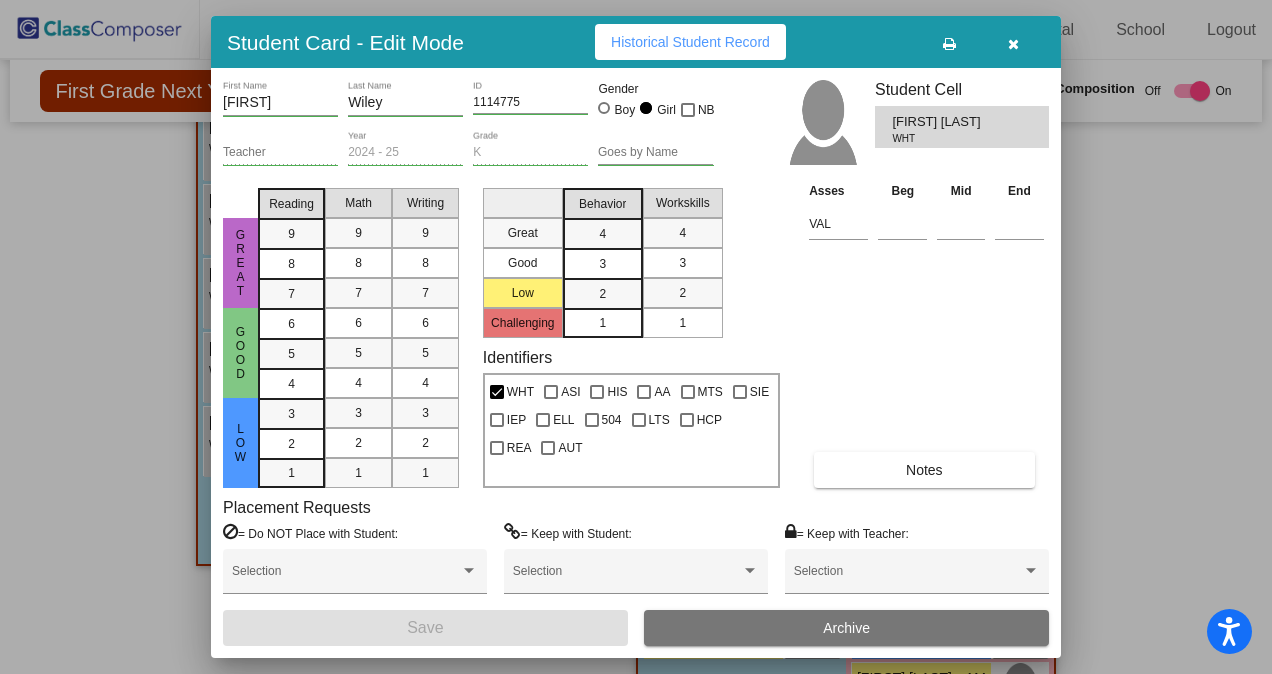click on "Notes" at bounding box center (924, 470) 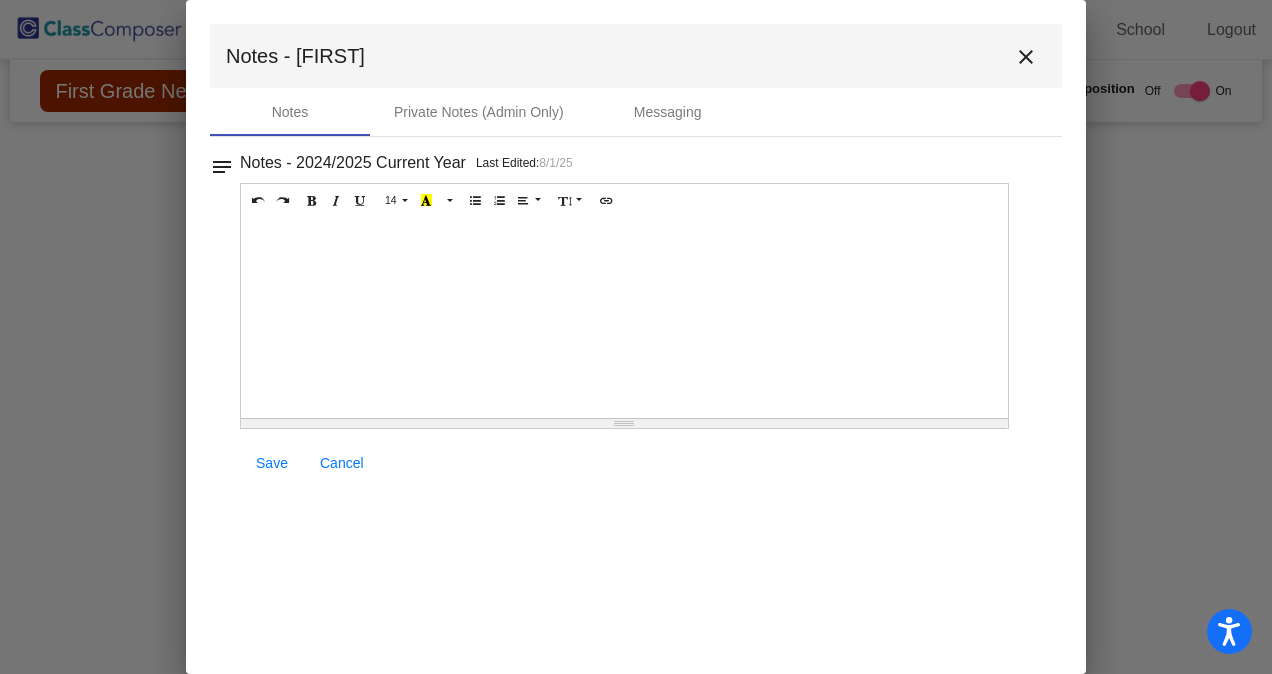click at bounding box center (624, 318) 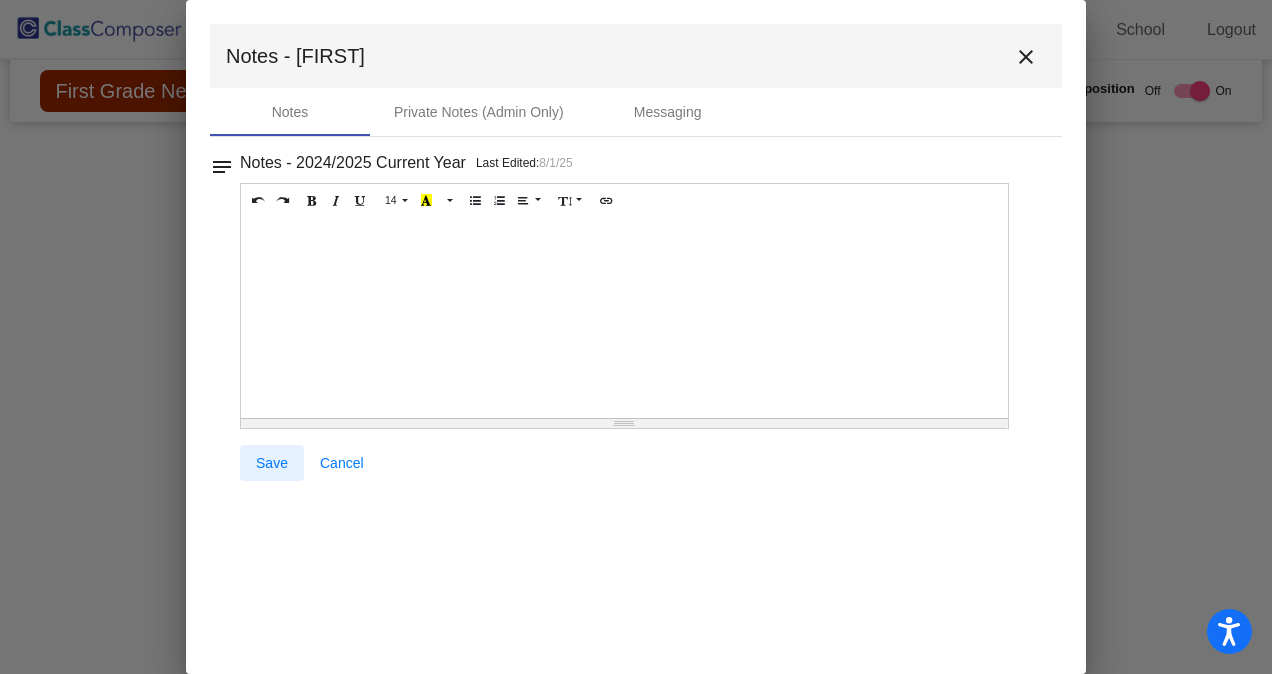 click on "Save" at bounding box center [272, 463] 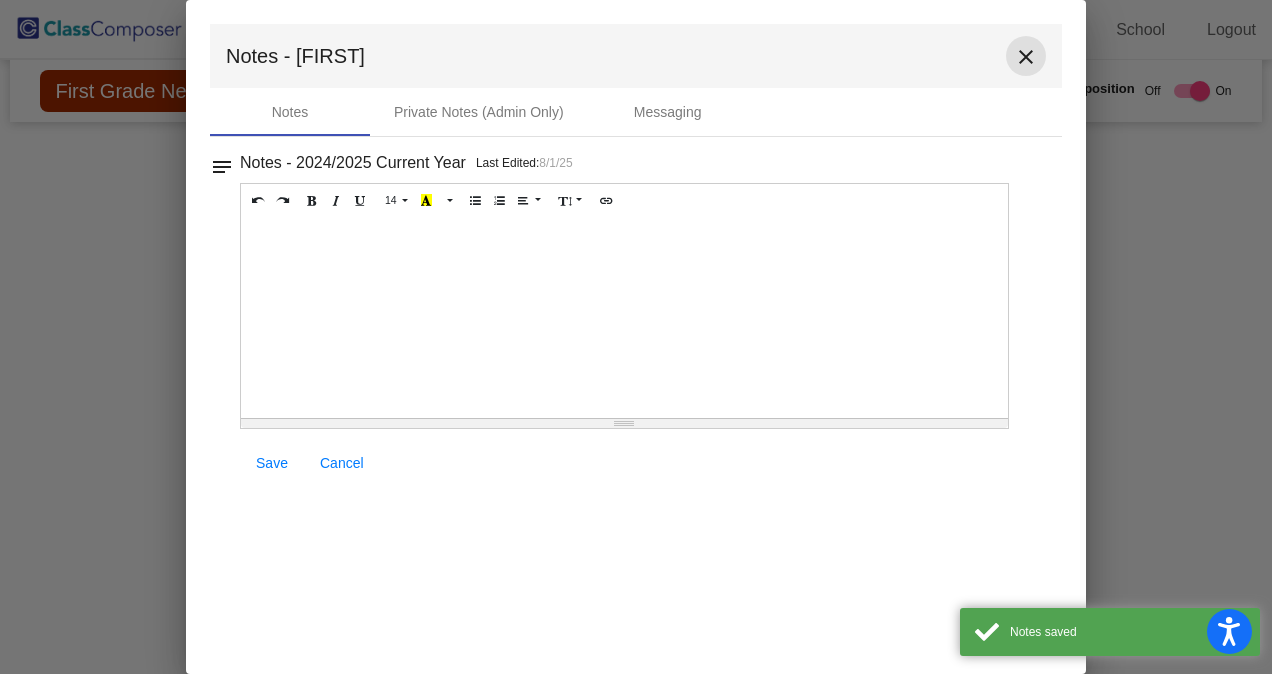 click on "close" at bounding box center [1026, 57] 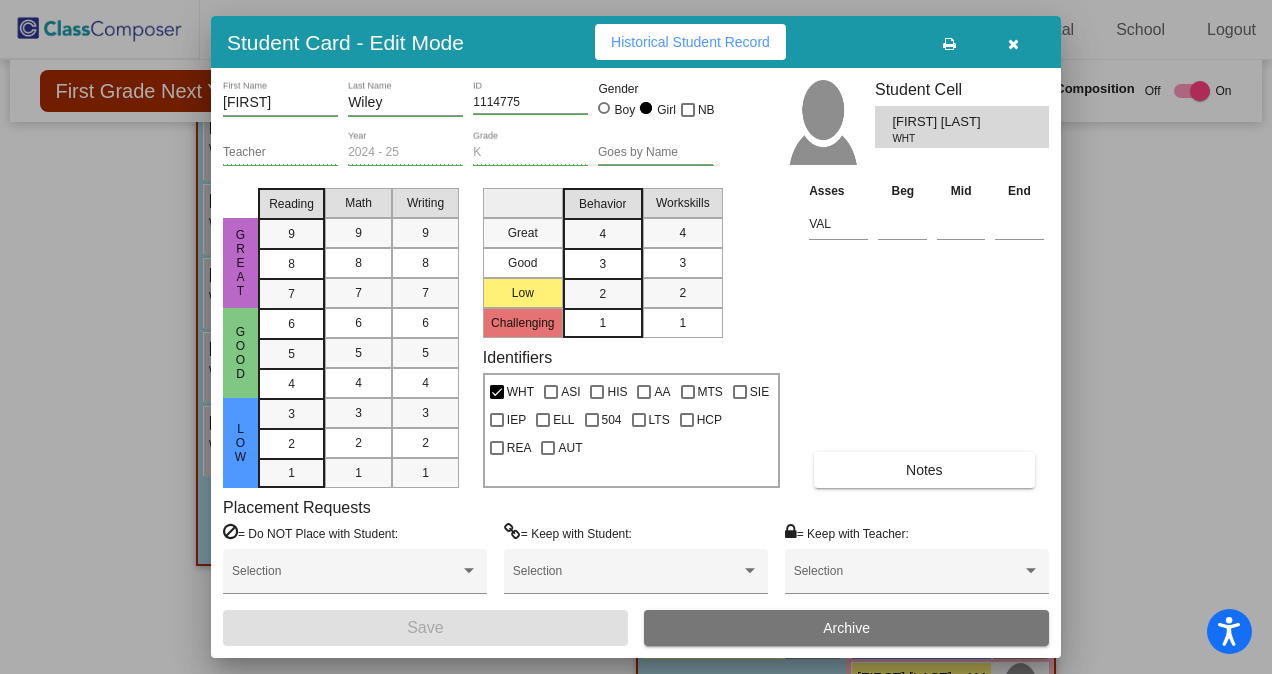 click at bounding box center [1013, 42] 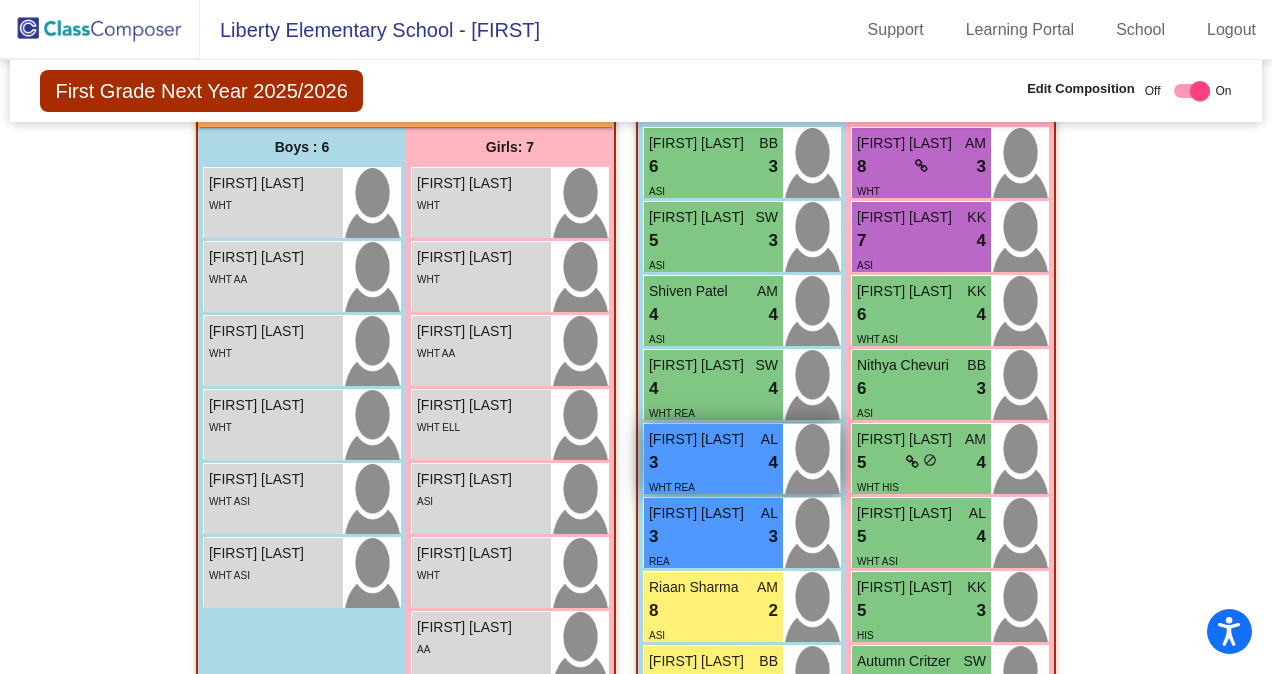 scroll, scrollTop: 644, scrollLeft: 0, axis: vertical 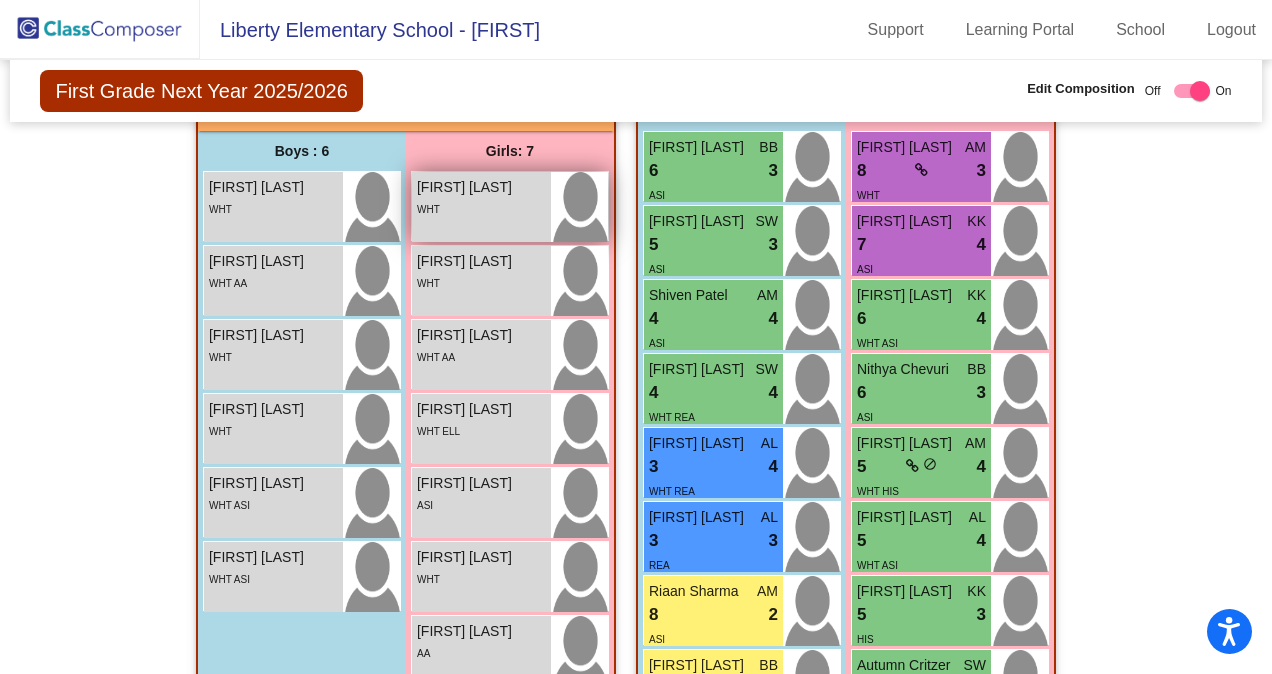 click on "WHT" at bounding box center [481, 208] 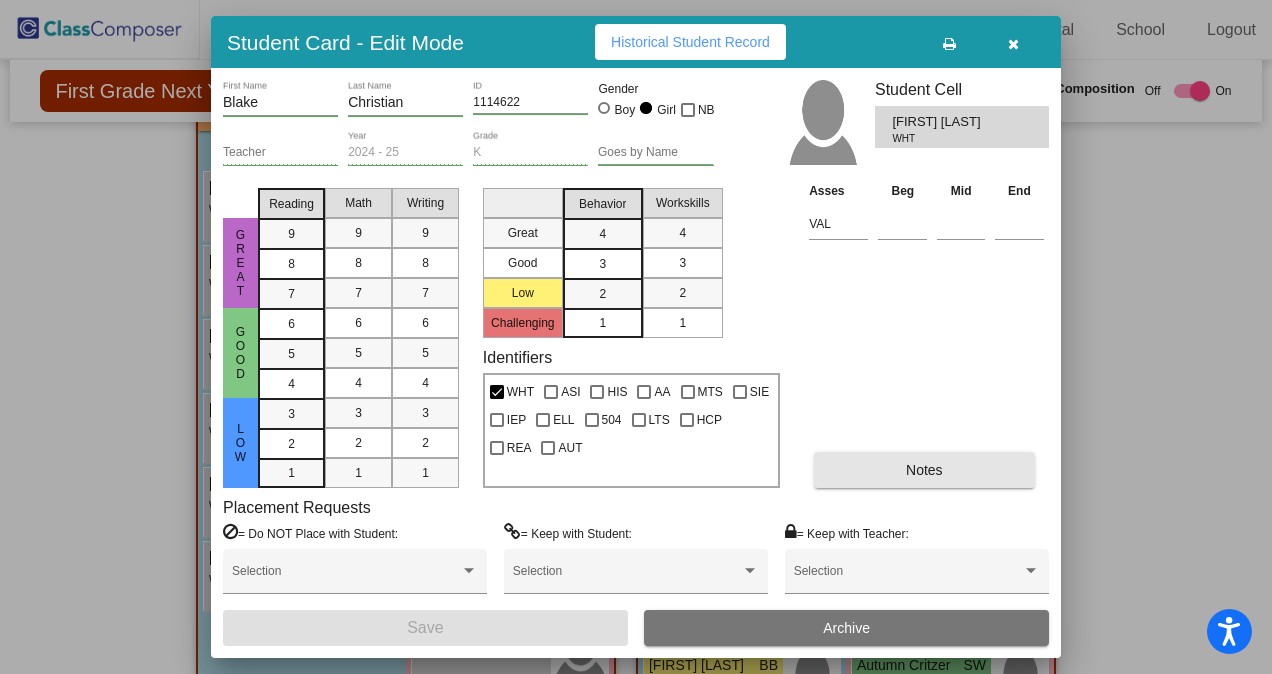 click on "Notes" at bounding box center (924, 470) 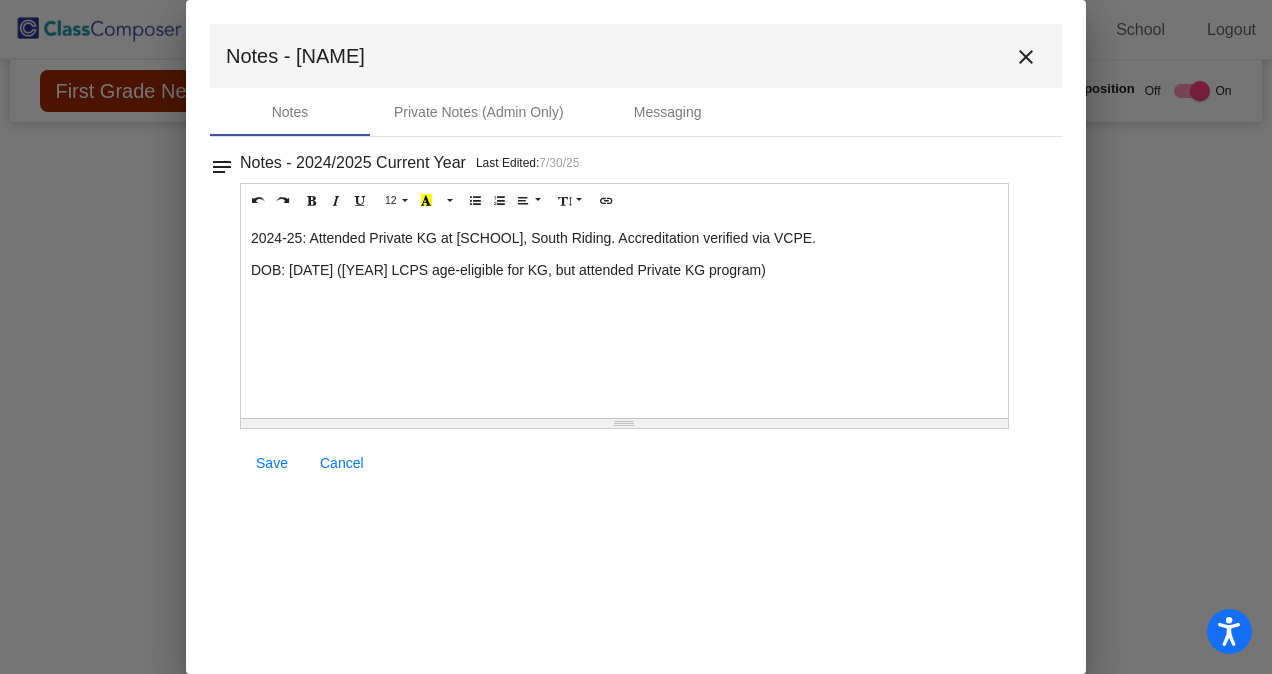 drag, startPoint x: 247, startPoint y: 235, endPoint x: 842, endPoint y: 298, distance: 598.326 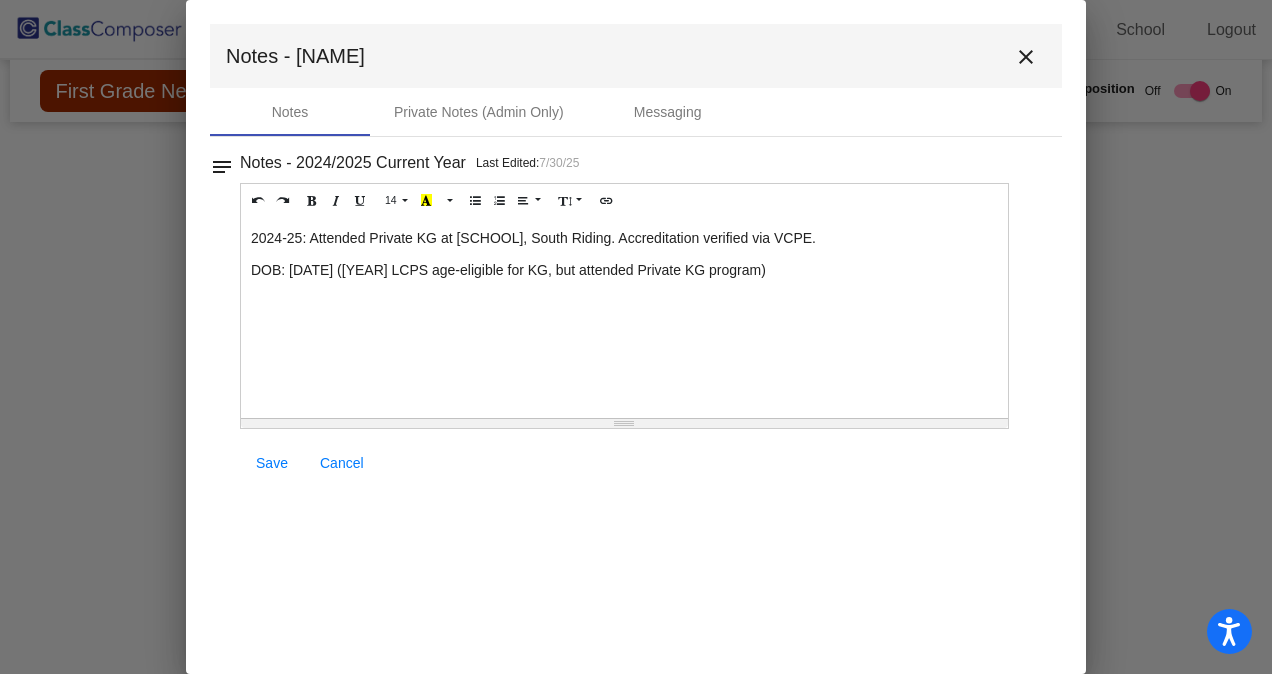 copy on "[YEAR]-[YEAR]:&nbsp; Attended Private KG at Kids R Kids, South Riding.&nbsp; Accreditation verified via VCPE.&nbsp;  DOB: [DATE] ([YEAR]-[YEAR] LCPS age-eligible for KG, but attended Private KG program)" 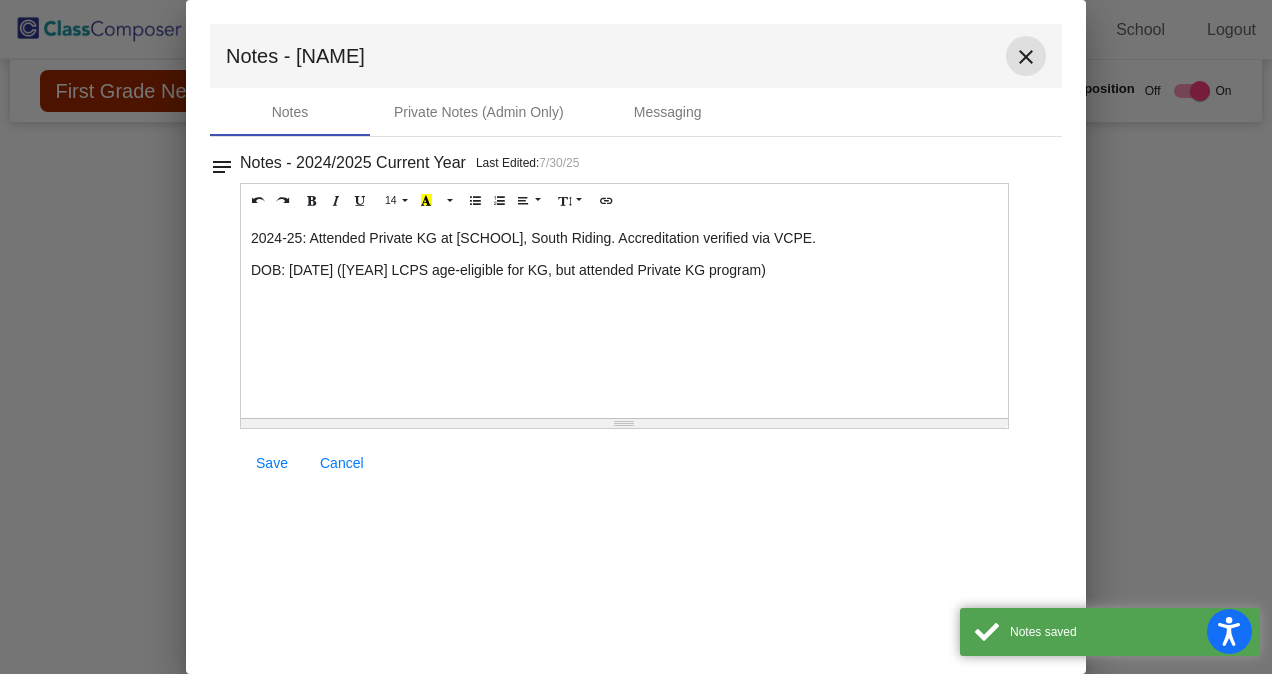 click on "close" at bounding box center [1026, 57] 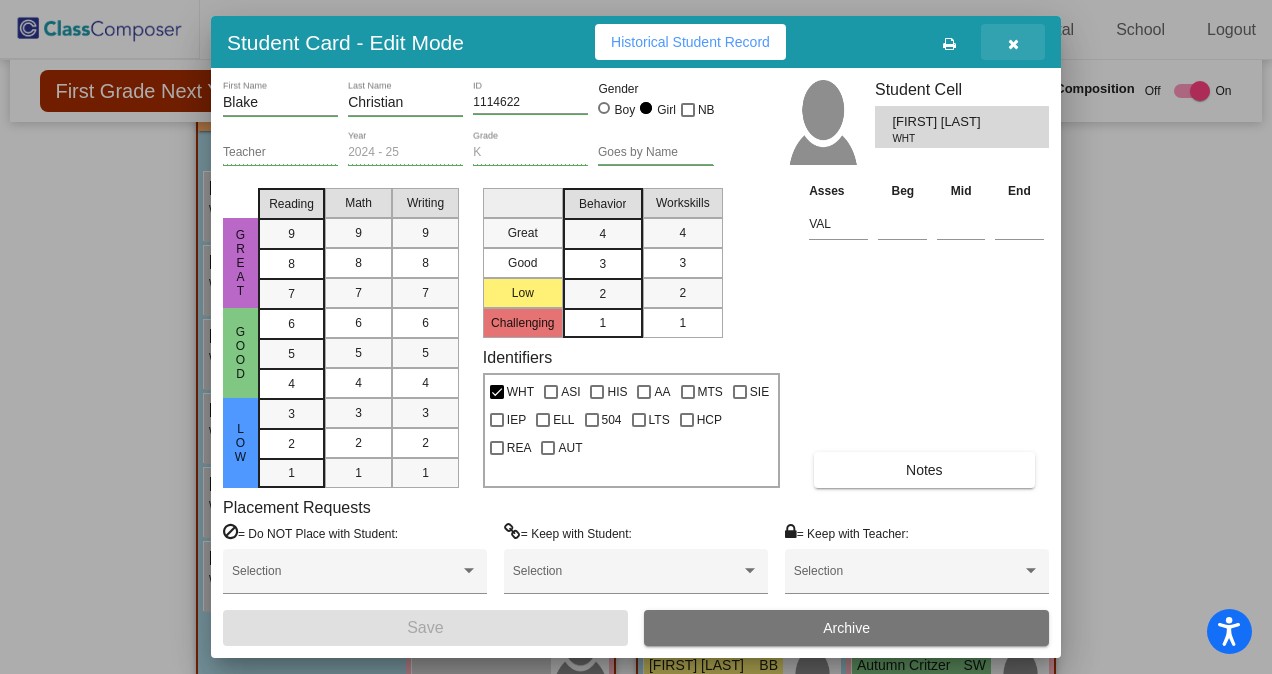 click at bounding box center (1013, 44) 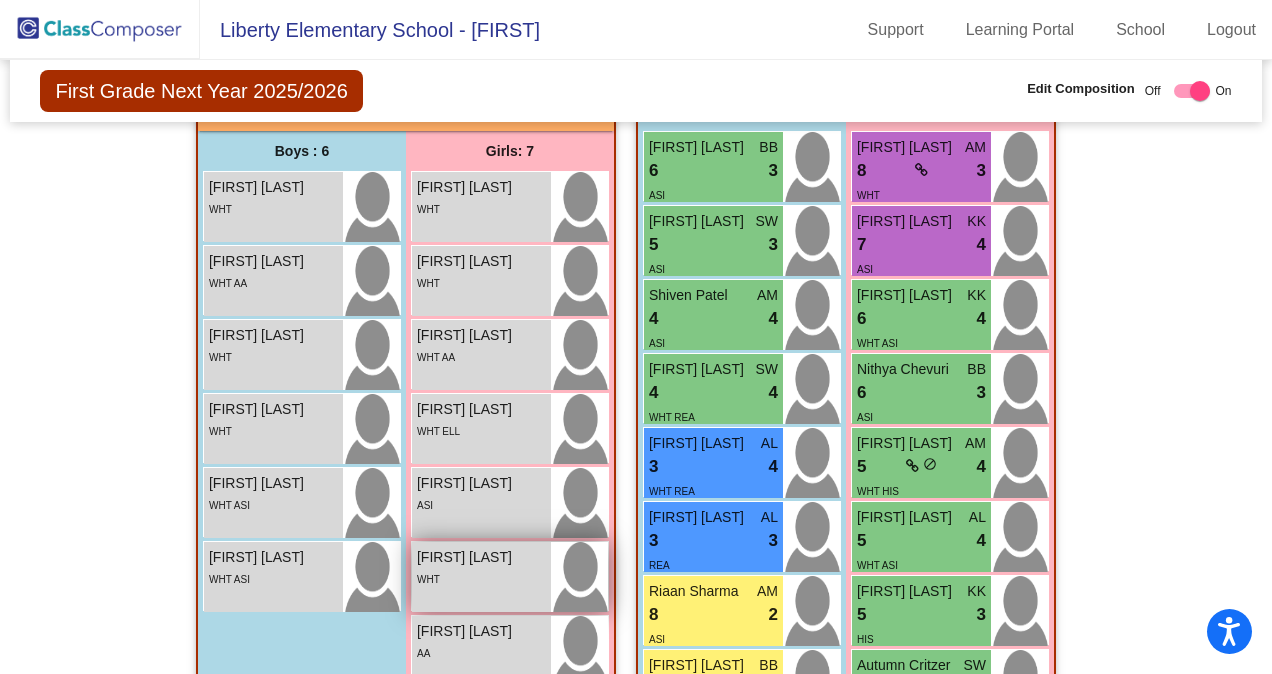click on "[FIRST] [LAST]" at bounding box center [467, 557] 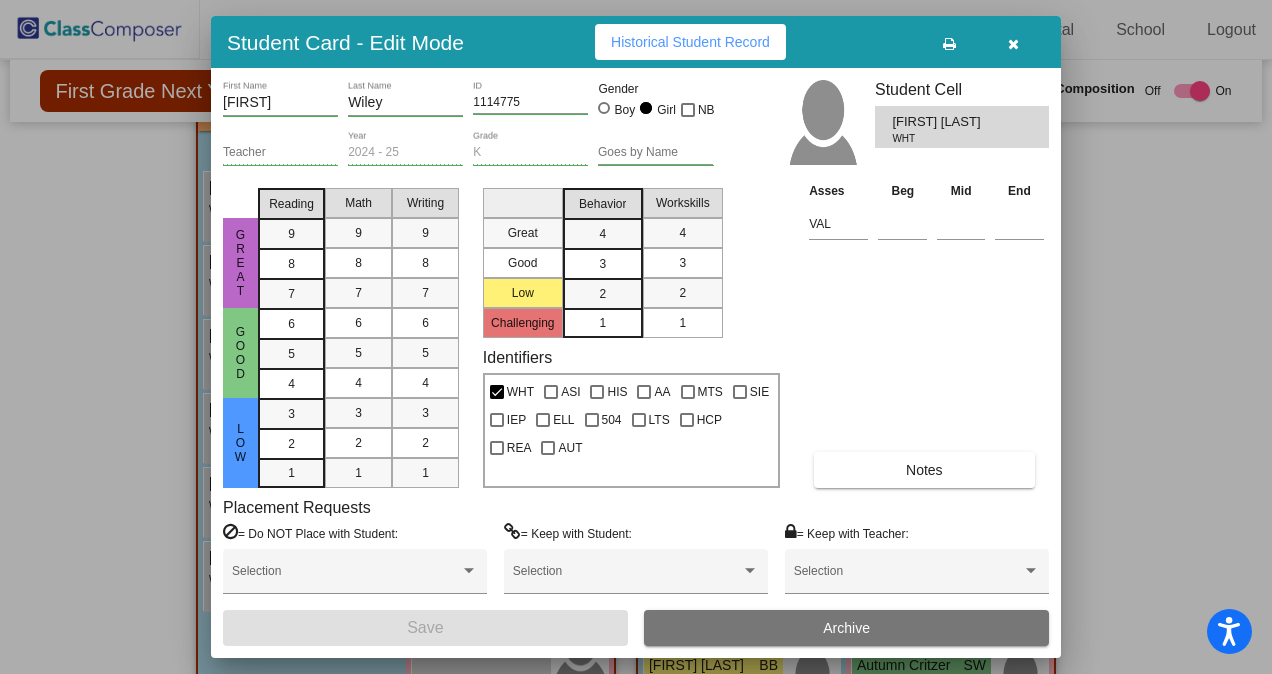 click on "Notes" at bounding box center (924, 470) 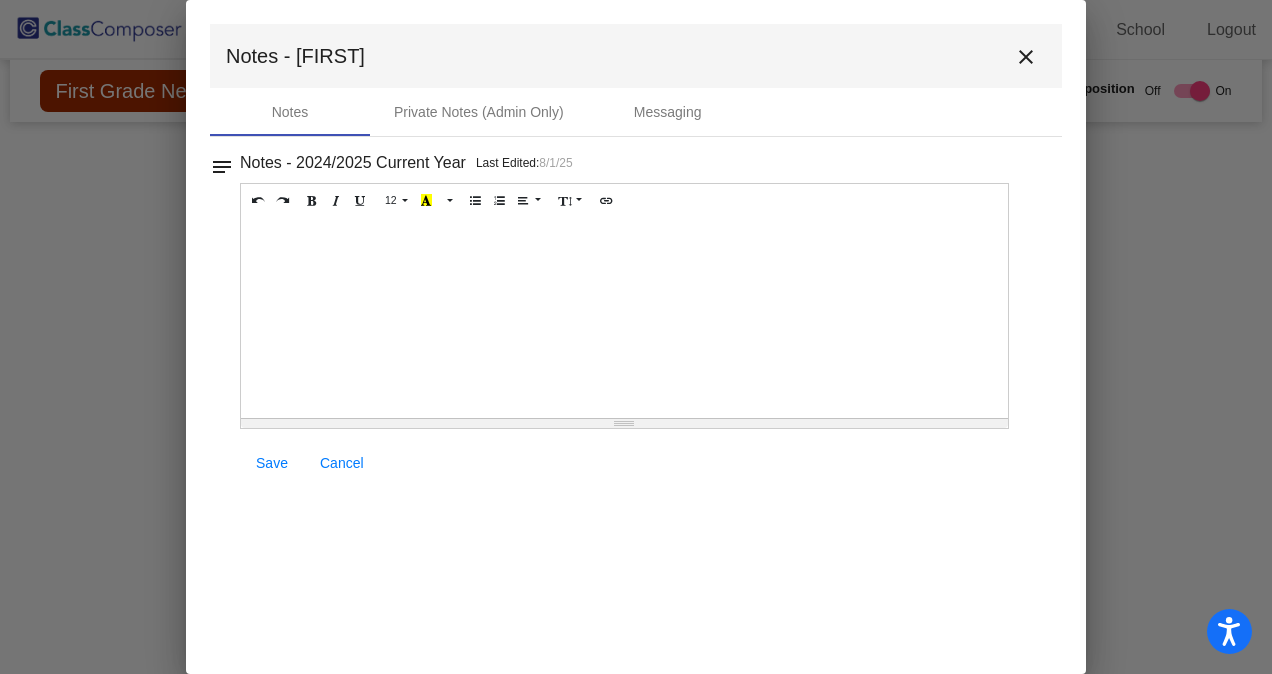 click at bounding box center [624, 318] 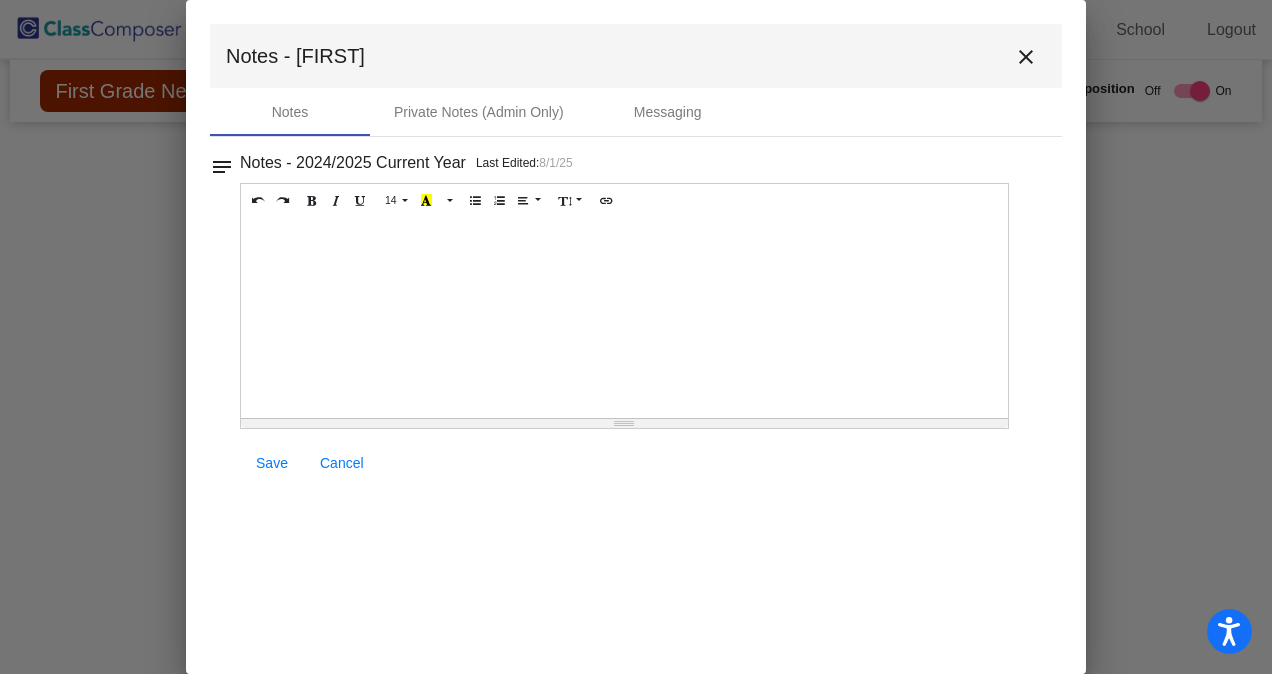 paste 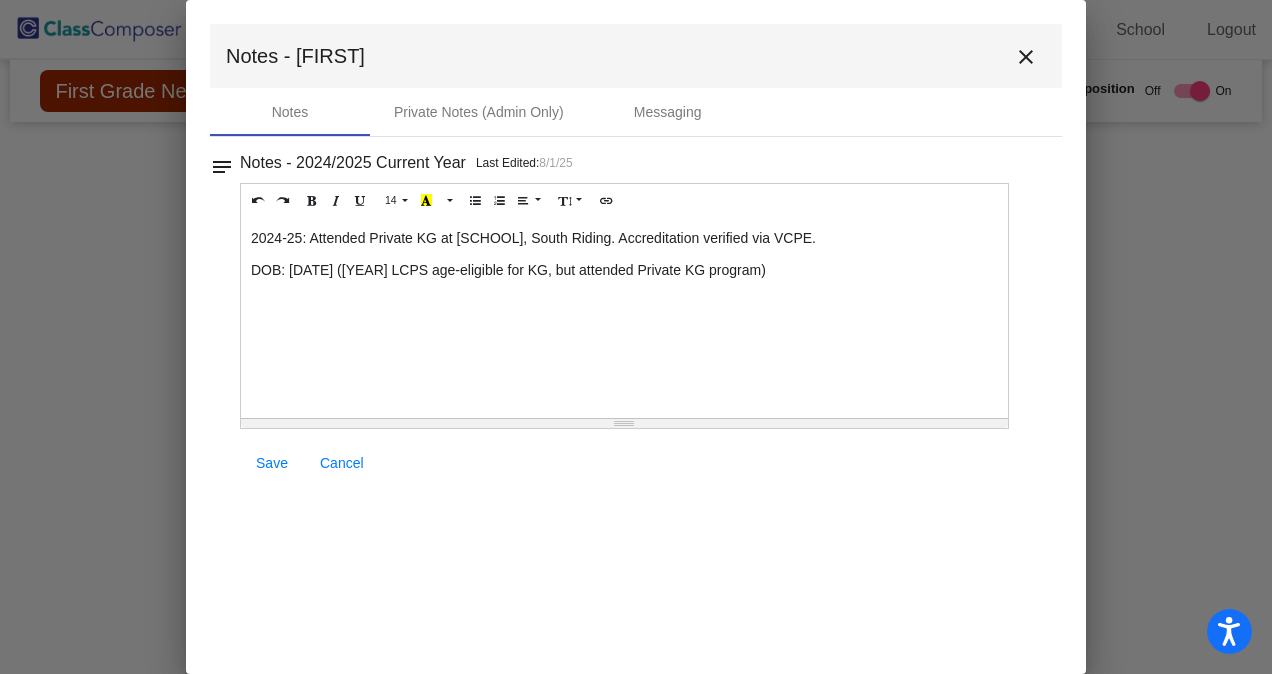 click on "DOB: [DATE] ([YEAR] LCPS age-eligible for KG, but attended Private KG program)" at bounding box center [624, 270] 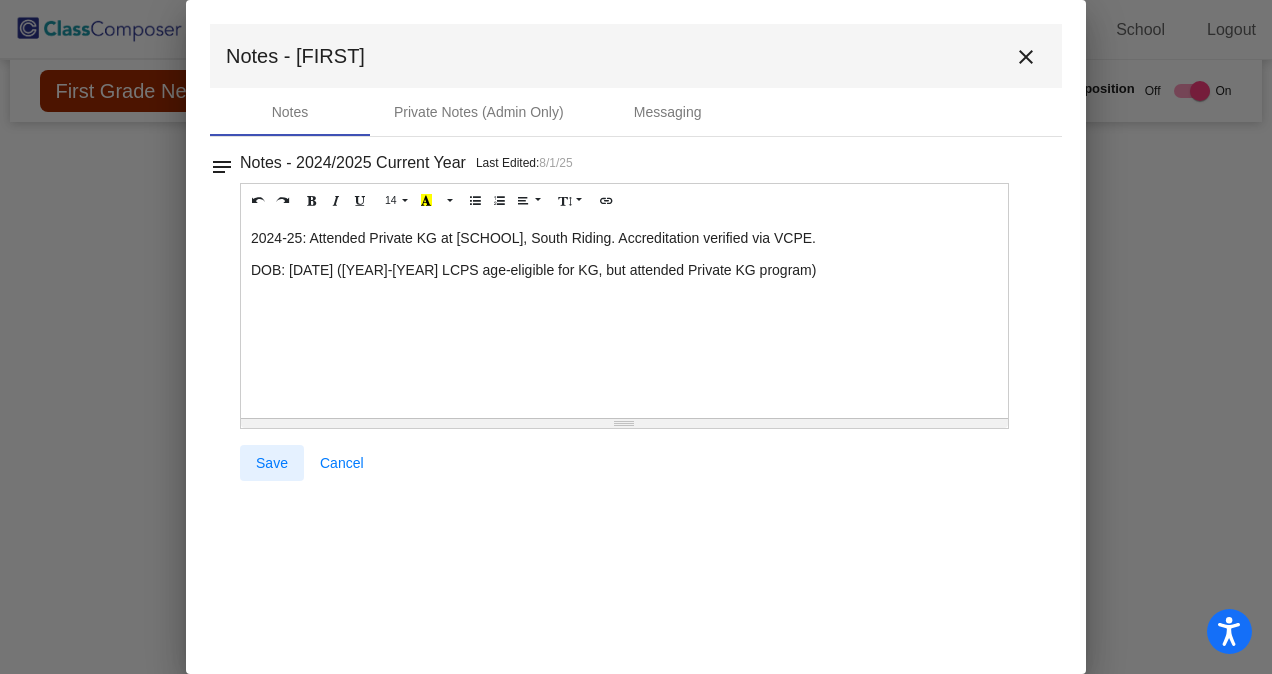 click on "Save" at bounding box center [272, 463] 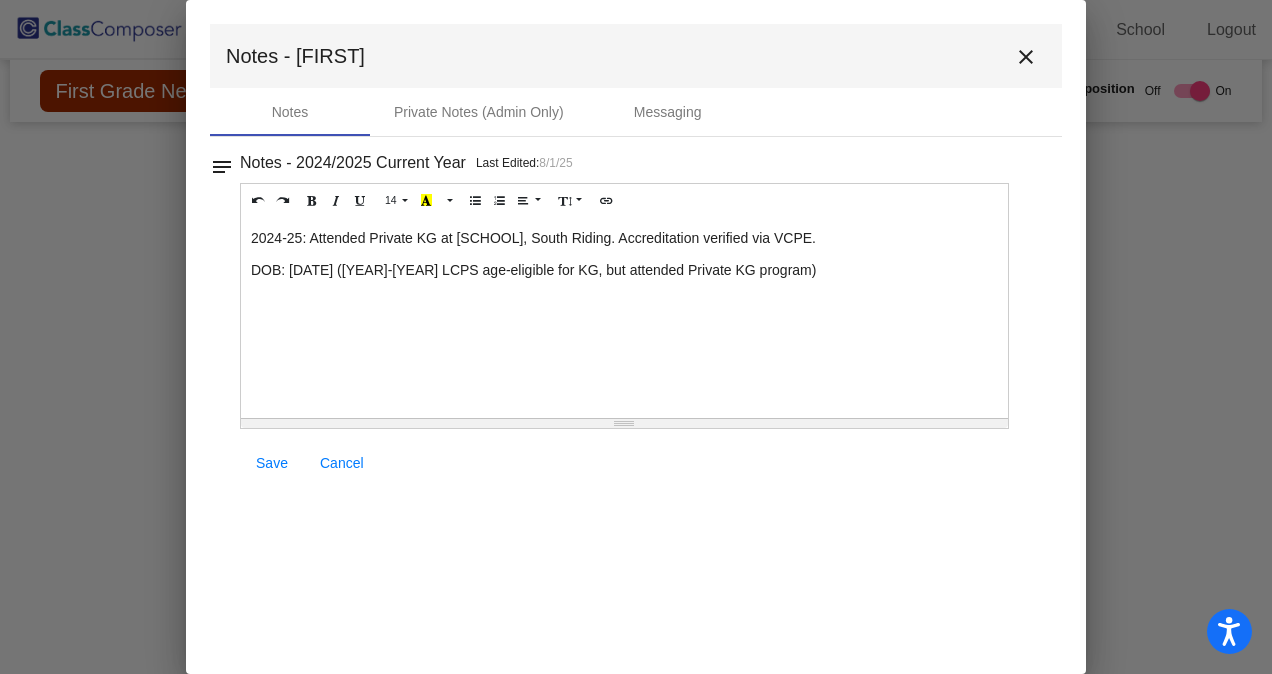 click on "close" at bounding box center (1026, 57) 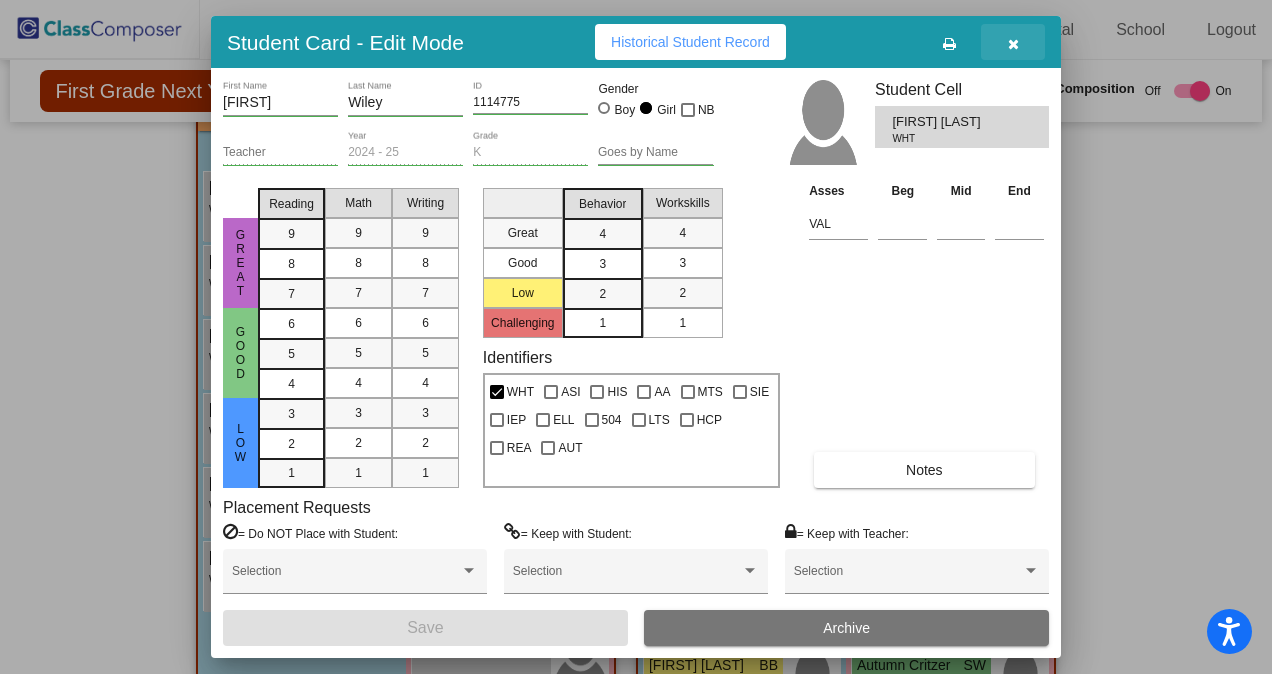 click at bounding box center (1013, 42) 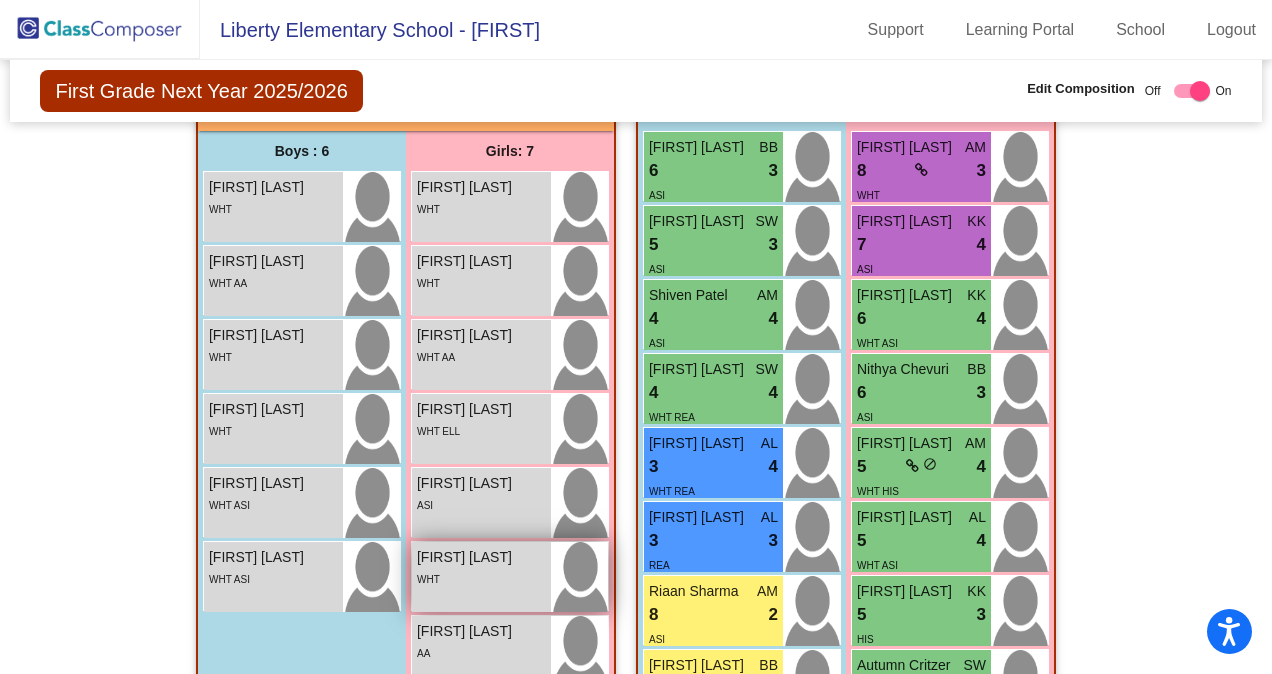 click on "WHT" at bounding box center (481, 578) 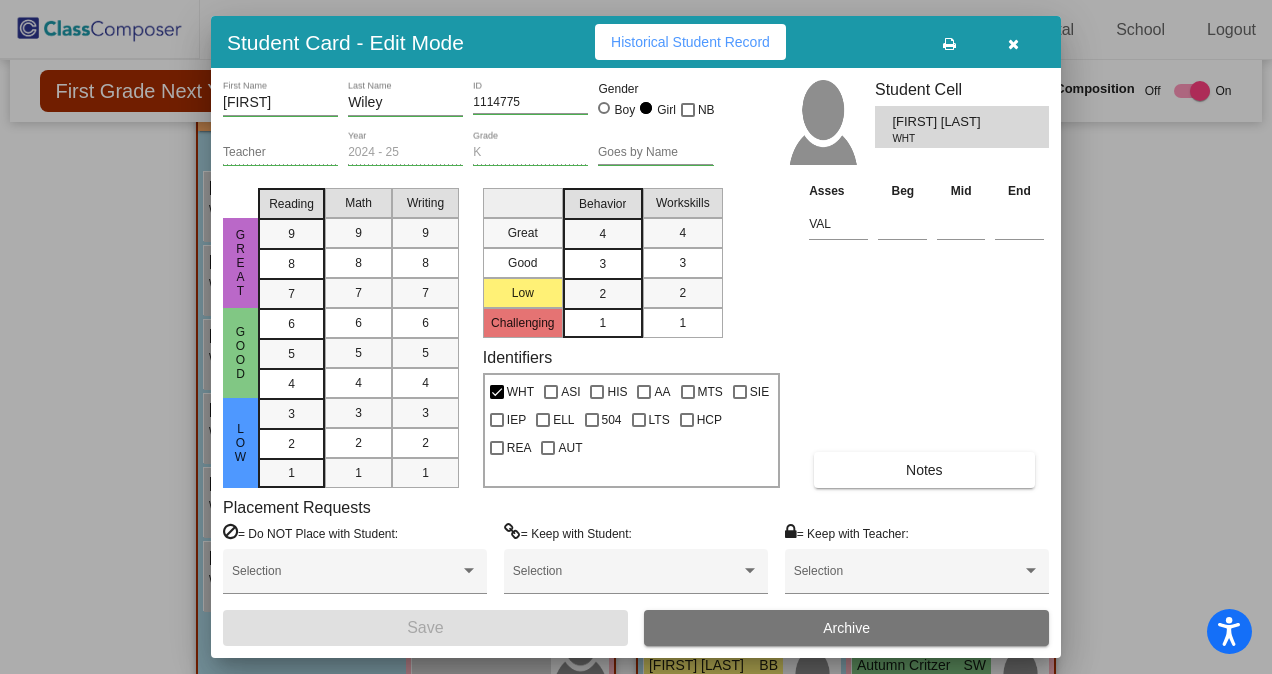 click on "Notes" at bounding box center [924, 470] 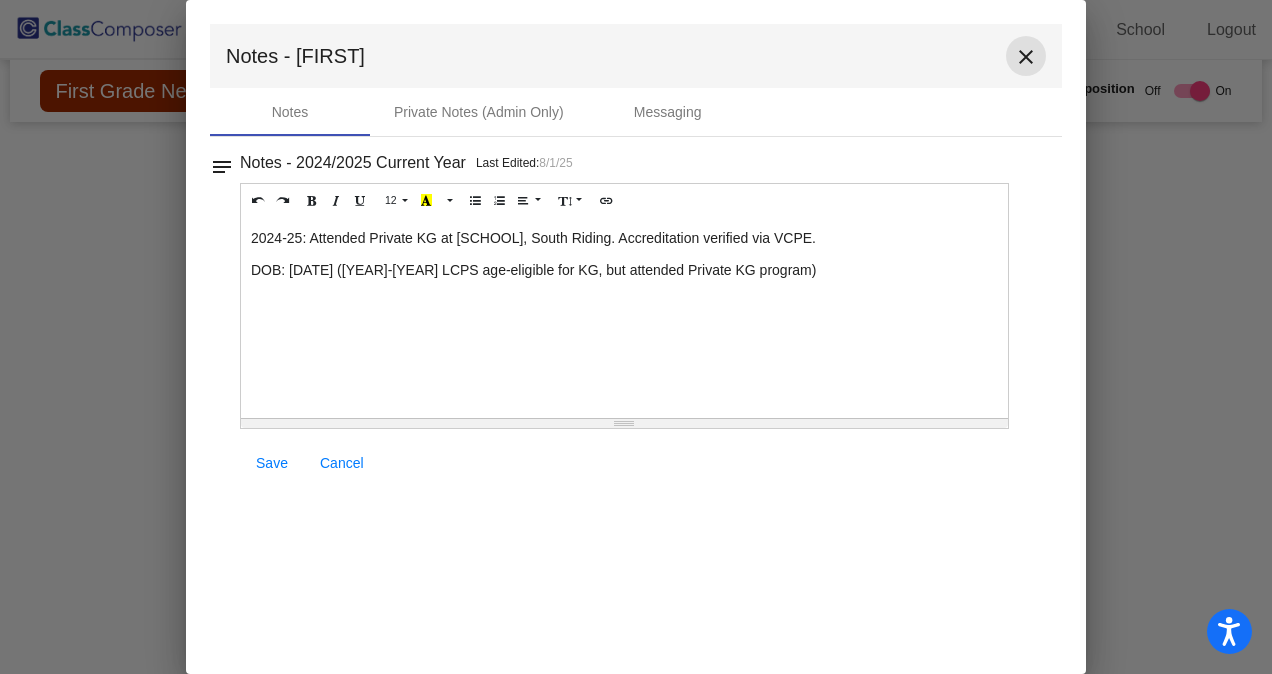 click on "close" at bounding box center (1026, 57) 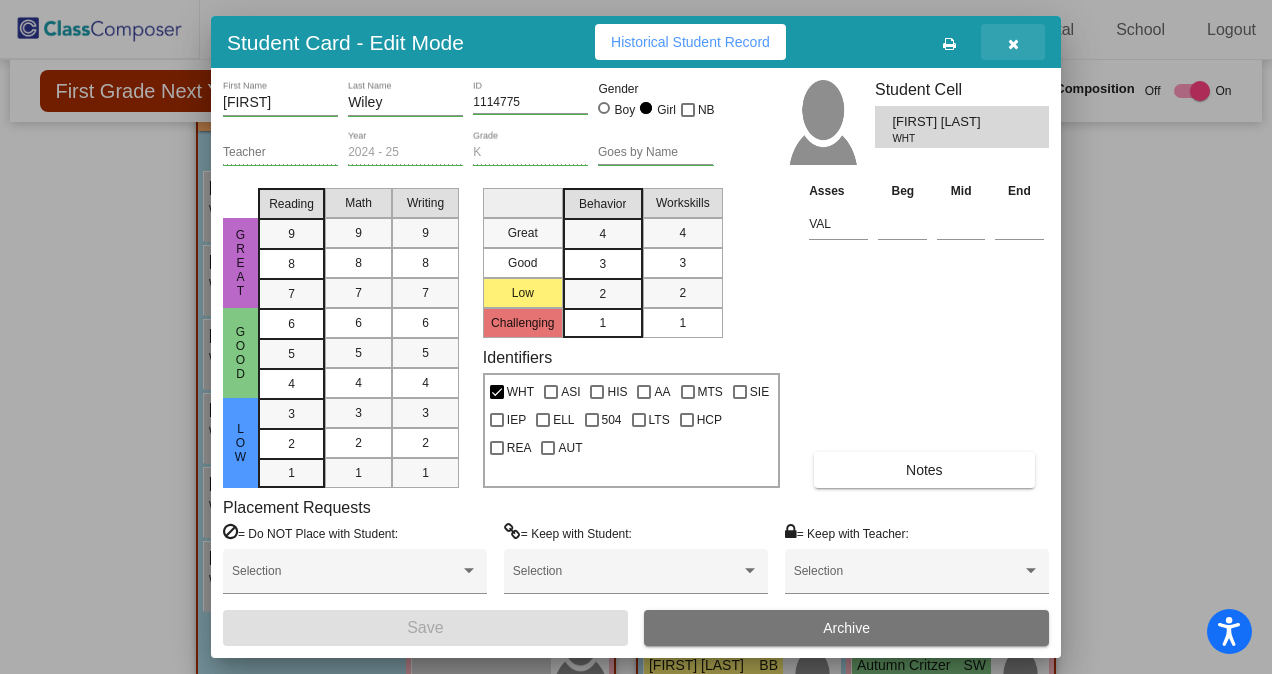 click at bounding box center (1013, 44) 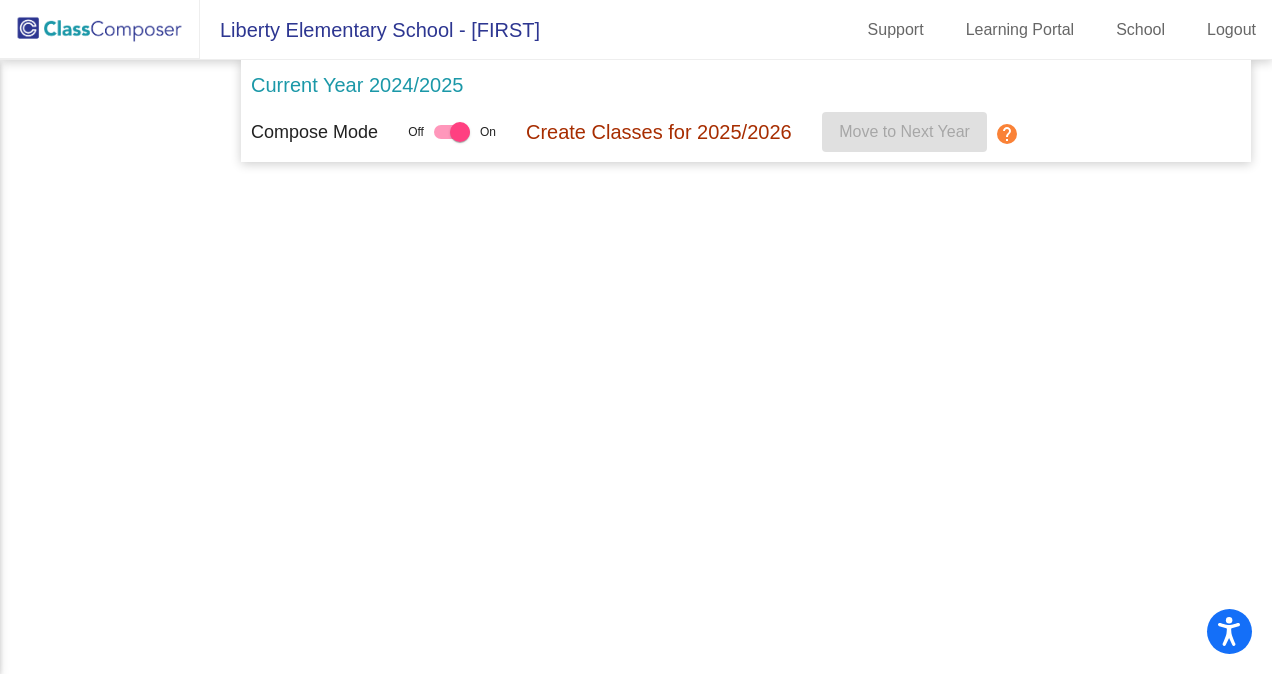 scroll, scrollTop: 0, scrollLeft: 0, axis: both 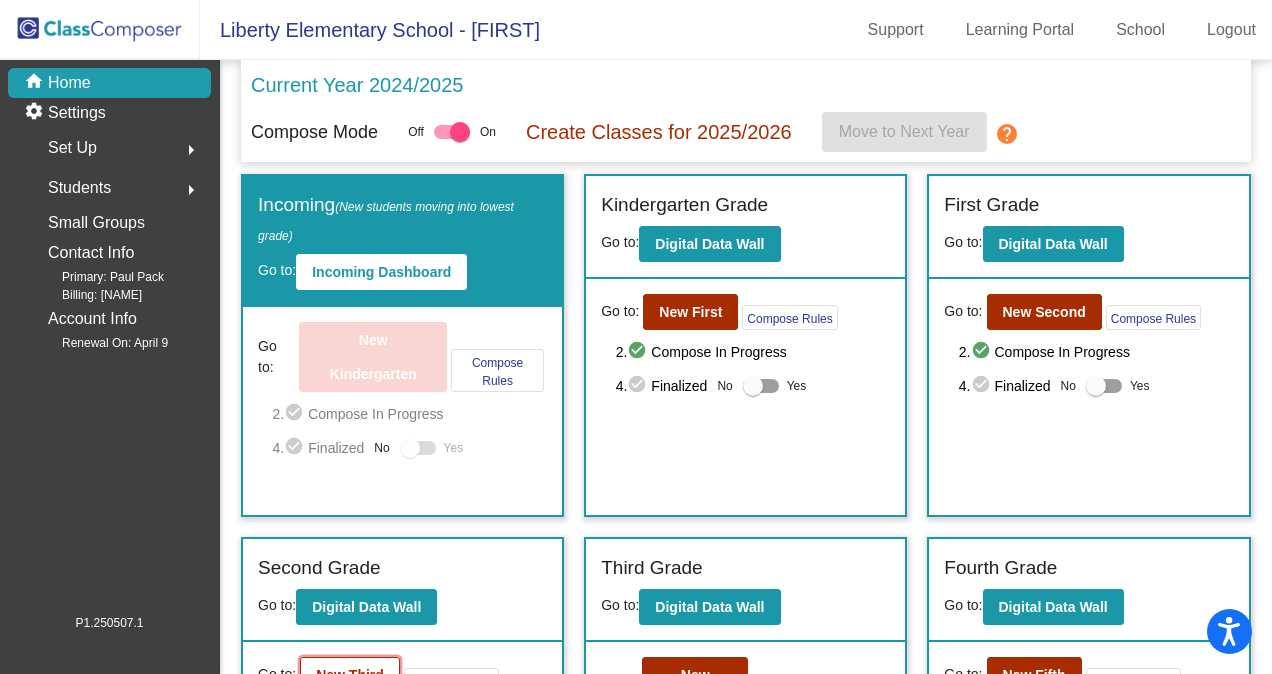 click on "New Third" 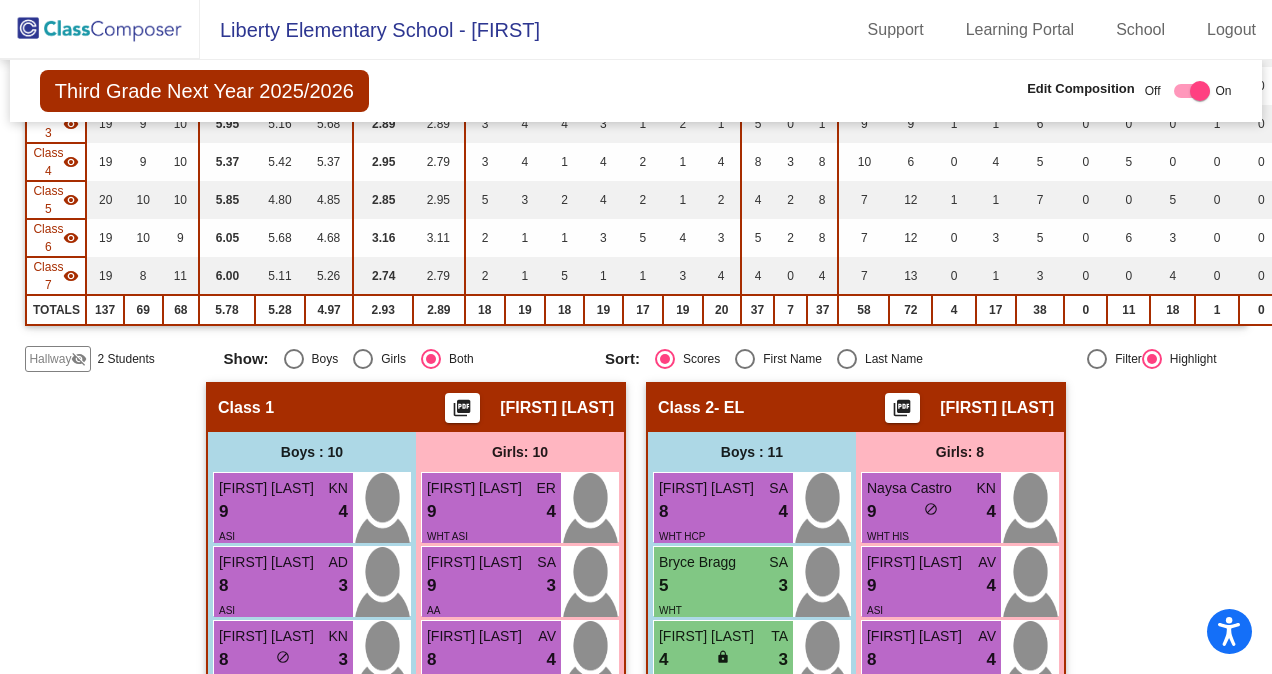 scroll, scrollTop: 349, scrollLeft: 0, axis: vertical 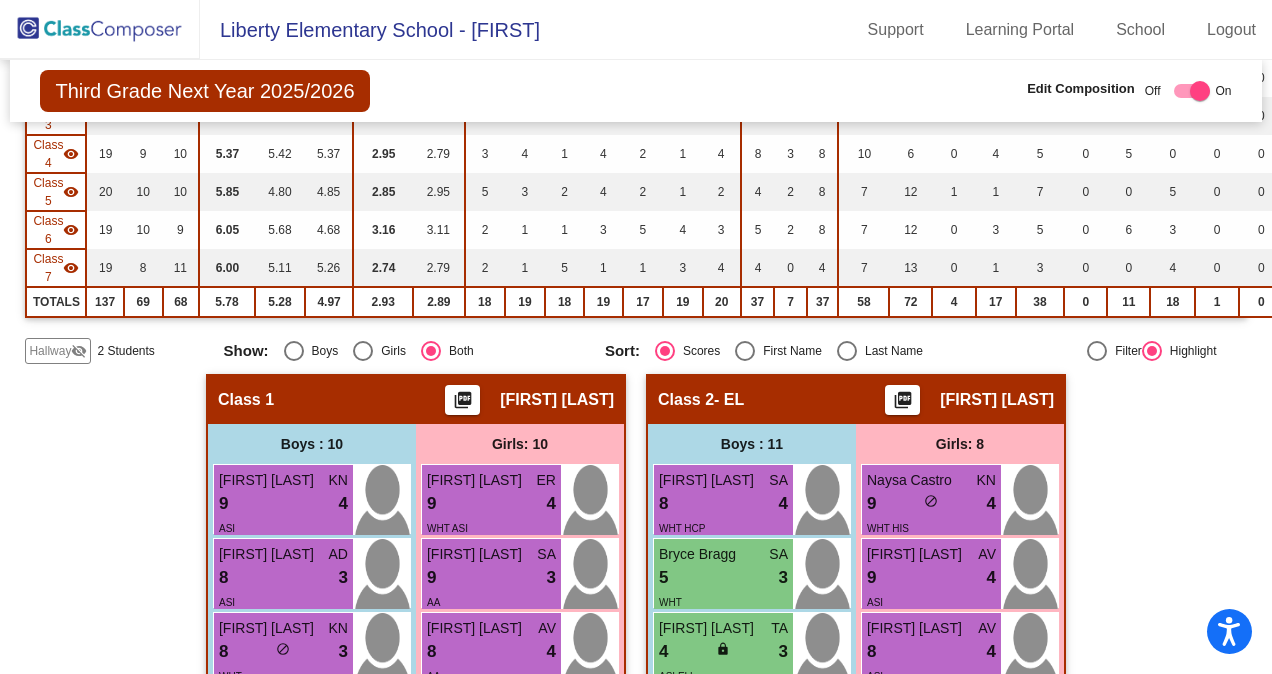 click on "Hallway" 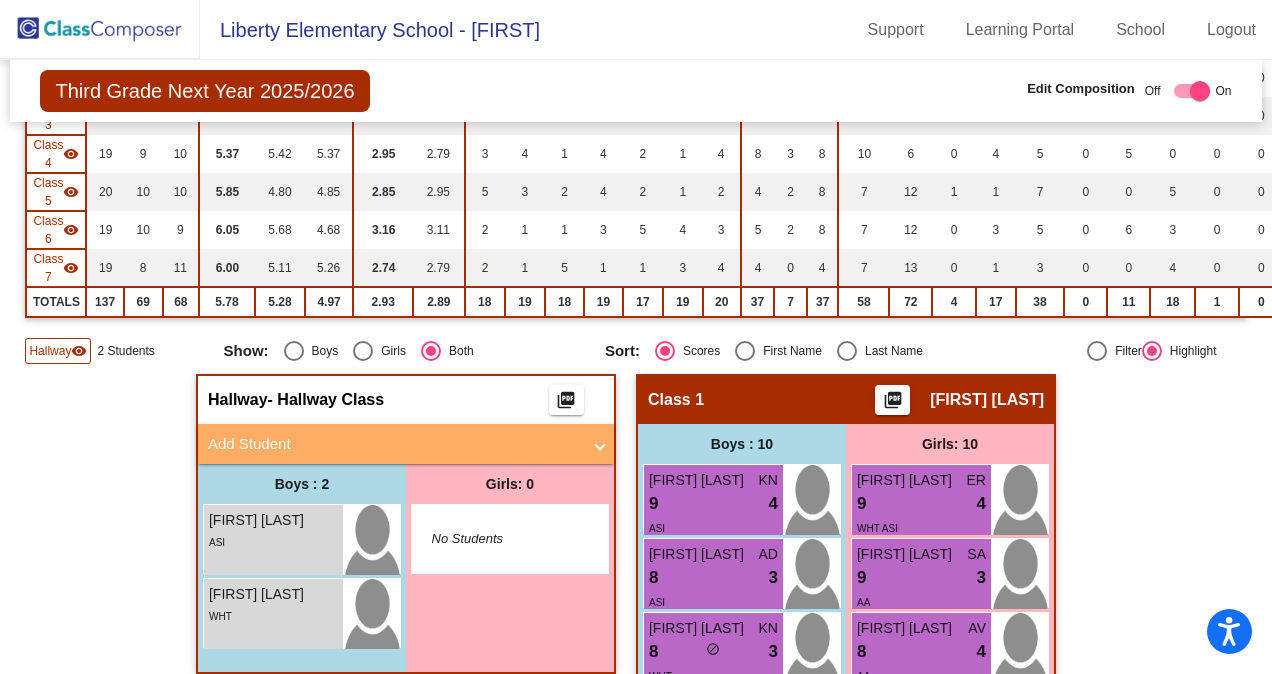 click on "Add Student" at bounding box center [394, 444] 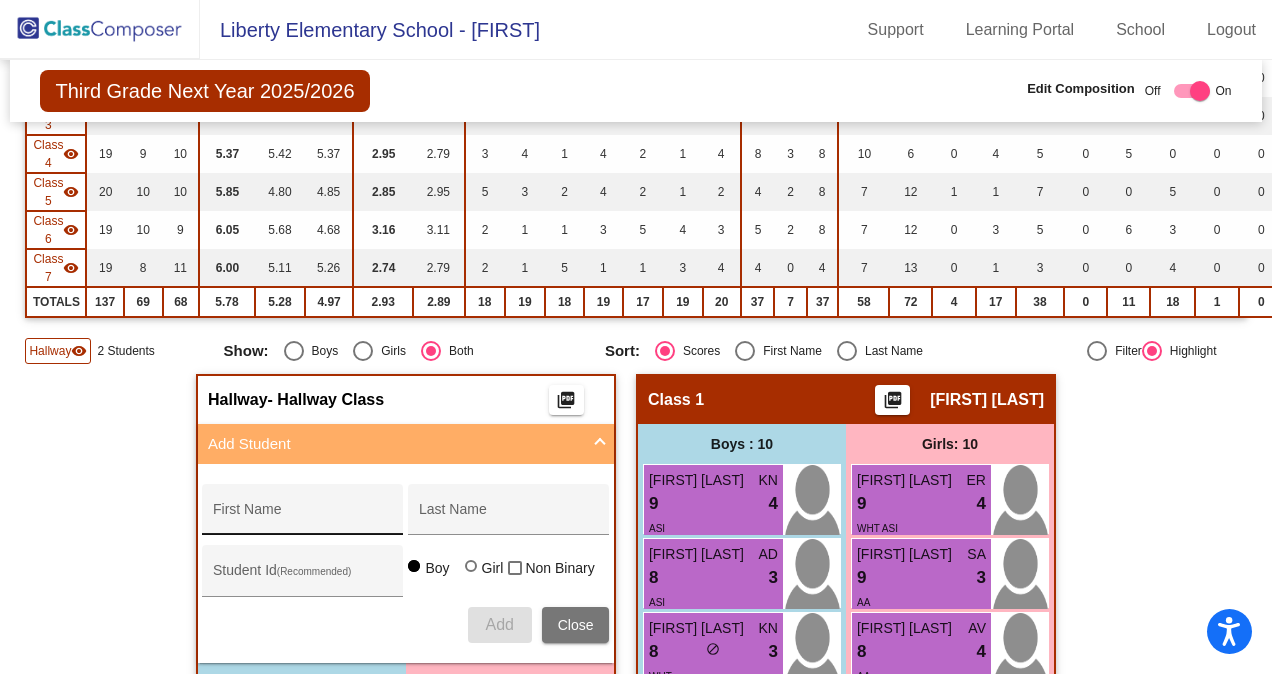 click on "First Name" at bounding box center (303, 515) 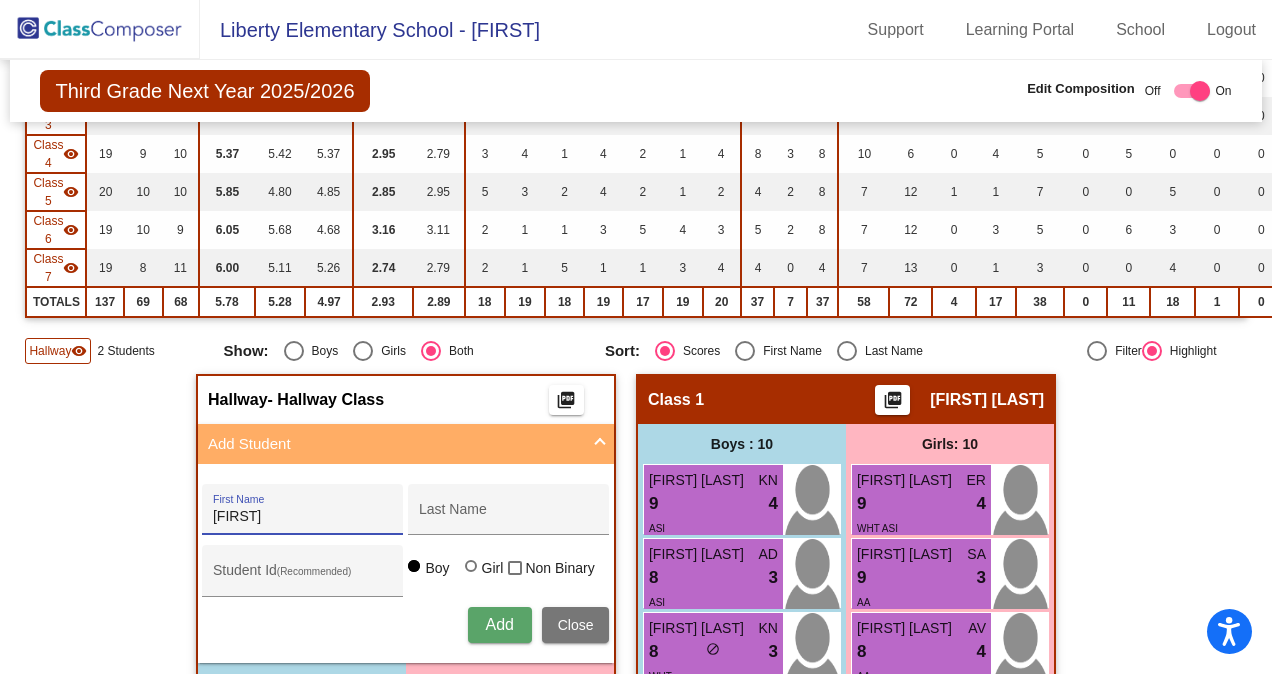 type on "[FIRST]" 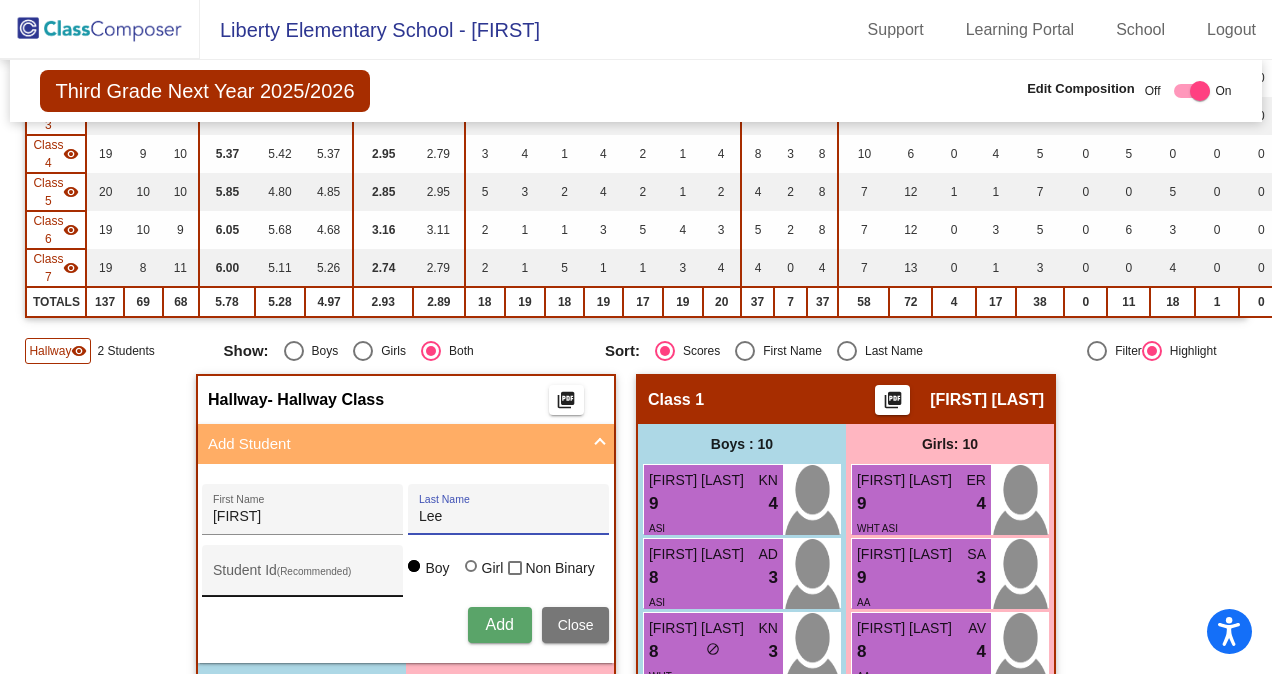 type on "Lee" 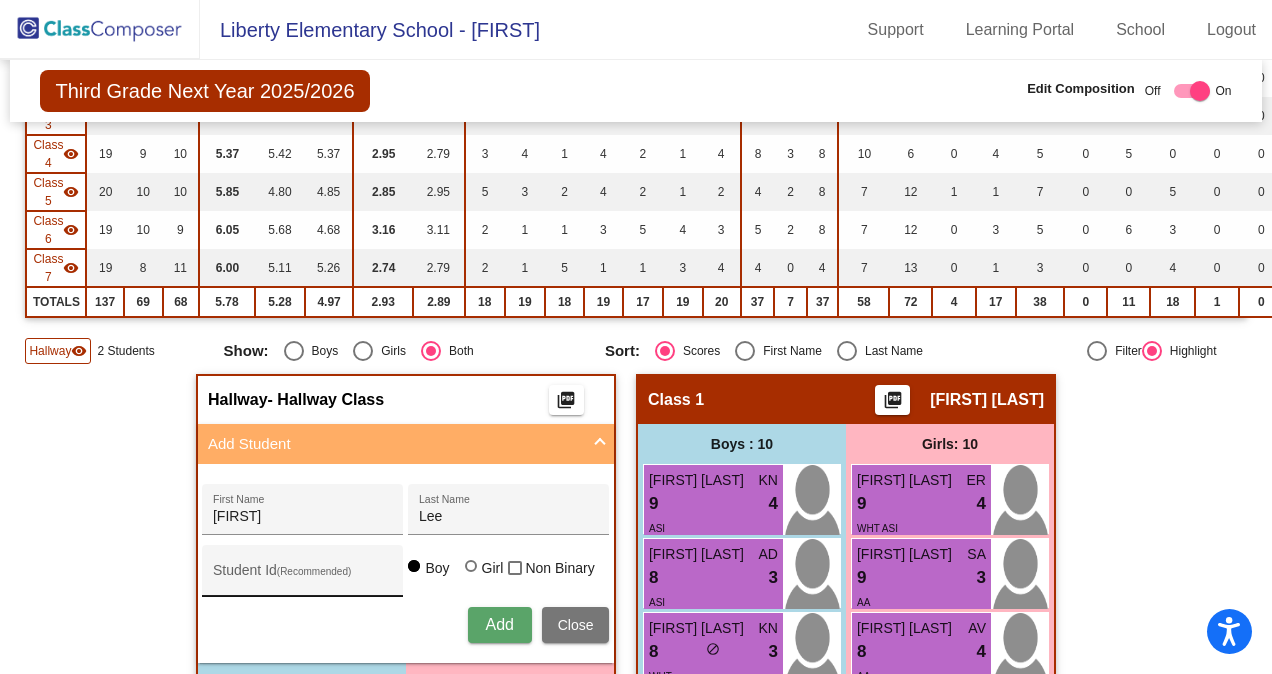 click on "Student Id  (Recommended)" at bounding box center (303, 576) 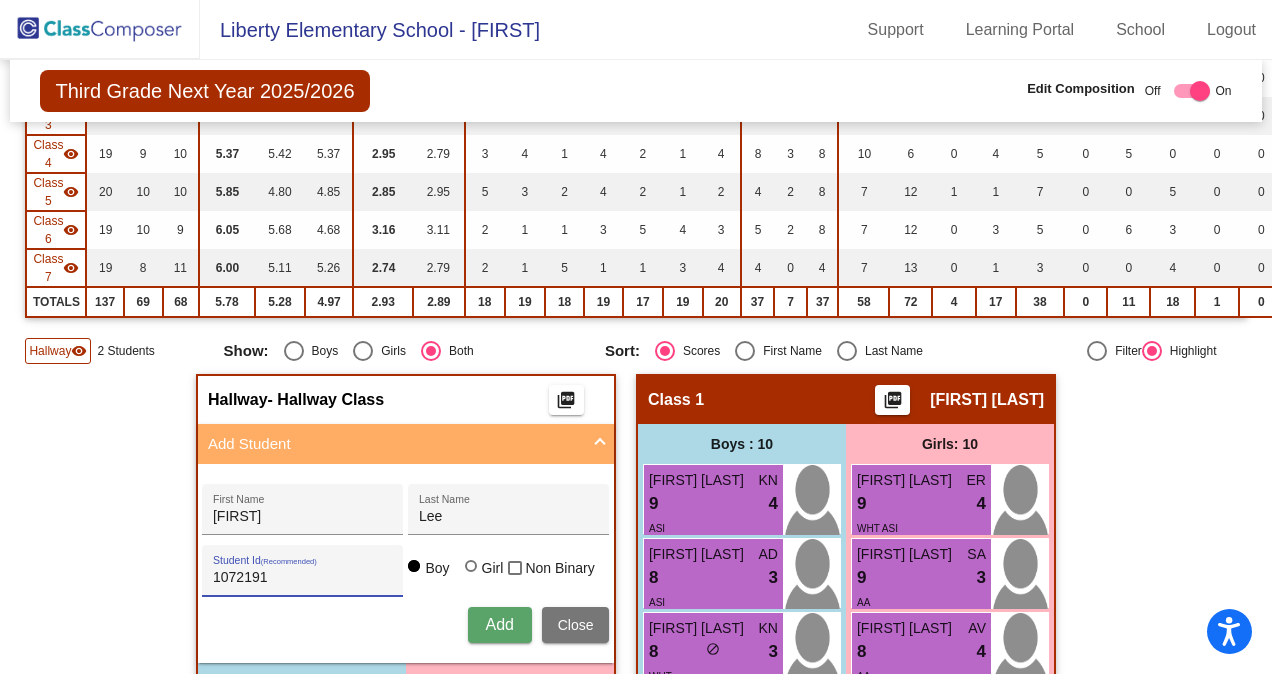 type on "1072191" 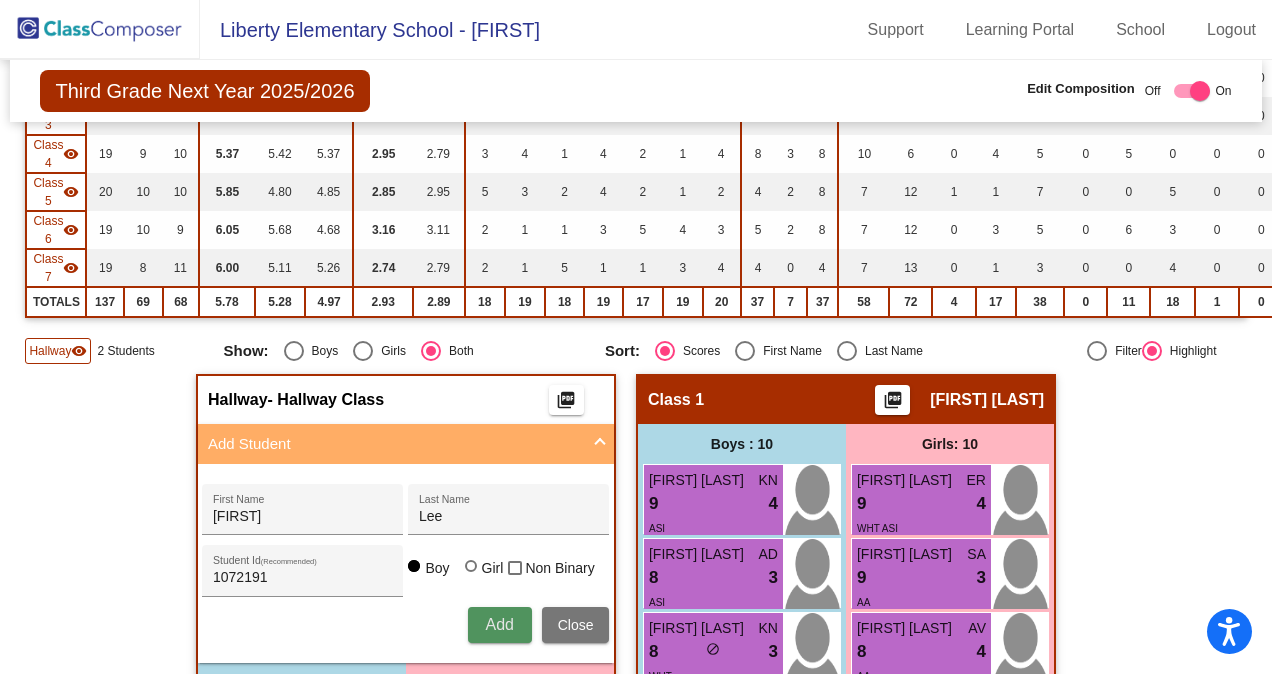 click on "Add" at bounding box center [500, 625] 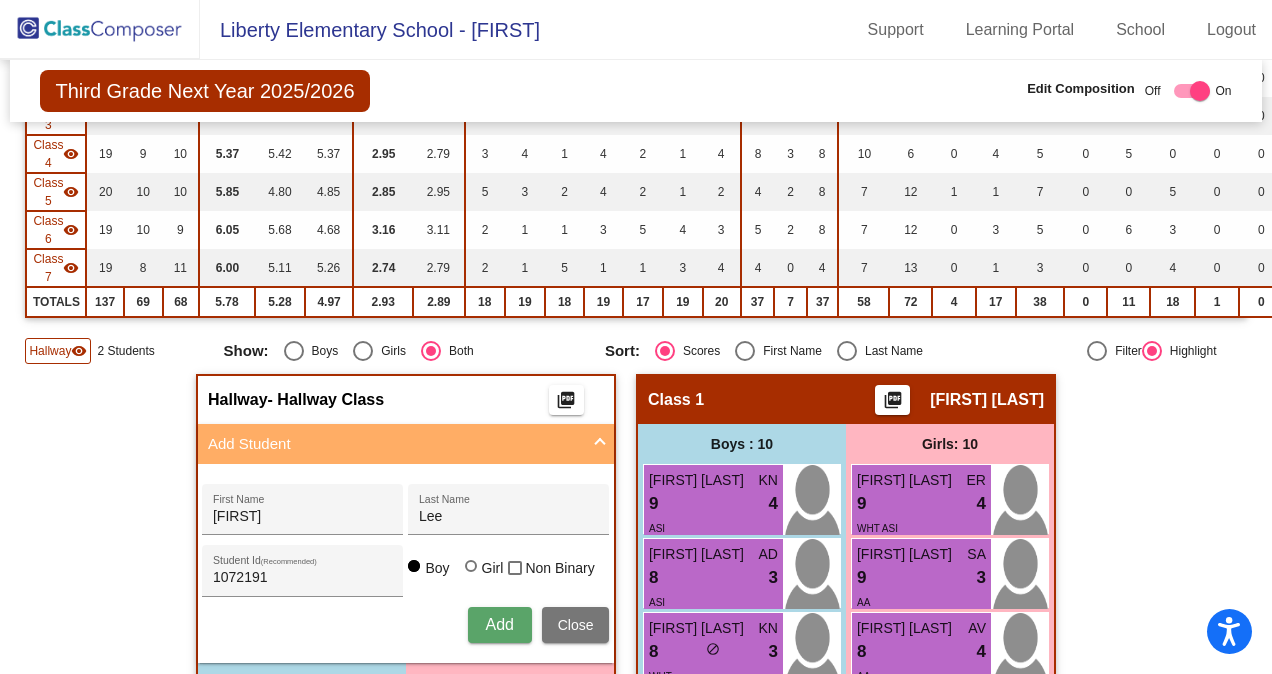 type 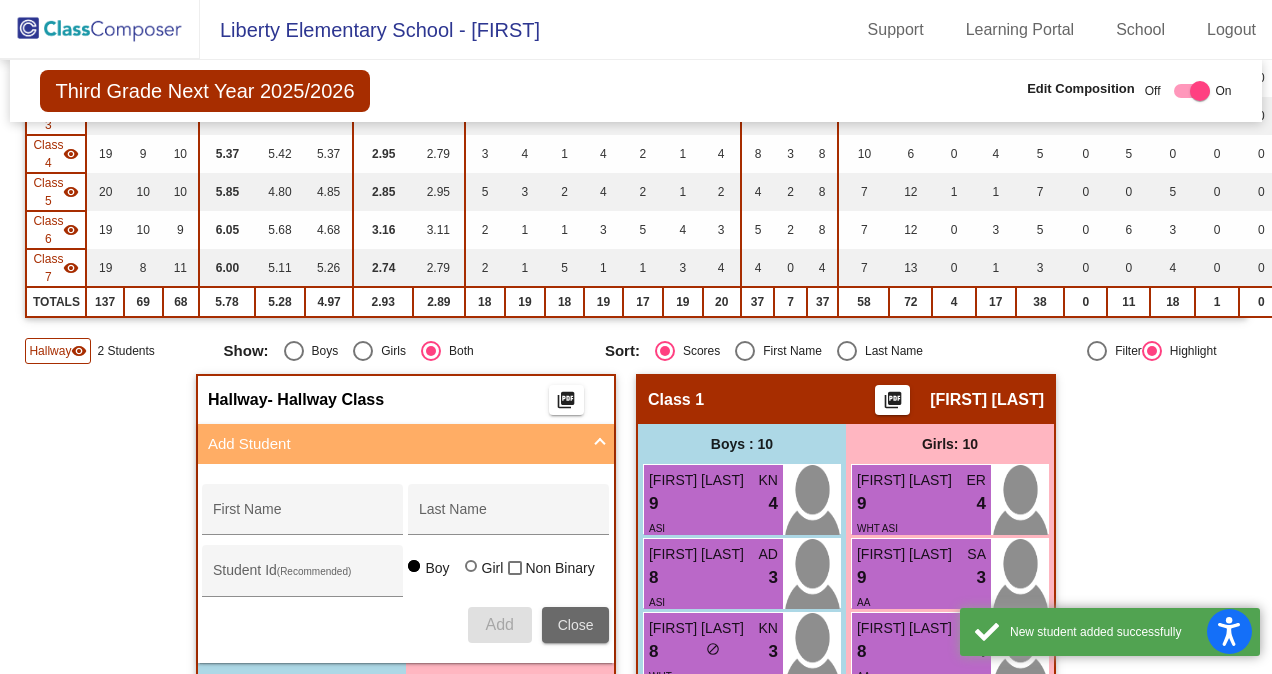 click on "Close" at bounding box center [576, 625] 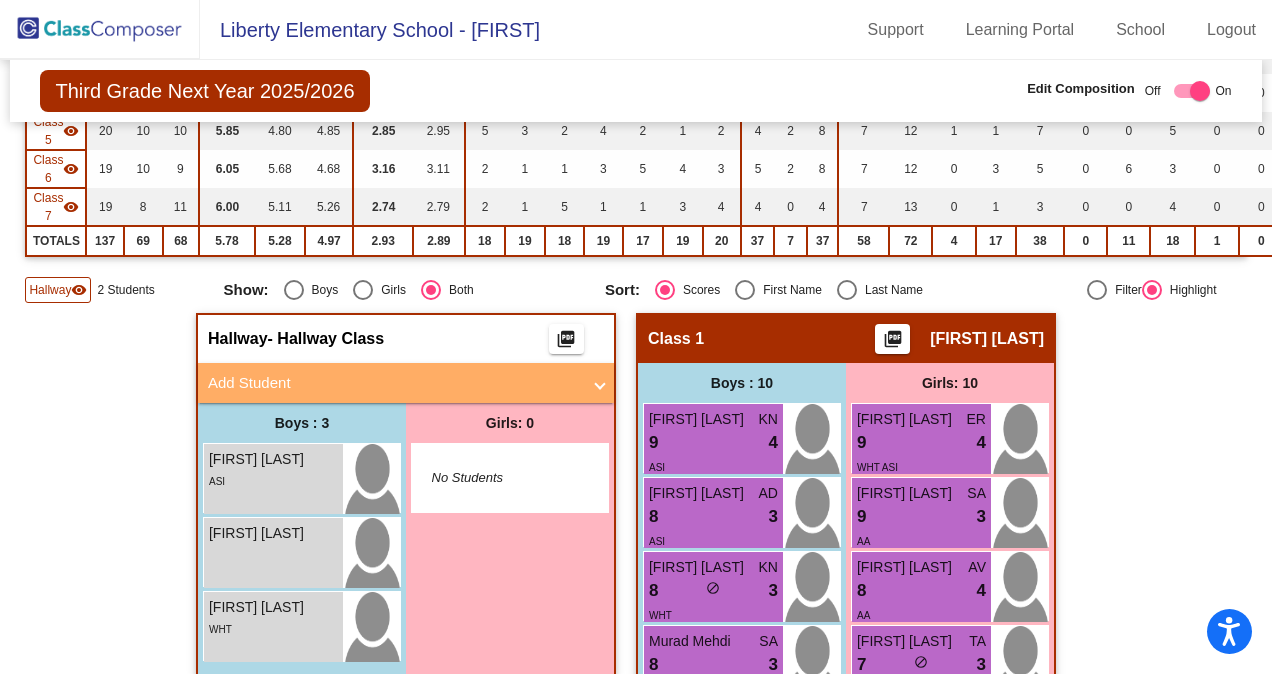 scroll, scrollTop: 418, scrollLeft: 0, axis: vertical 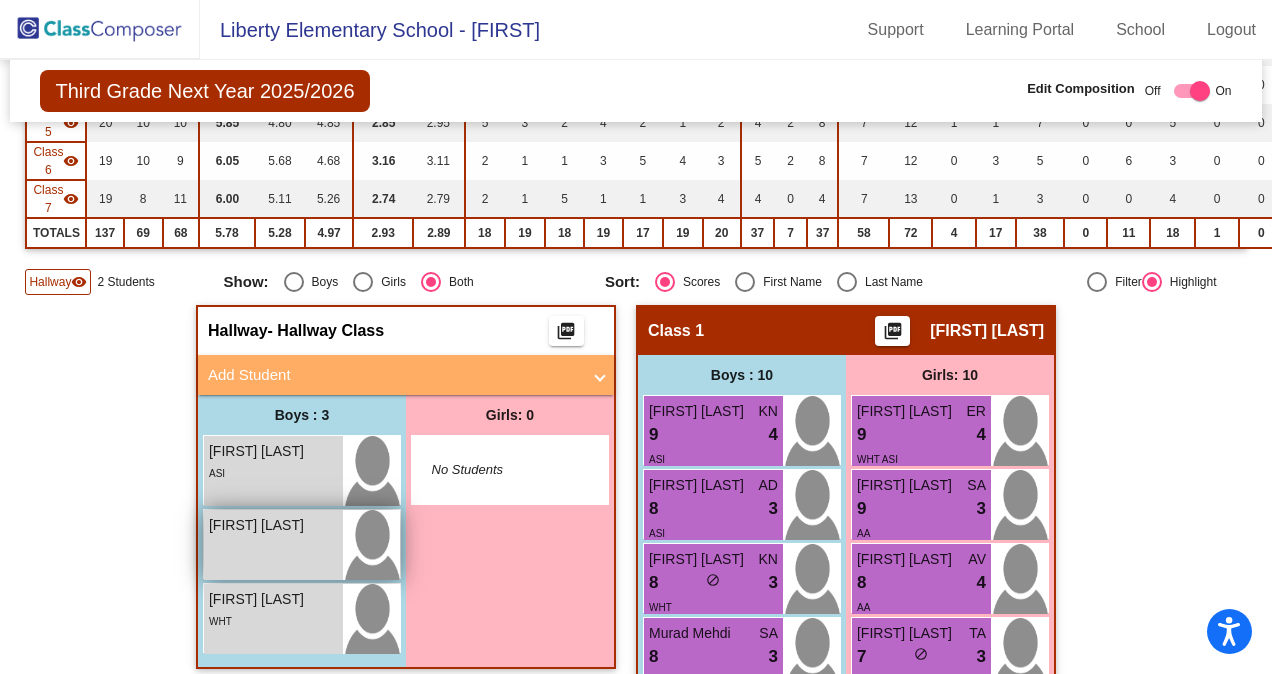 click on "[FIRST] [LAST] lock do_not_disturb_alt" at bounding box center (273, 545) 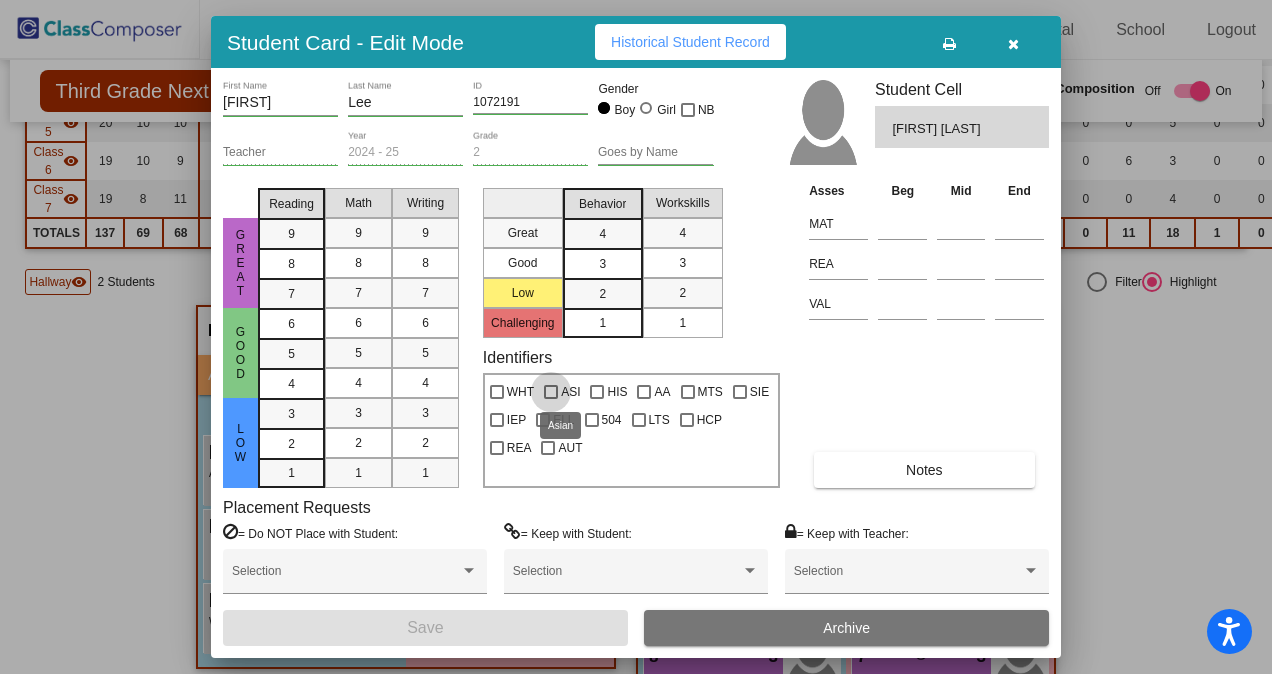 click at bounding box center (551, 392) 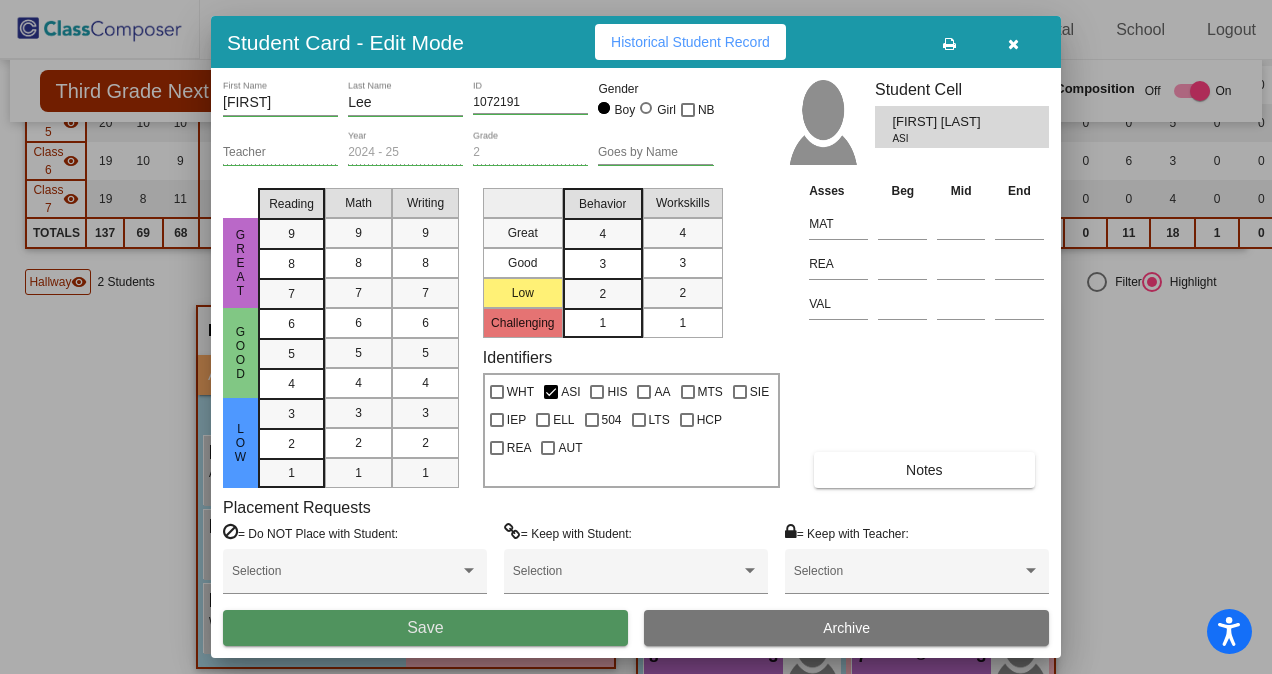 click on "Save" at bounding box center (425, 627) 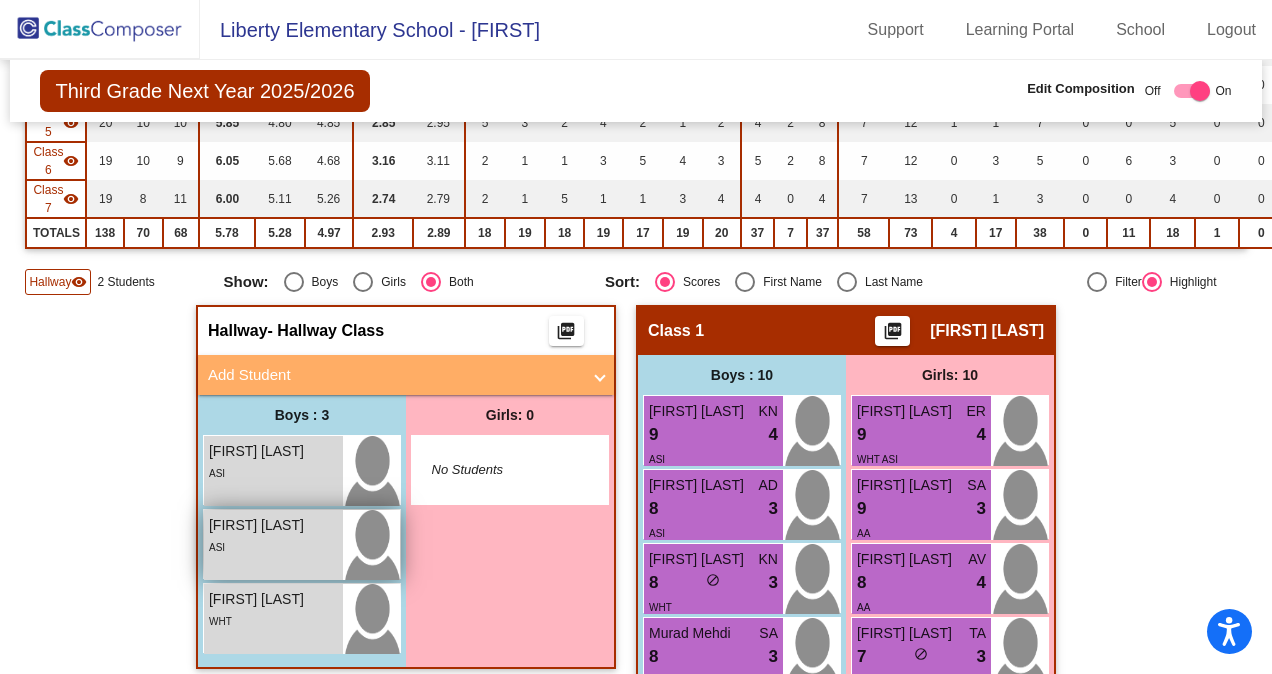 click on "ASI" at bounding box center (273, 546) 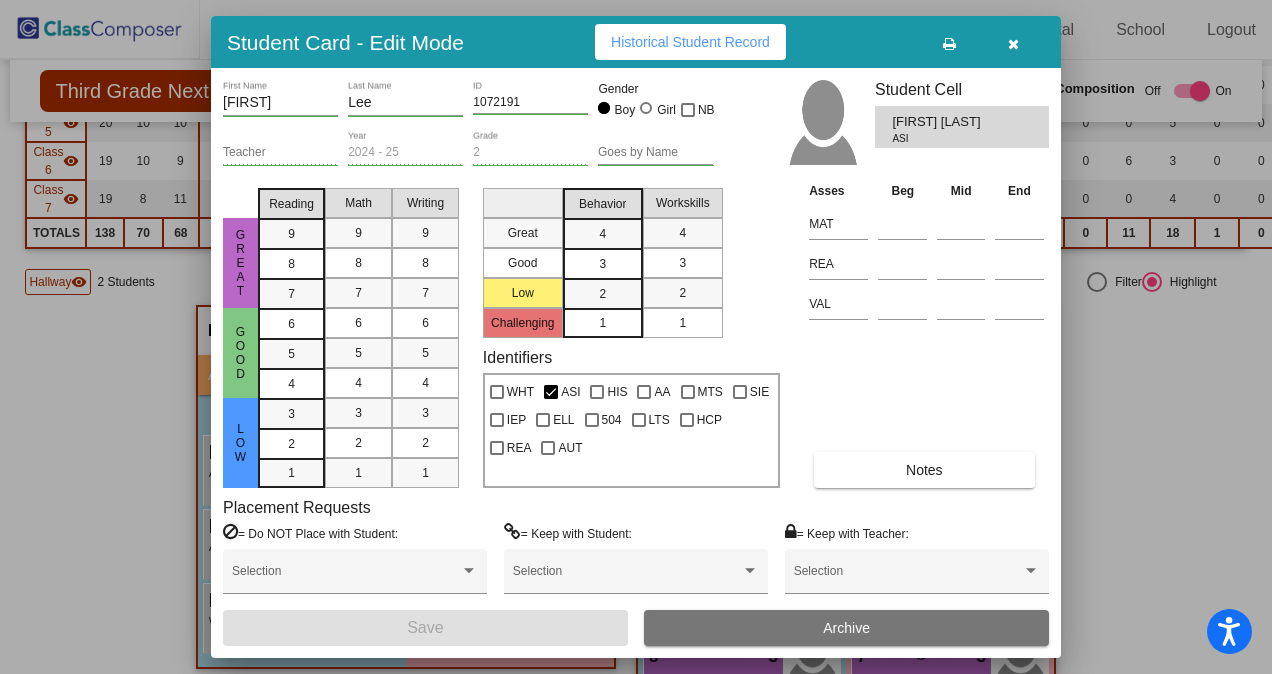 click on "Notes" at bounding box center (924, 470) 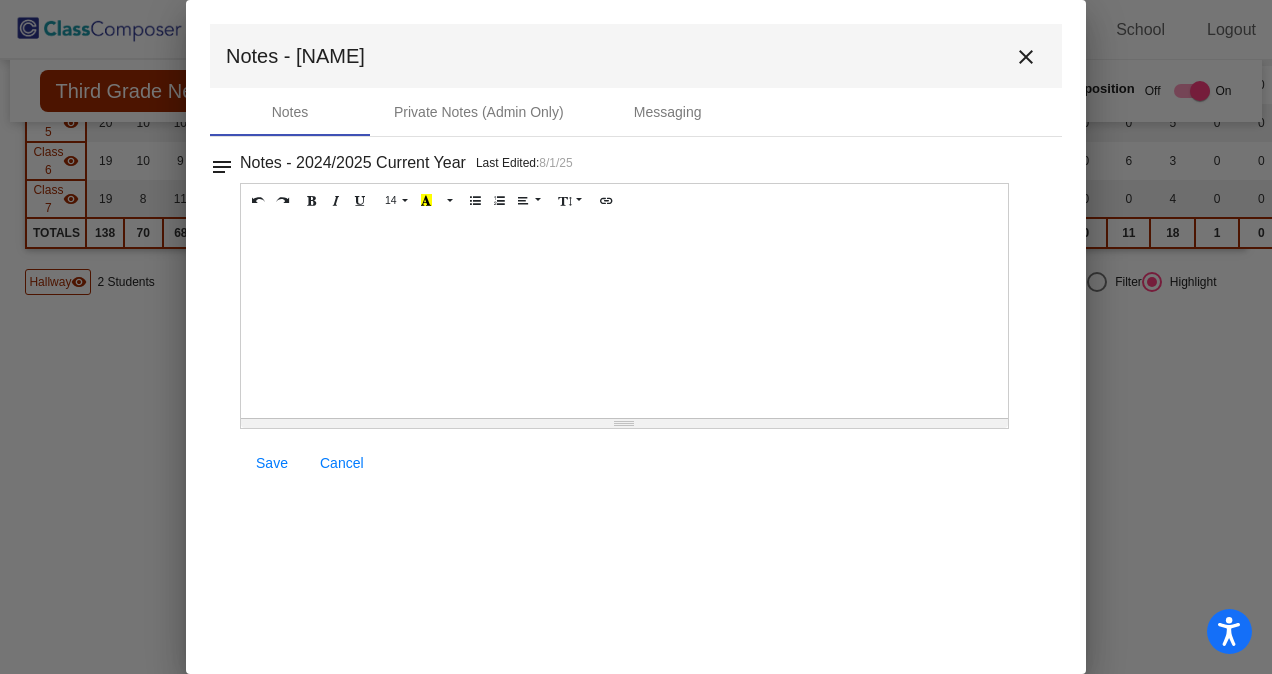 click at bounding box center (624, 318) 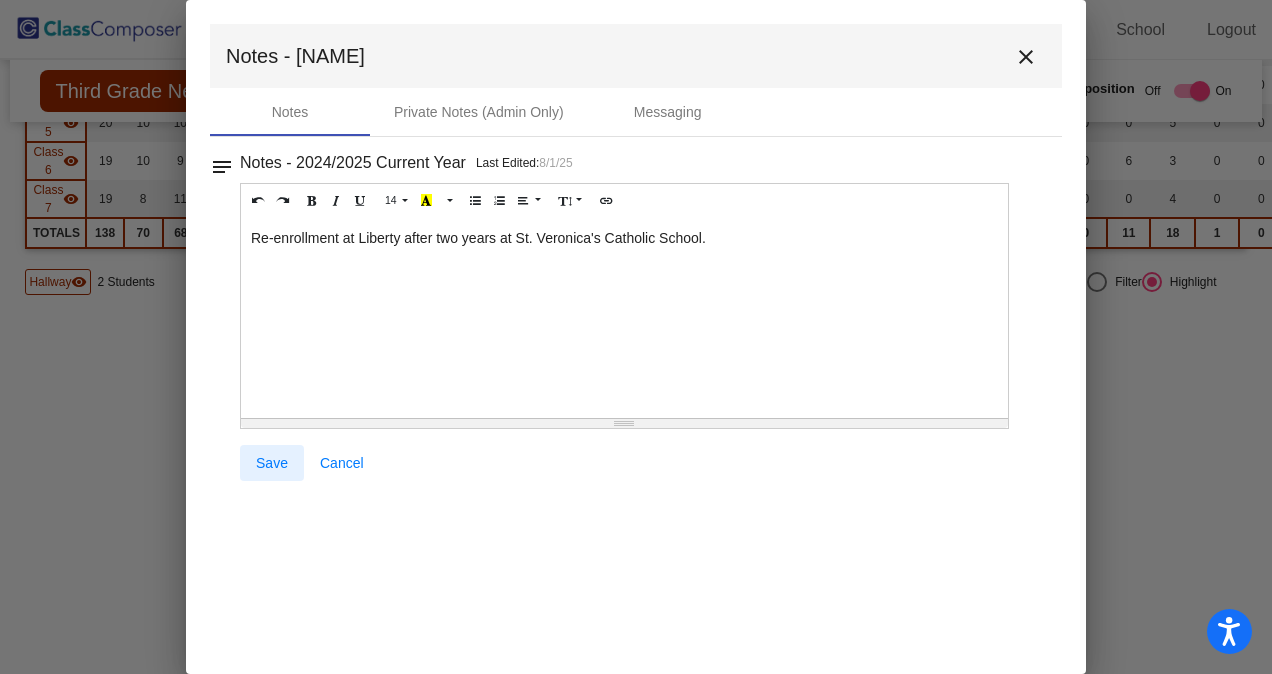 click on "Save" at bounding box center [272, 463] 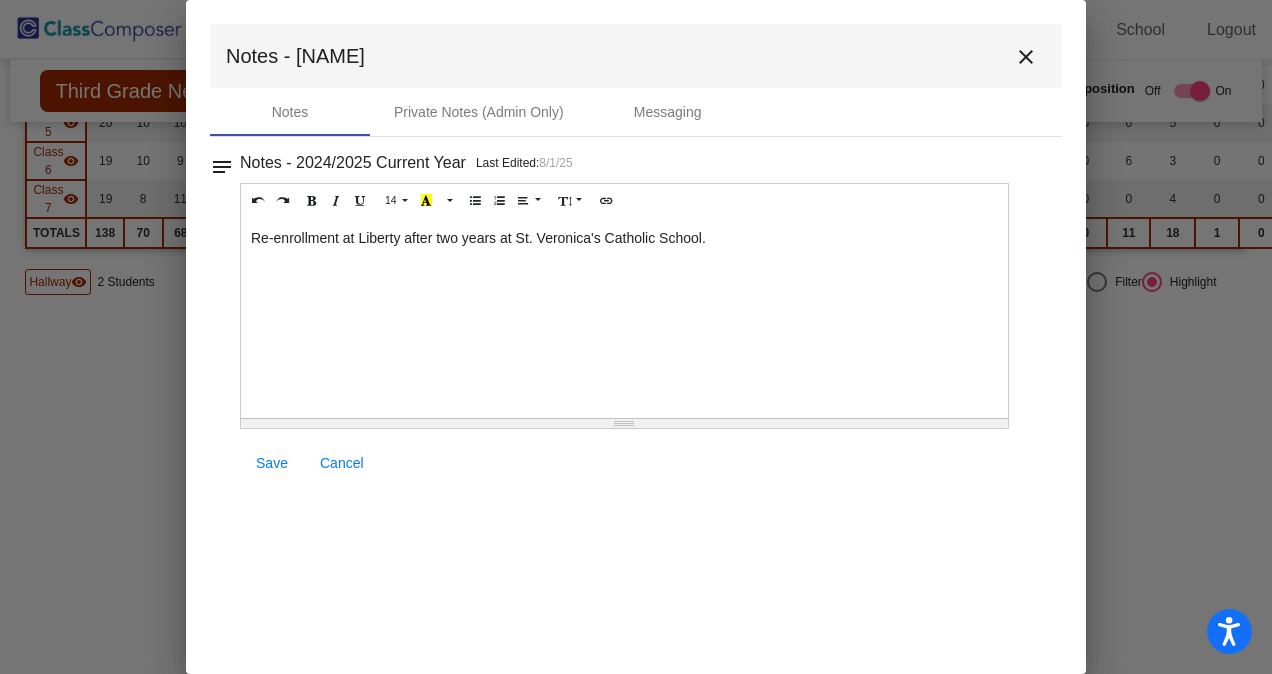 click on "Cancel" at bounding box center (342, 463) 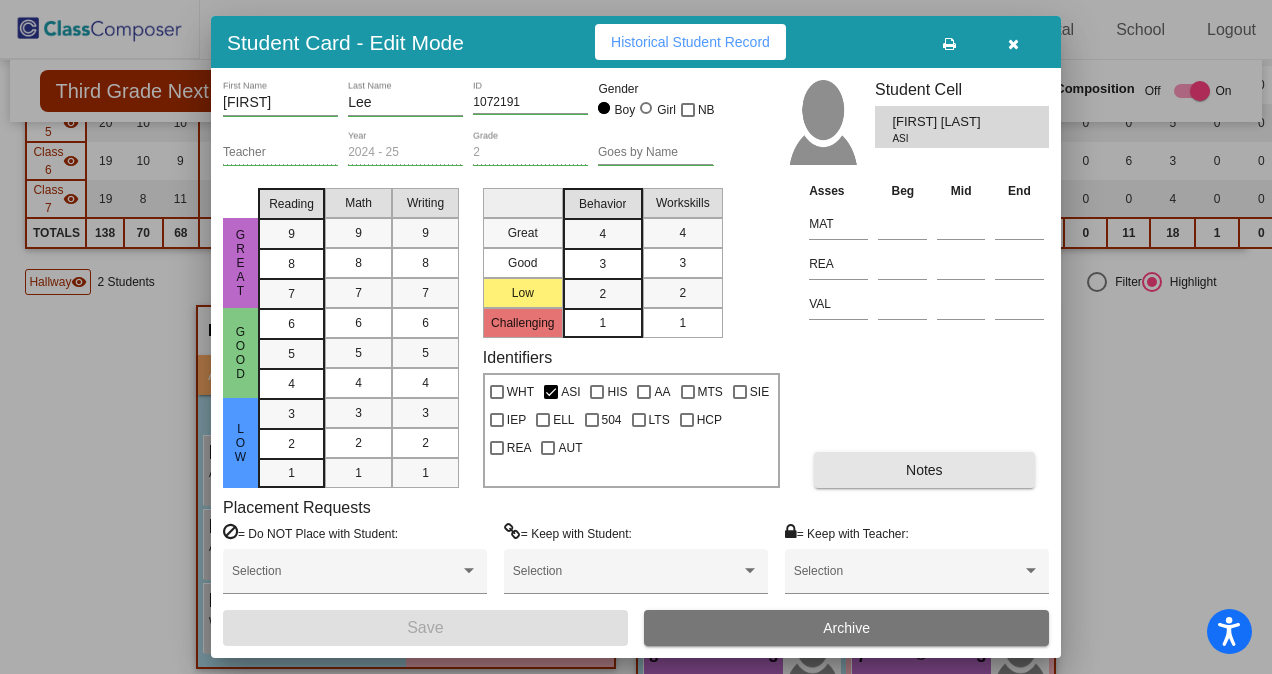 click on "Notes" at bounding box center (924, 470) 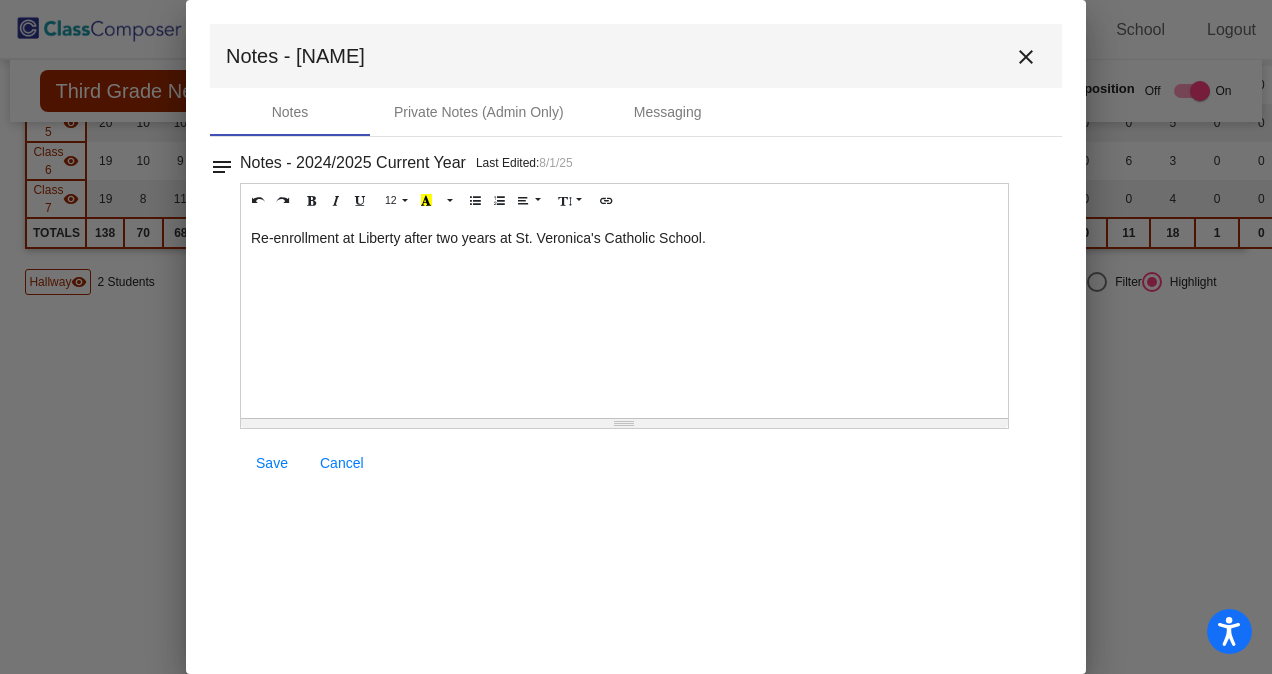 click on "Re-enrollment at Liberty after two years at St. Veronica's Catholic School." at bounding box center [624, 318] 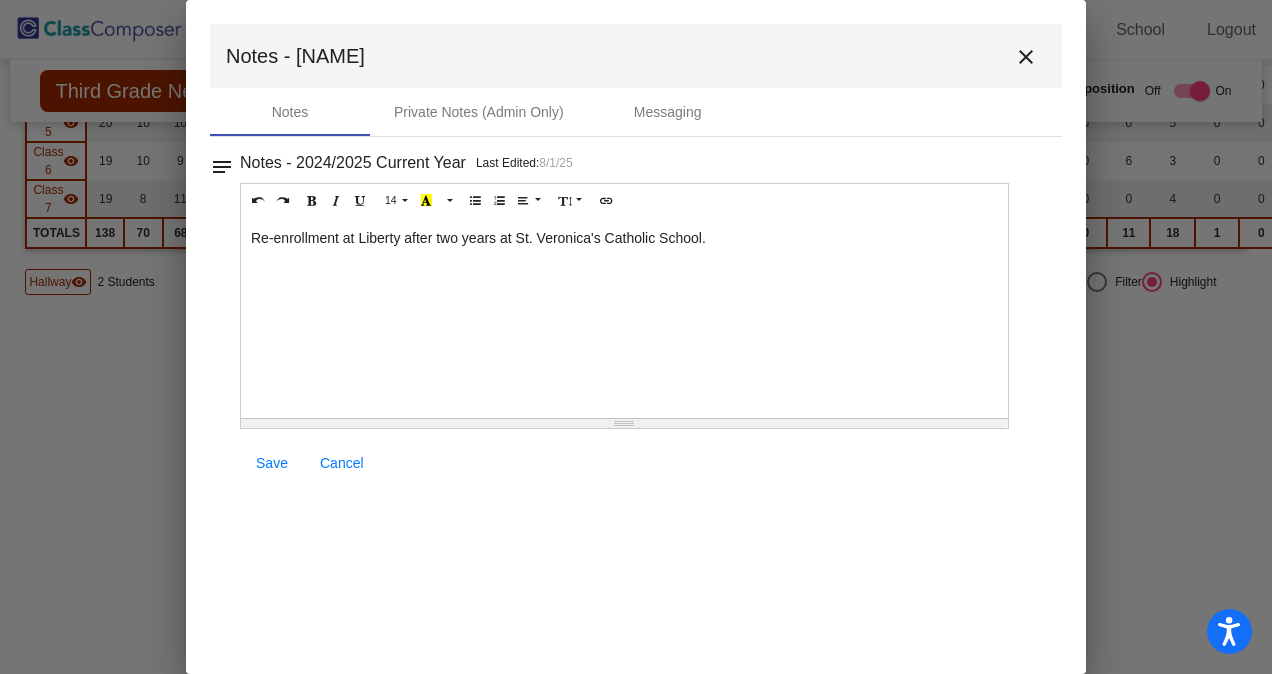 type 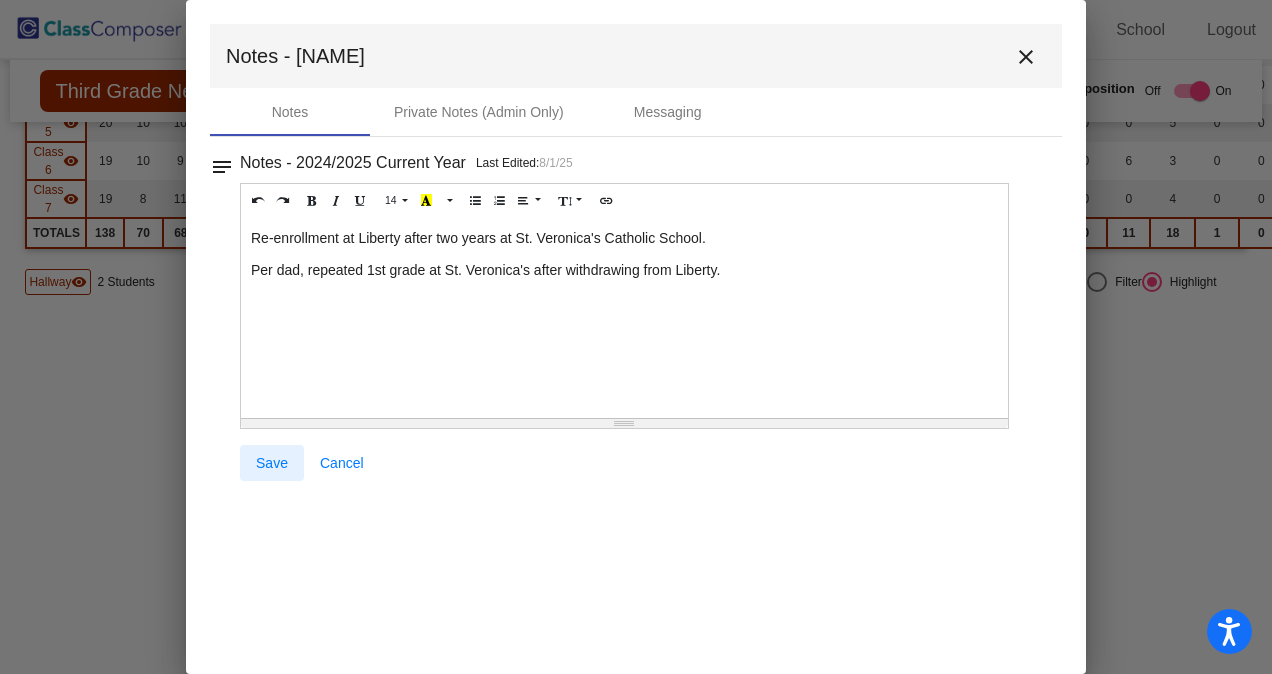 click on "Save" at bounding box center [272, 463] 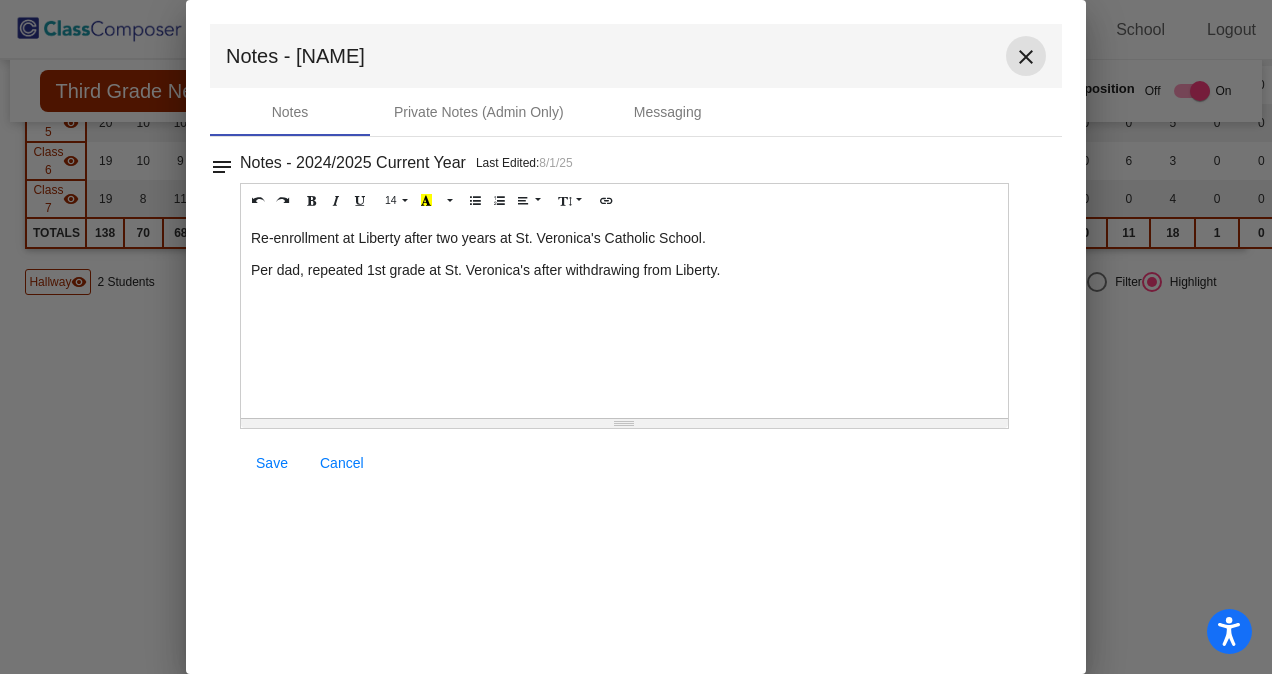 click on "close" at bounding box center [1026, 57] 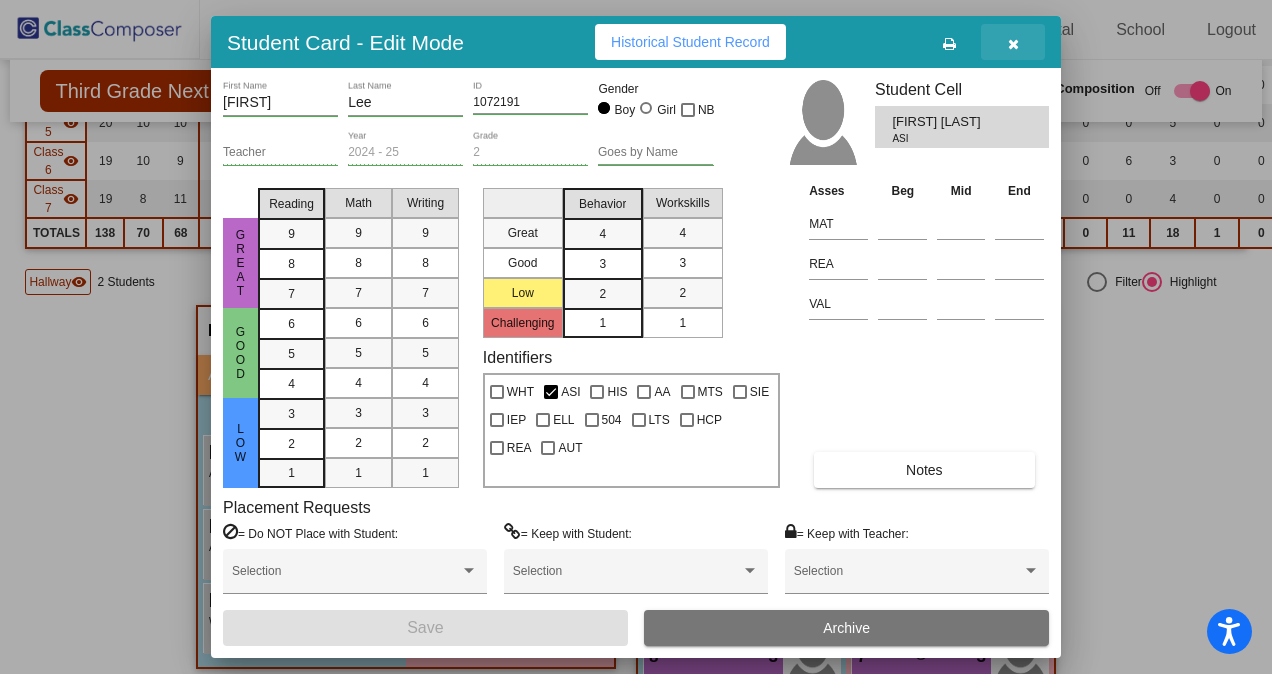 click at bounding box center (1013, 42) 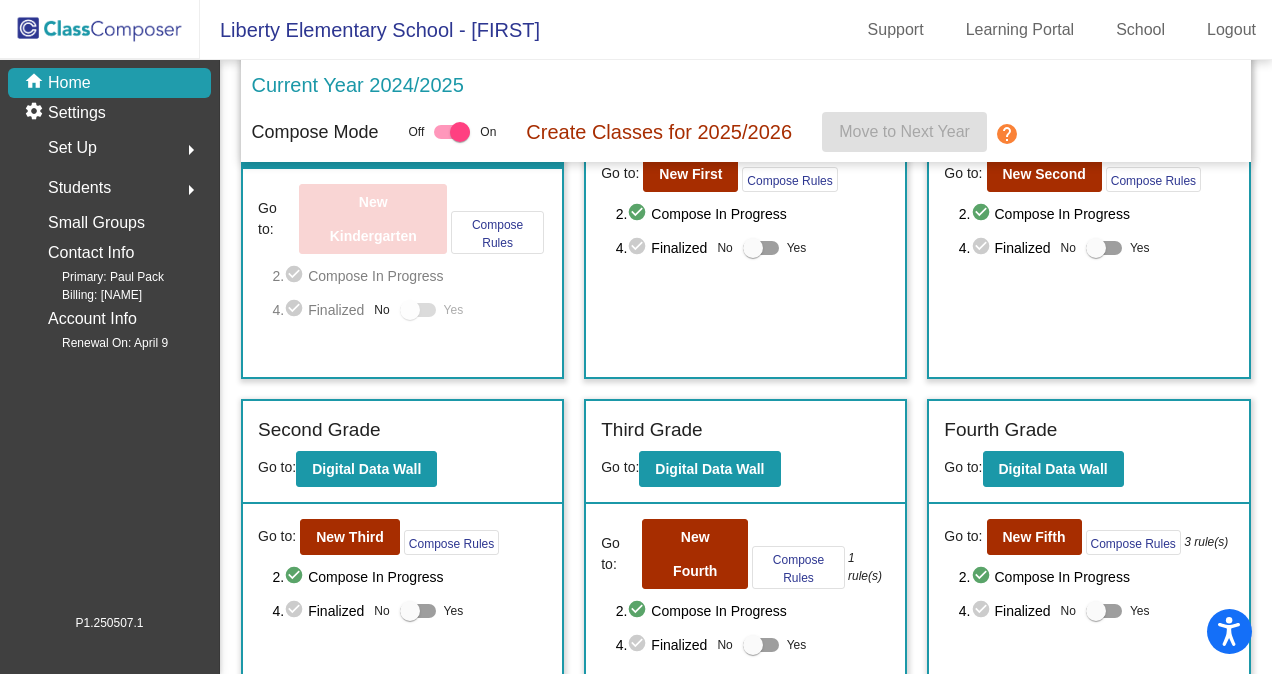 scroll, scrollTop: 154, scrollLeft: 0, axis: vertical 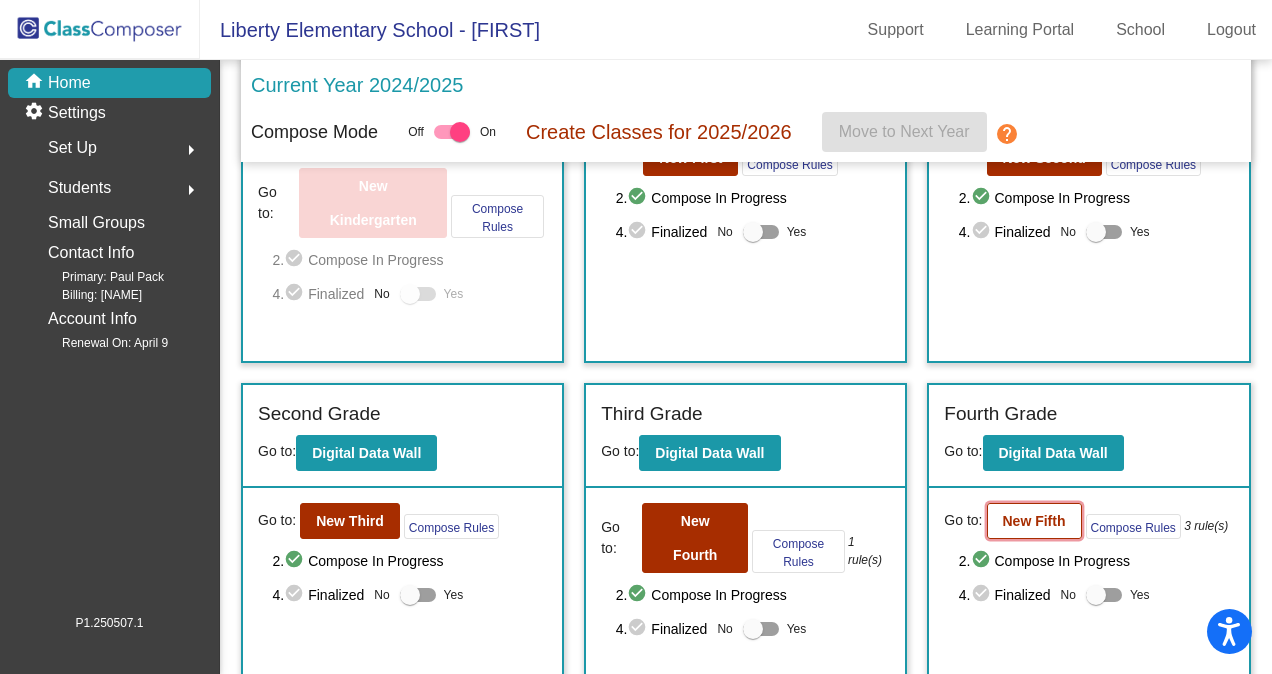 click on "New Fifth" 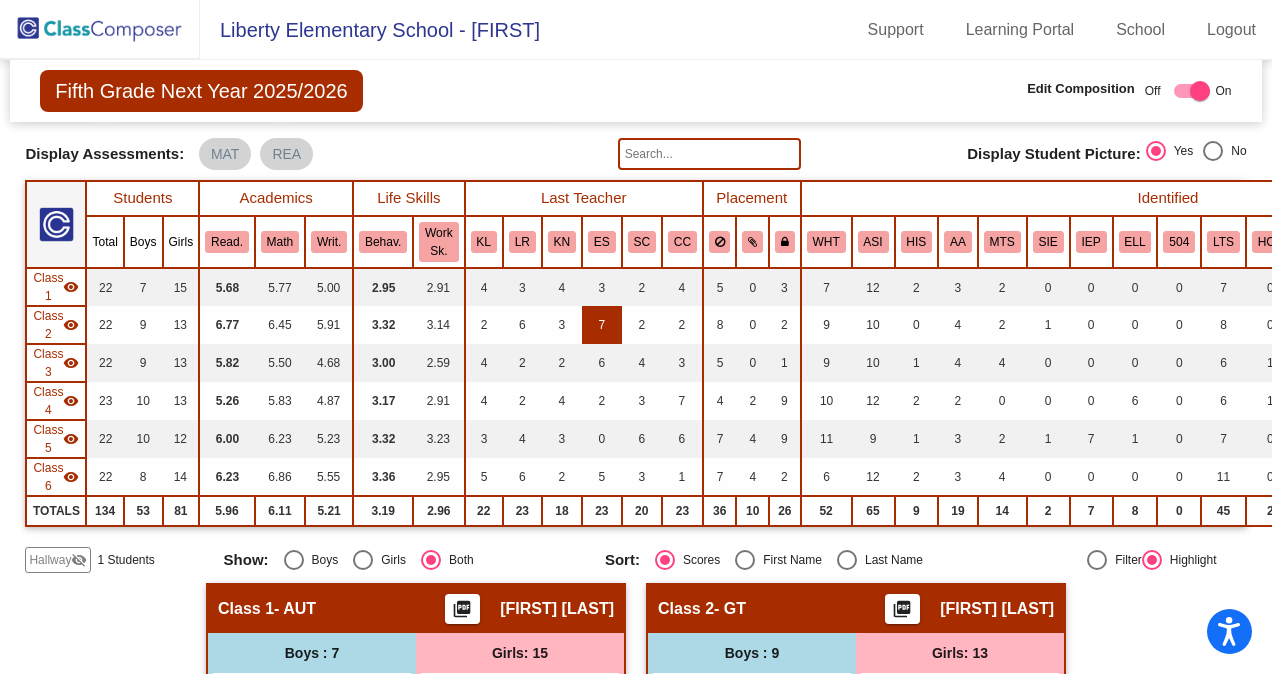 scroll, scrollTop: 134, scrollLeft: 0, axis: vertical 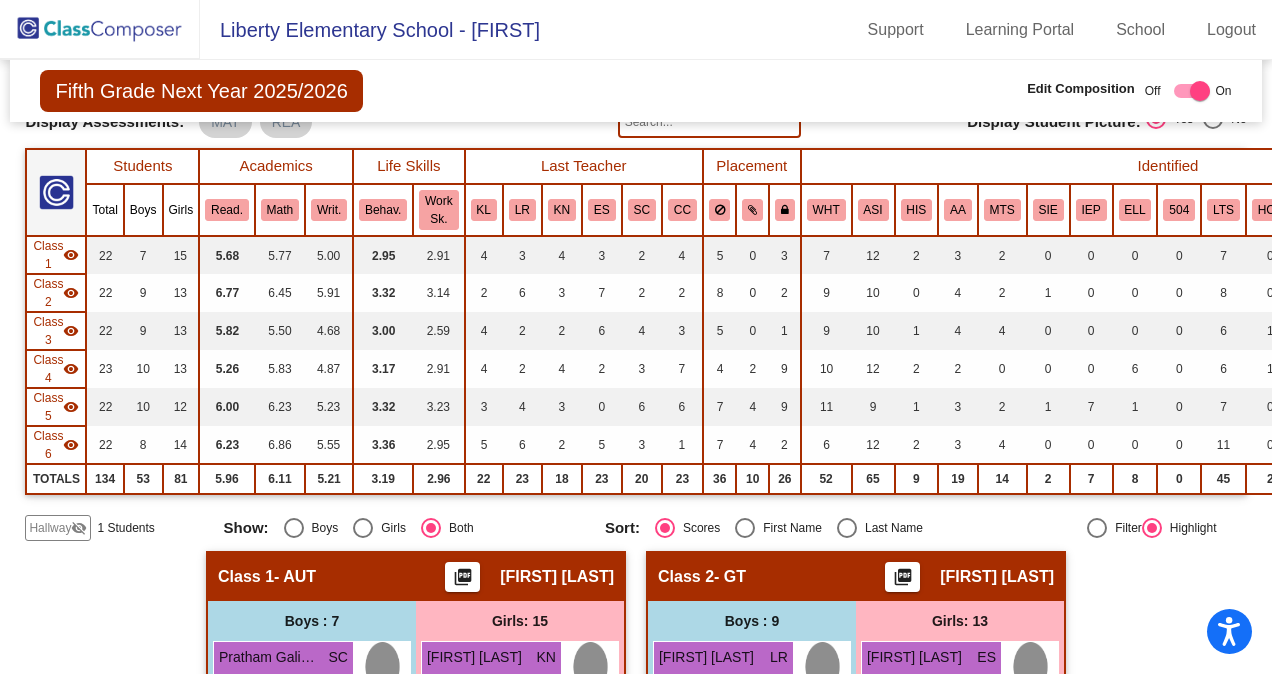 click on "visibility_off" 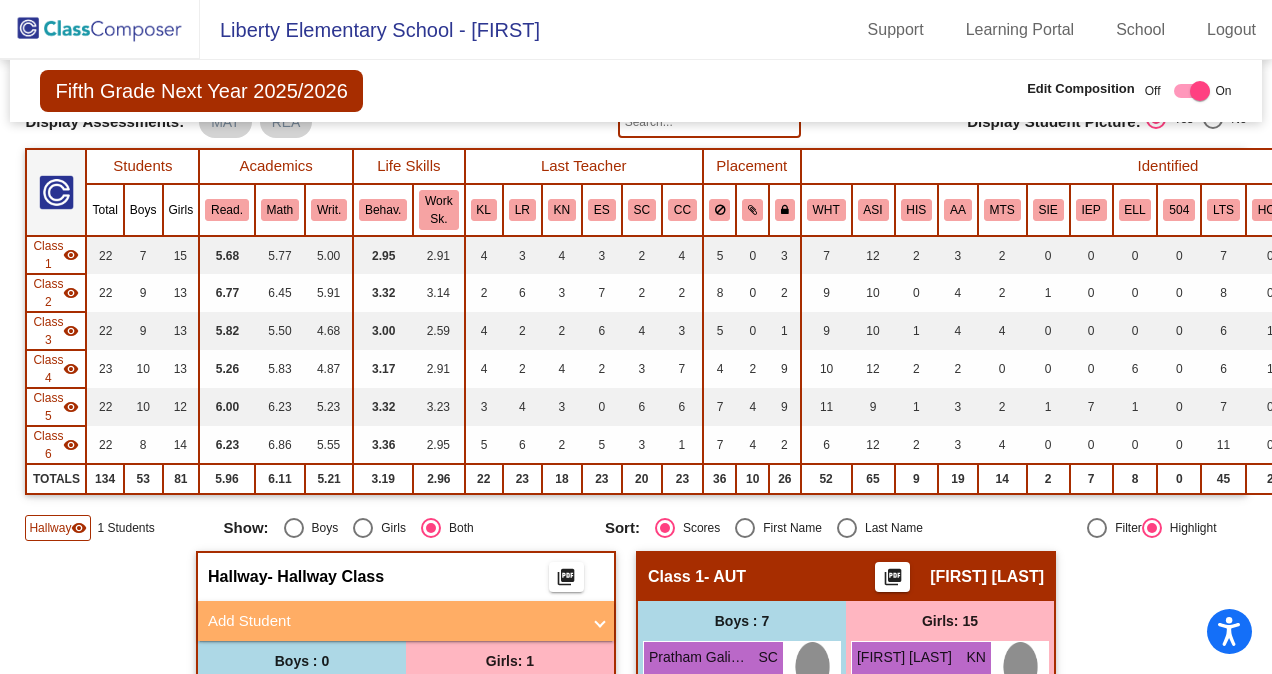 click on "Add Student" at bounding box center [394, 621] 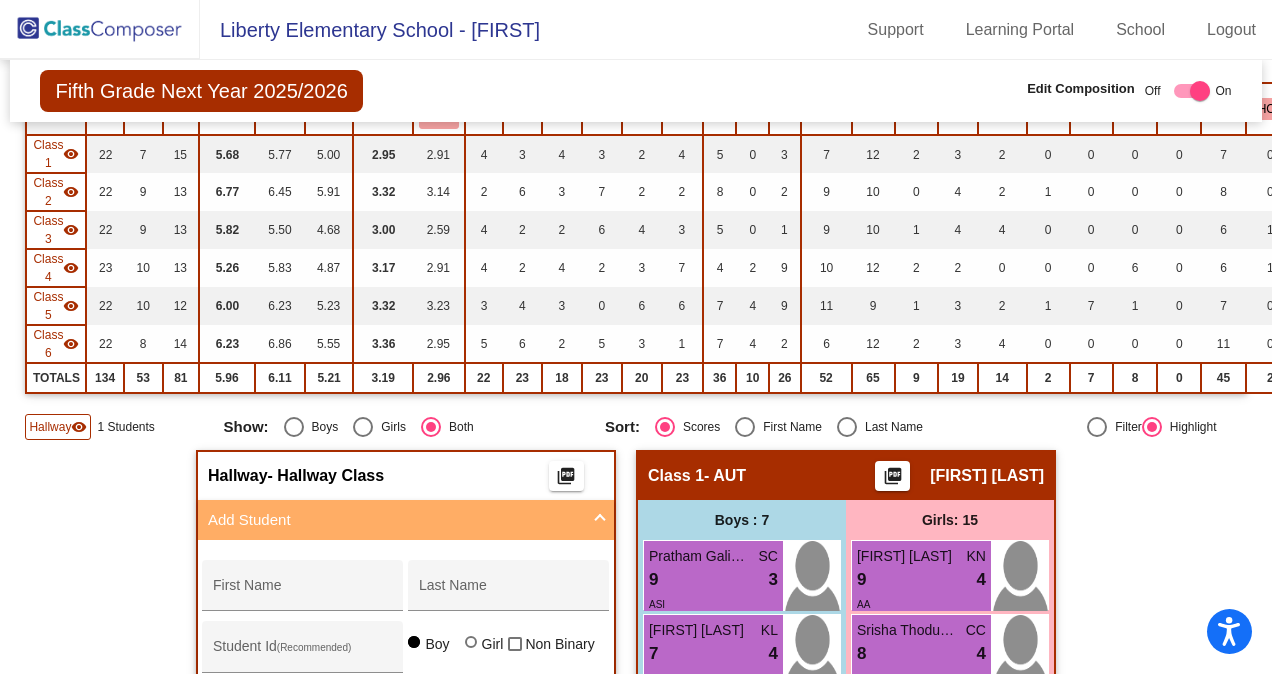 scroll, scrollTop: 273, scrollLeft: 0, axis: vertical 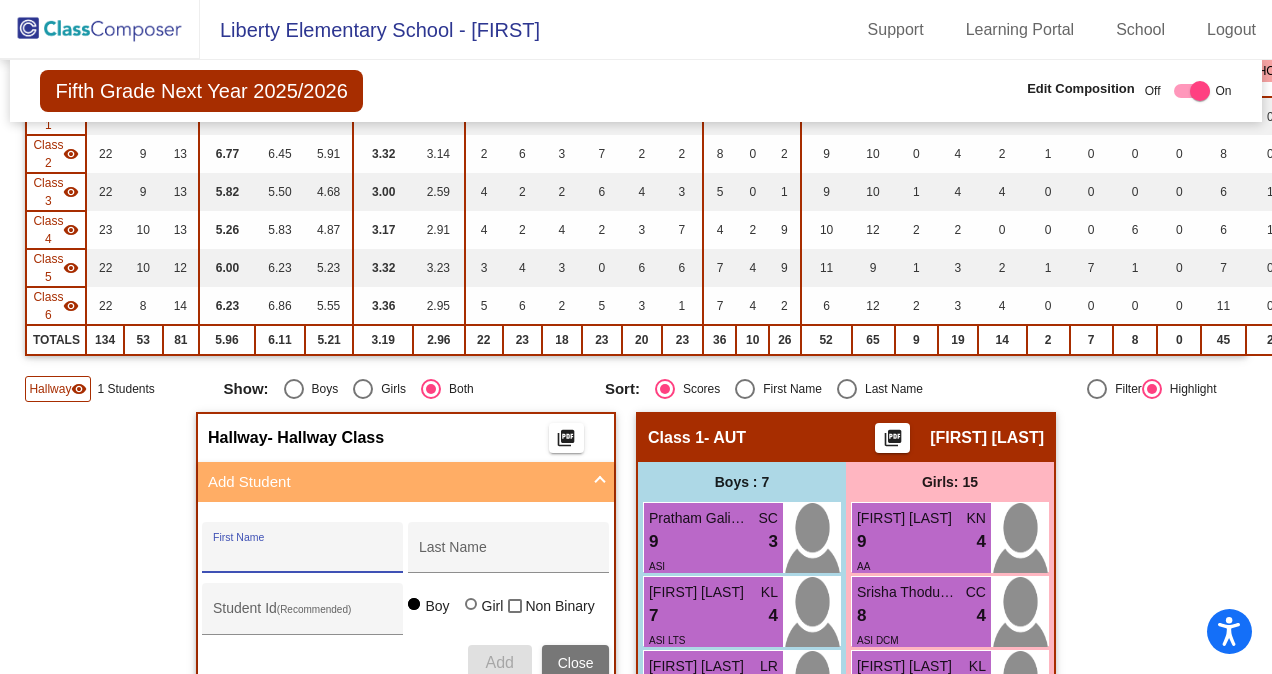 click on "First Name" at bounding box center [303, 555] 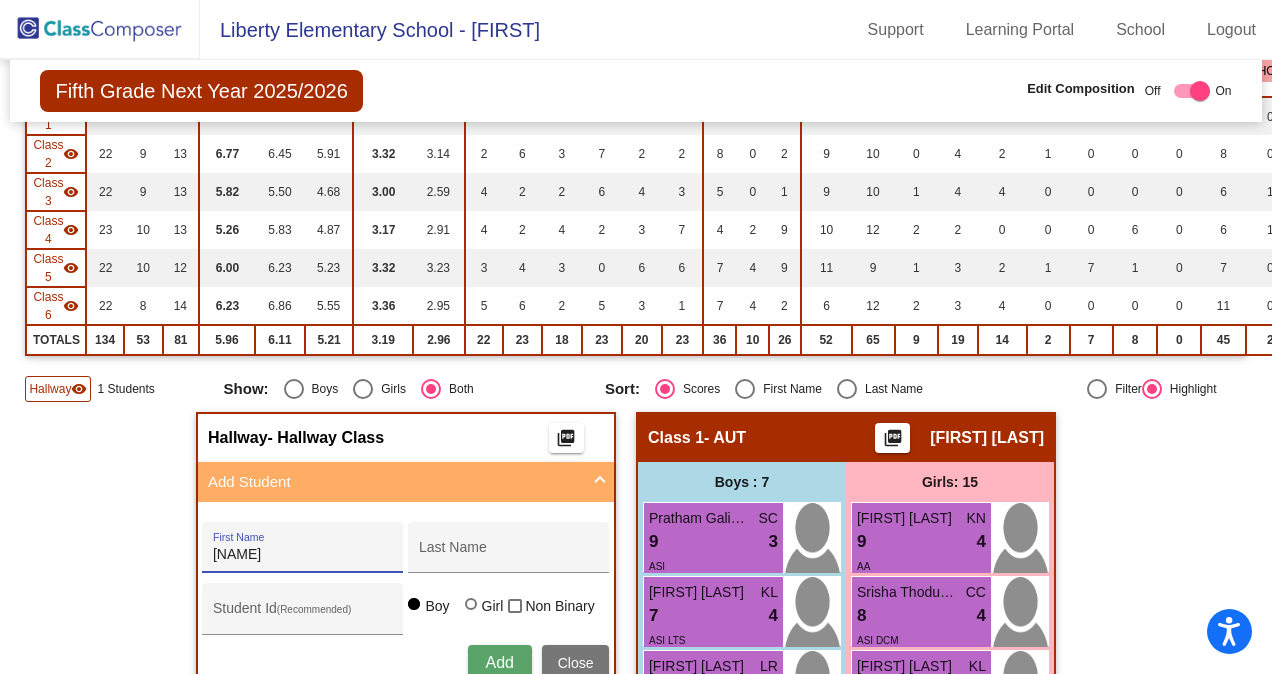 type on "[NAME]" 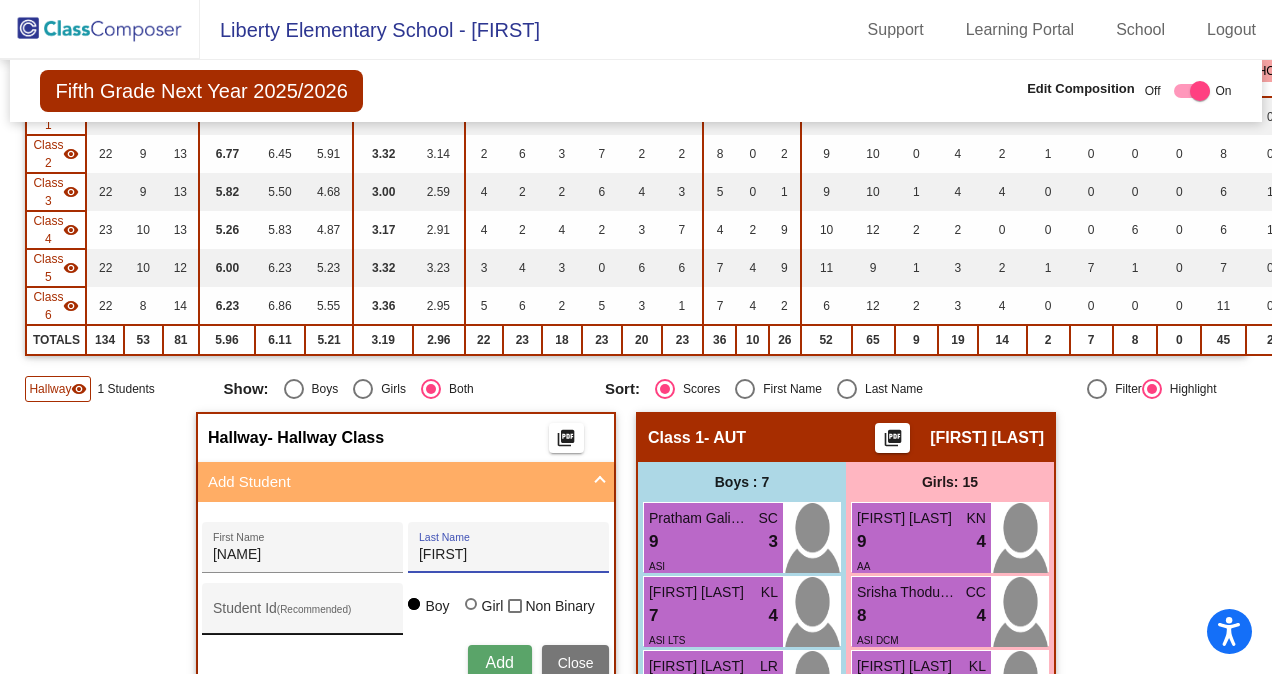 type on "[FIRST]" 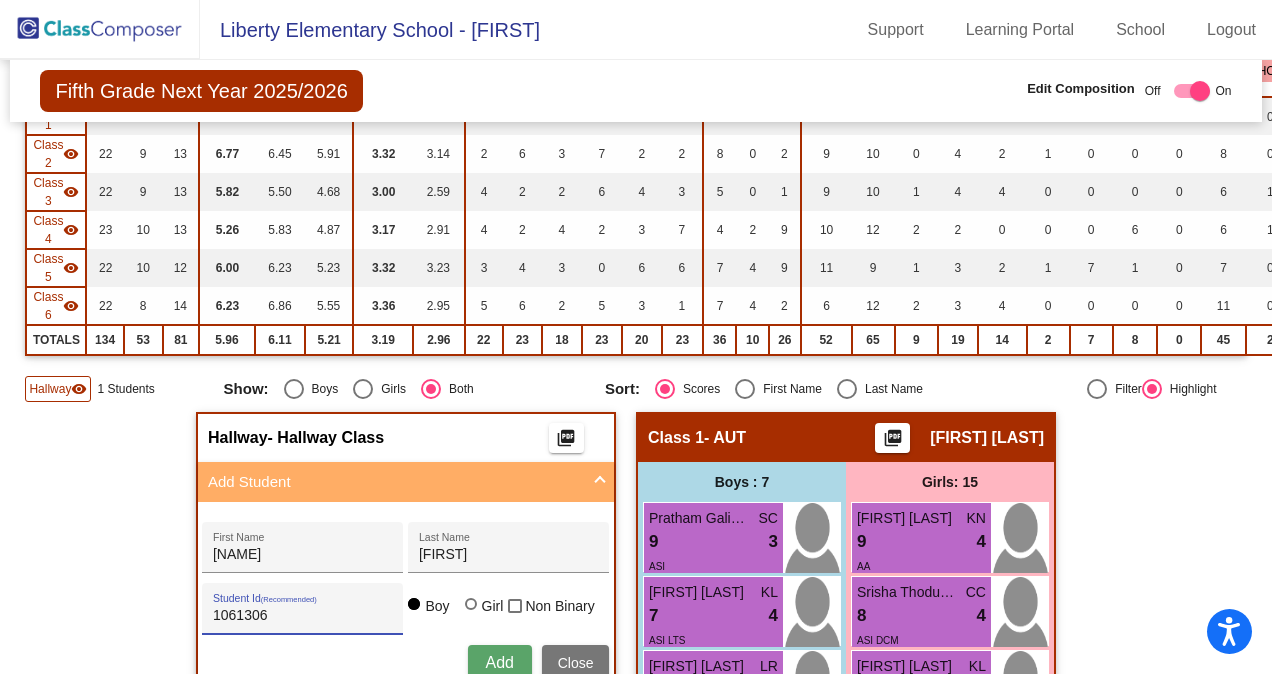 type on "1061306" 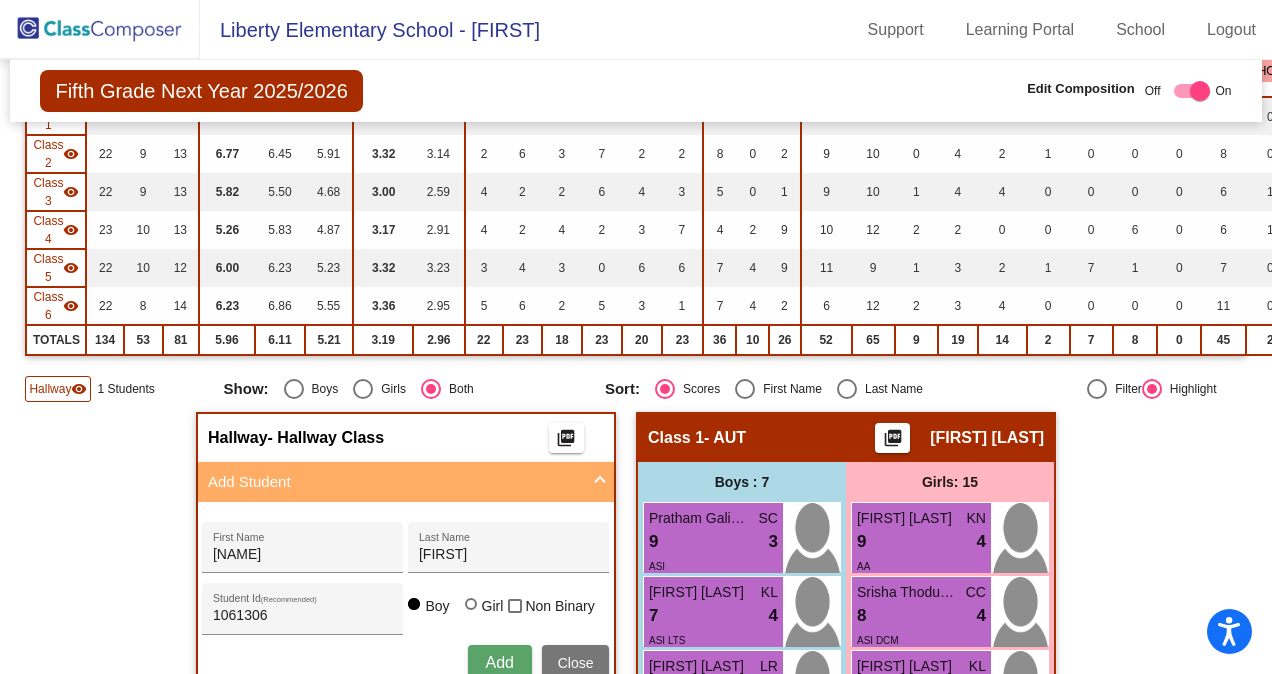 type 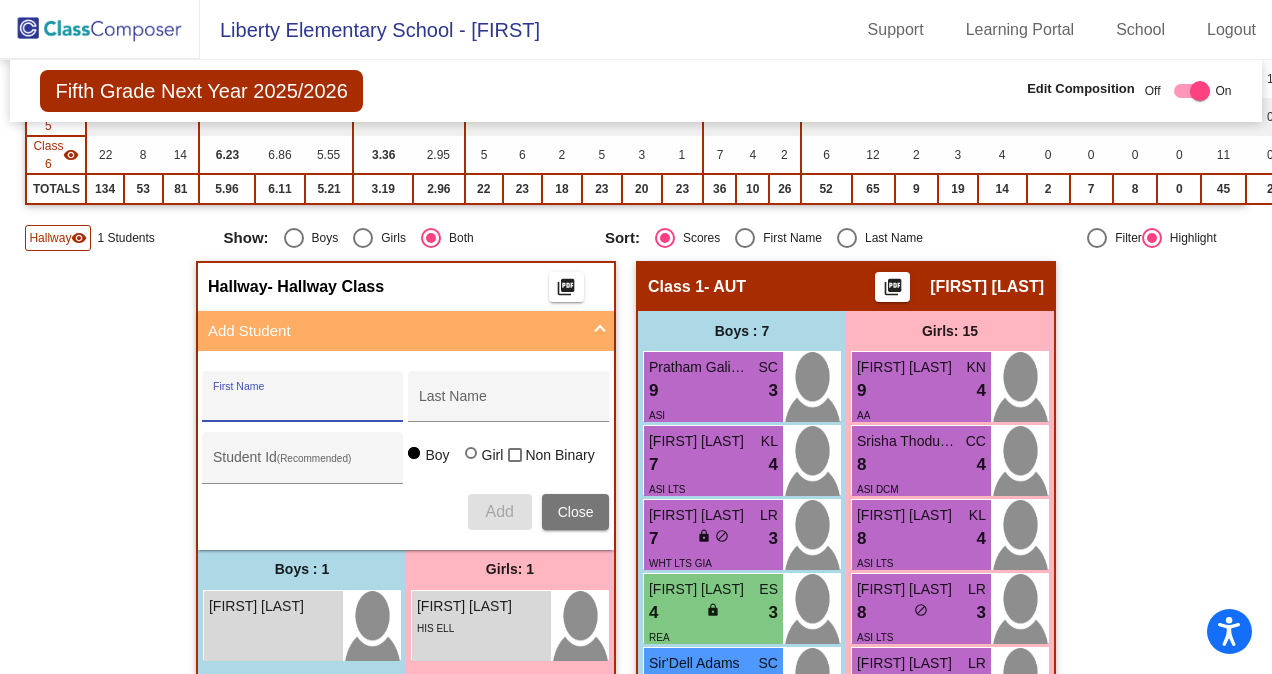 scroll, scrollTop: 428, scrollLeft: 0, axis: vertical 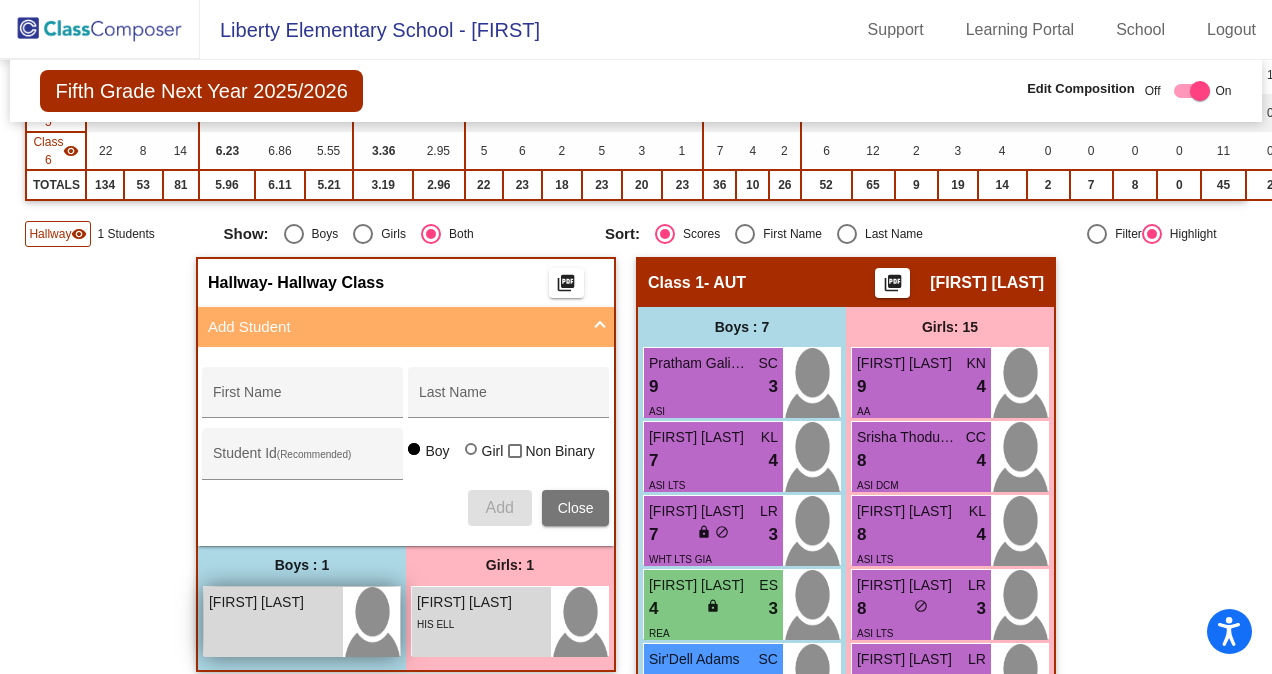 click on "[FIRST] [LAST] lock do_not_disturb_alt" at bounding box center [273, 622] 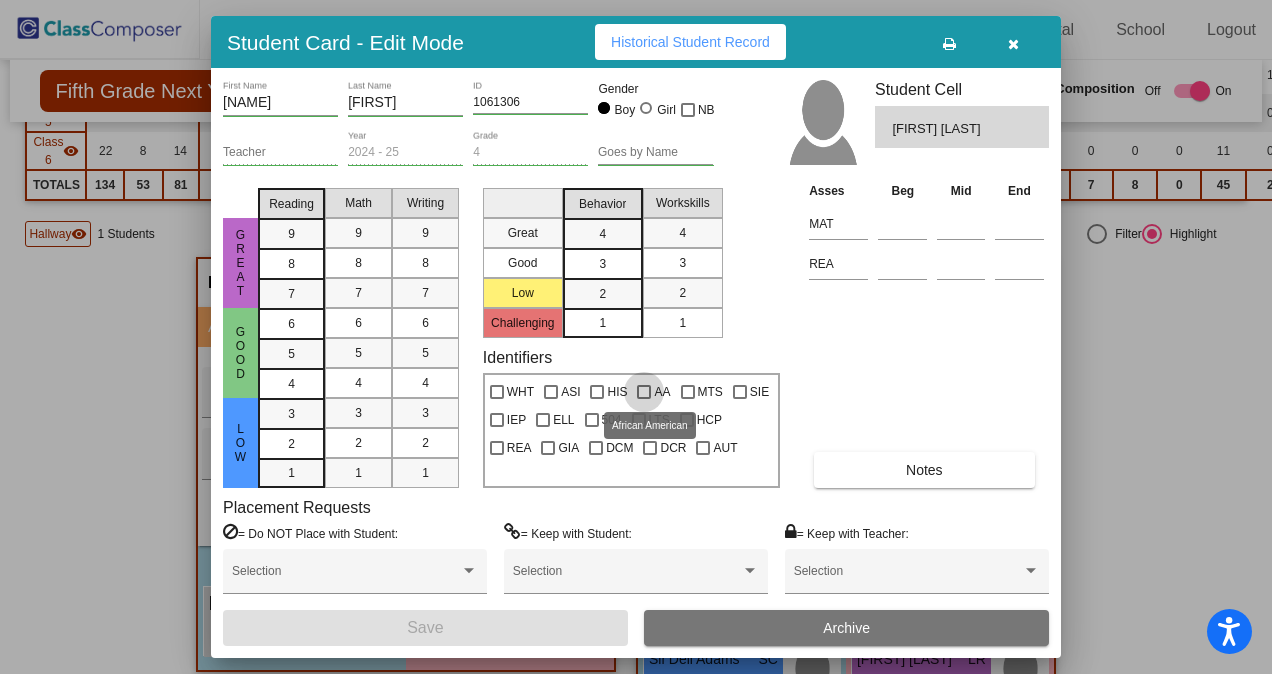click at bounding box center [644, 392] 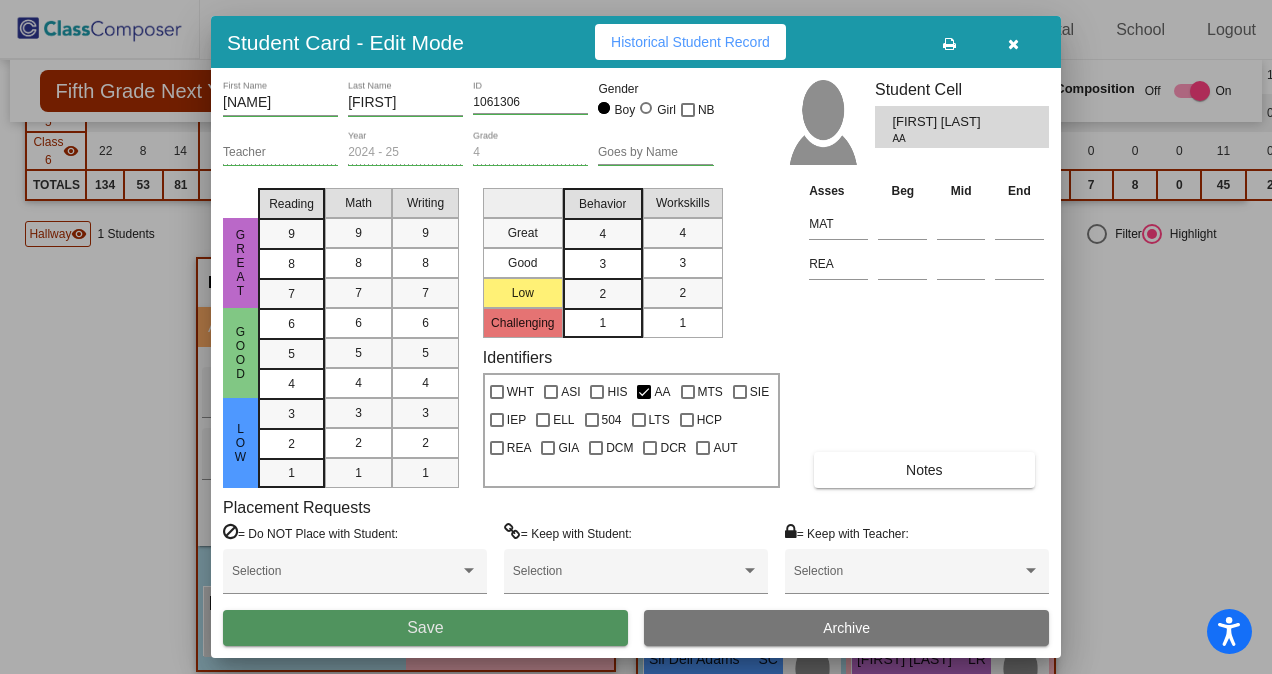 click on "Save" at bounding box center [425, 628] 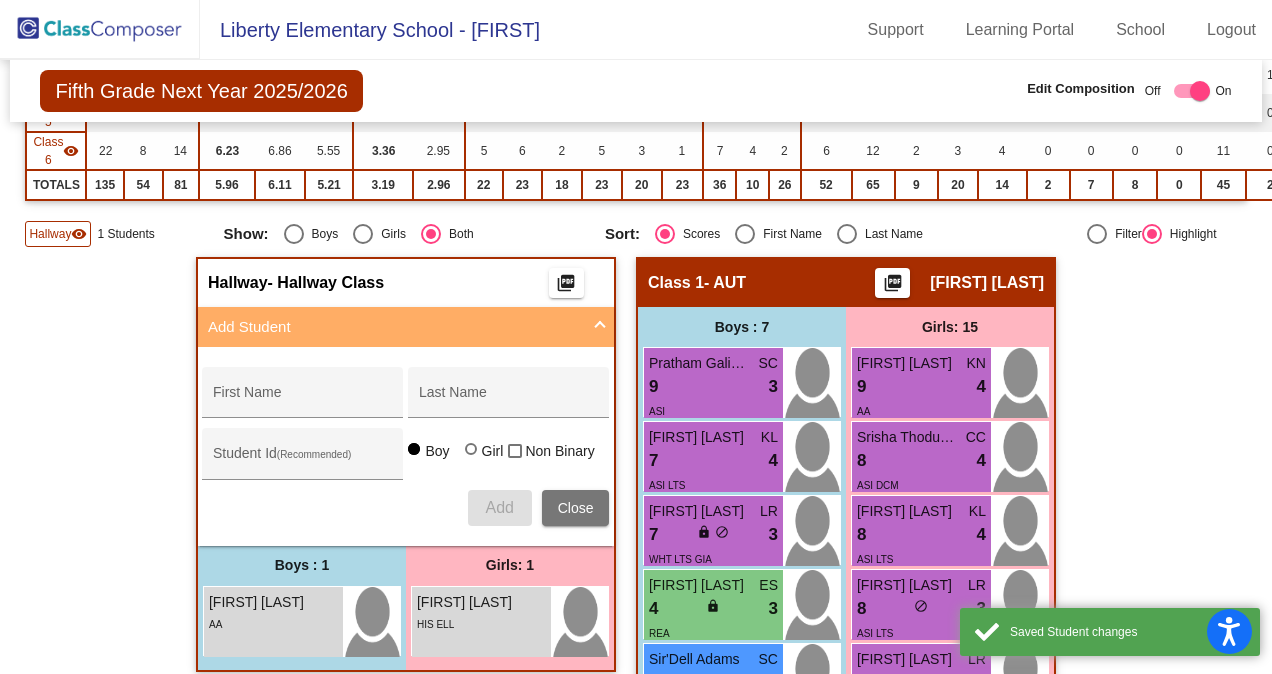click on "Close" at bounding box center (576, 508) 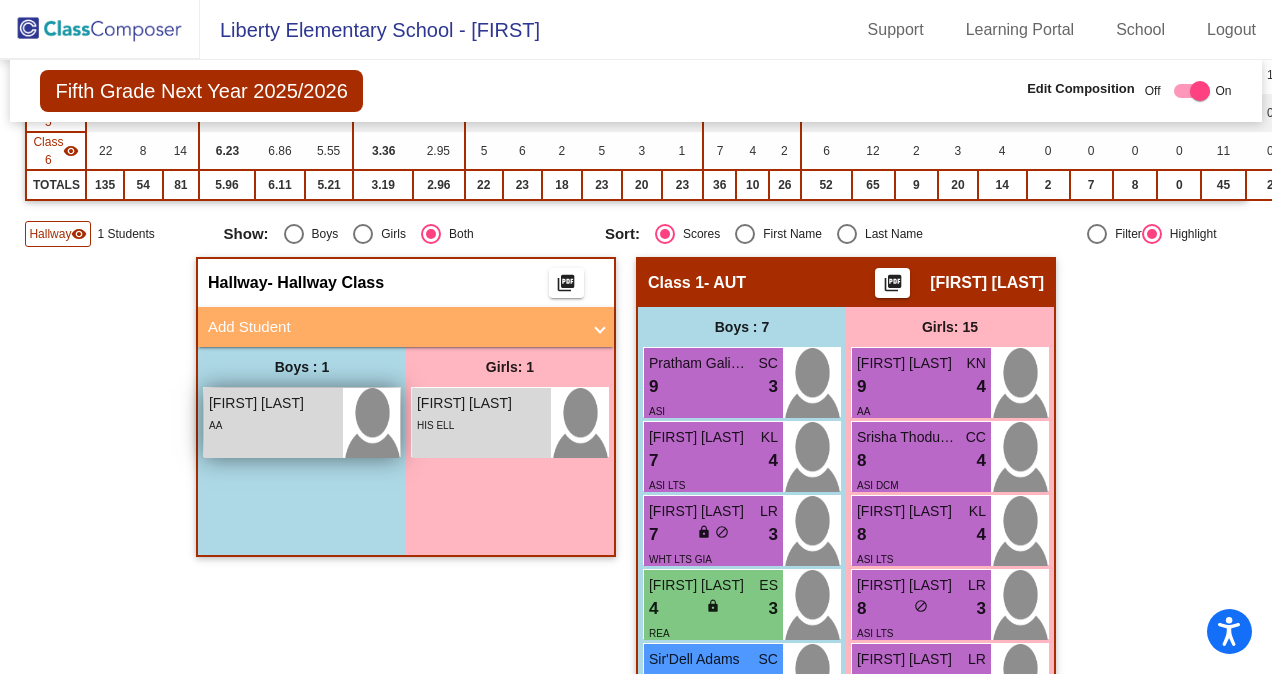 click on "AA" at bounding box center [273, 424] 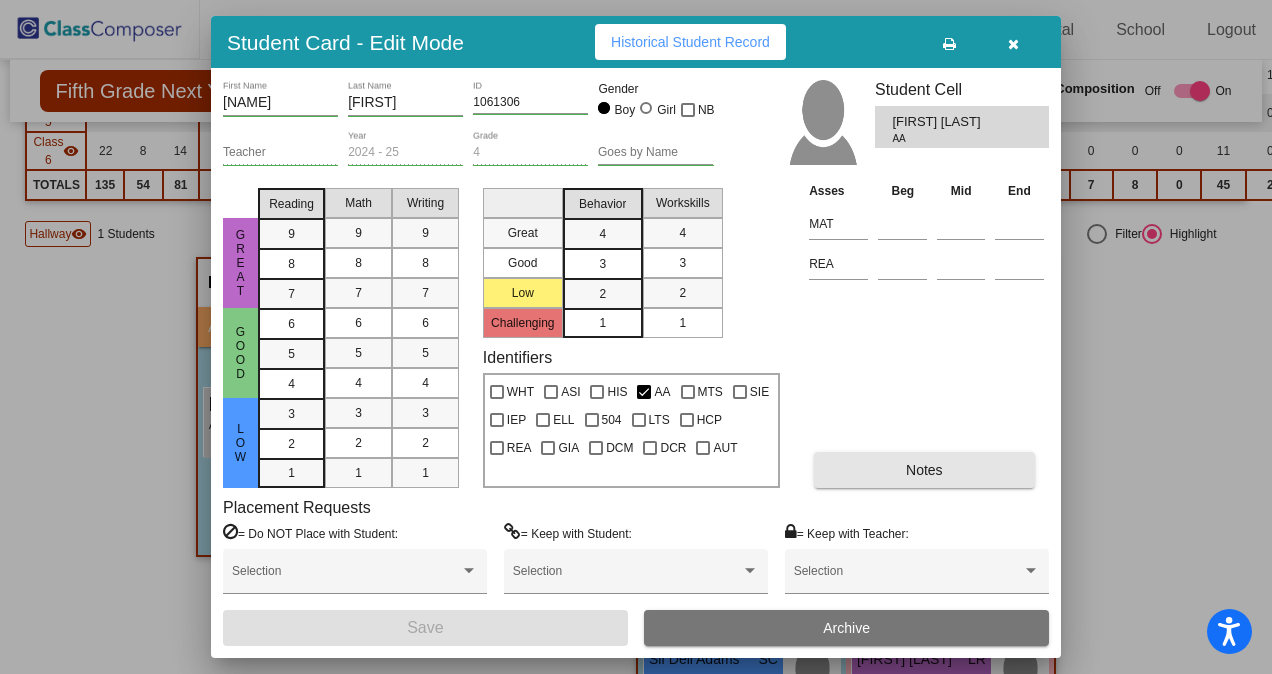 click on "Notes" at bounding box center (924, 470) 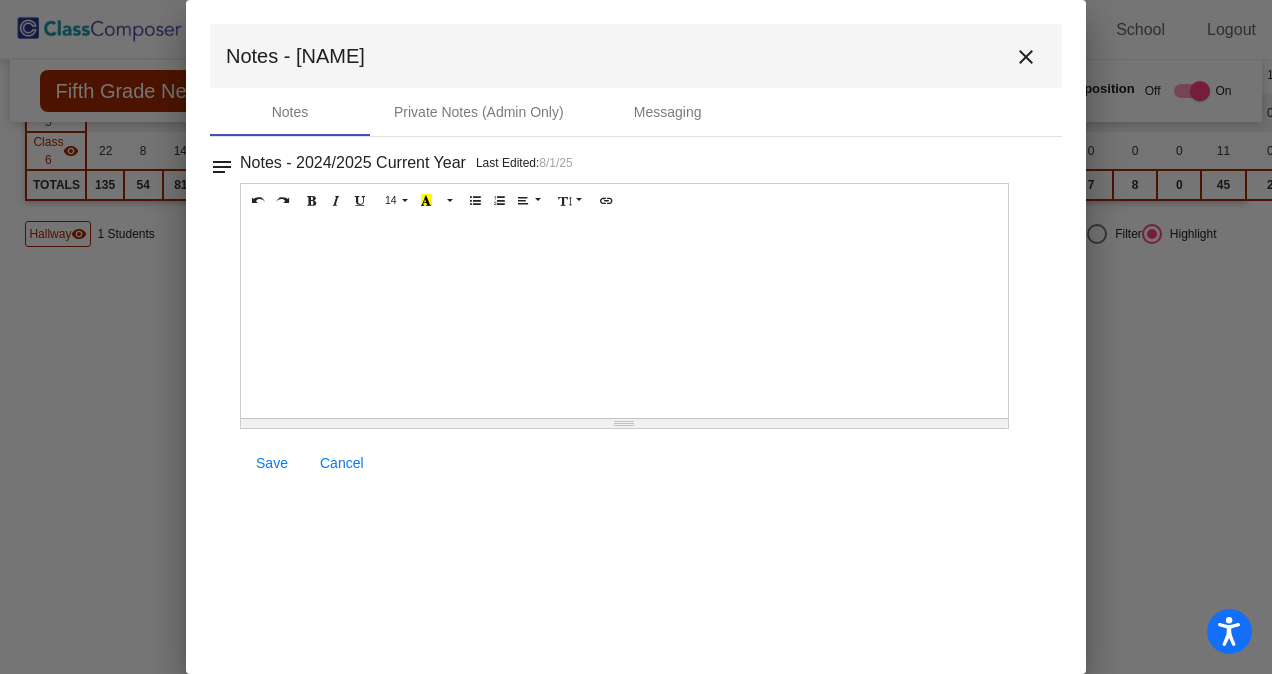 click at bounding box center (624, 318) 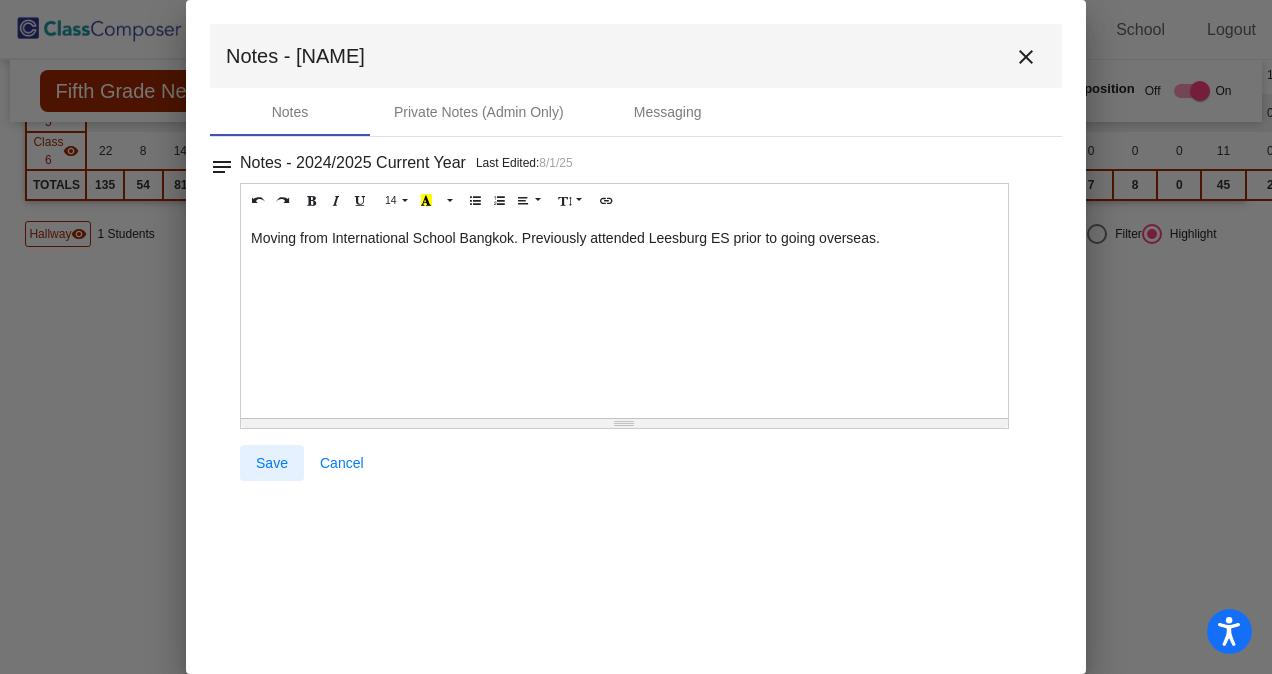 click on "Save" at bounding box center [272, 463] 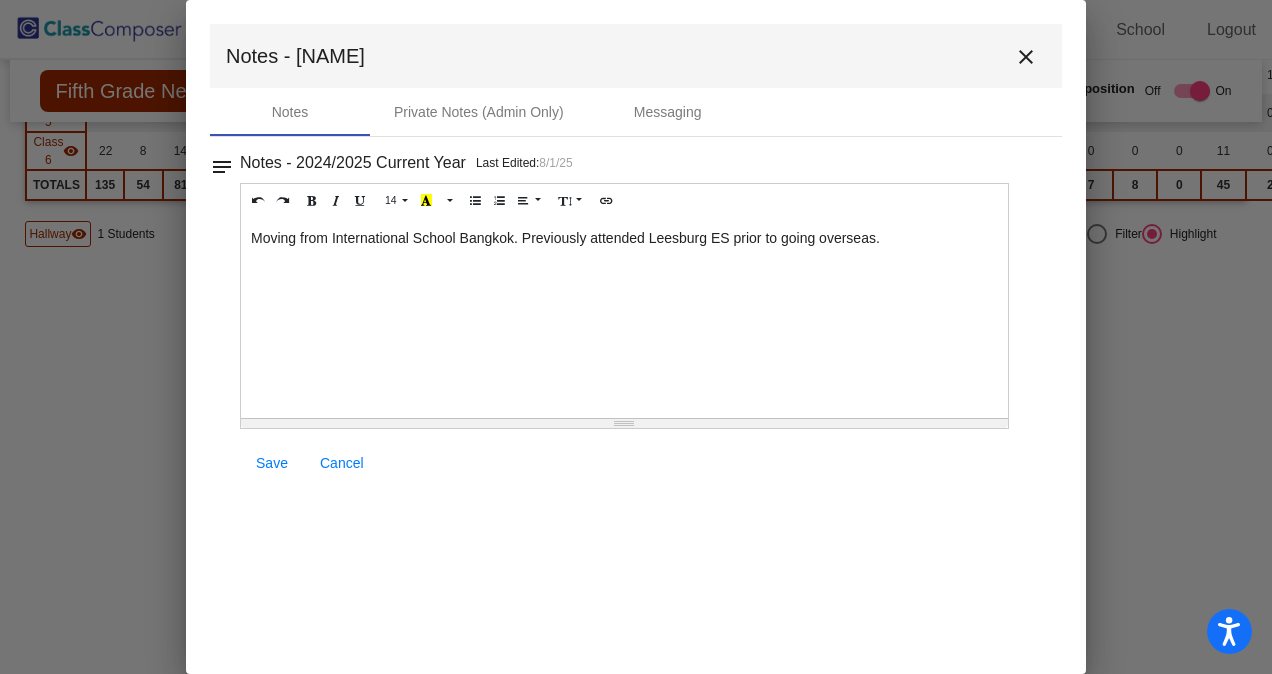 click on "Save" at bounding box center [272, 463] 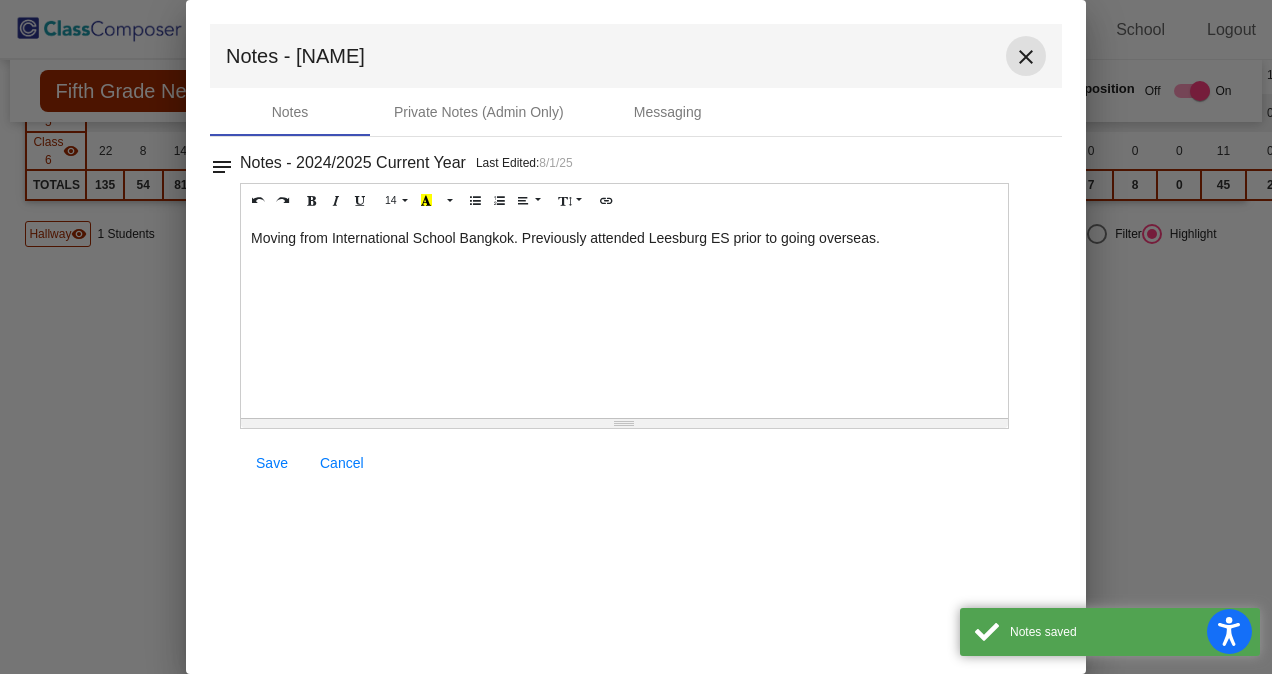 click on "close" at bounding box center (1026, 57) 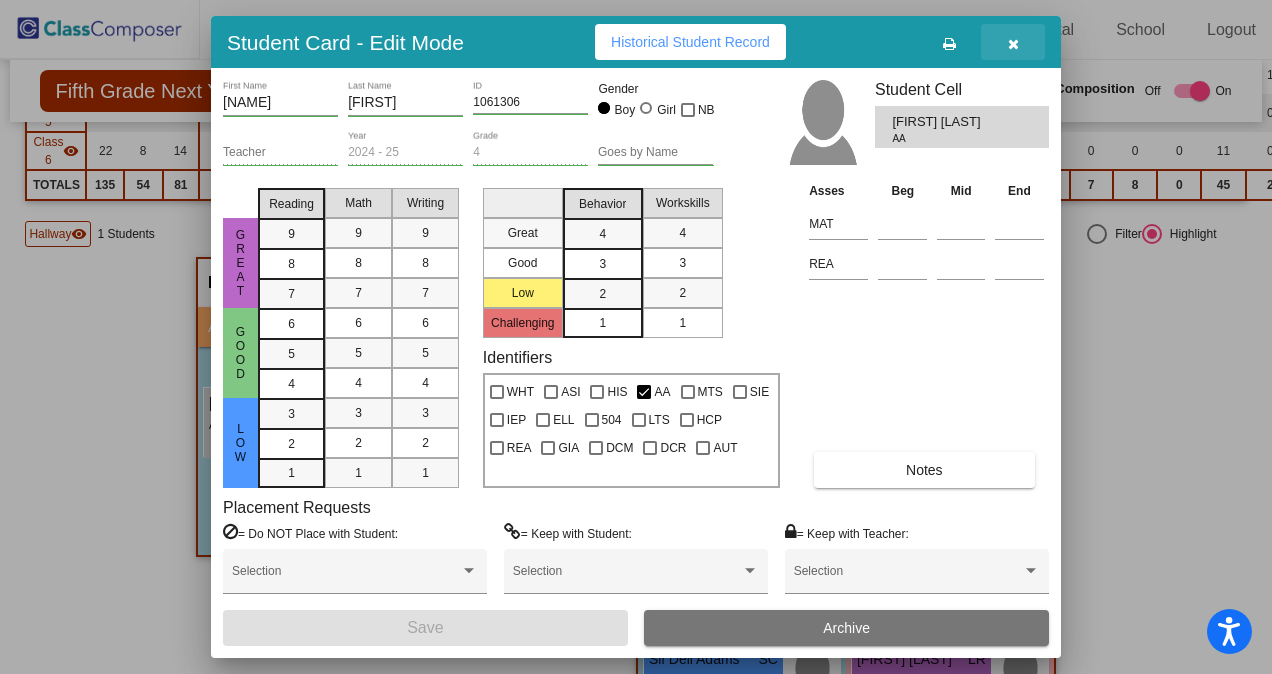 click at bounding box center [1013, 44] 